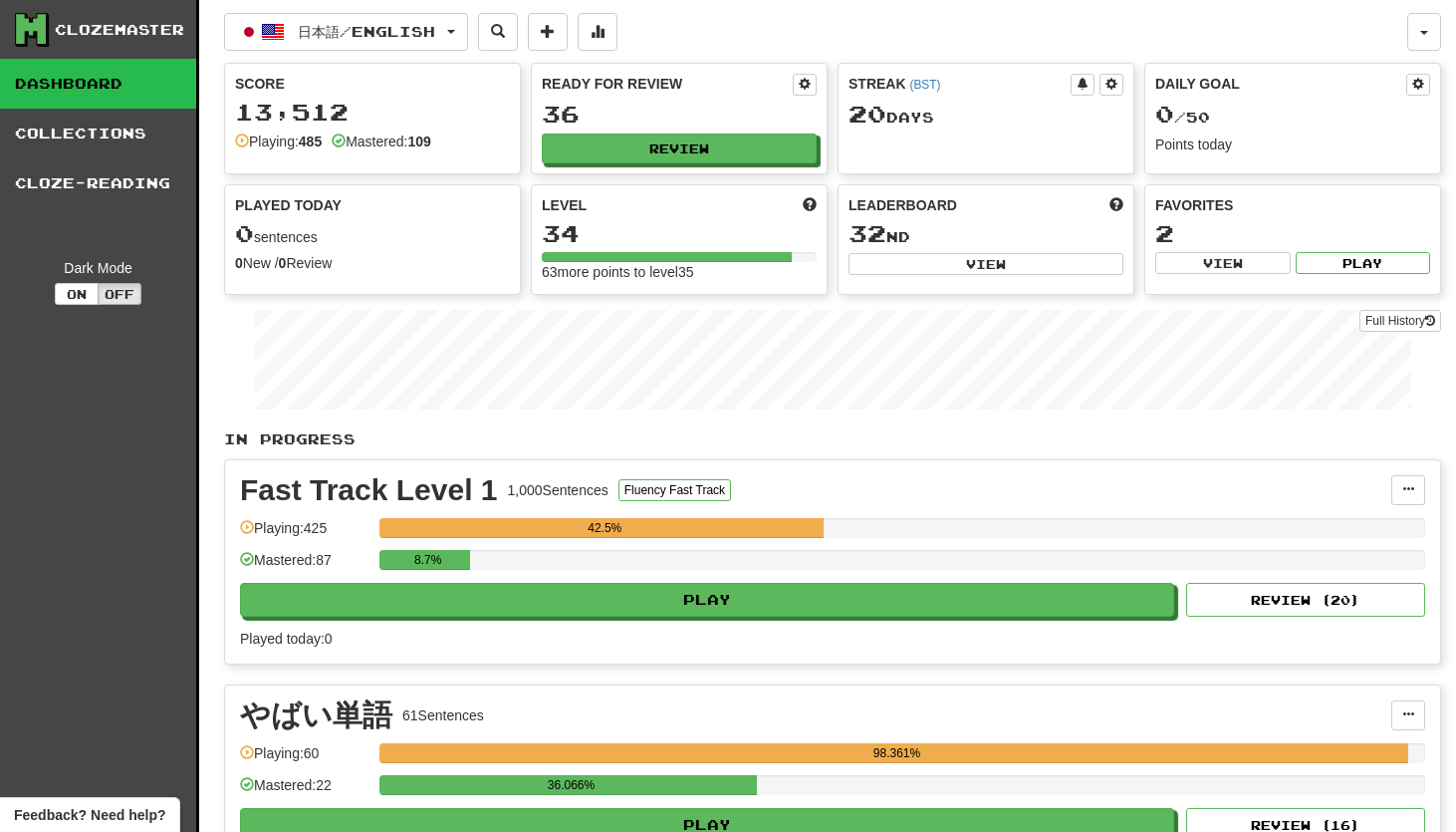 click on "Review" at bounding box center (679, 148) 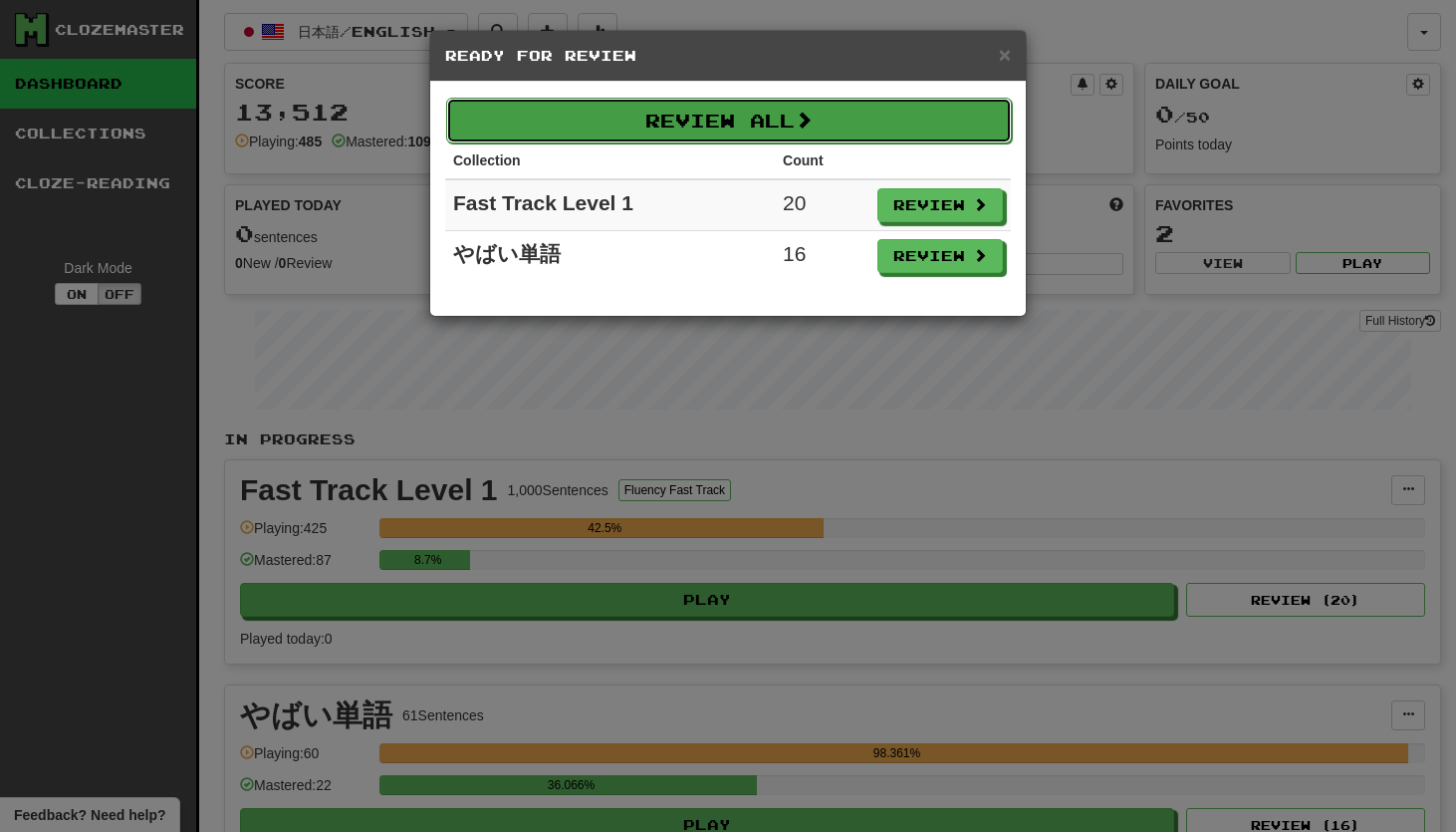 click on "Review All" at bounding box center (729, 121) 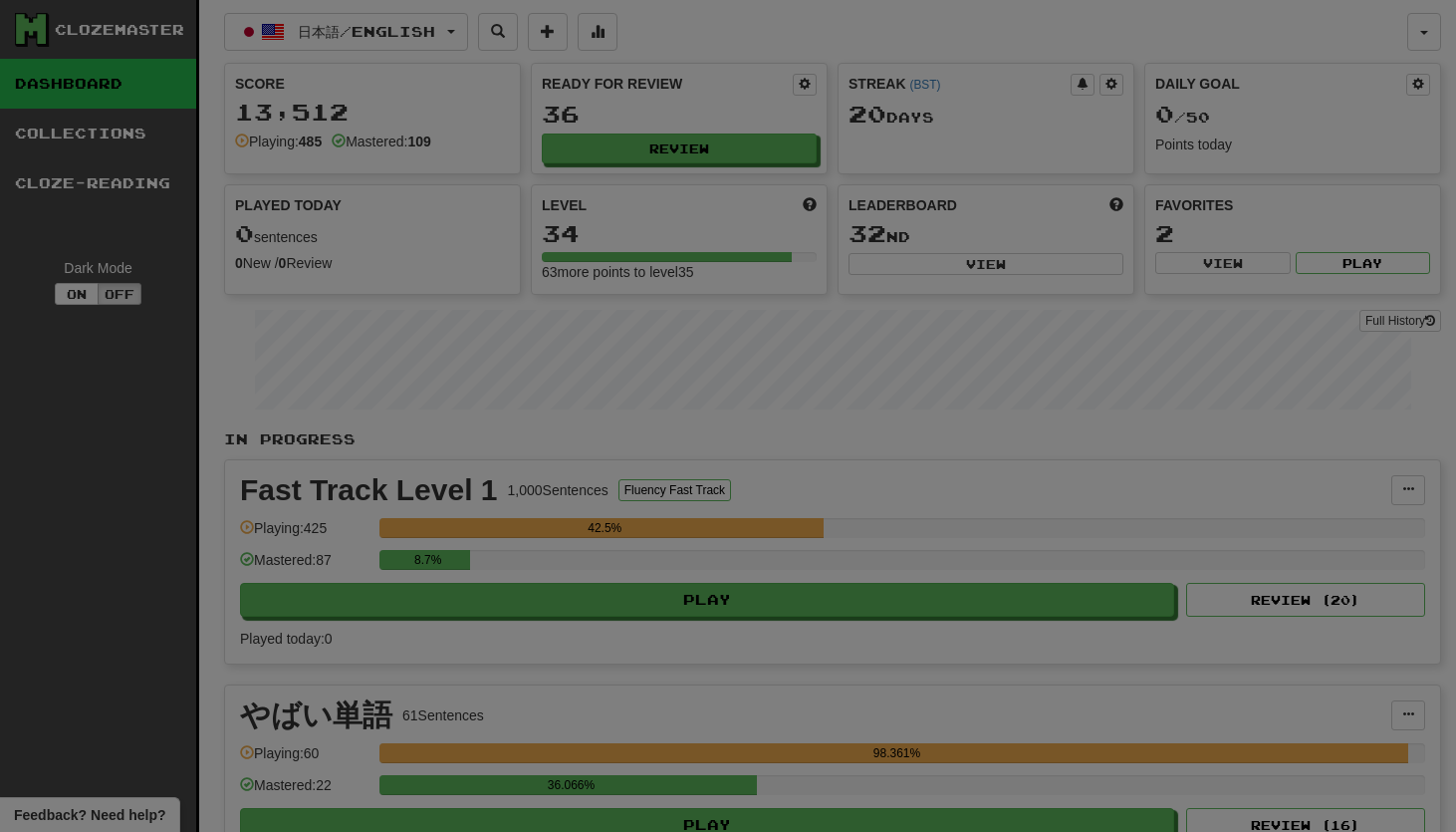 select on "**" 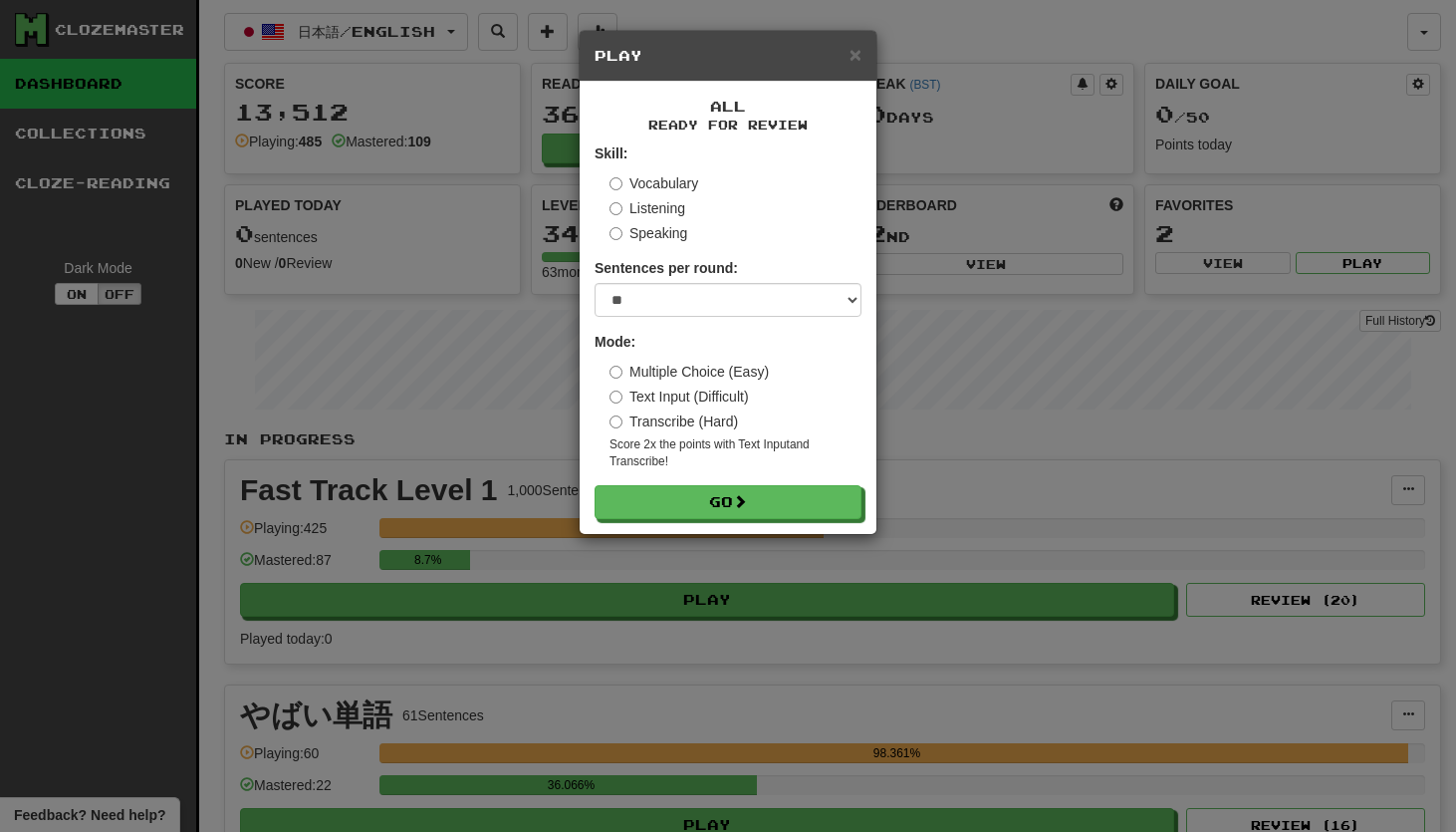 click on "Transcribe (Hard)" at bounding box center (673, 421) 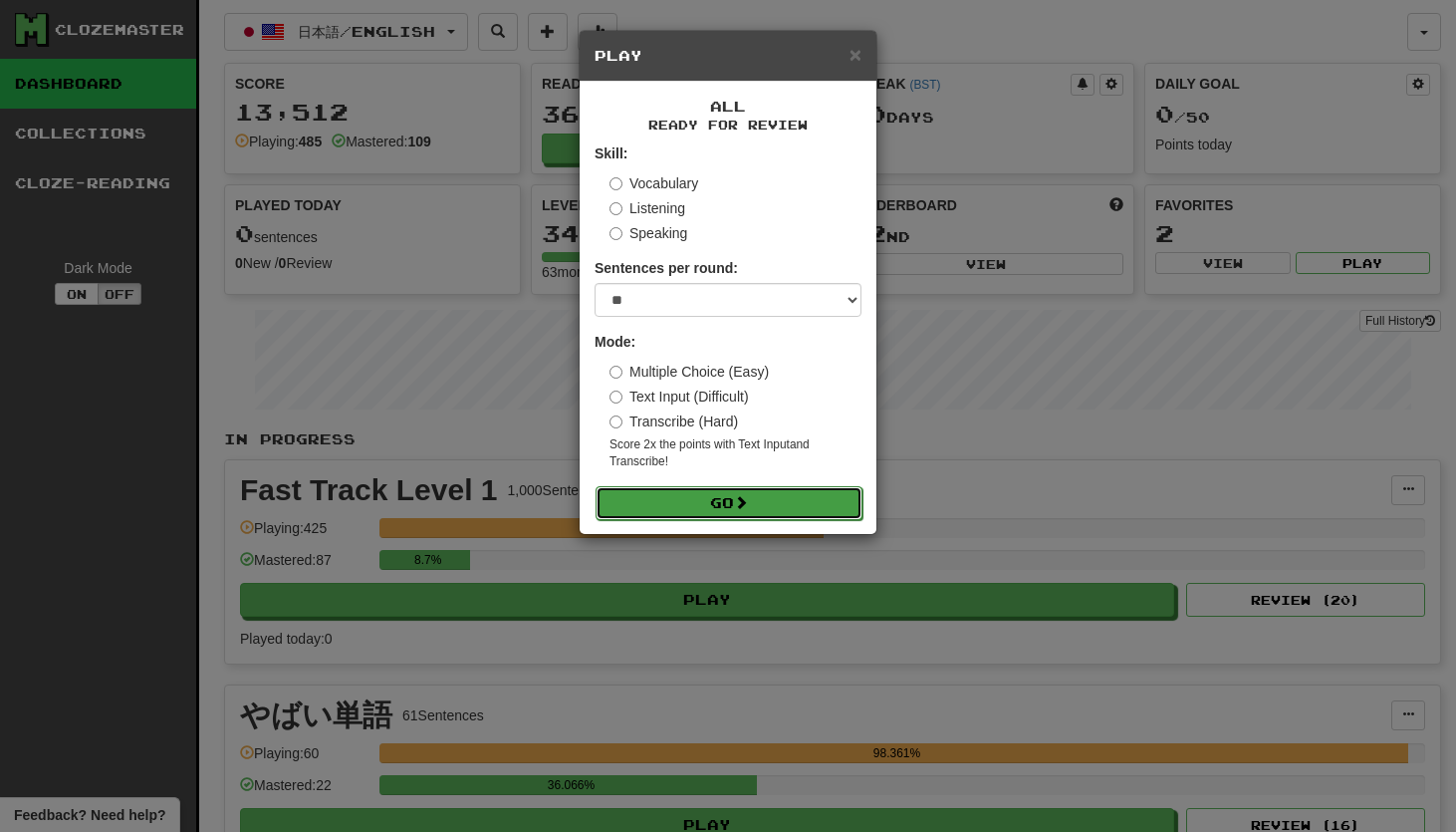 click on "Go" at bounding box center (729, 503) 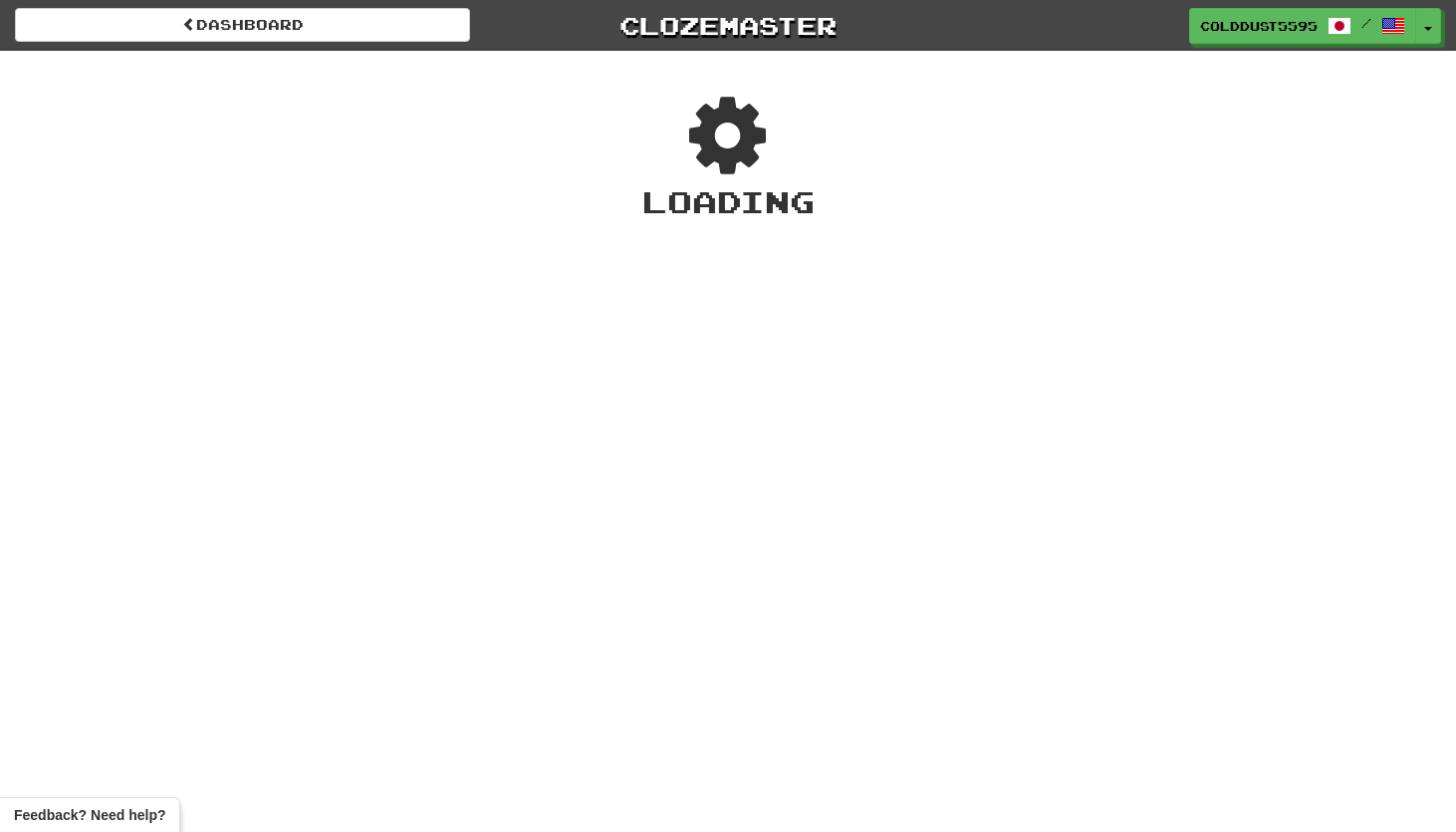 scroll, scrollTop: 0, scrollLeft: 0, axis: both 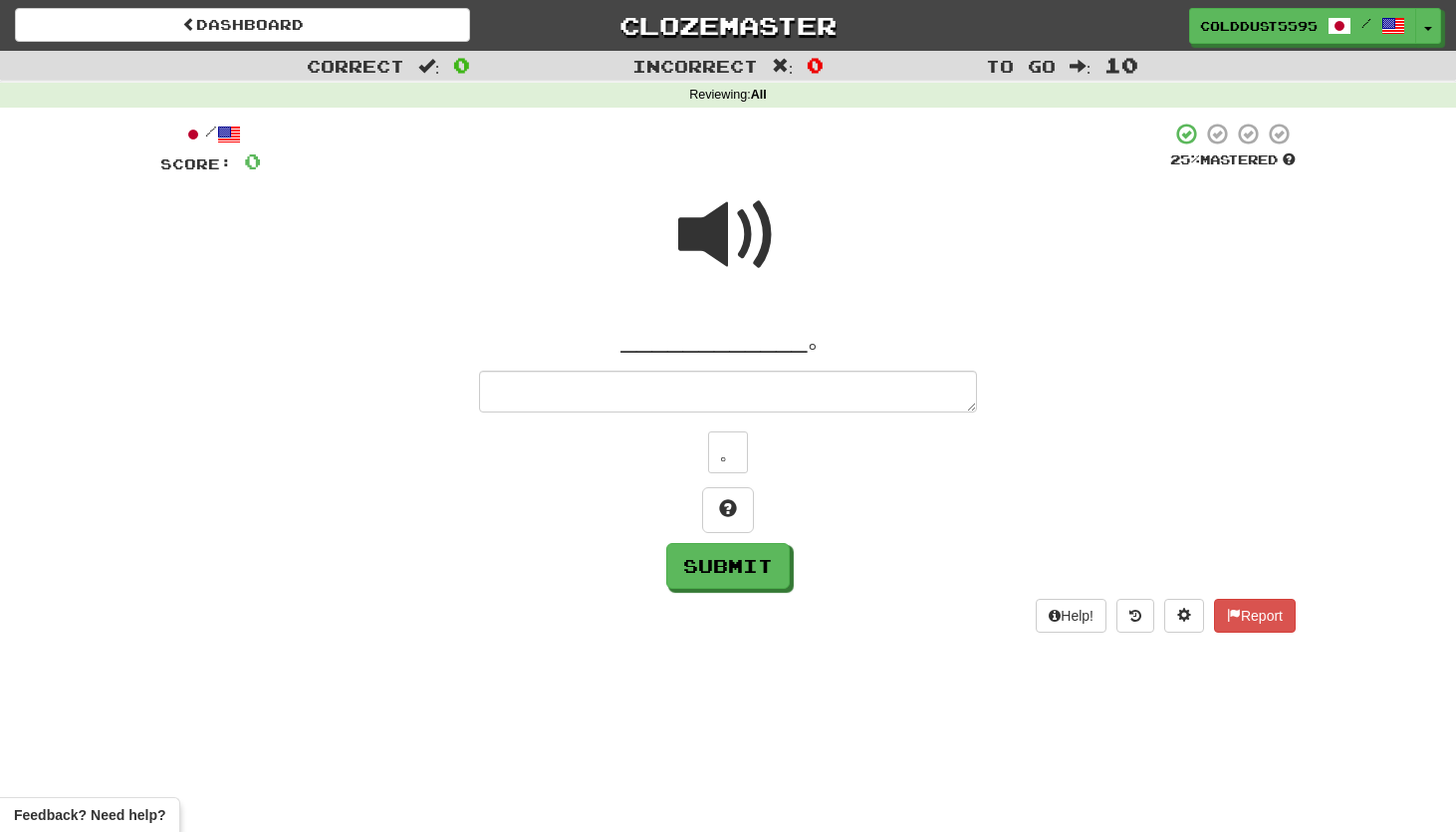 click at bounding box center [728, 235] 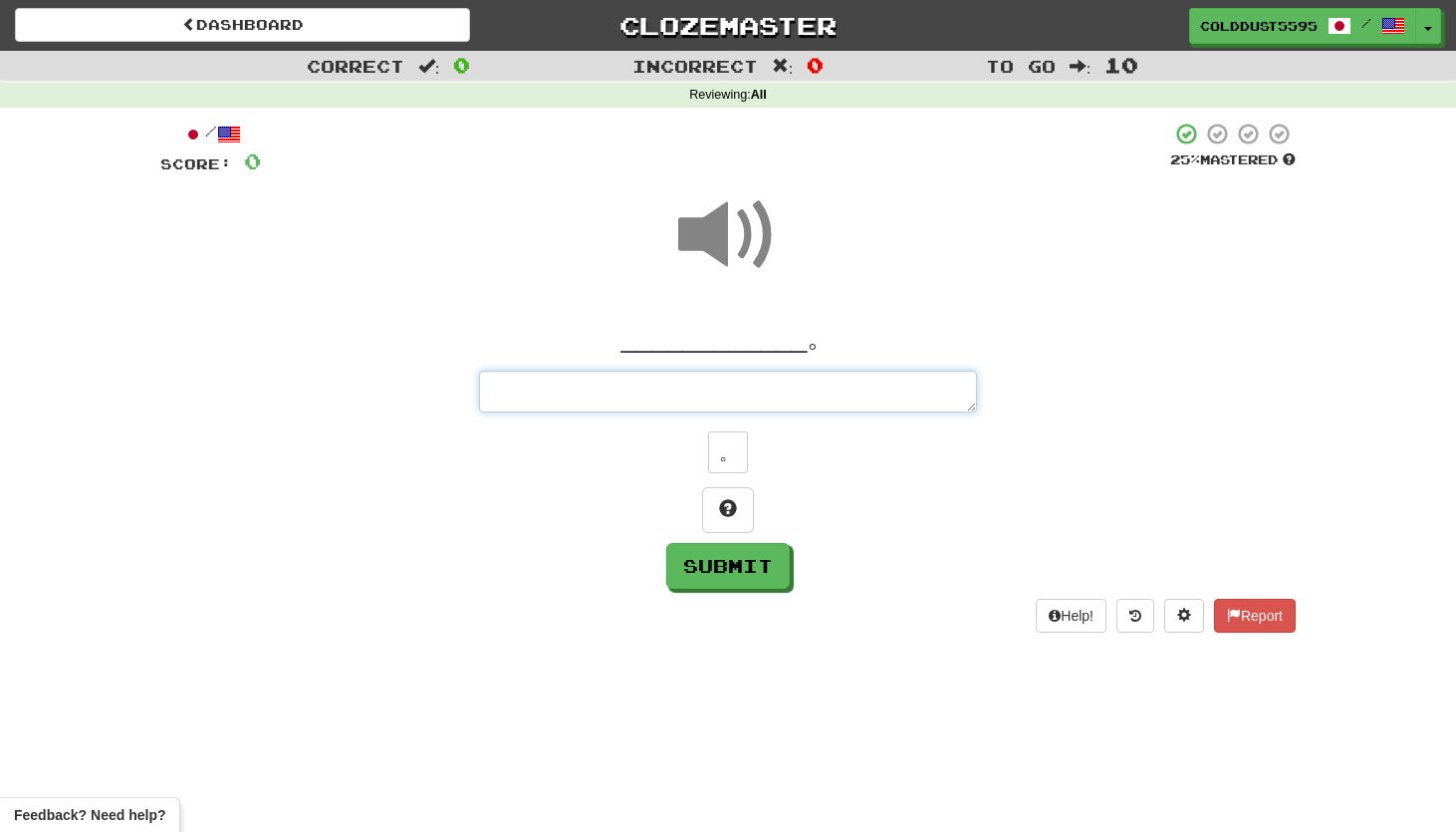 click at bounding box center (728, 392) 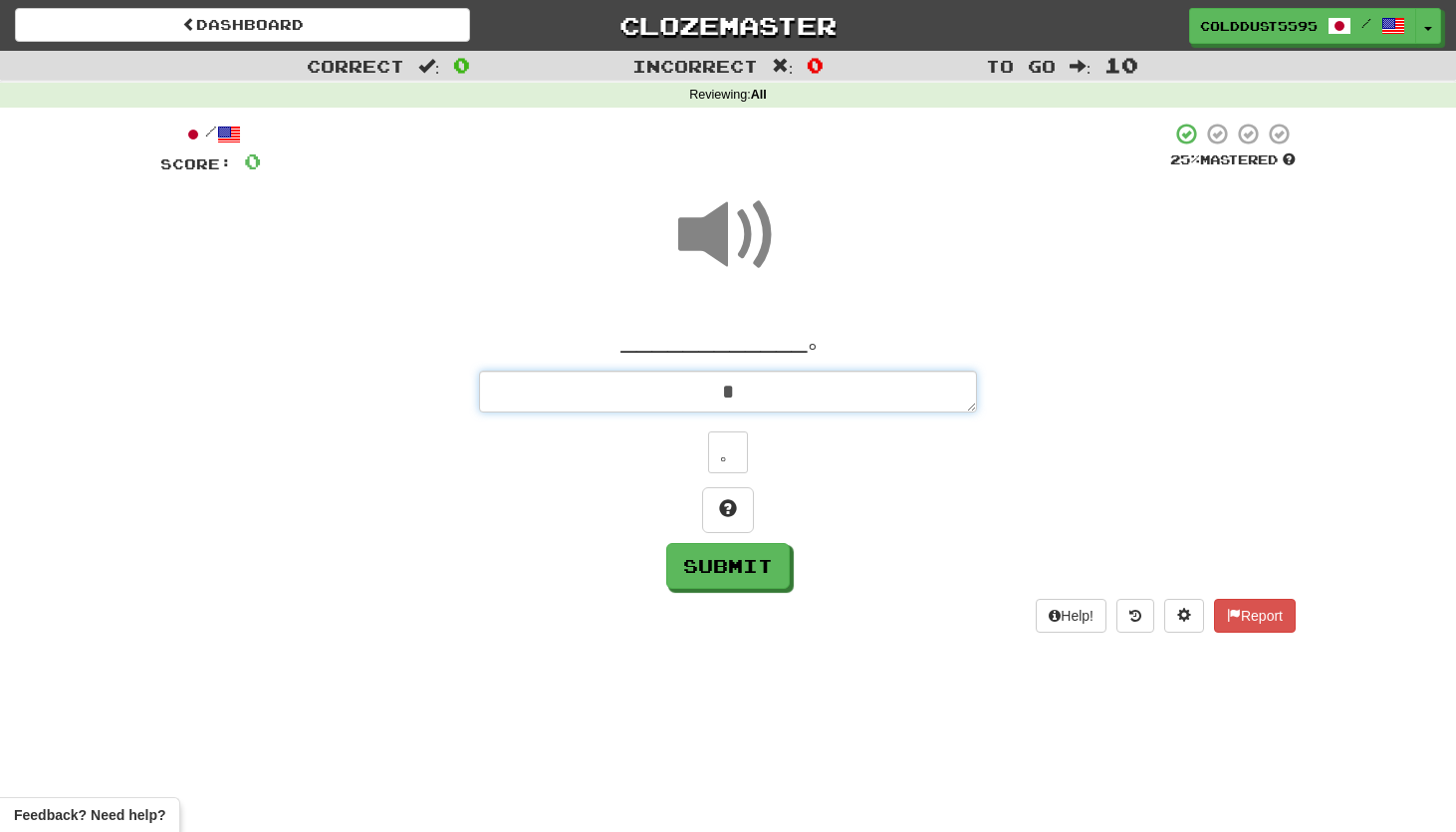type on "*" 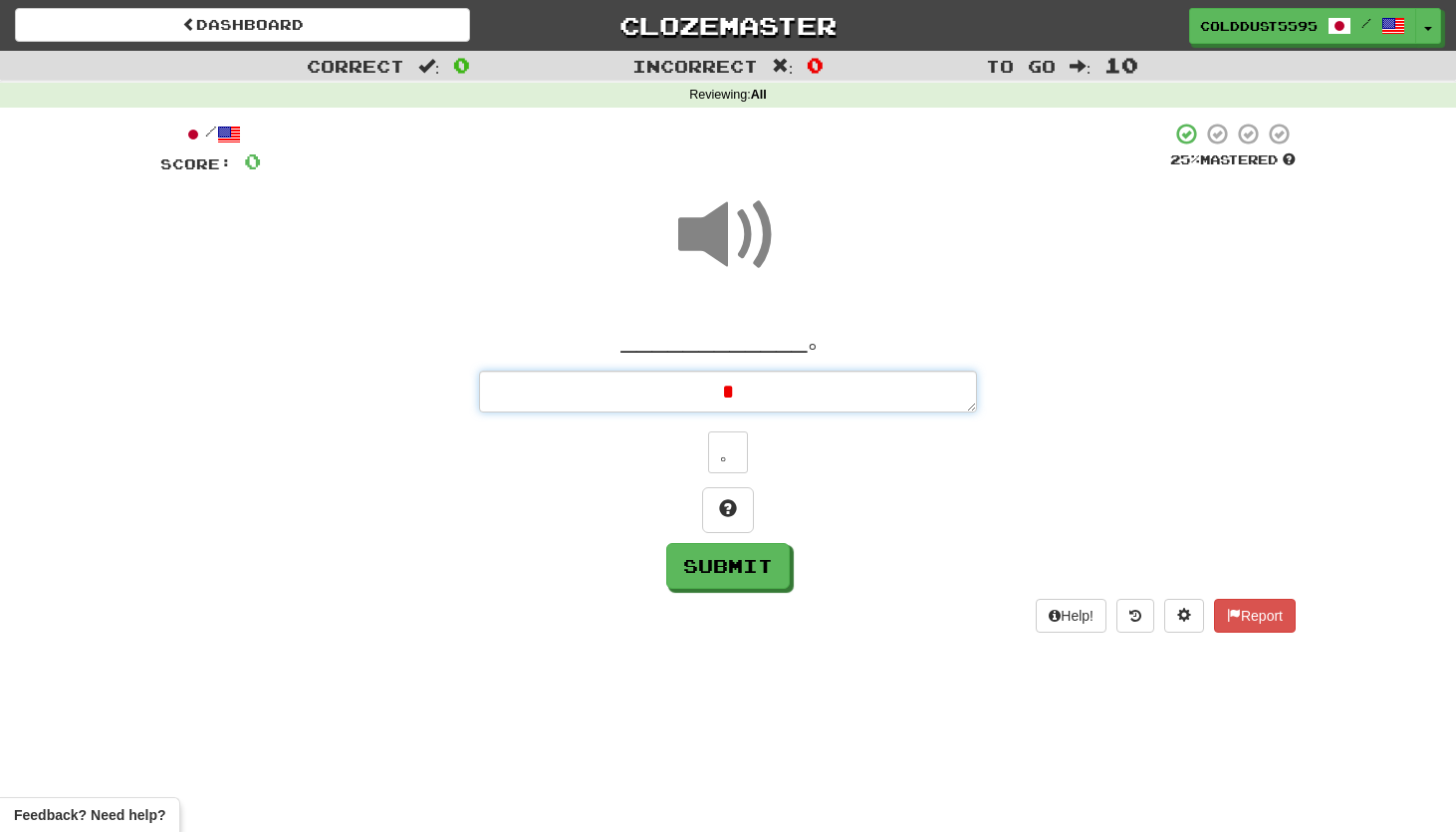 type on "*" 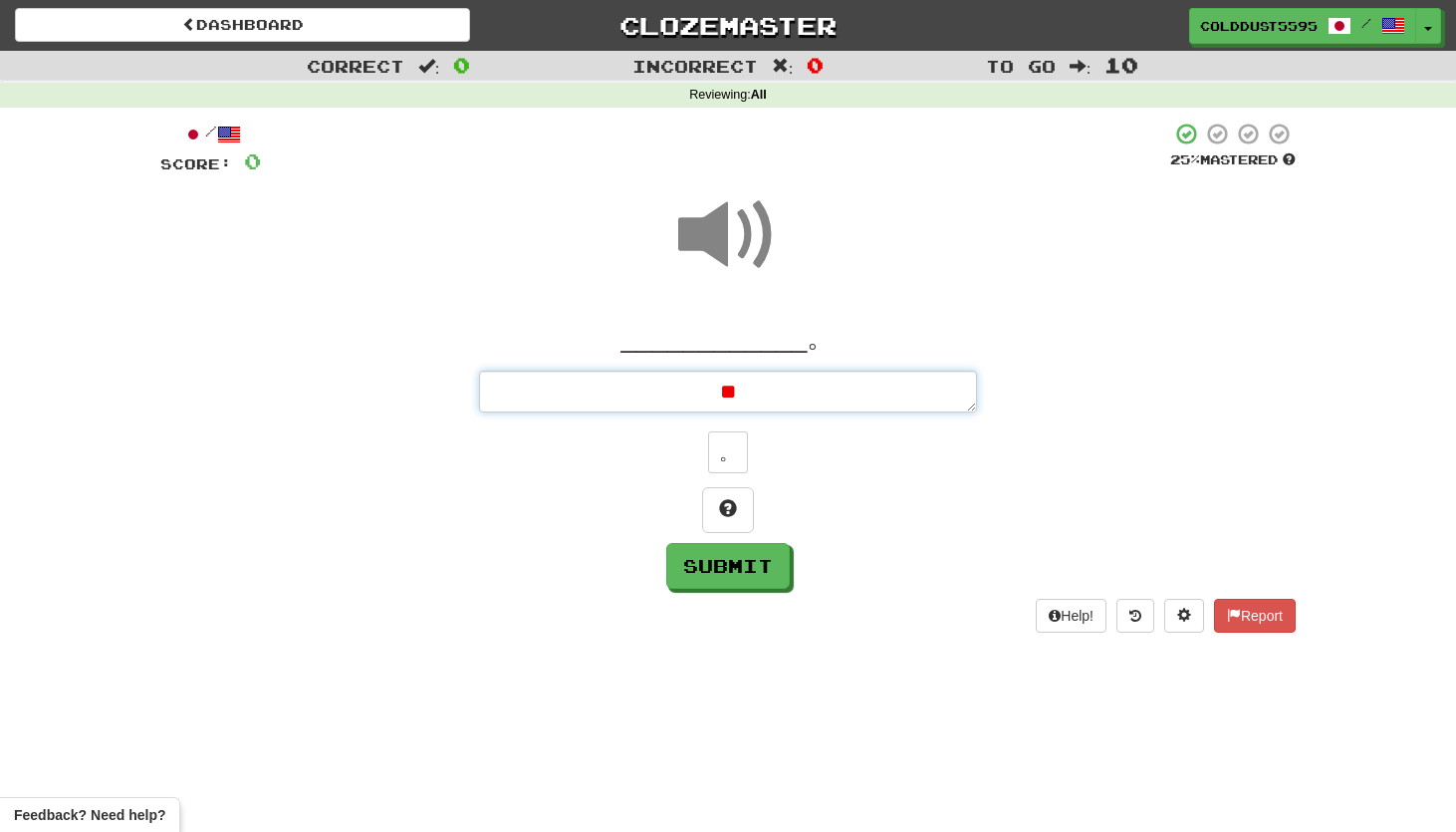 type on "*" 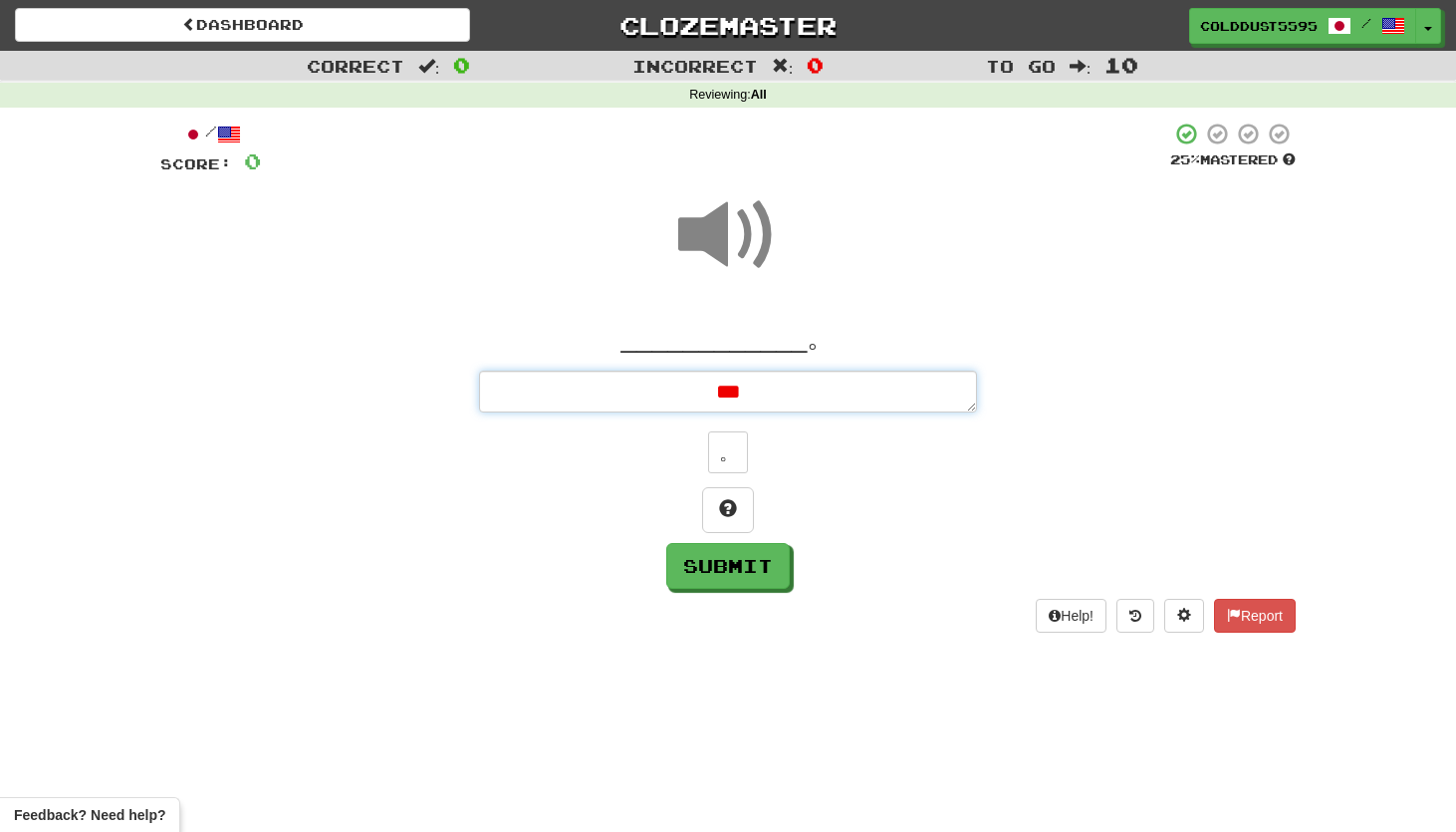 type on "*" 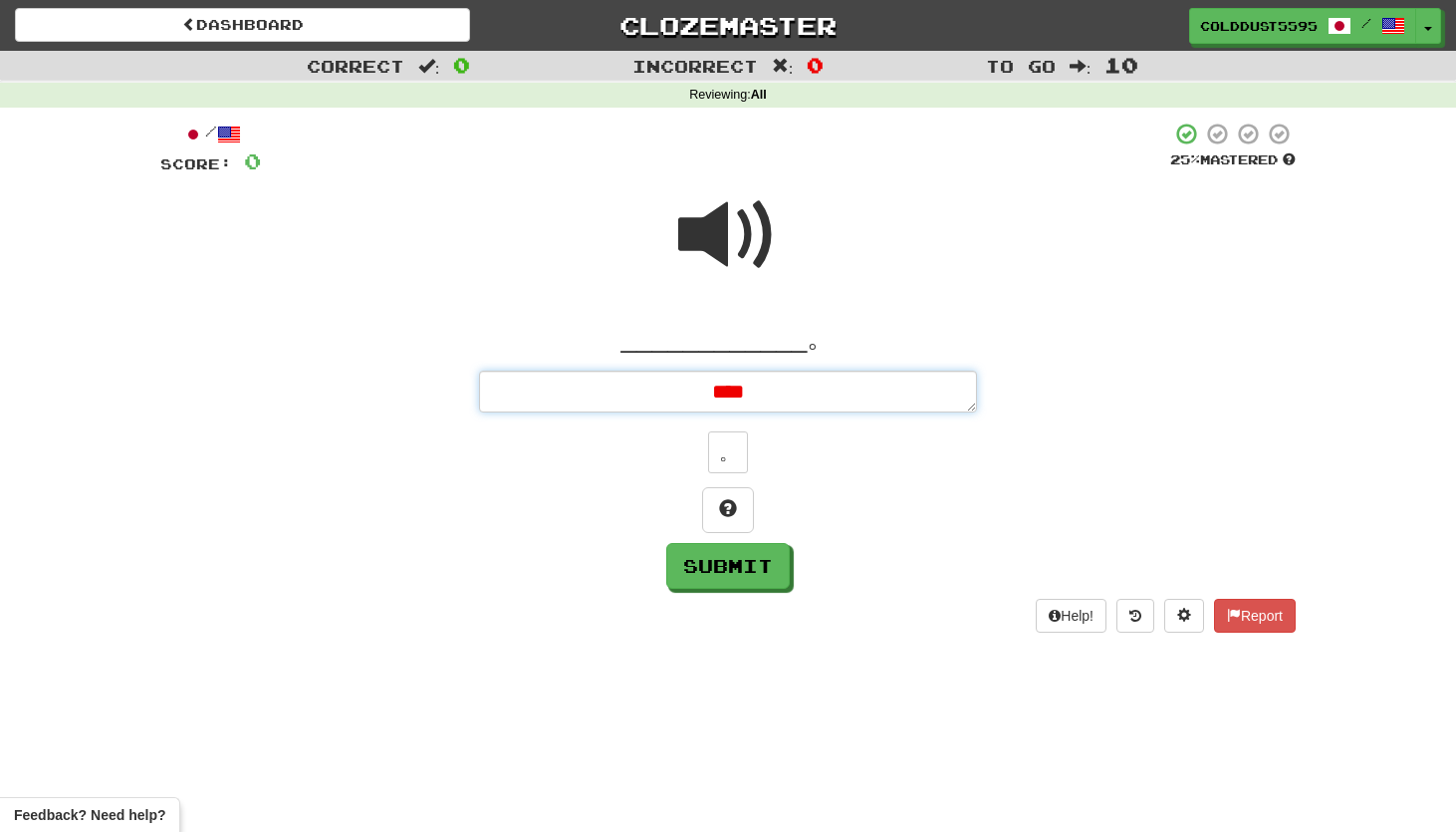 type on "*" 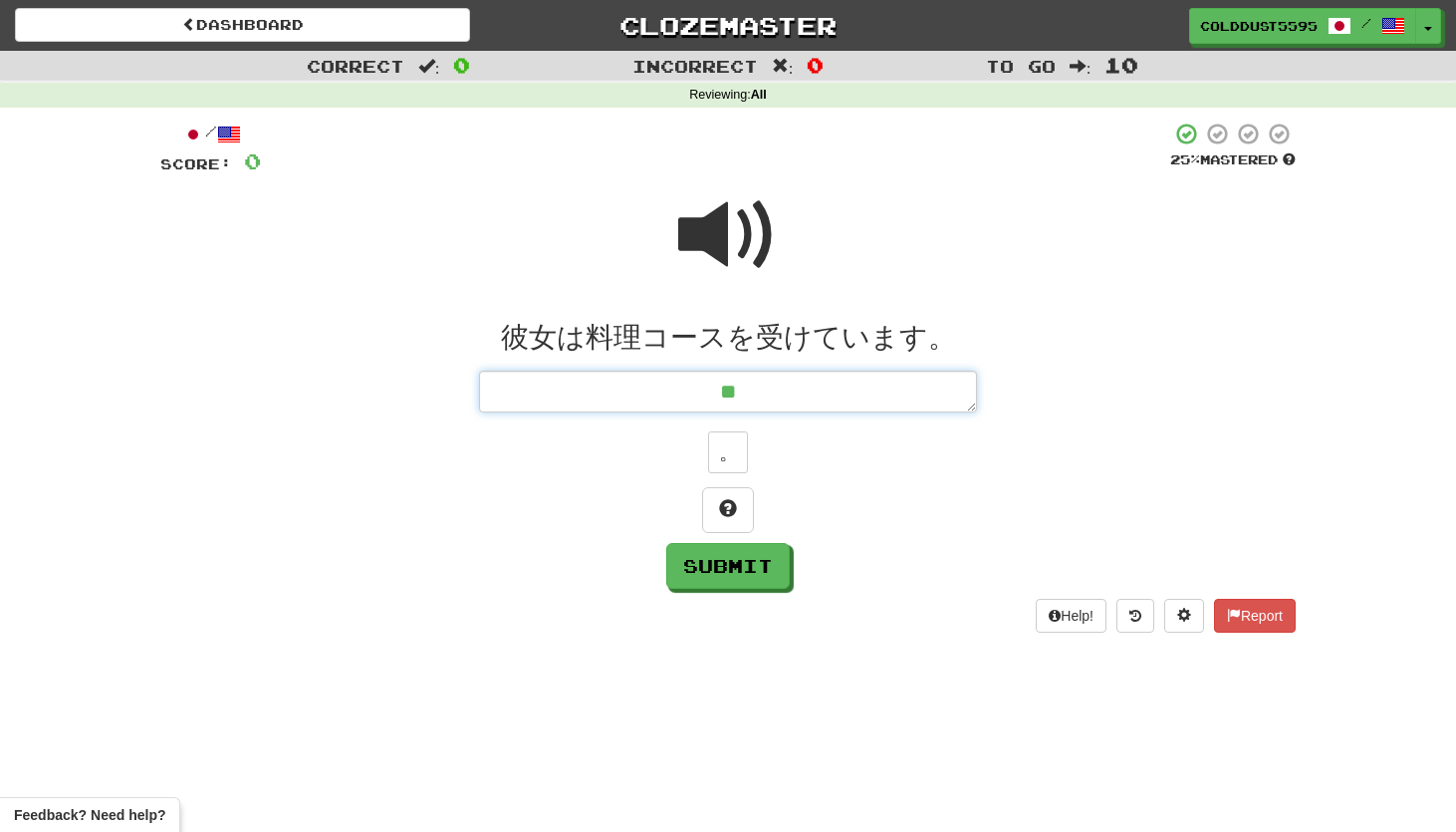 type on "*" 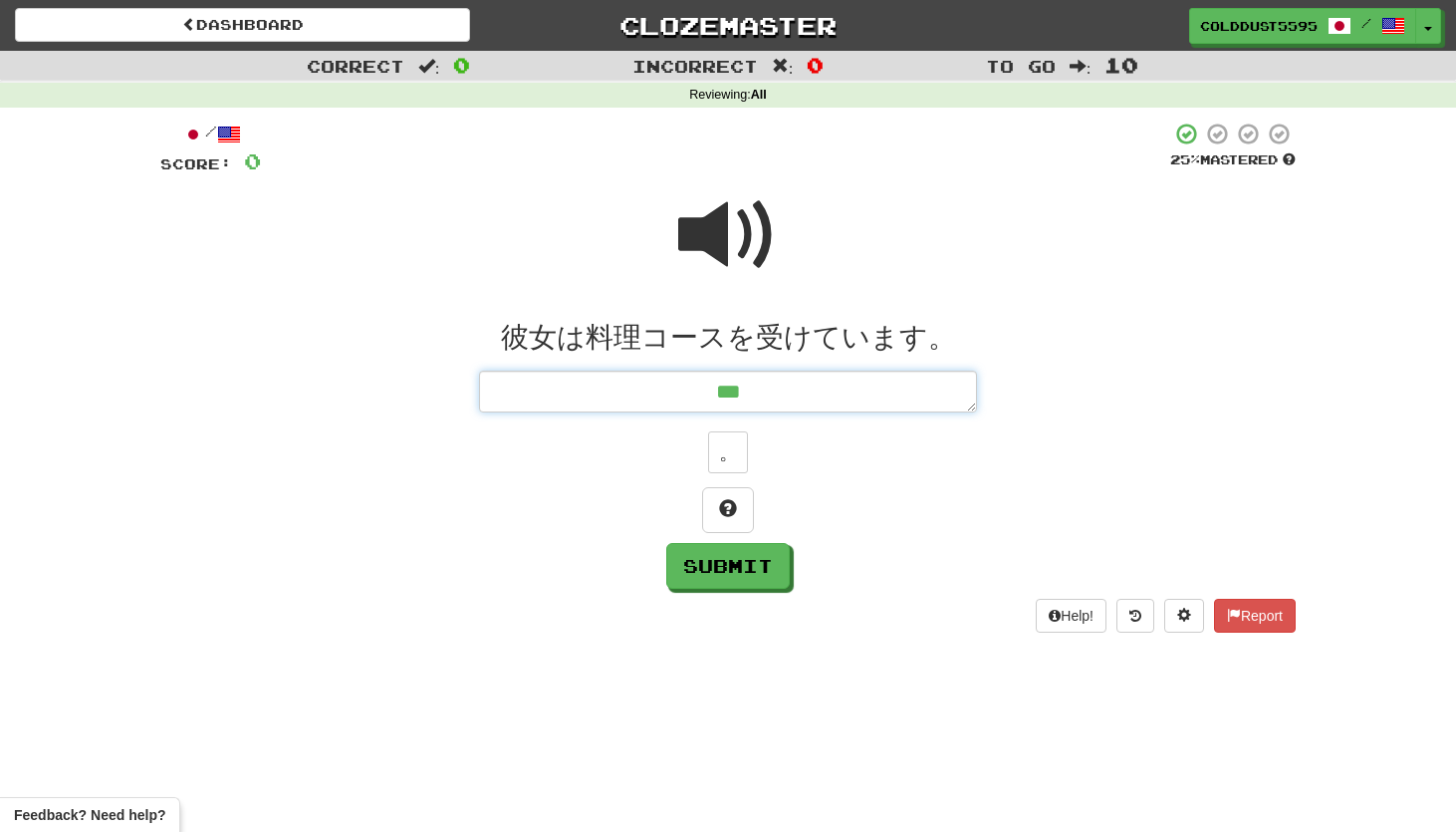 type on "*" 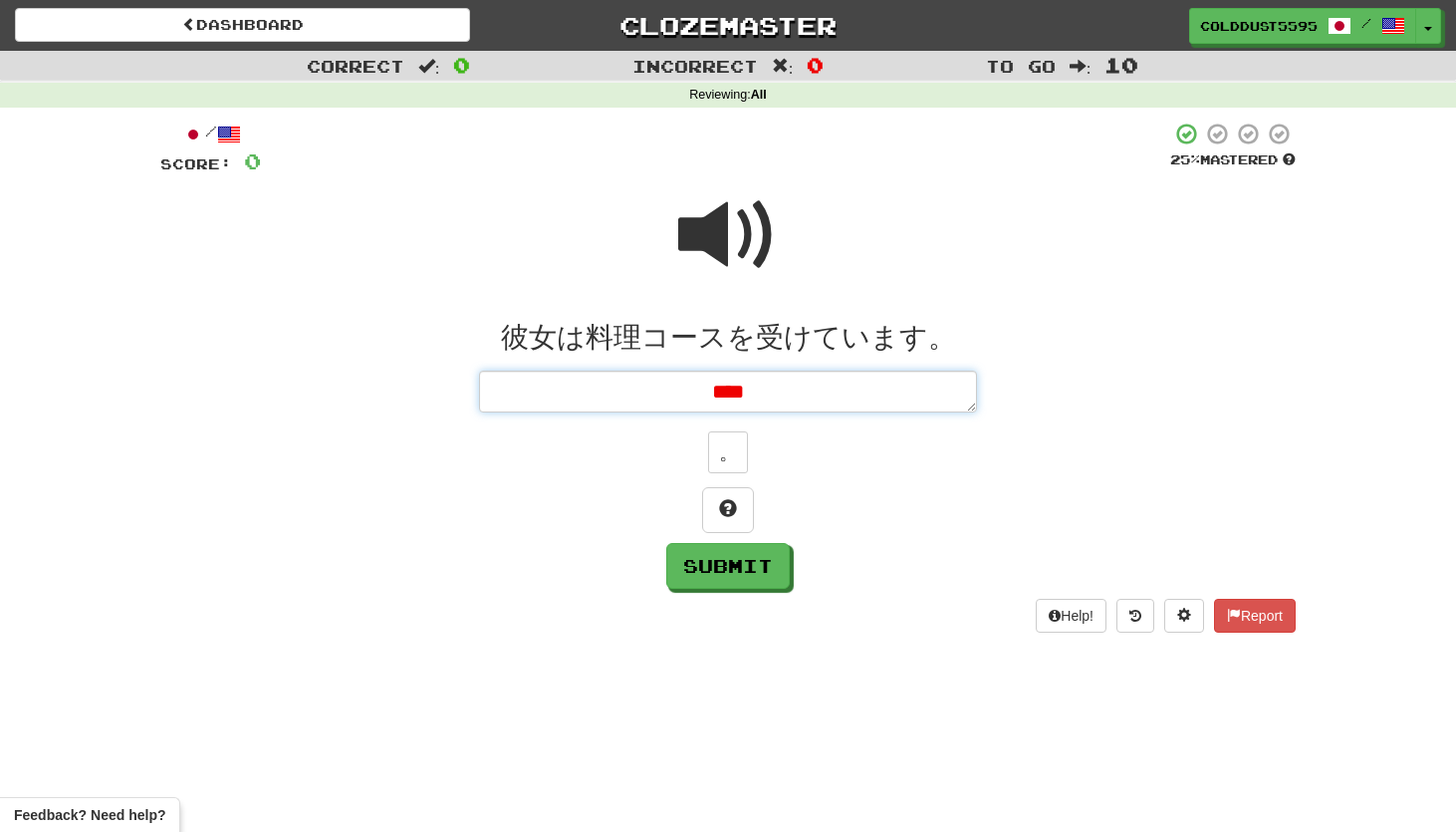type on "*" 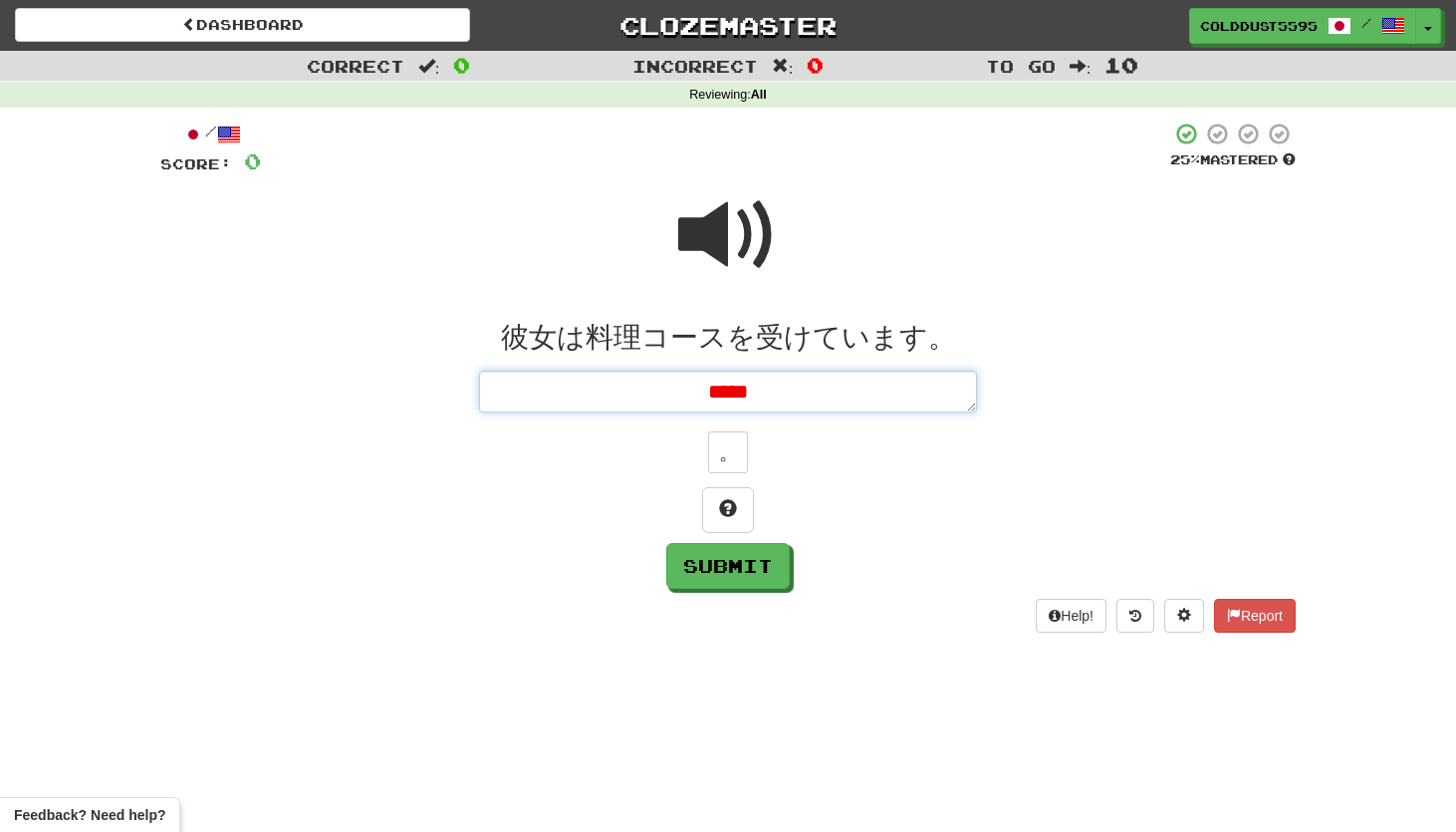 type on "*" 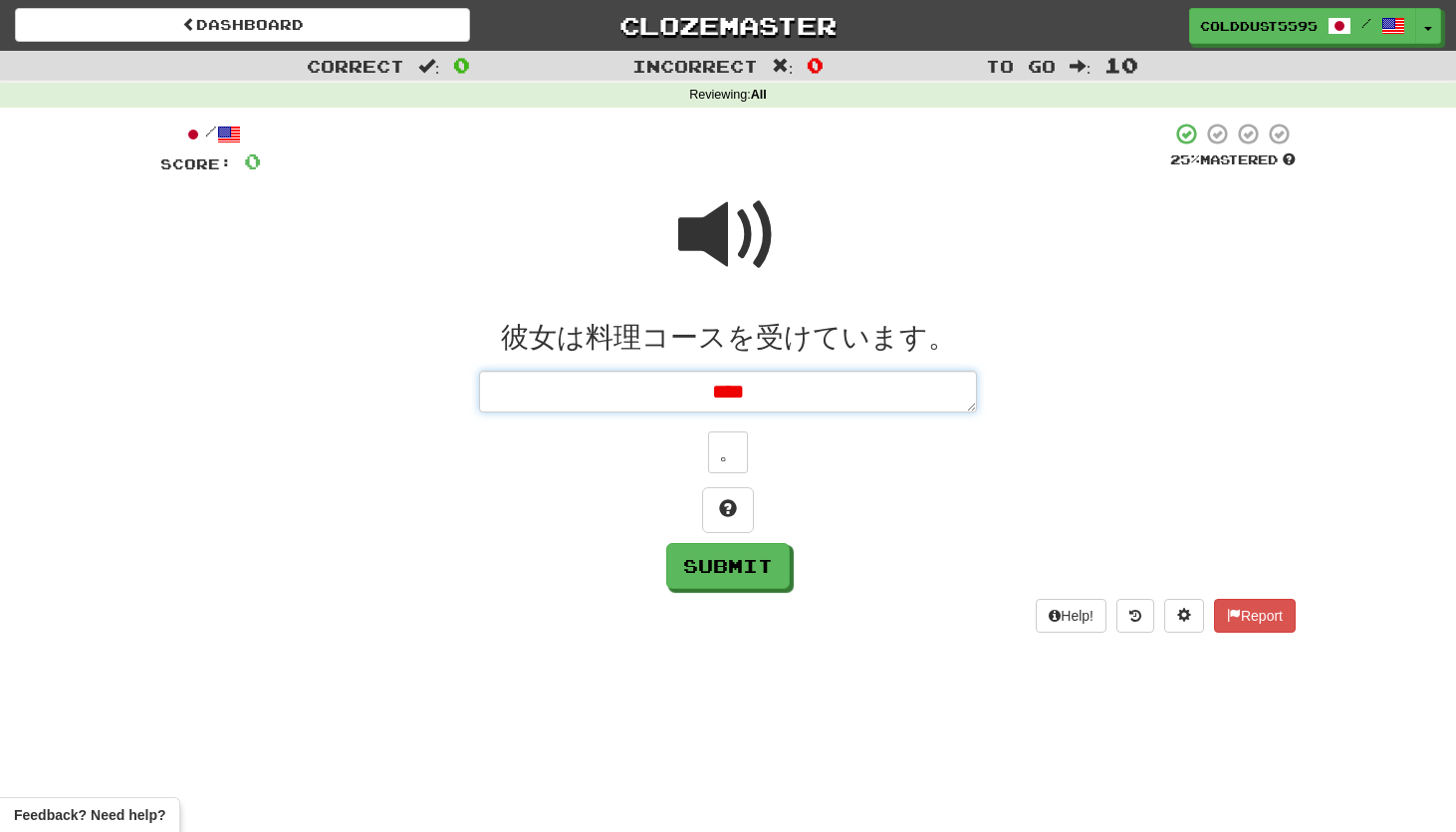 type on "*" 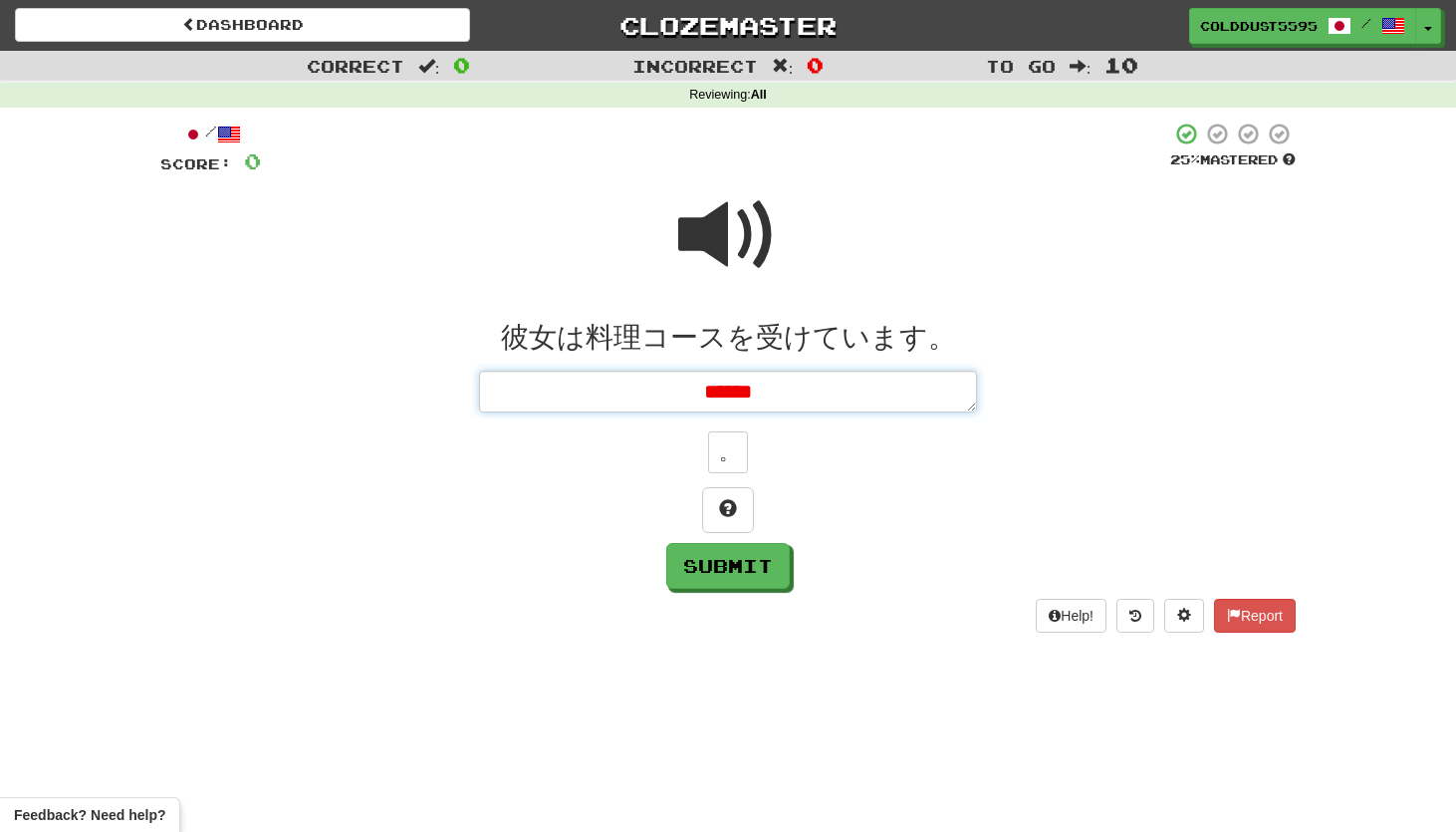 type on "*" 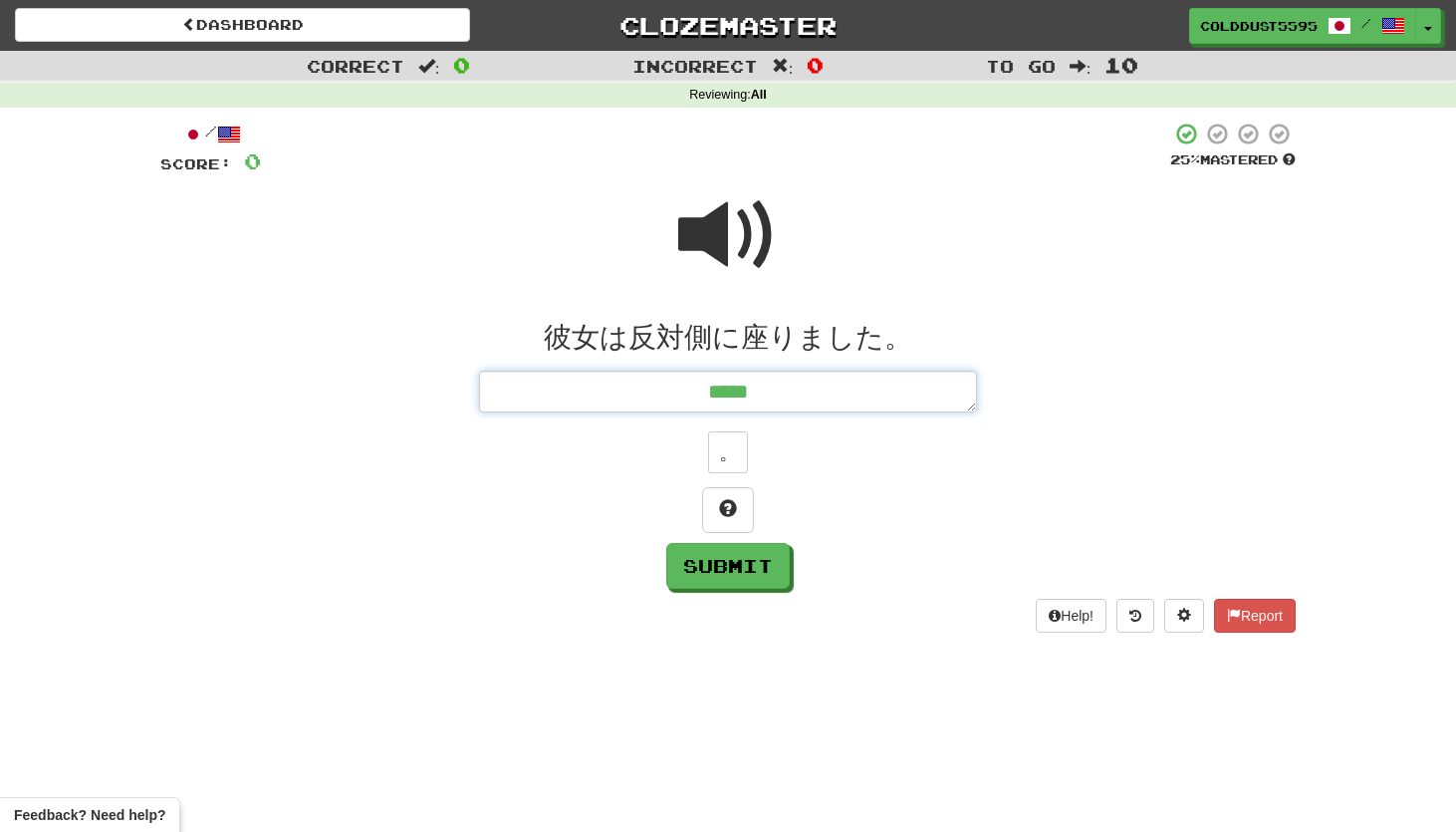 type on "*" 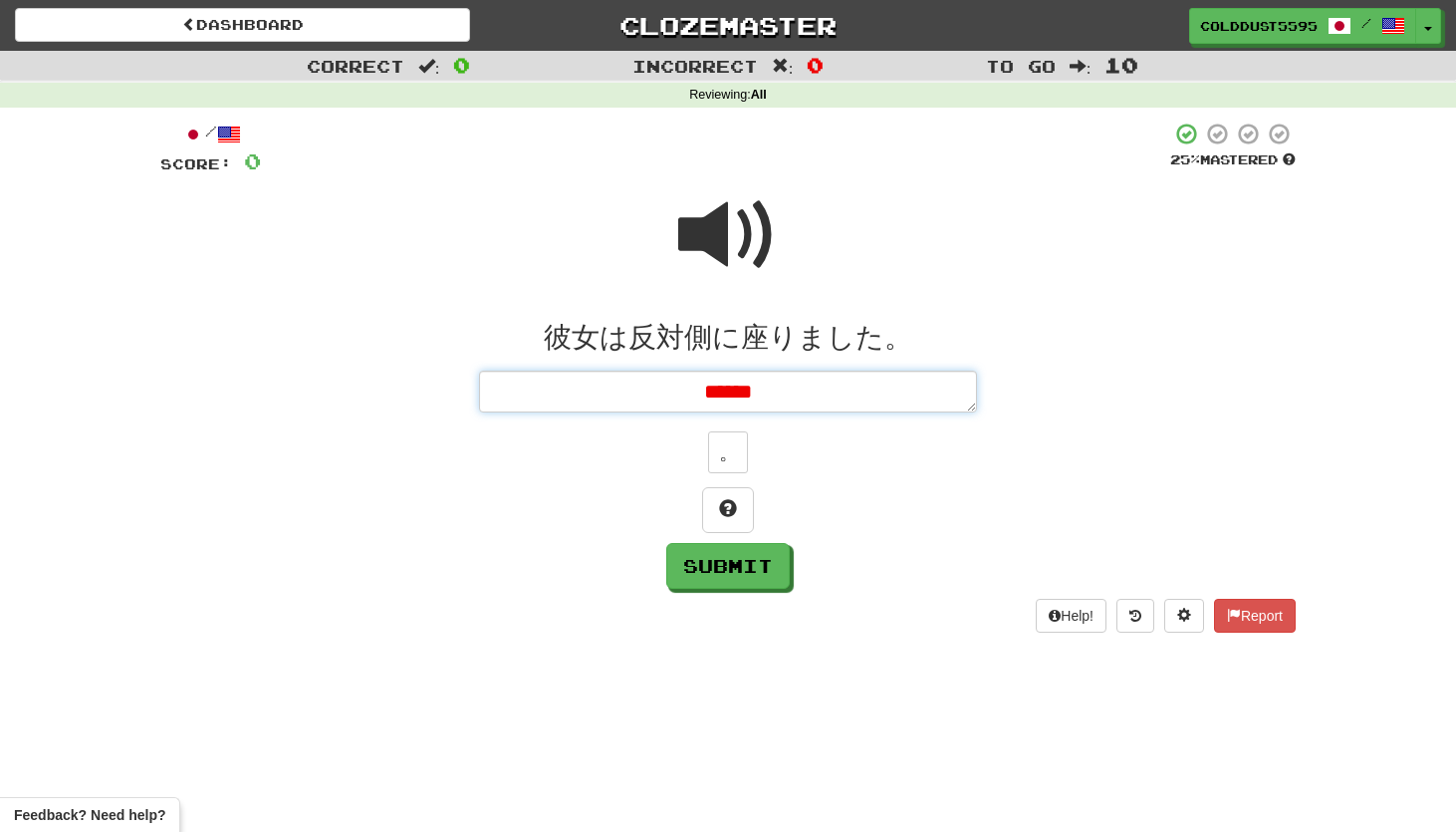 type on "*" 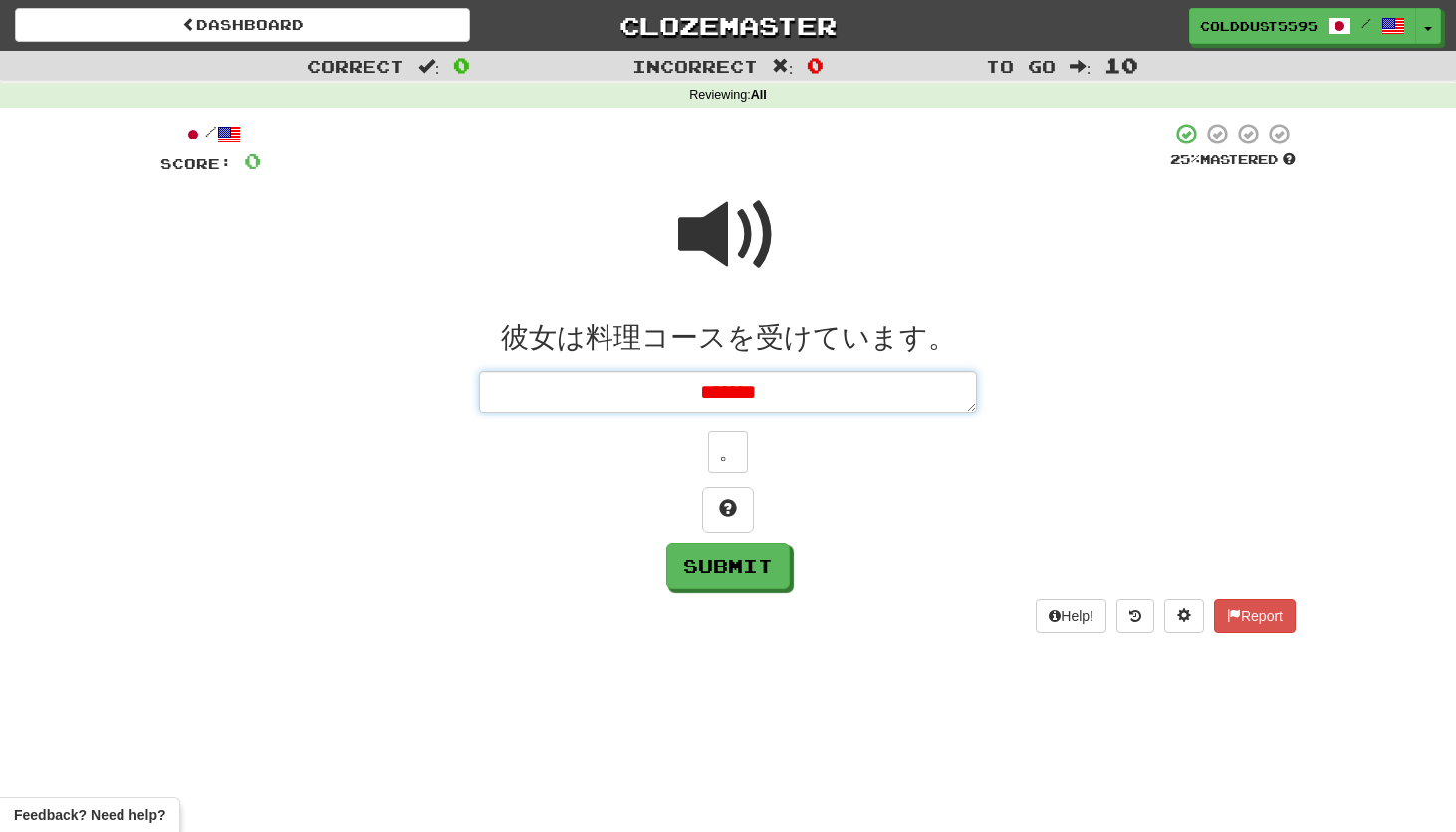 type on "*" 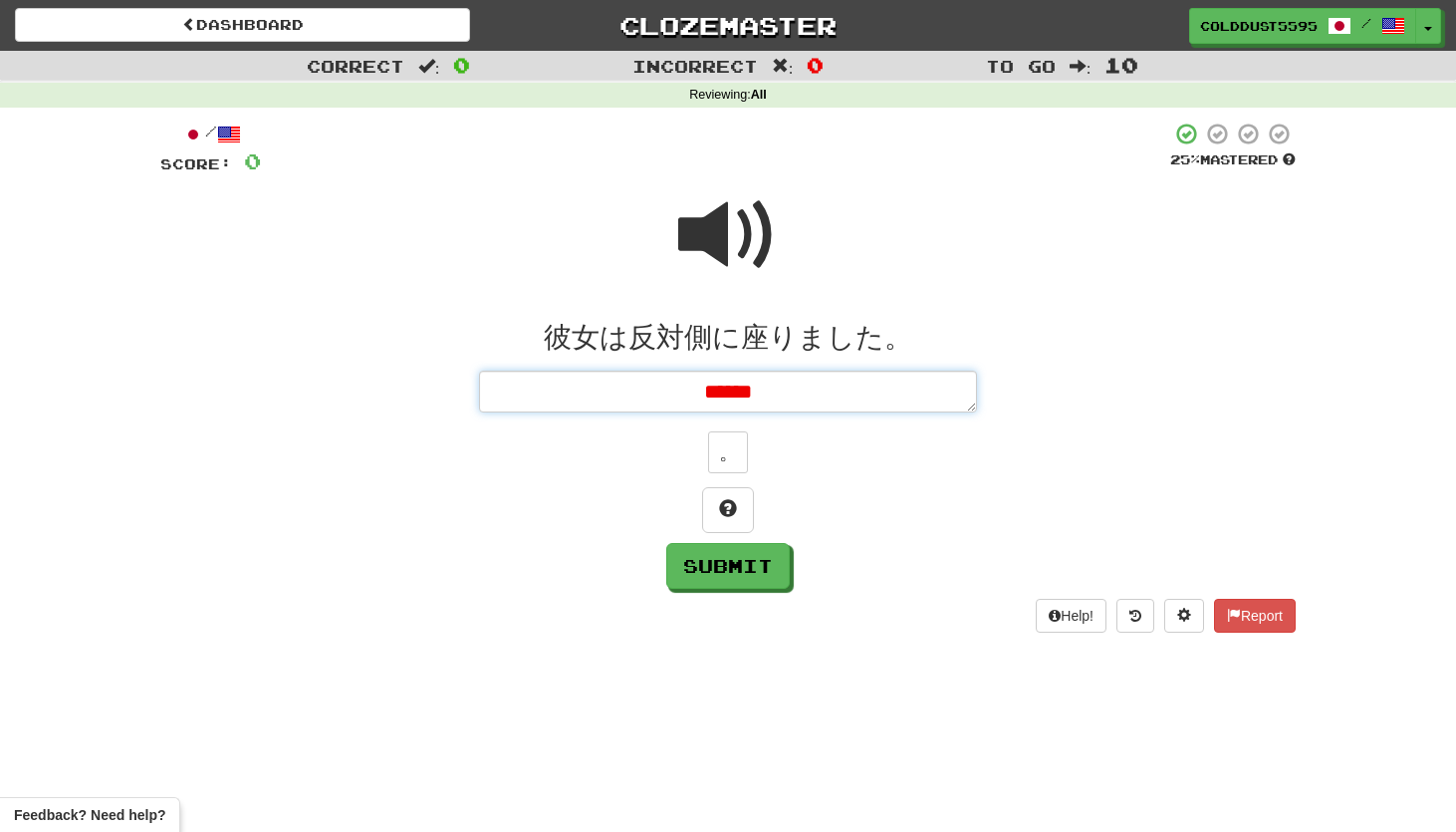type on "*" 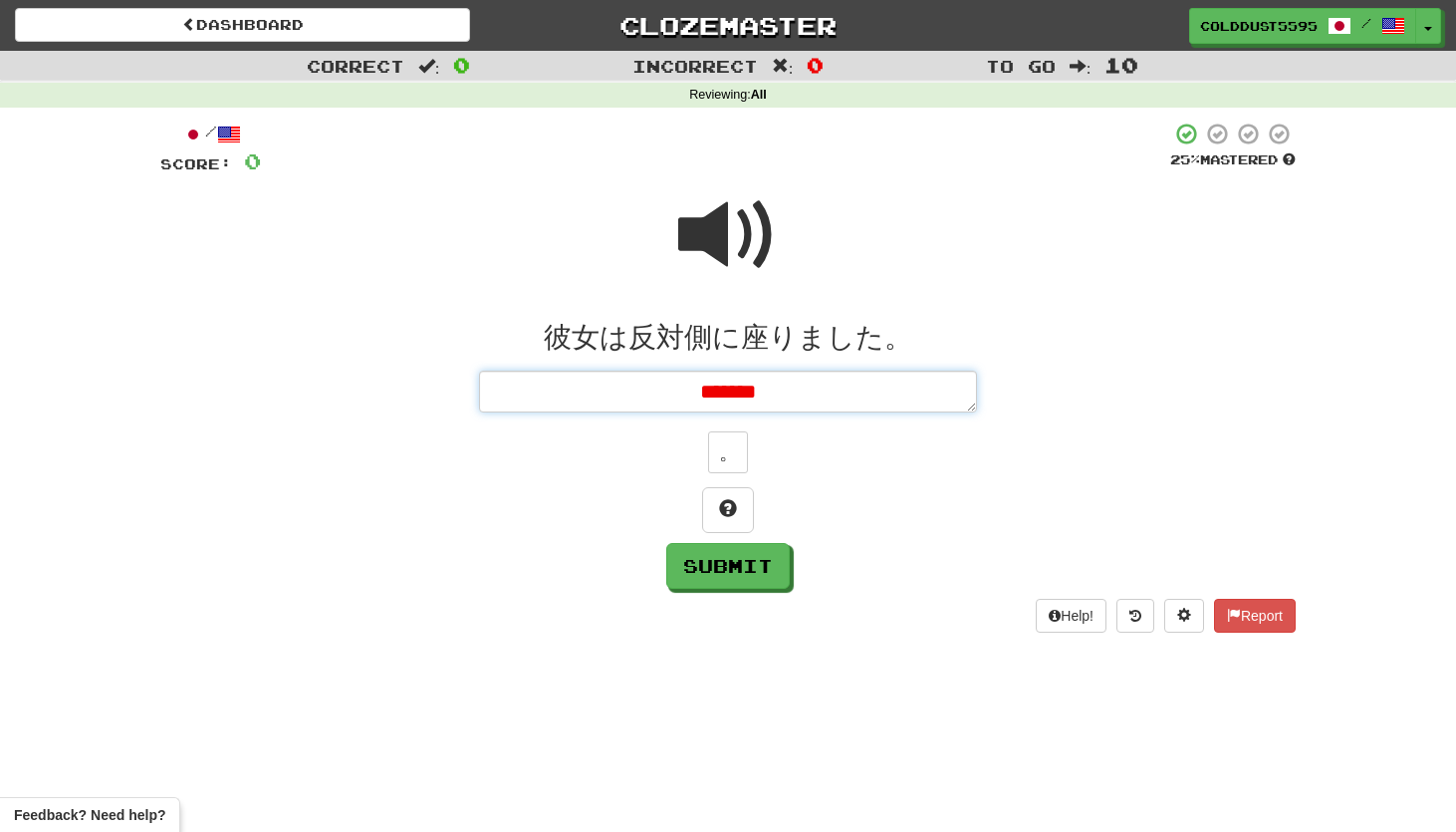 type on "*" 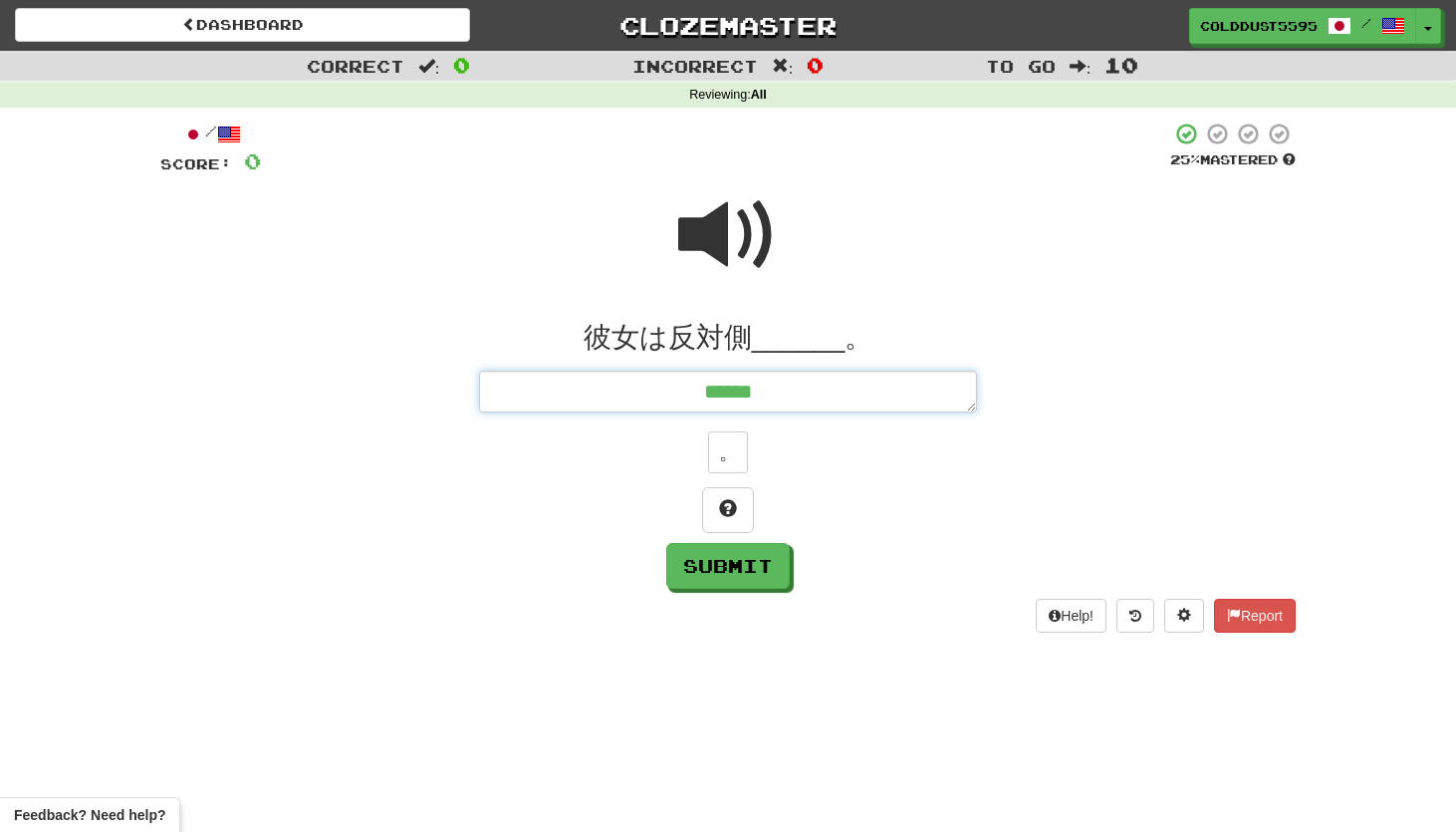 type on "*" 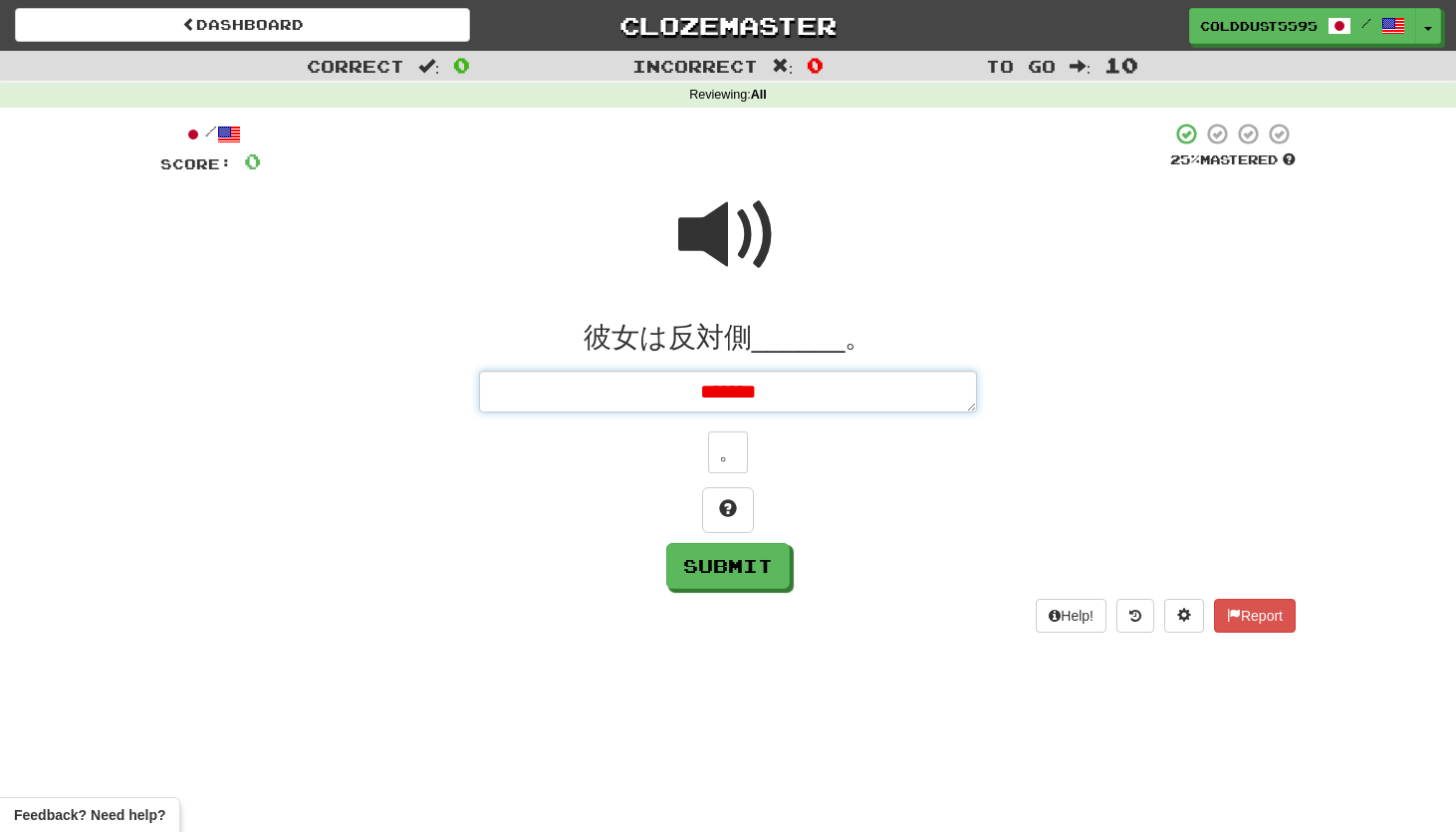 type on "*" 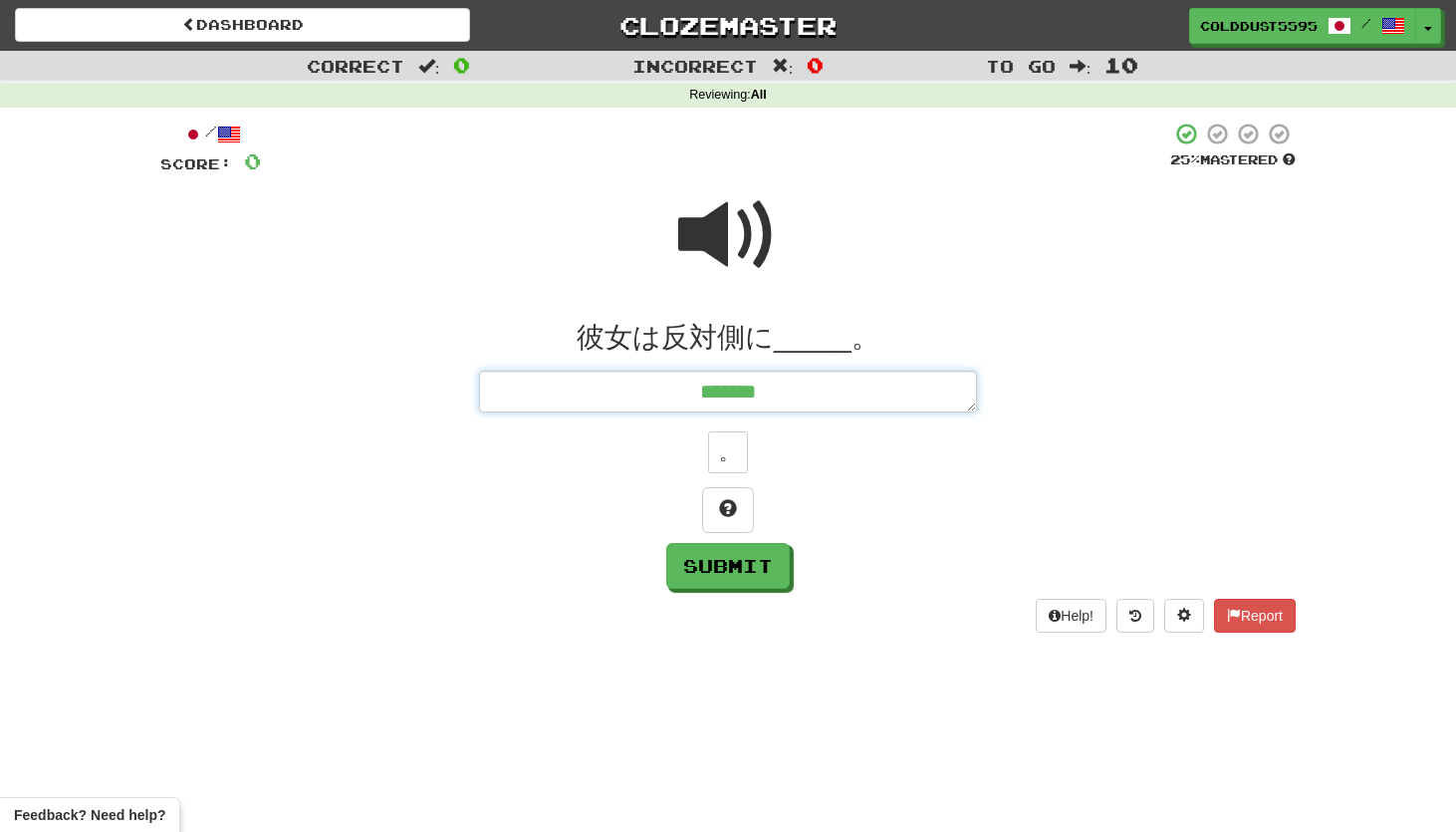 type on "*" 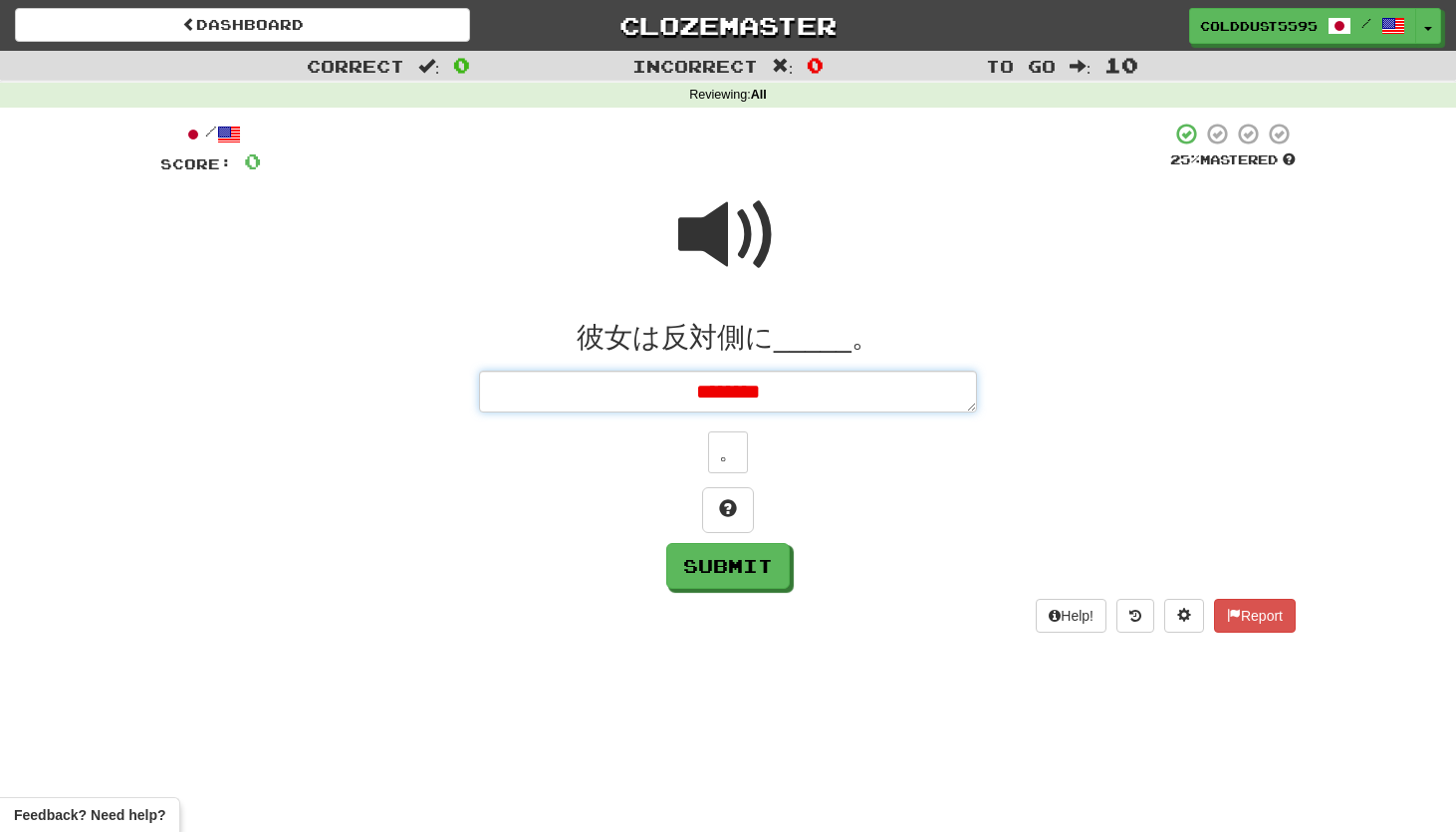 type on "*" 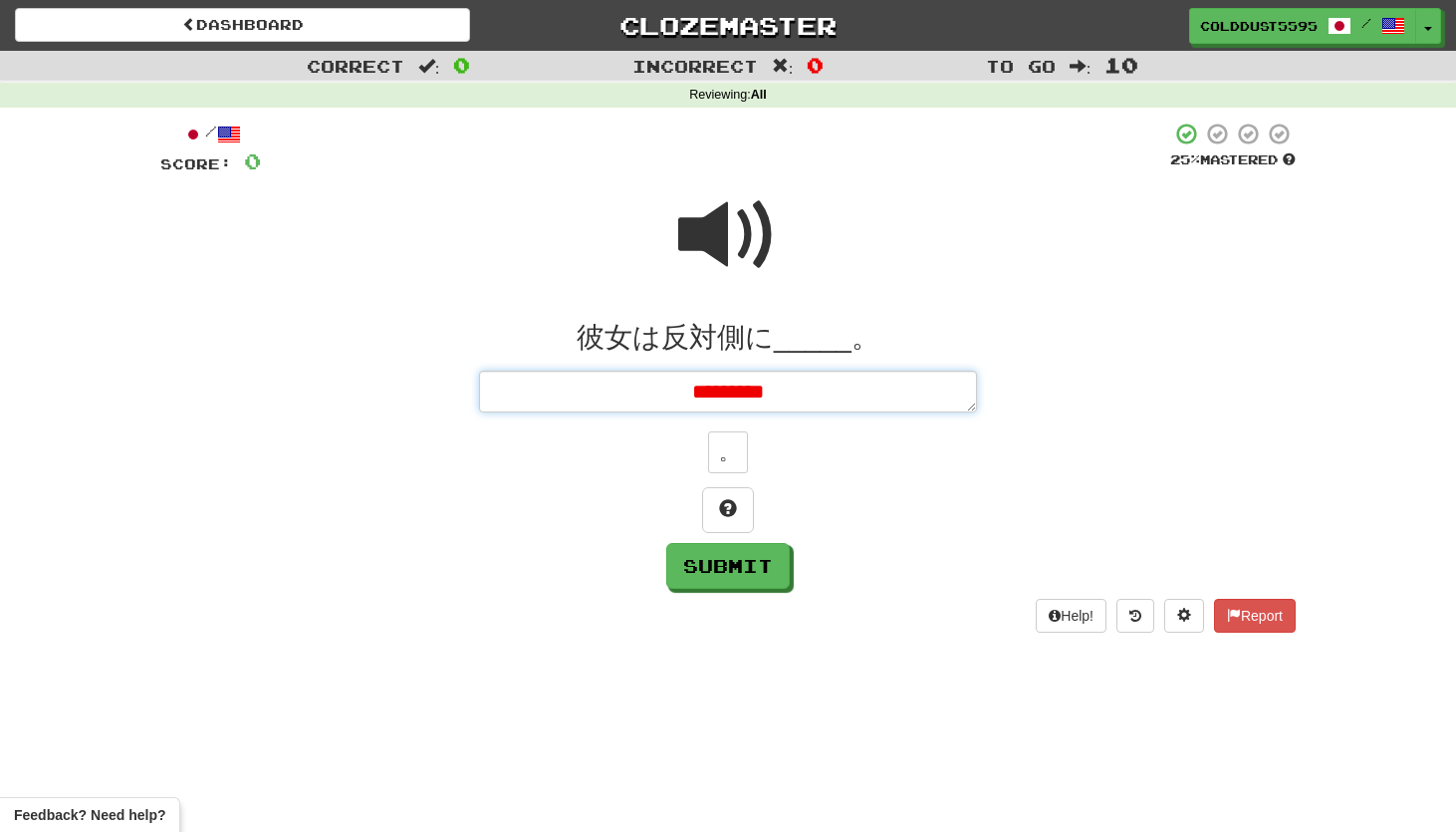 type on "*" 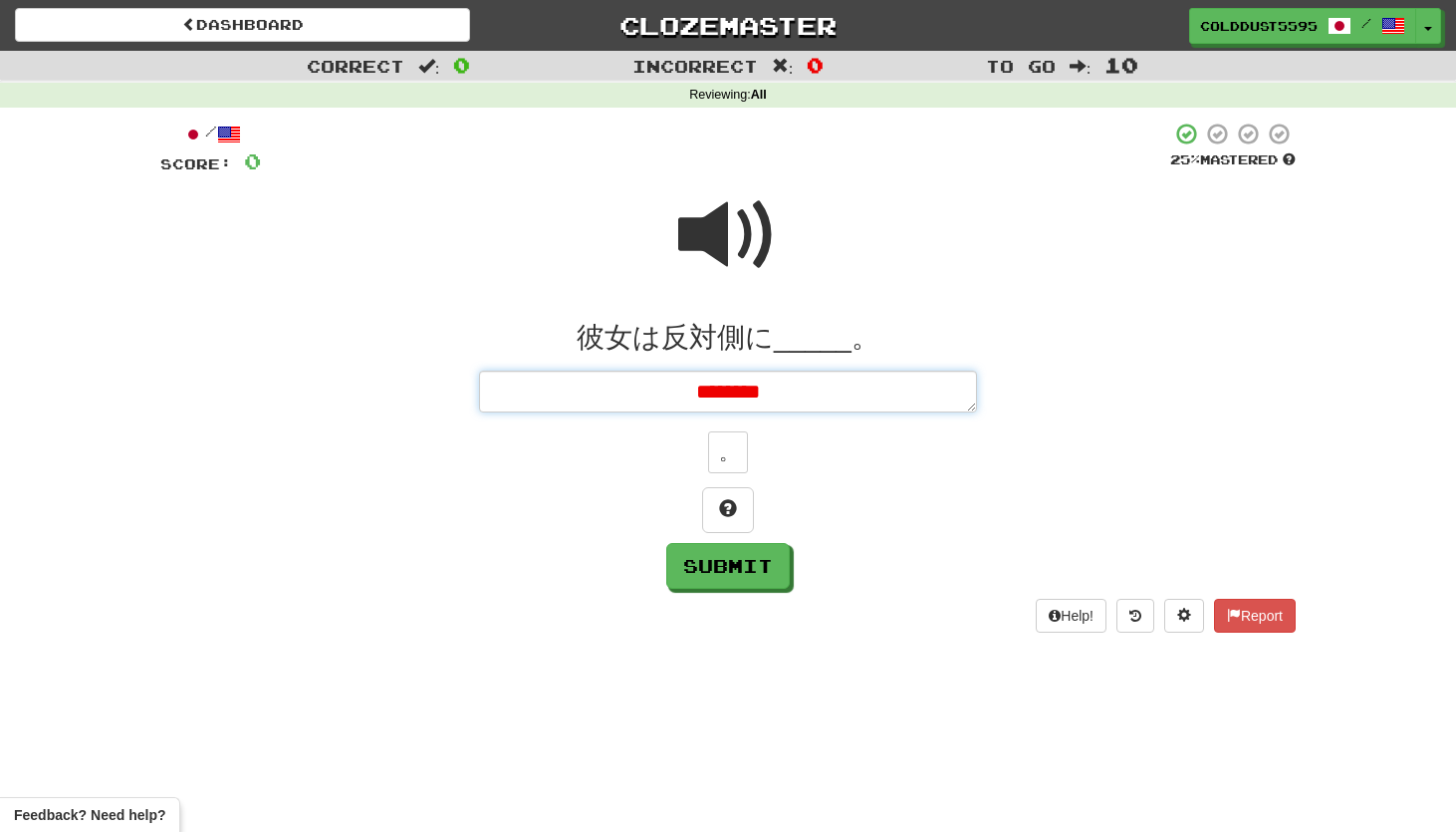 type on "*" 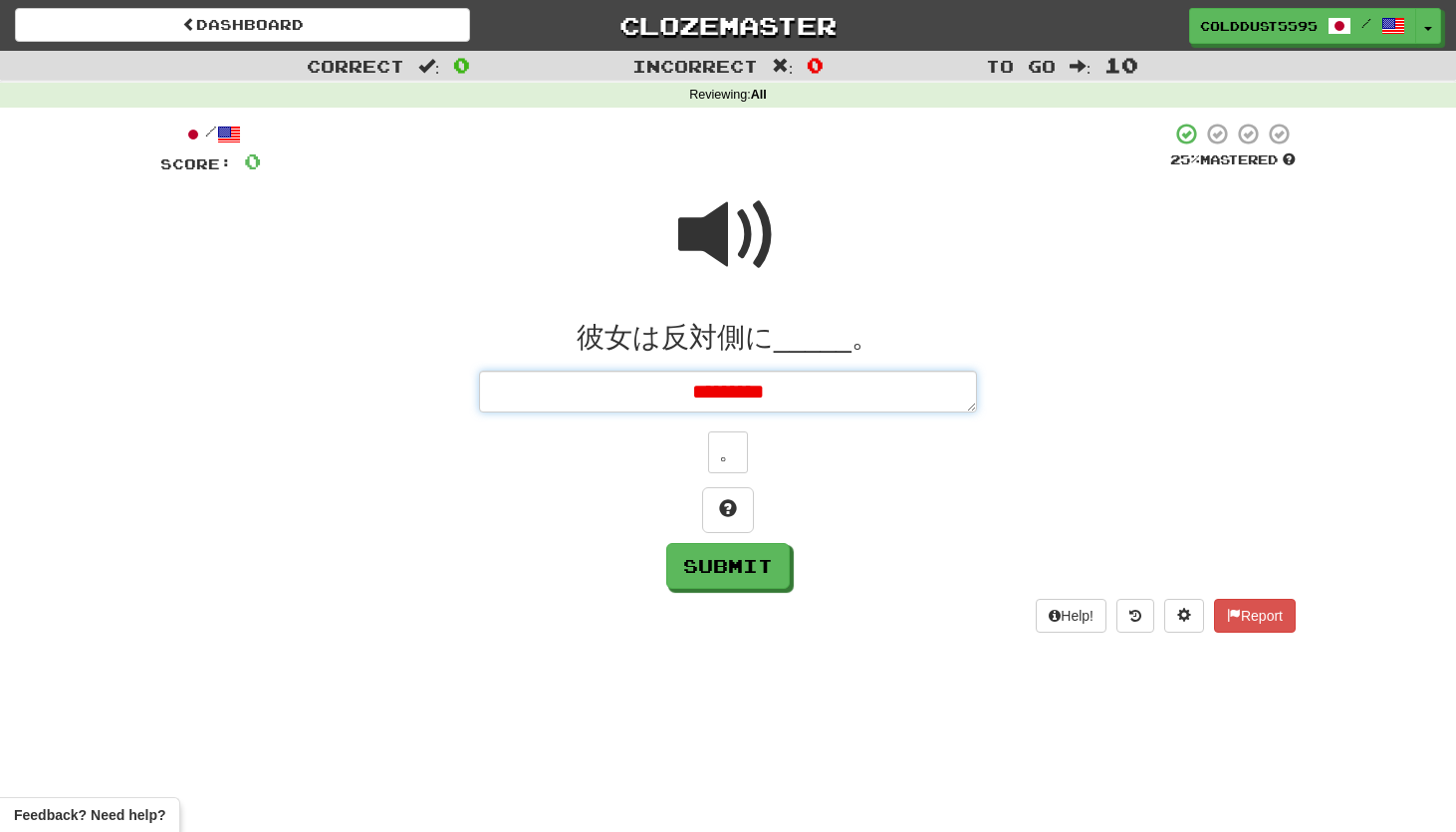 type on "*" 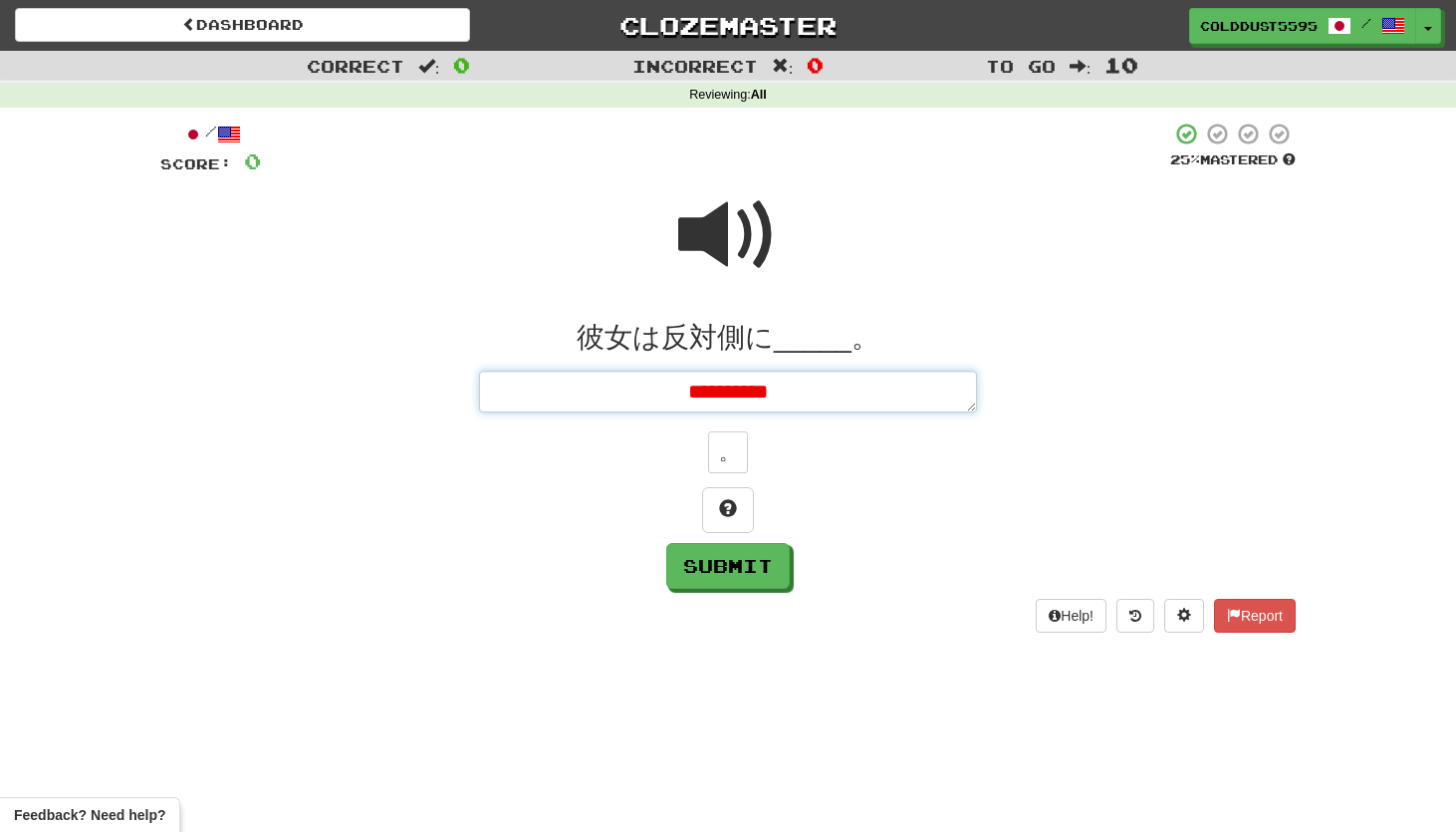 type on "*" 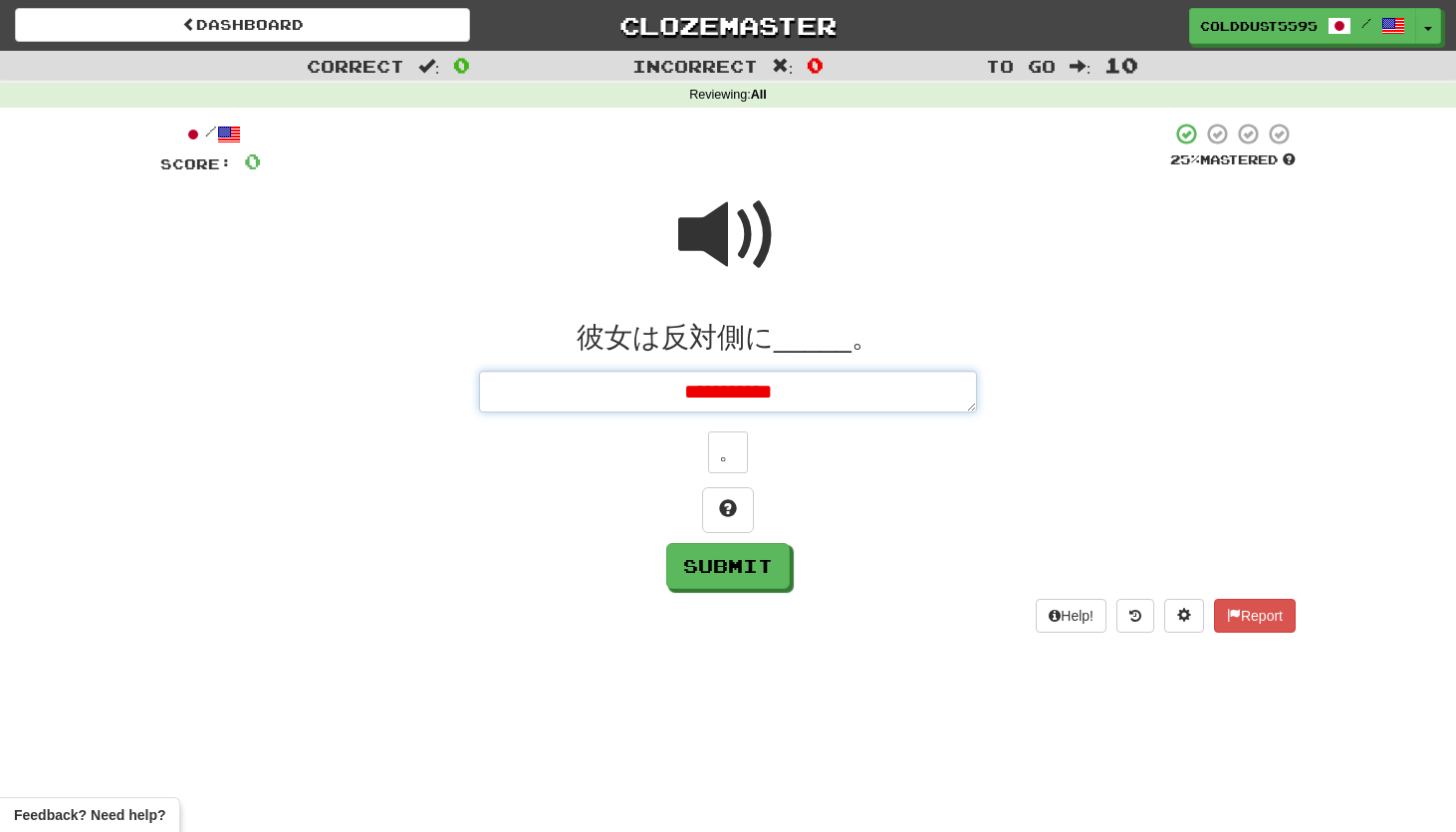 type on "*" 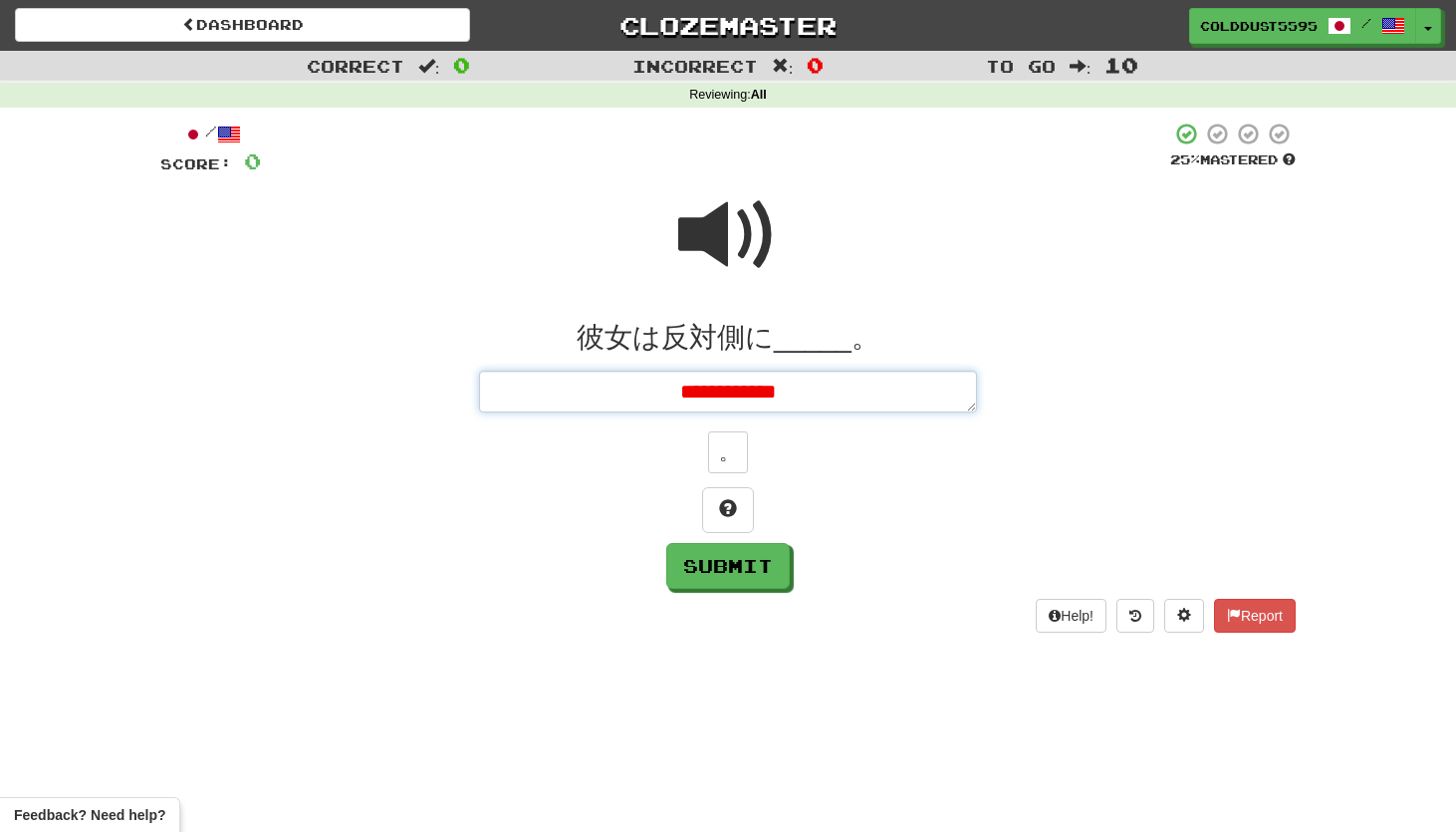 type on "*" 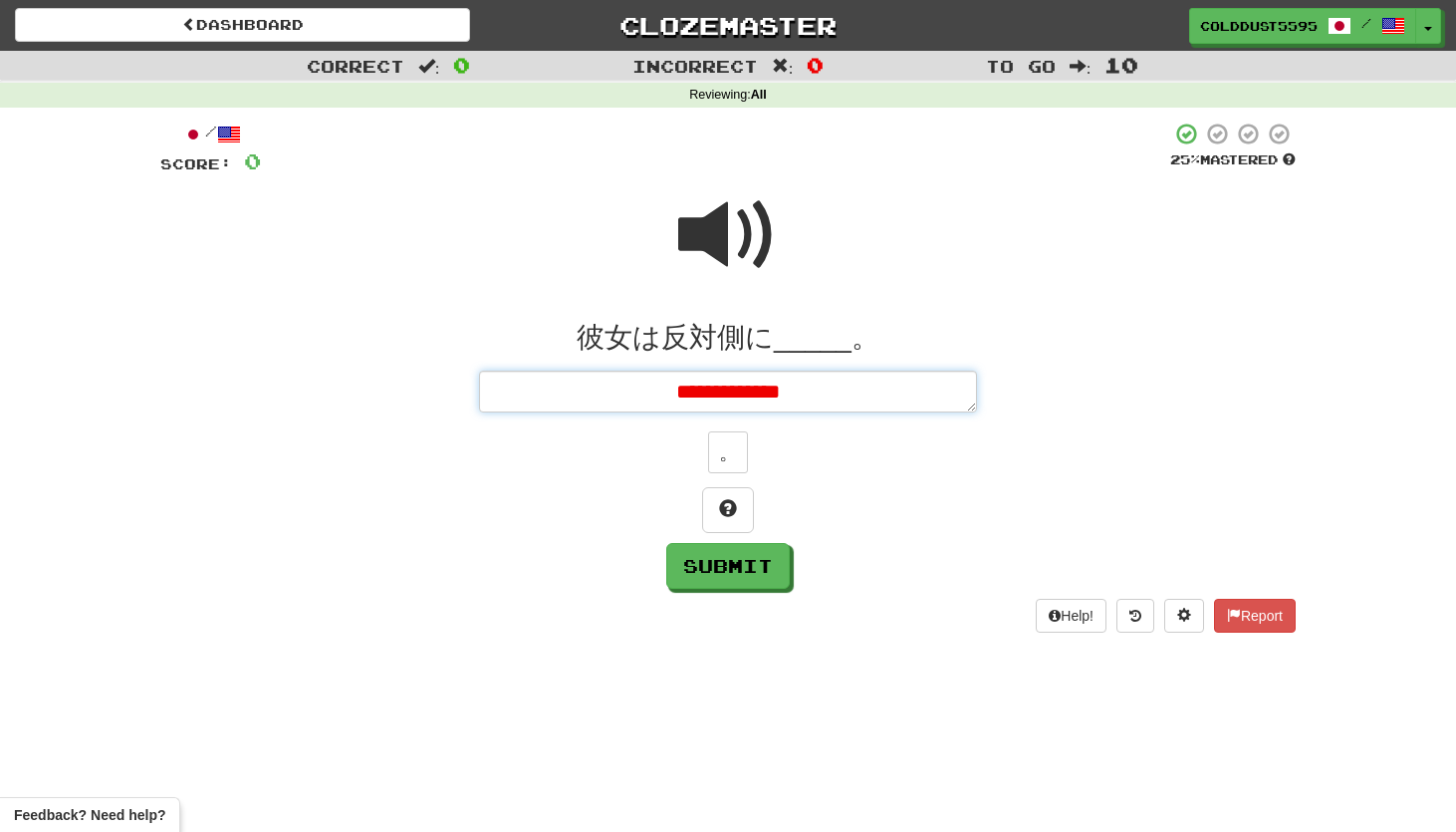 type on "*" 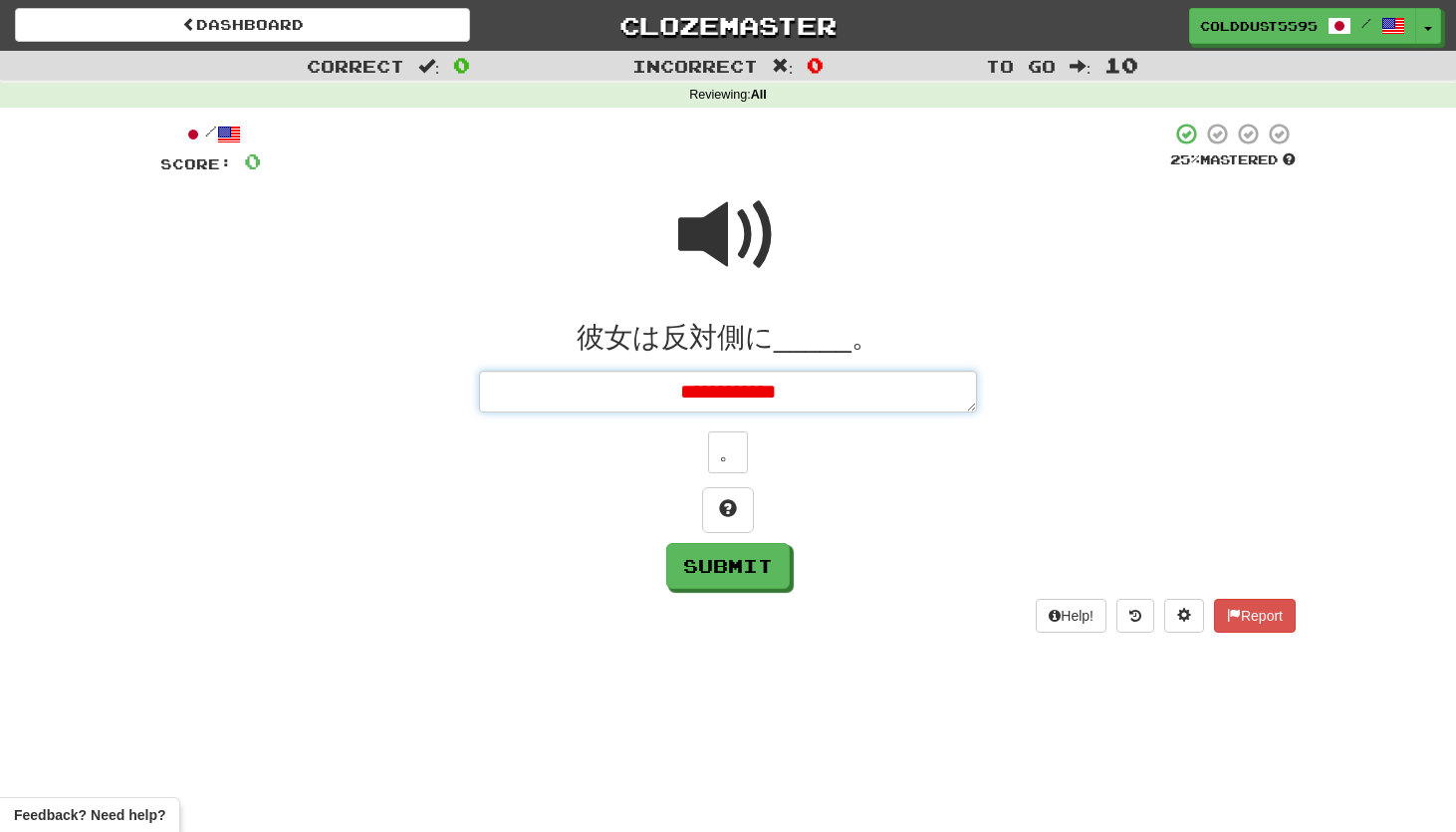 type on "*" 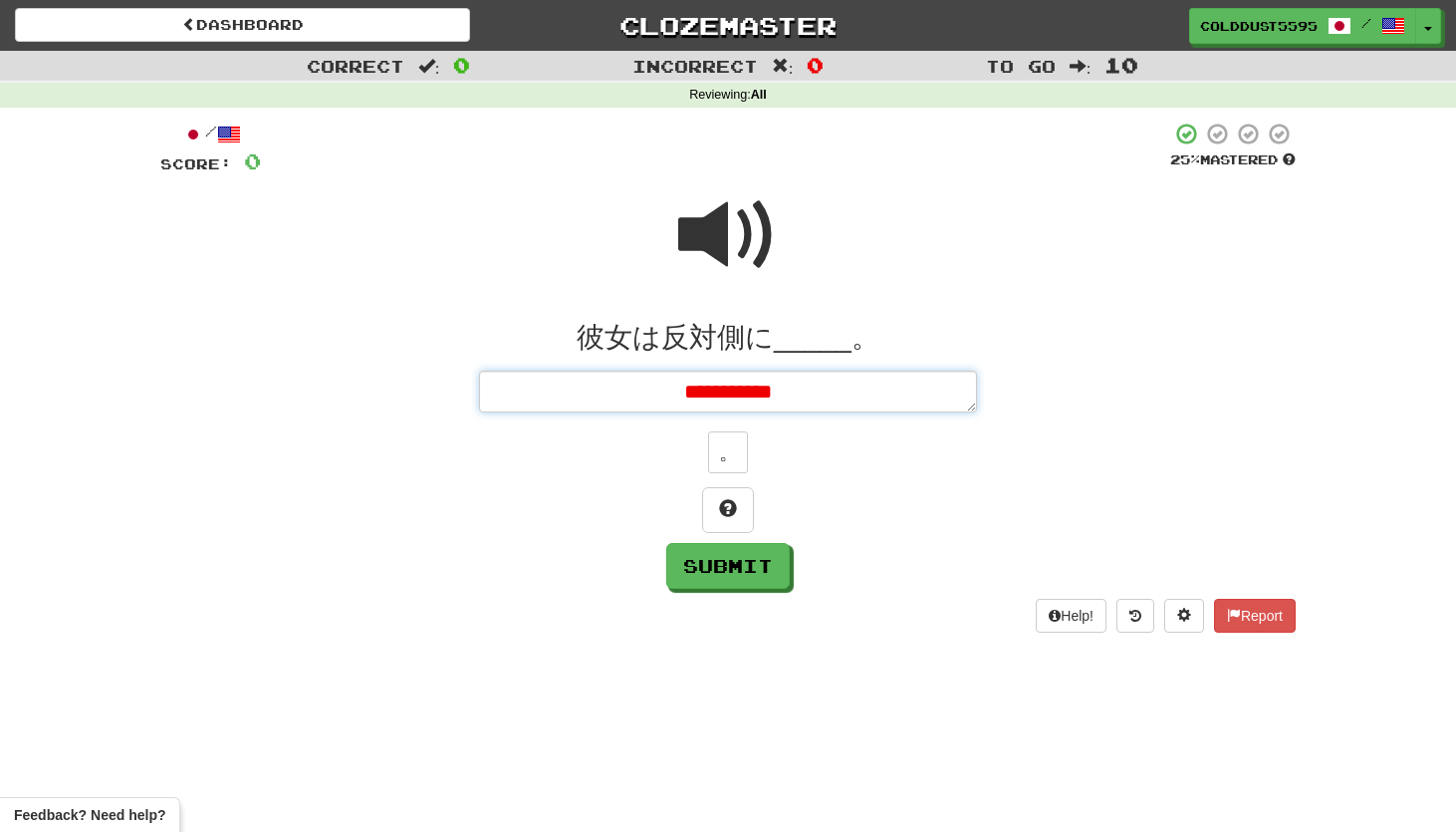 type on "*" 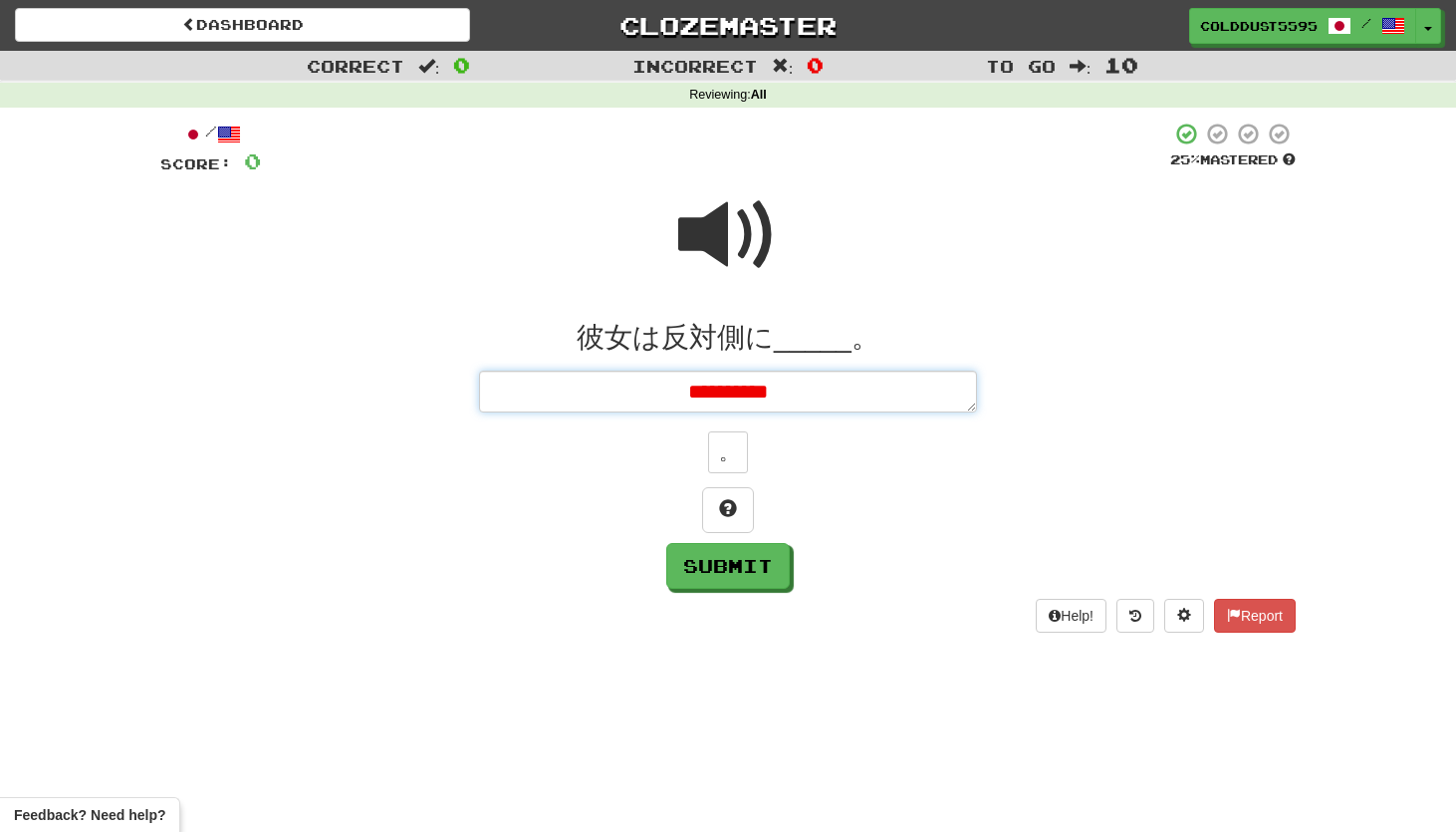 type on "*" 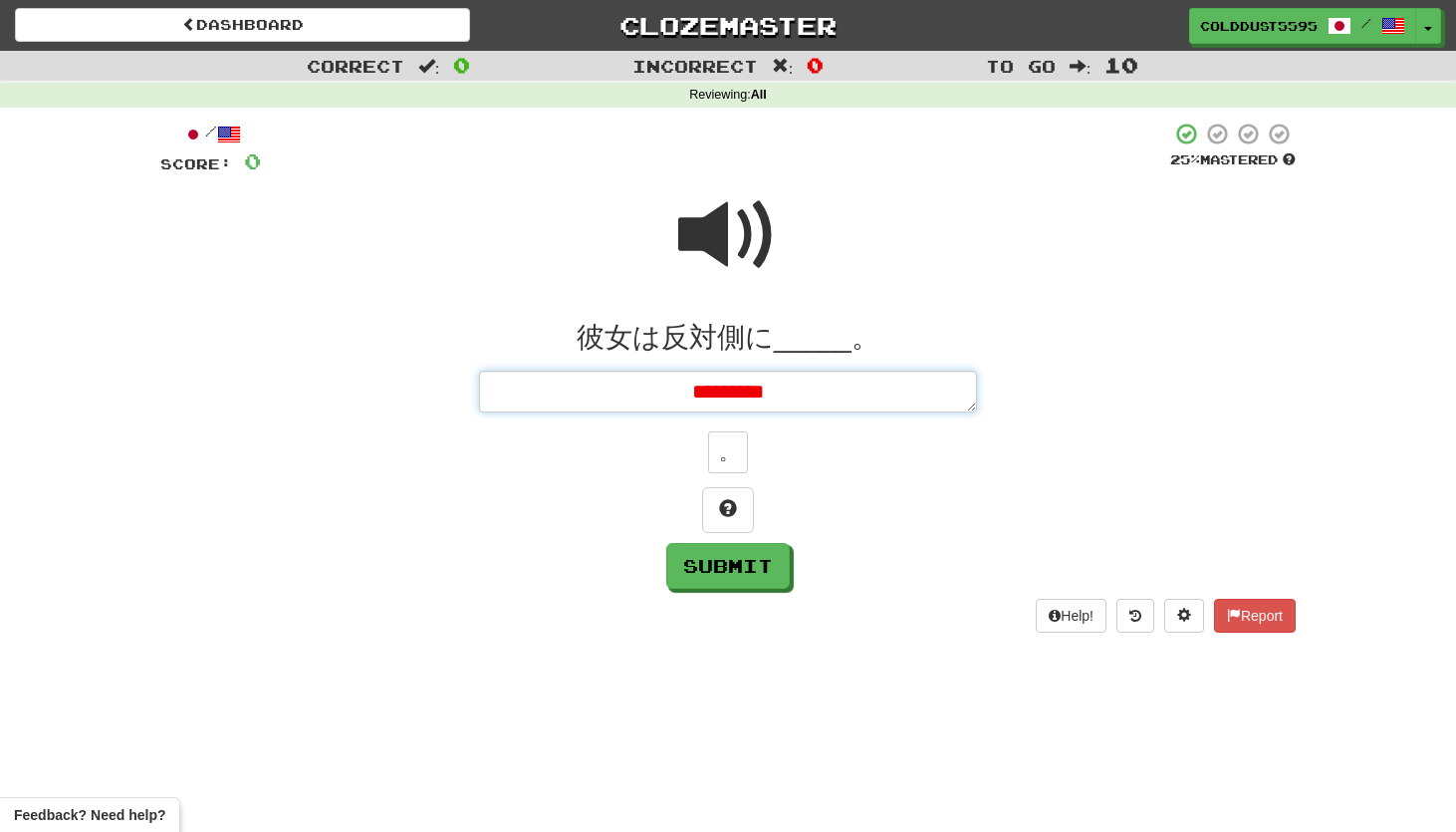type on "*" 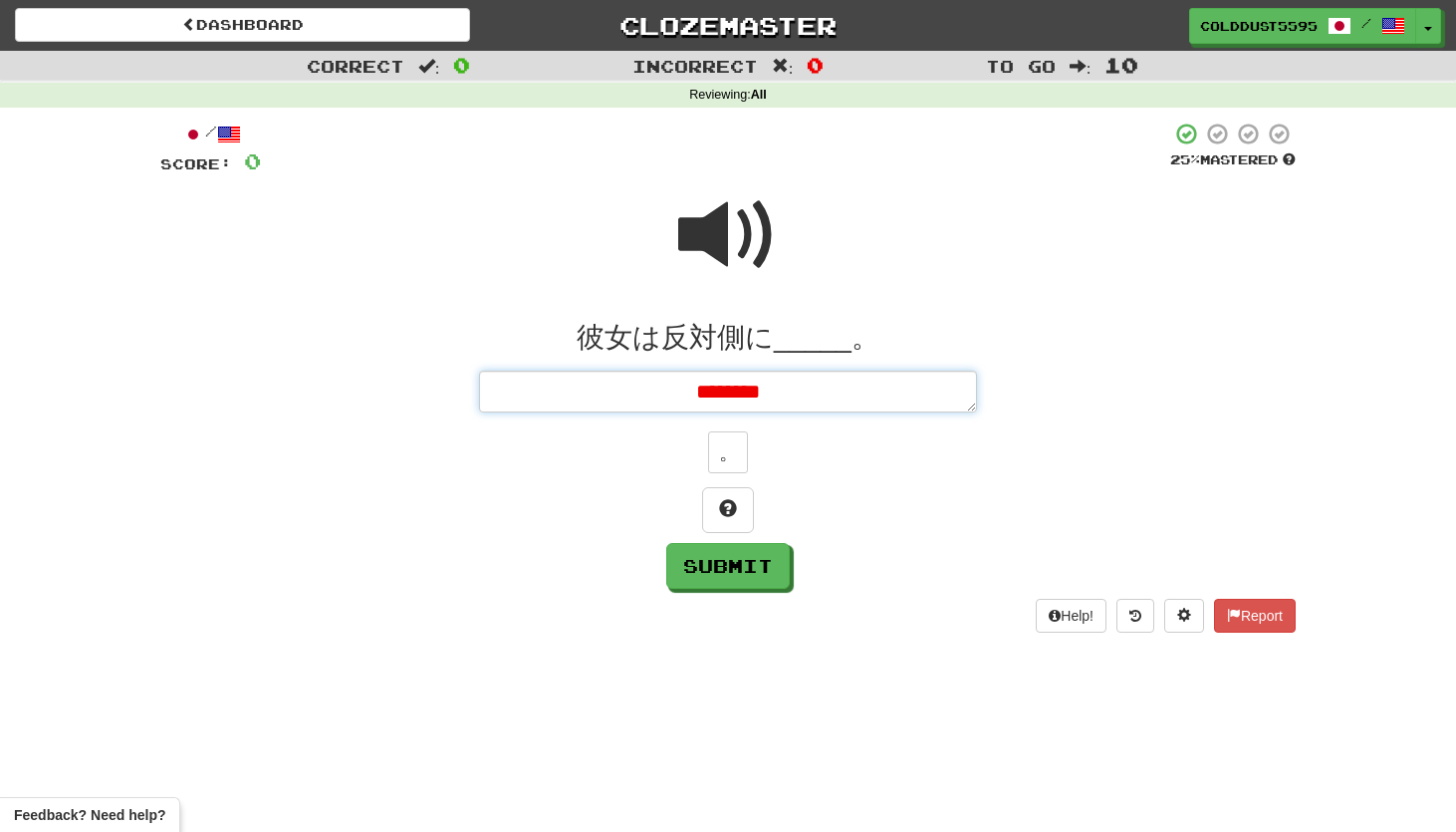 type on "*" 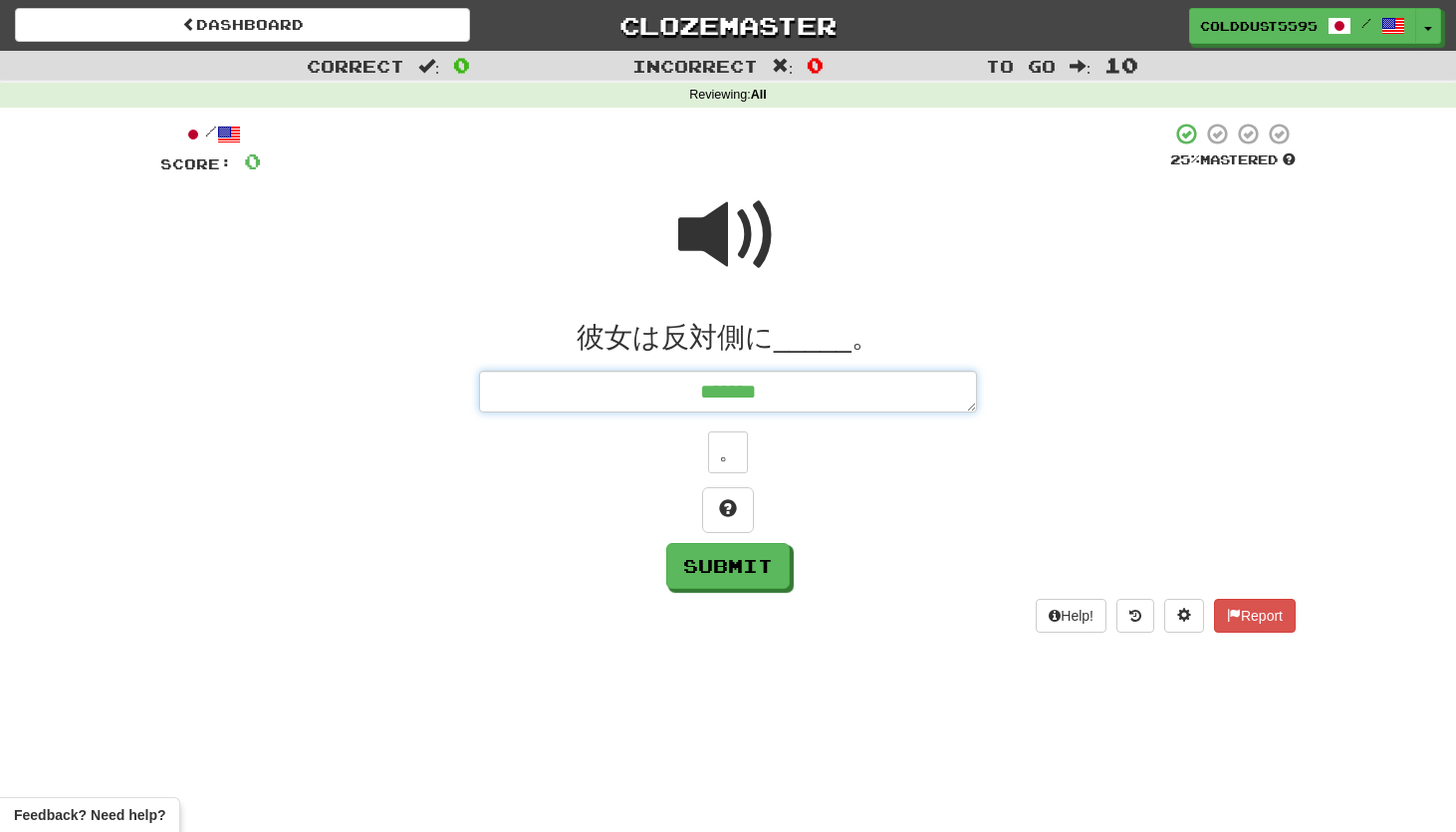 type on "*******" 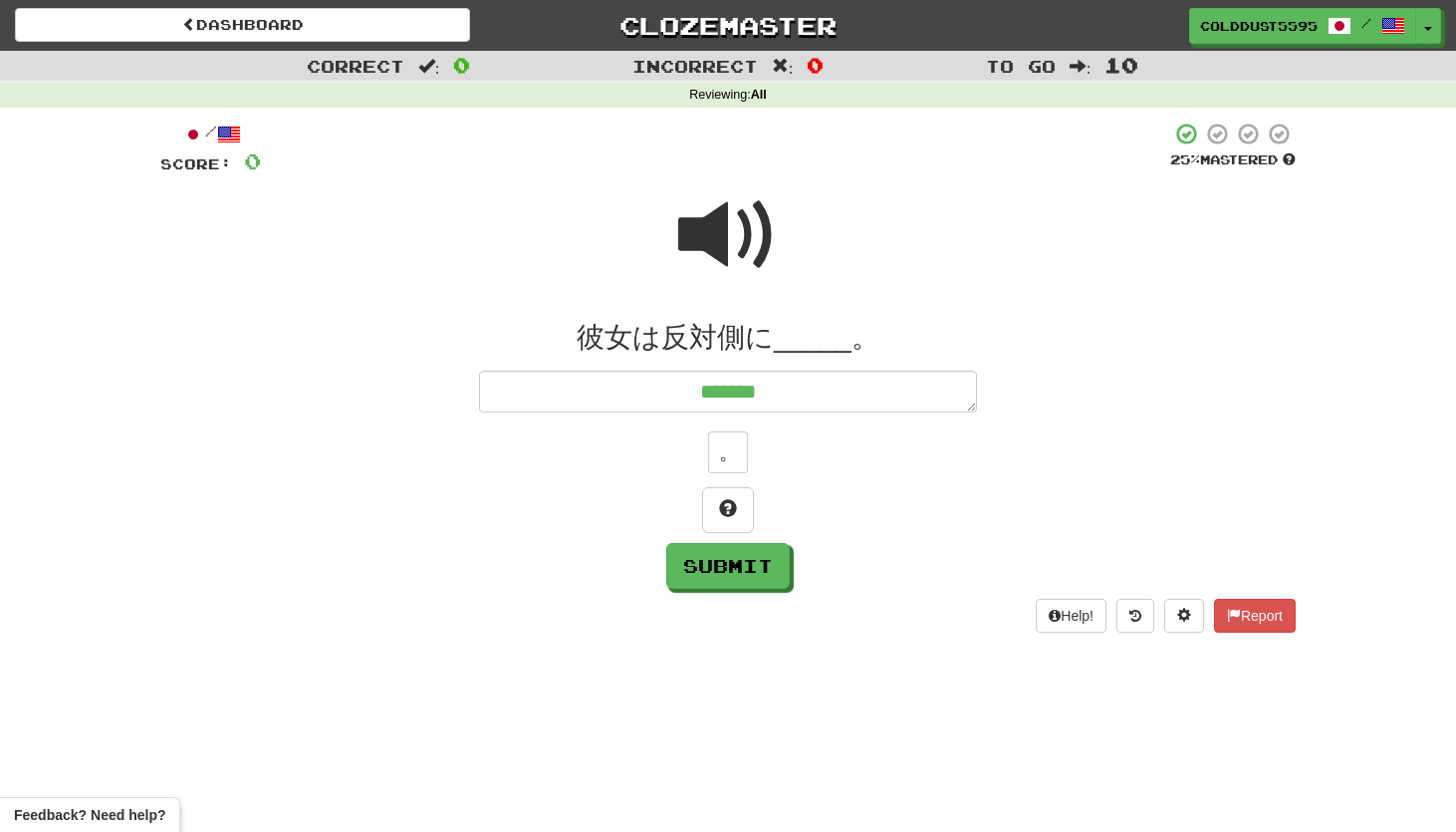 click at bounding box center [728, 235] 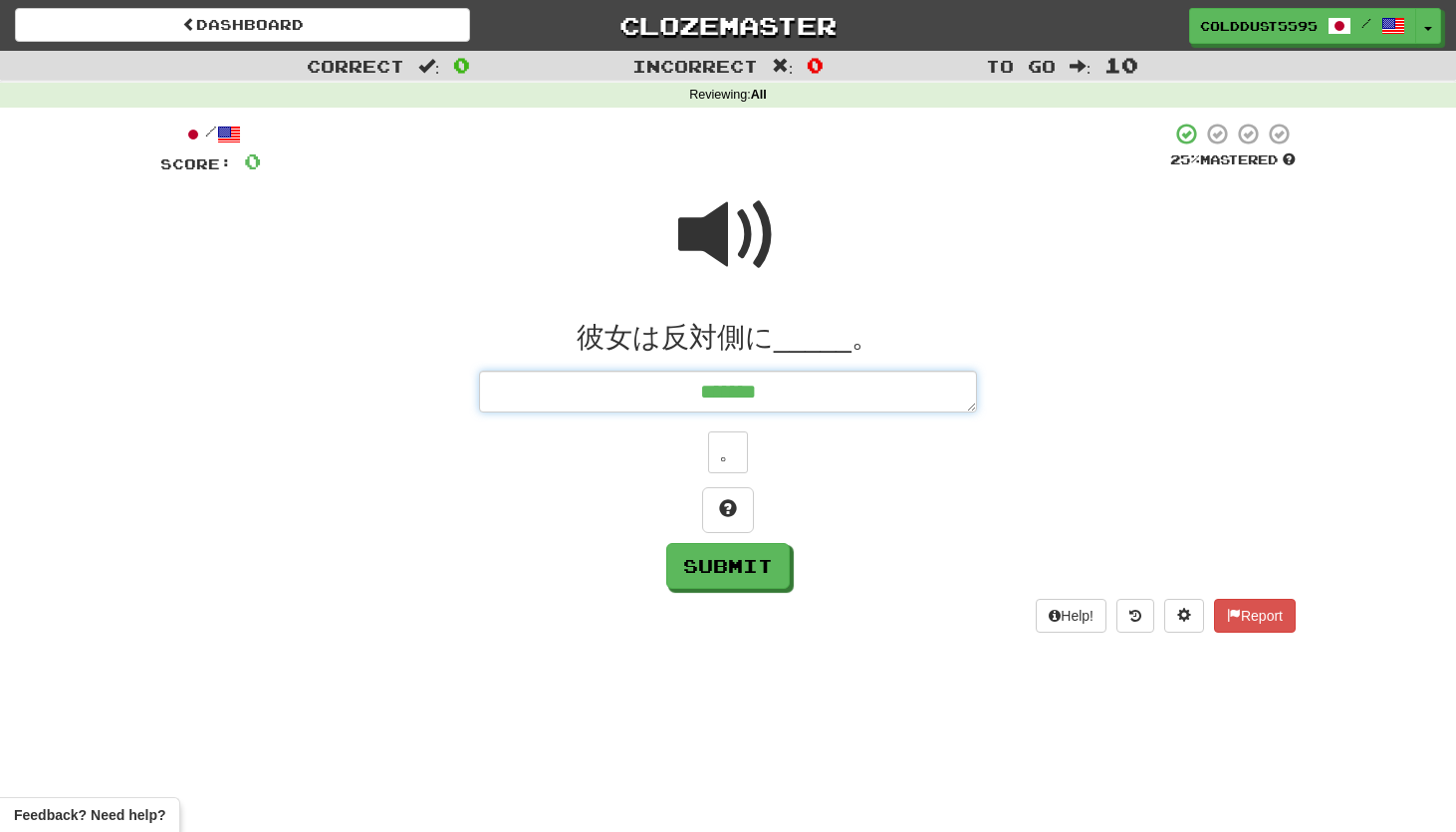 click on "*******" at bounding box center [728, 392] 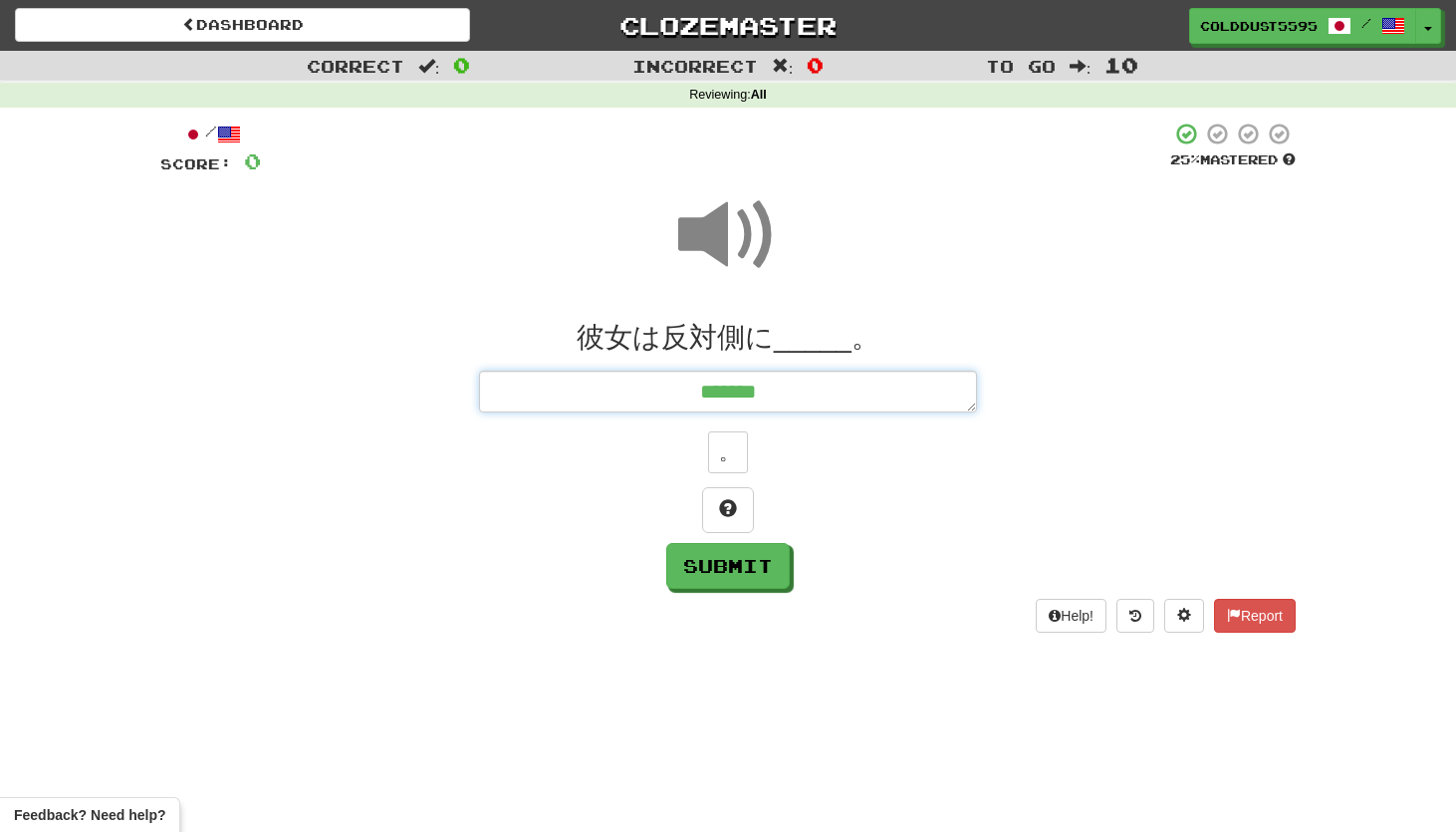 type on "*" 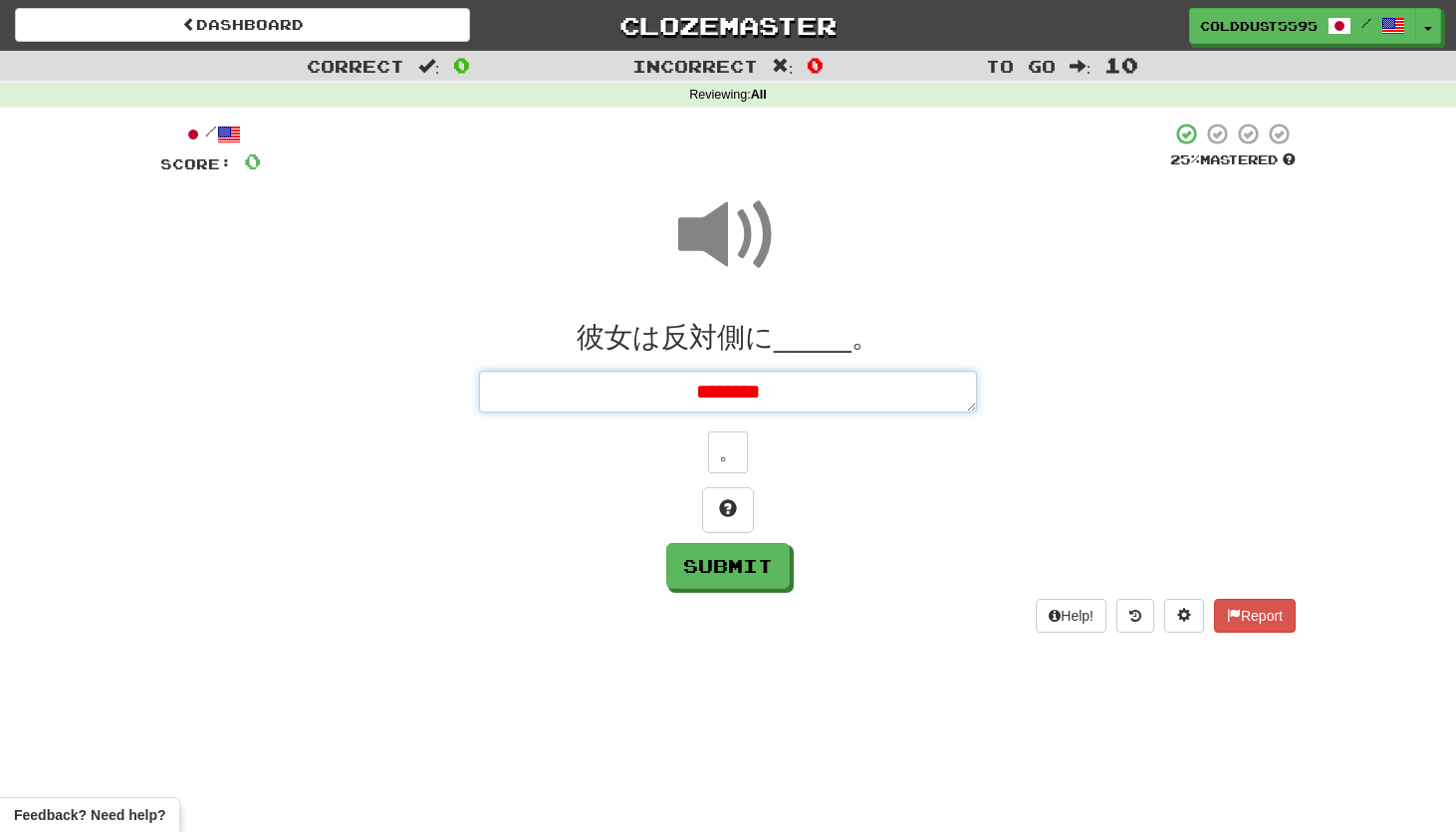 type on "*" 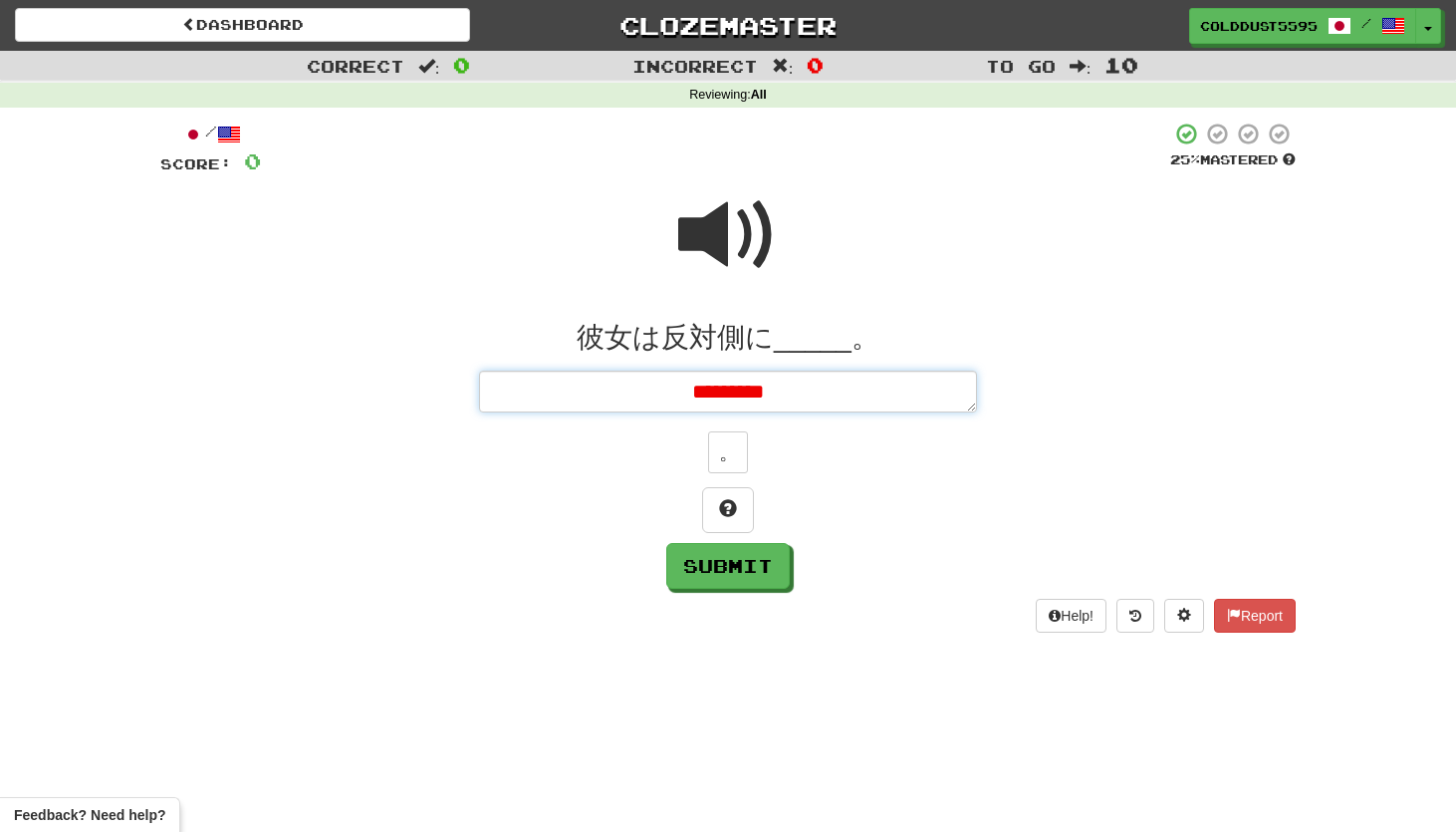 type on "*" 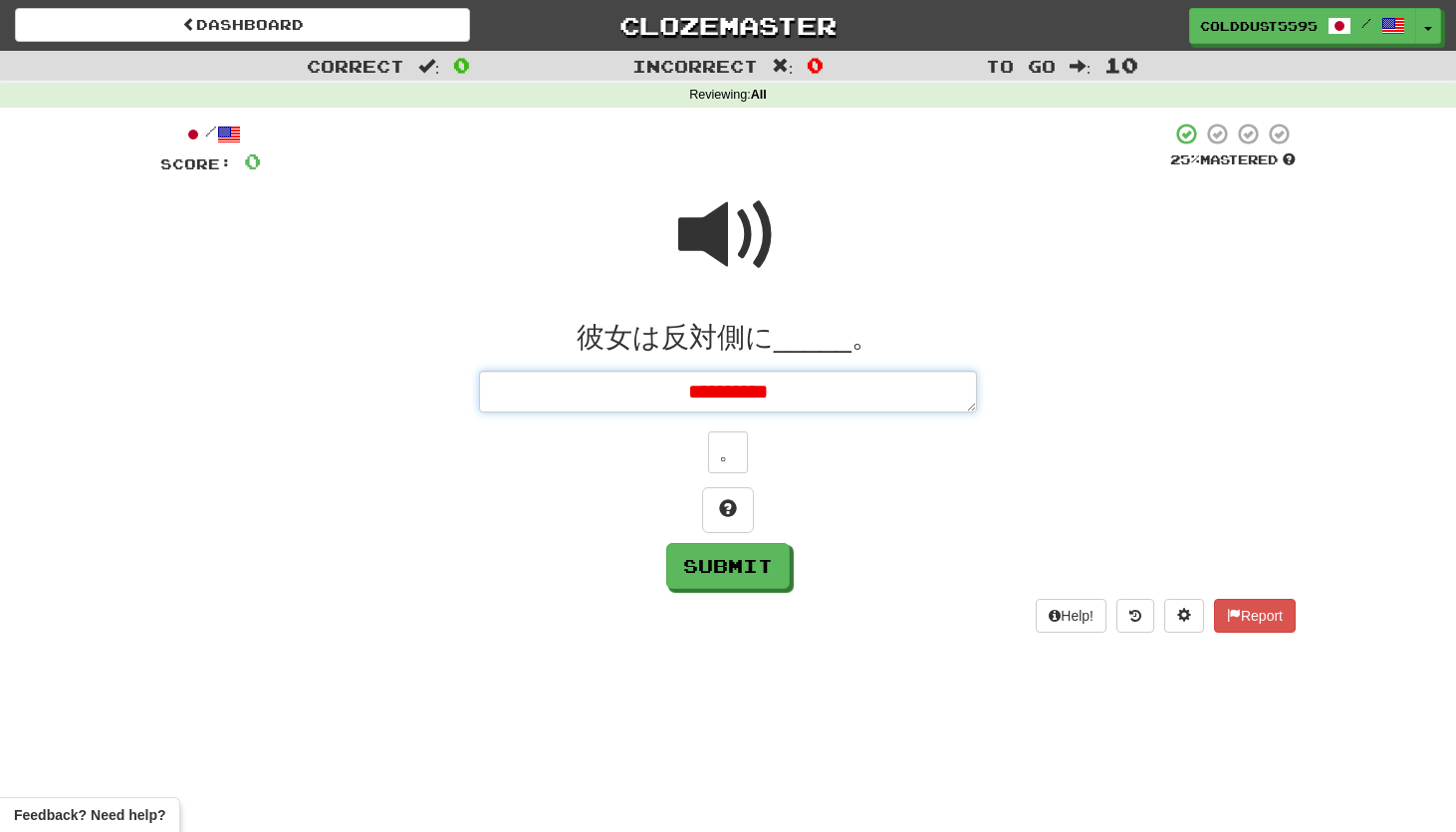 type on "*" 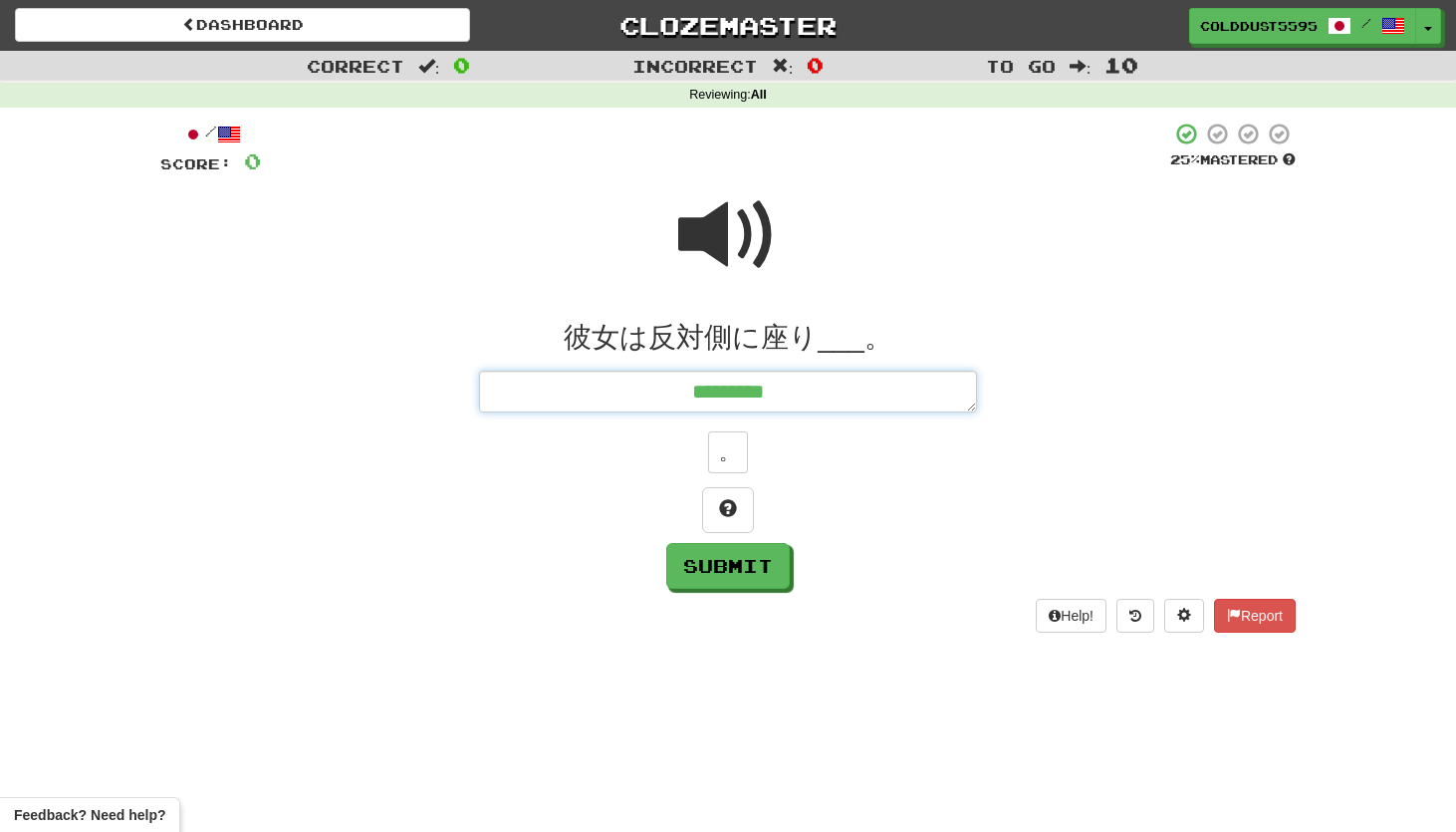 type on "*" 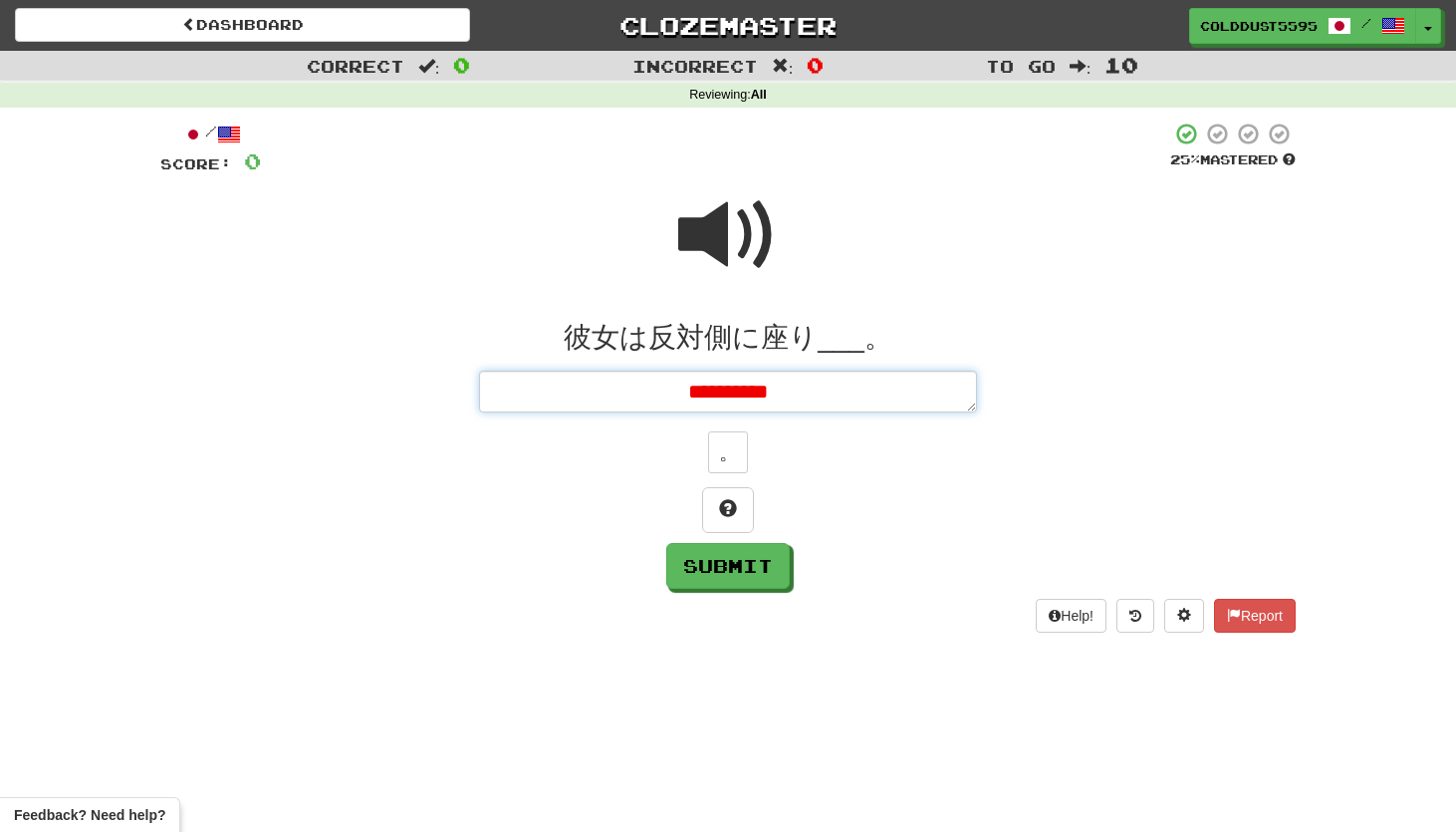 type on "*" 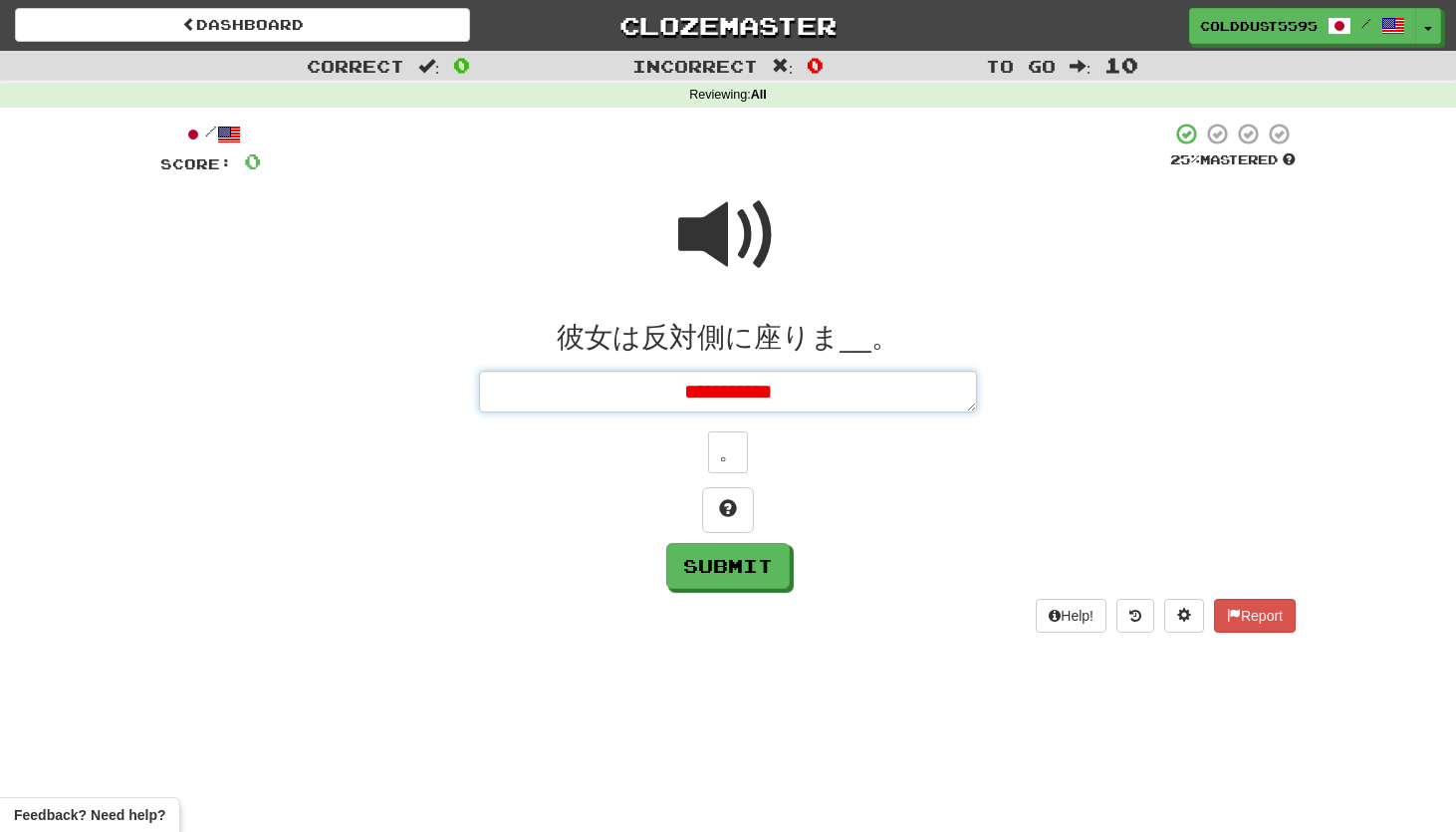 type on "*" 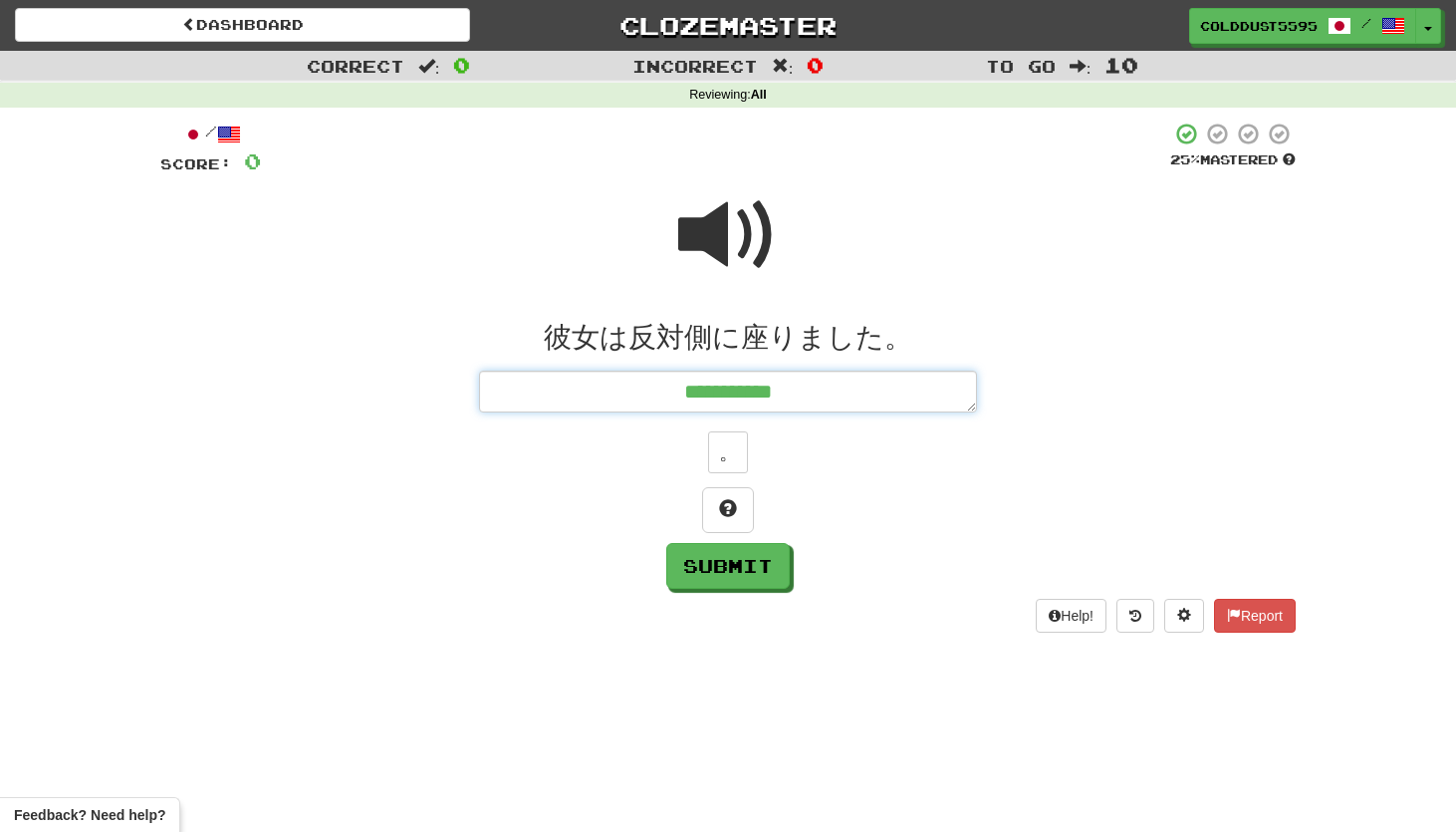 type on "*" 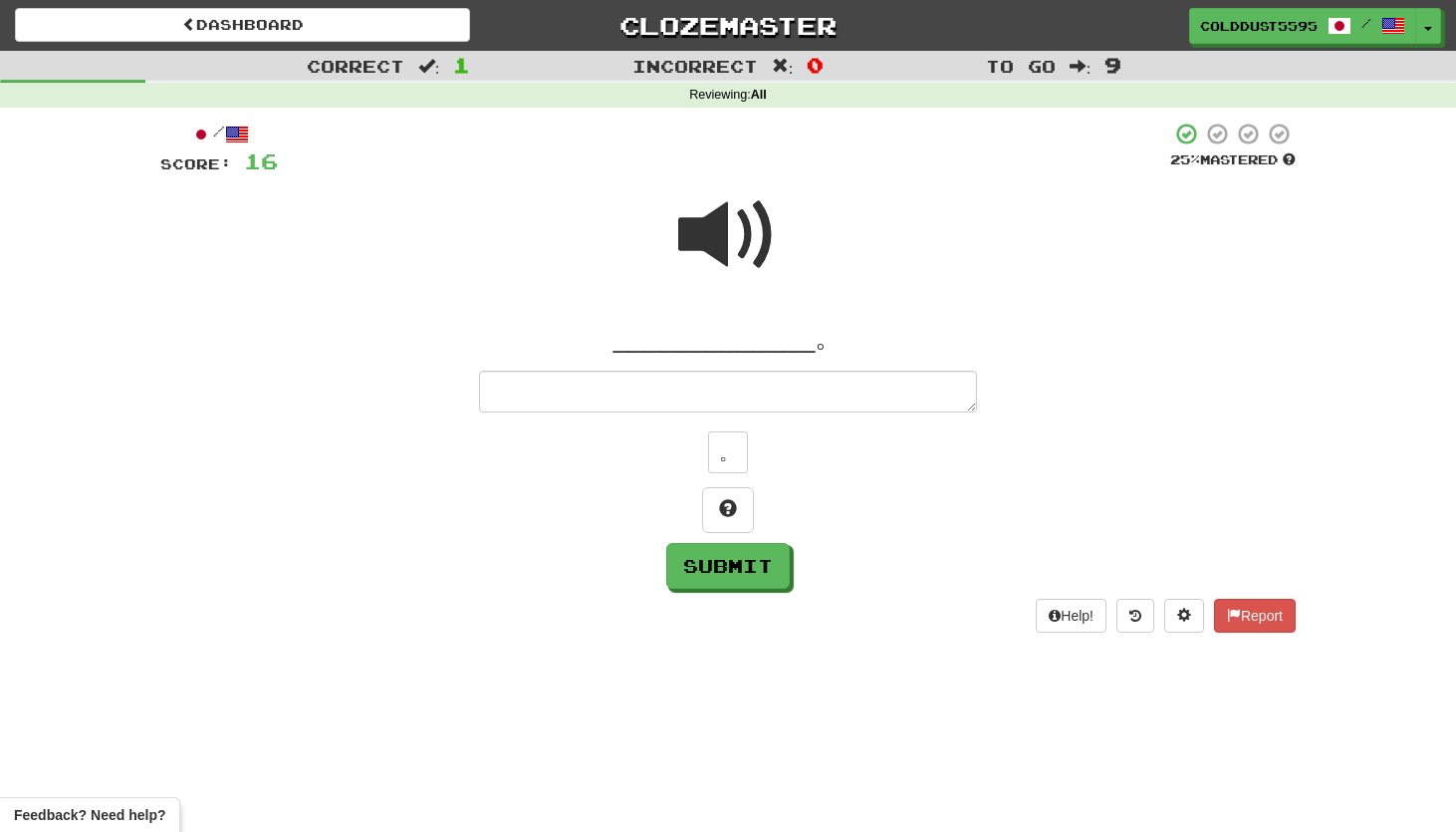 type on "*" 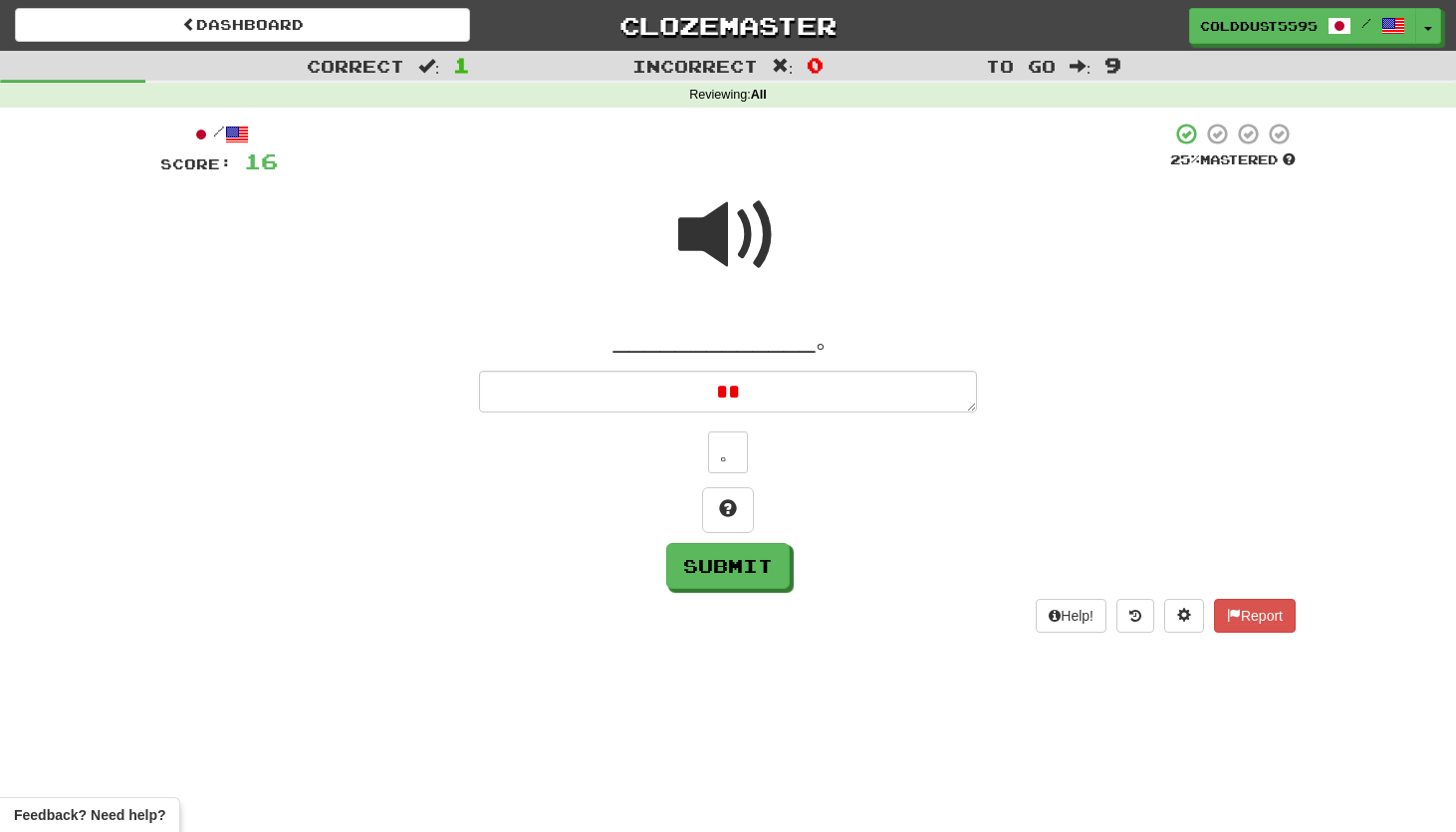 type 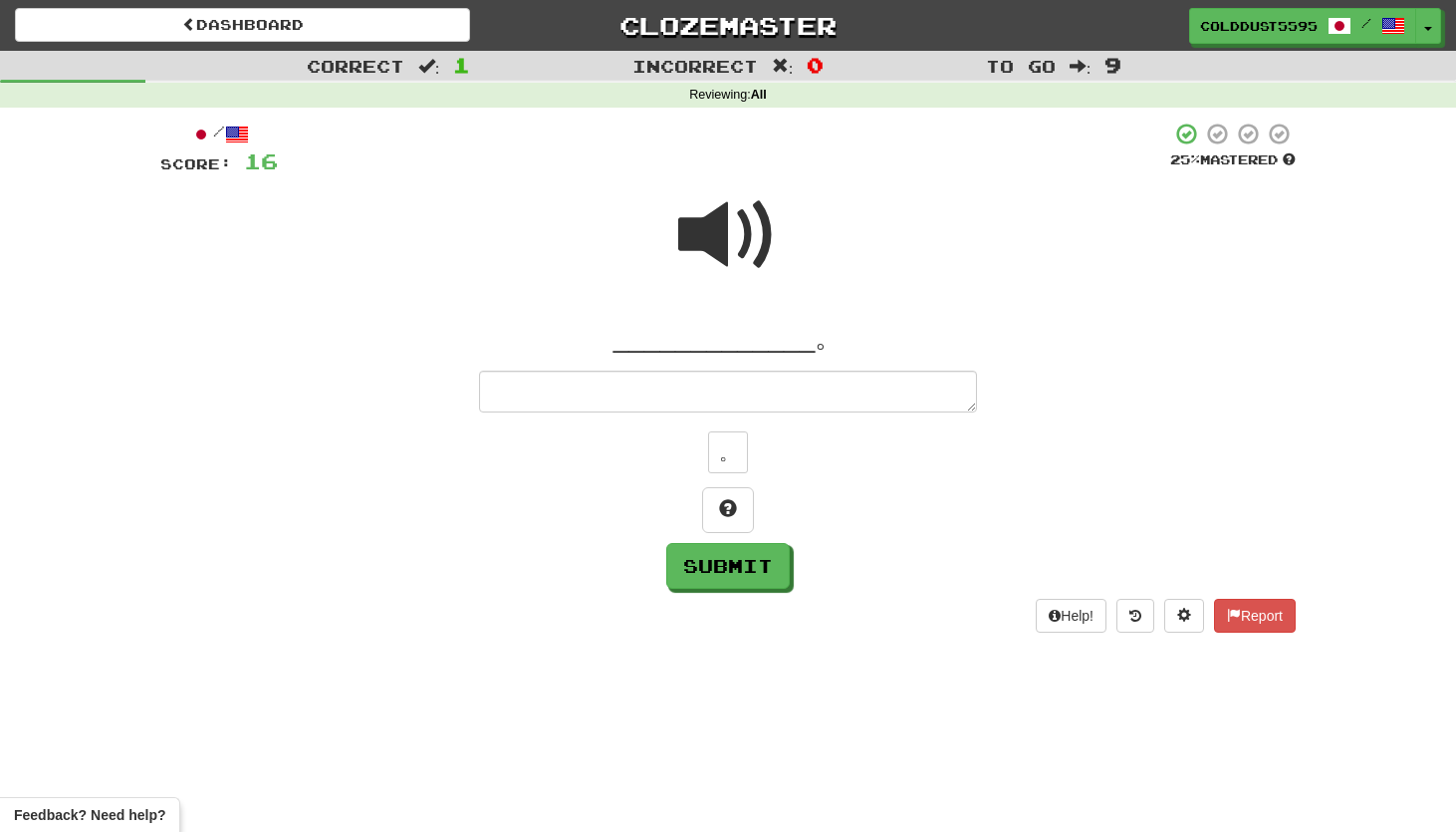 type on "*" 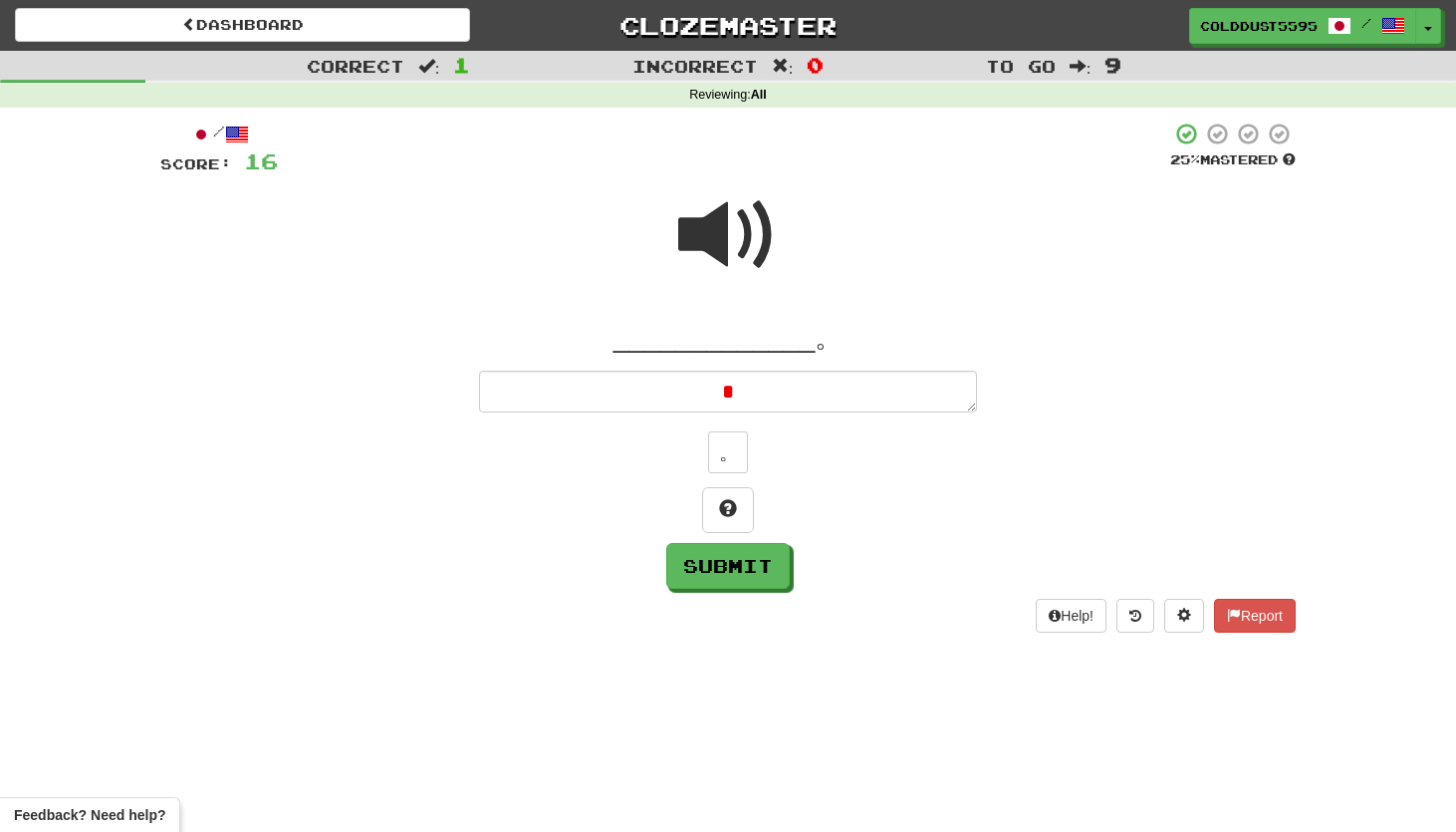 type on "*" 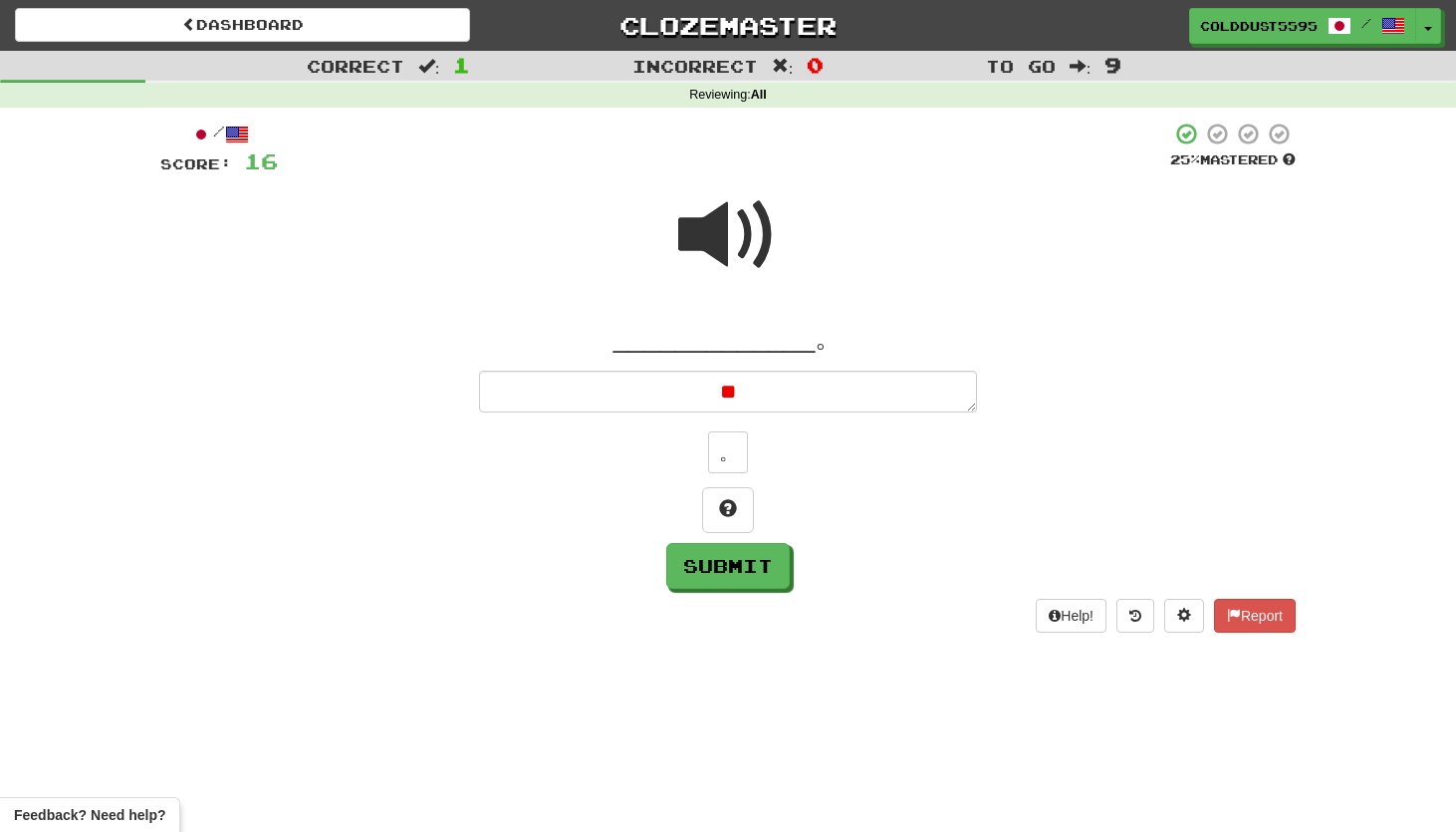 type on "*" 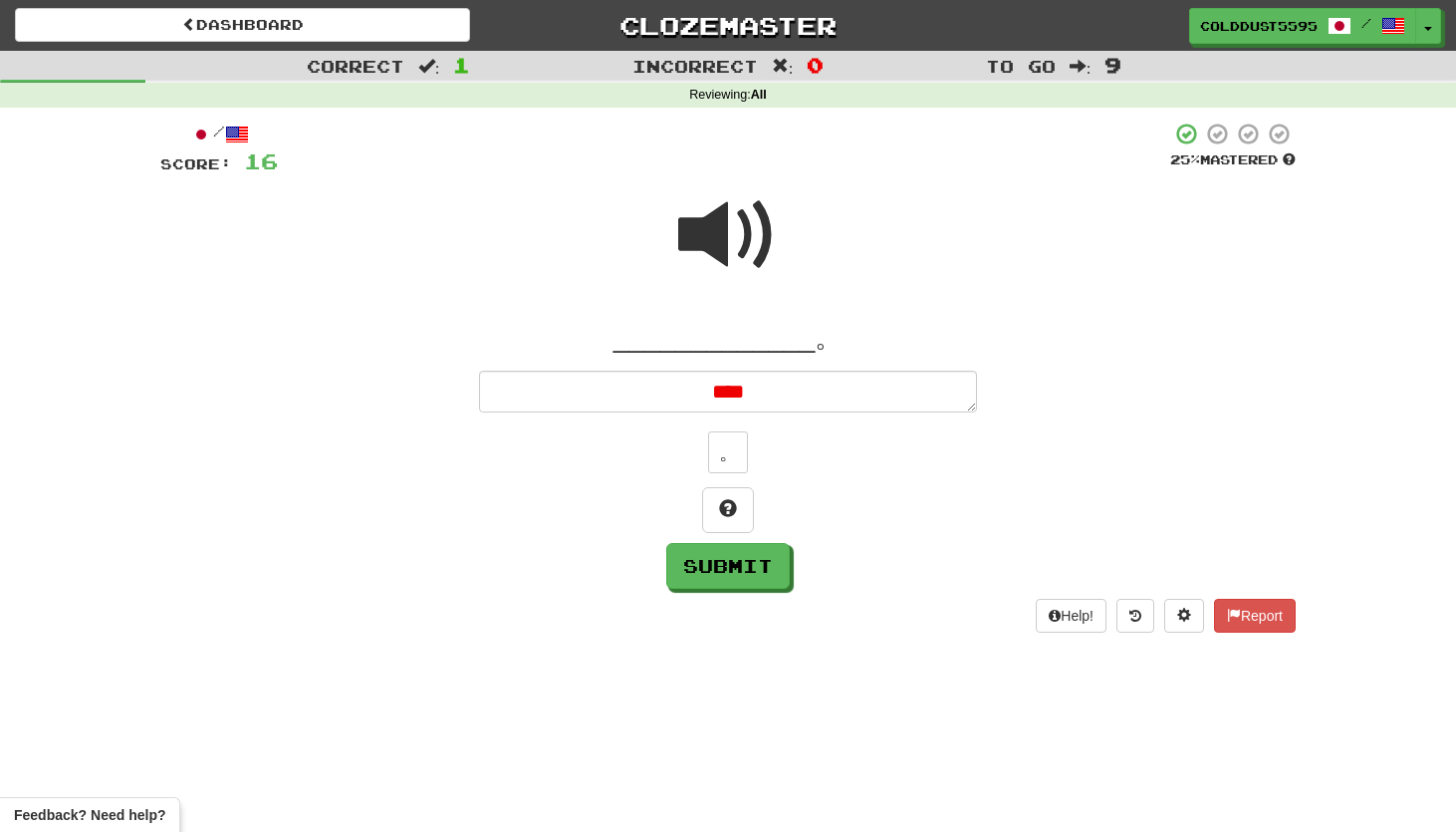 type on "*" 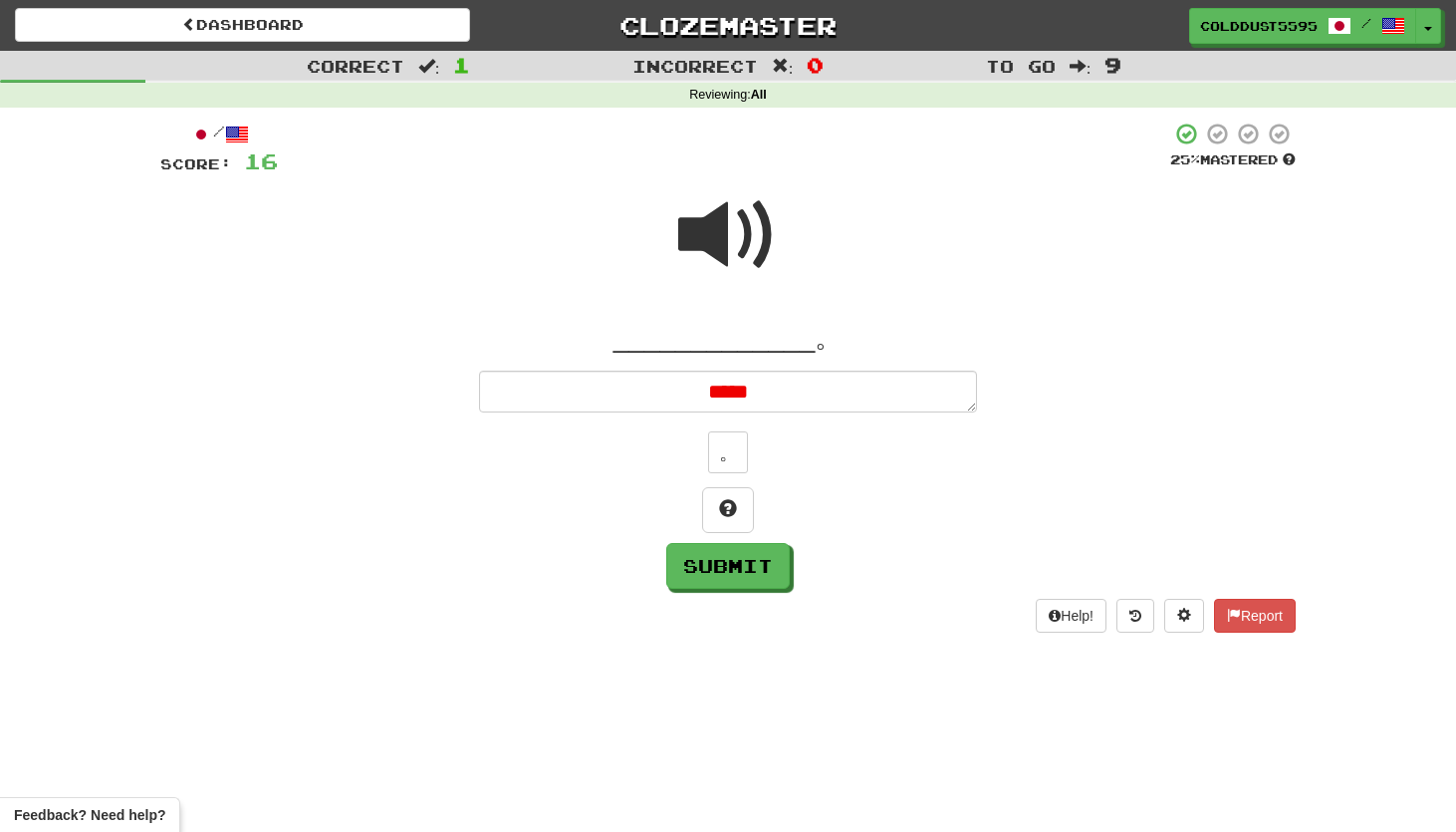 type on "*" 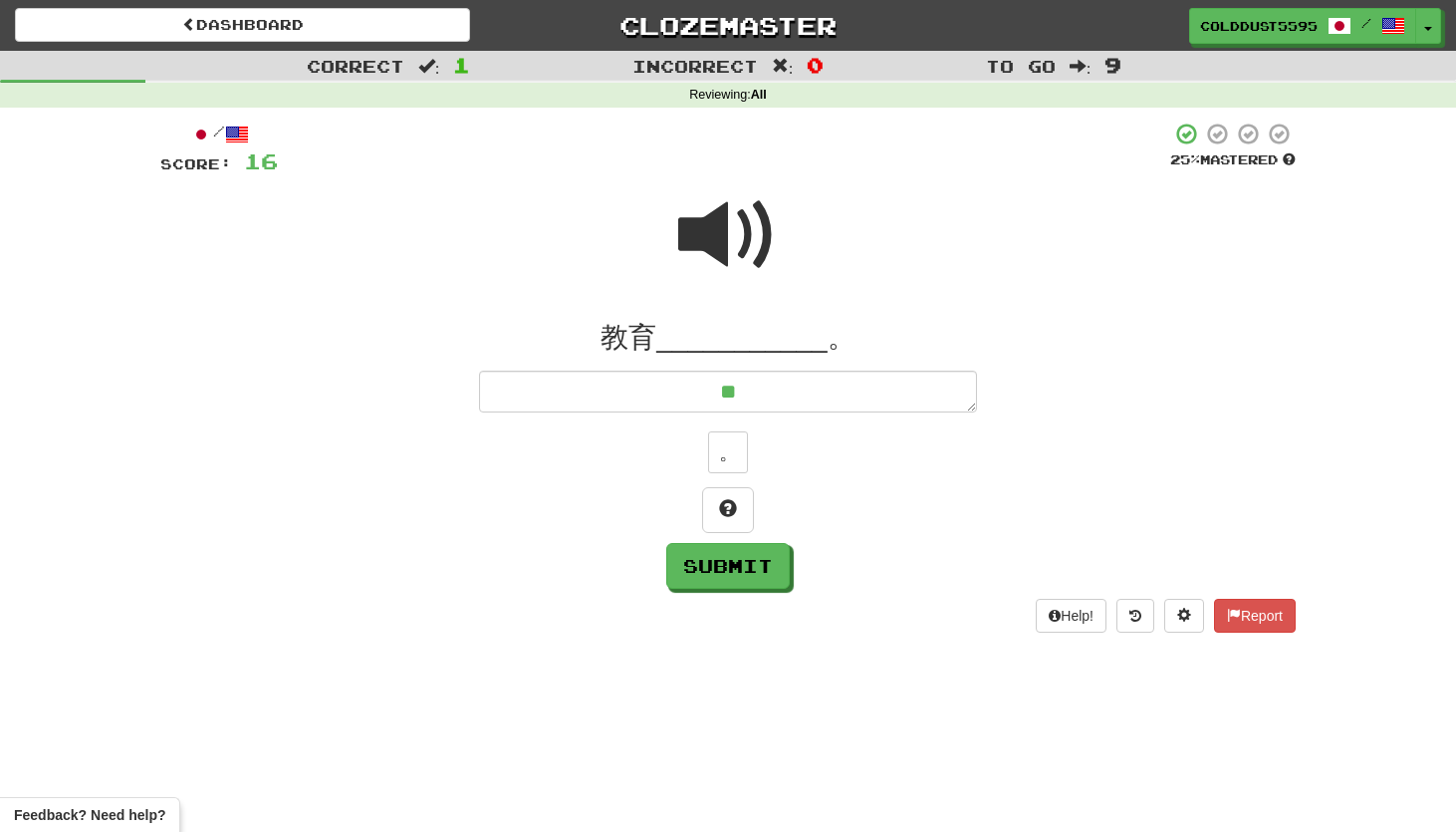 type on "*" 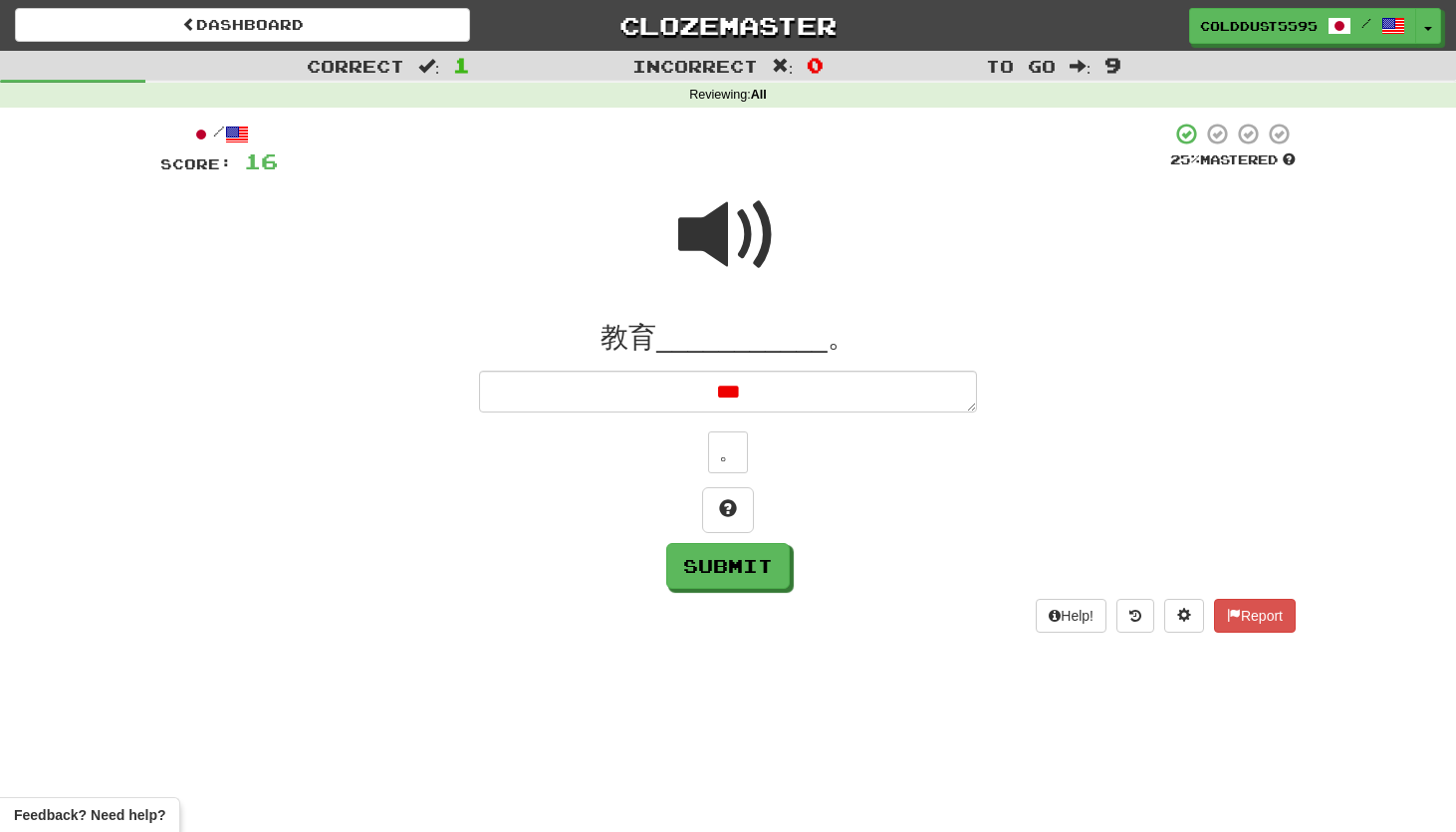 type on "*" 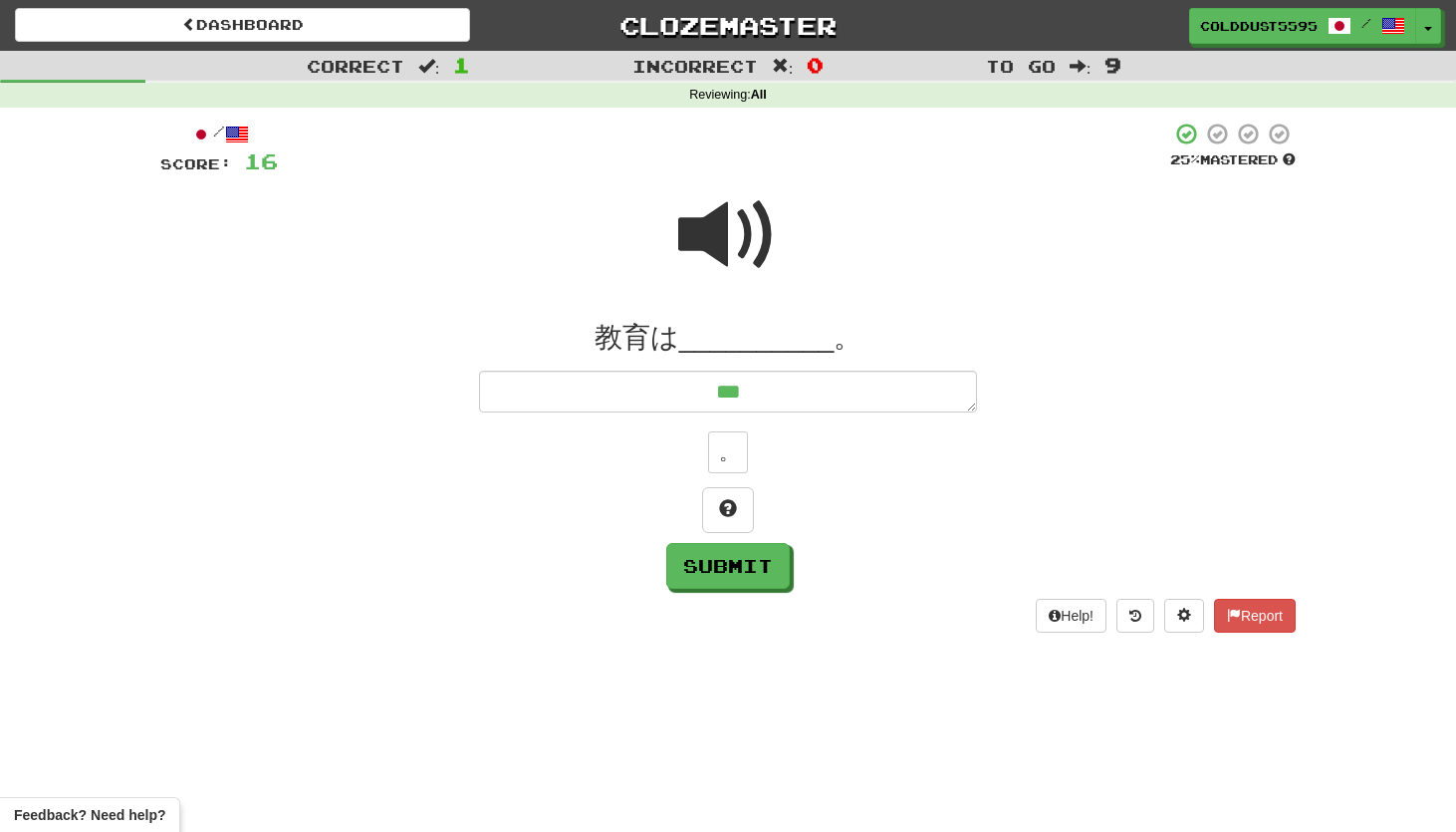 type on "****" 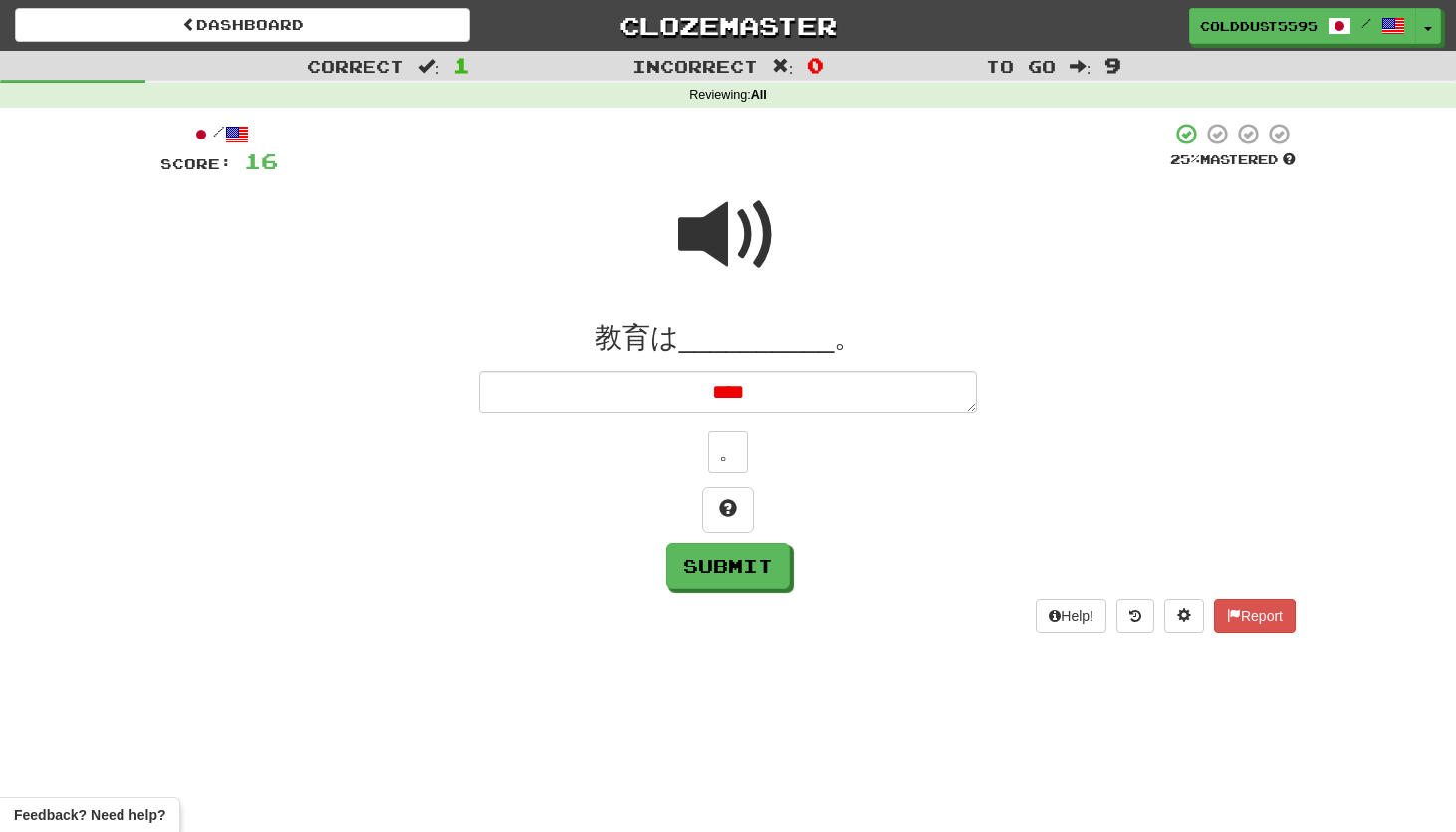 type on "*" 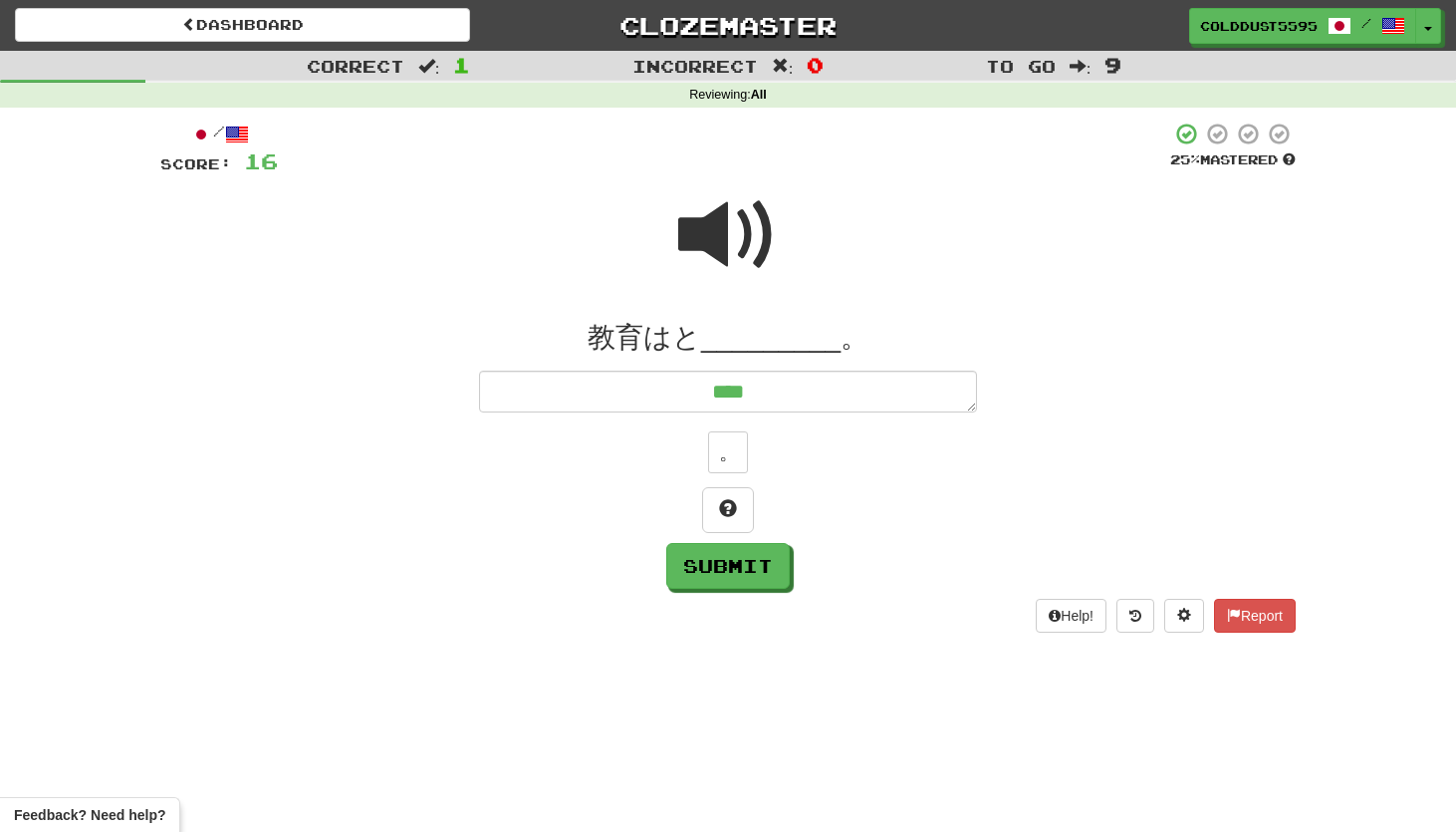 type on "*" 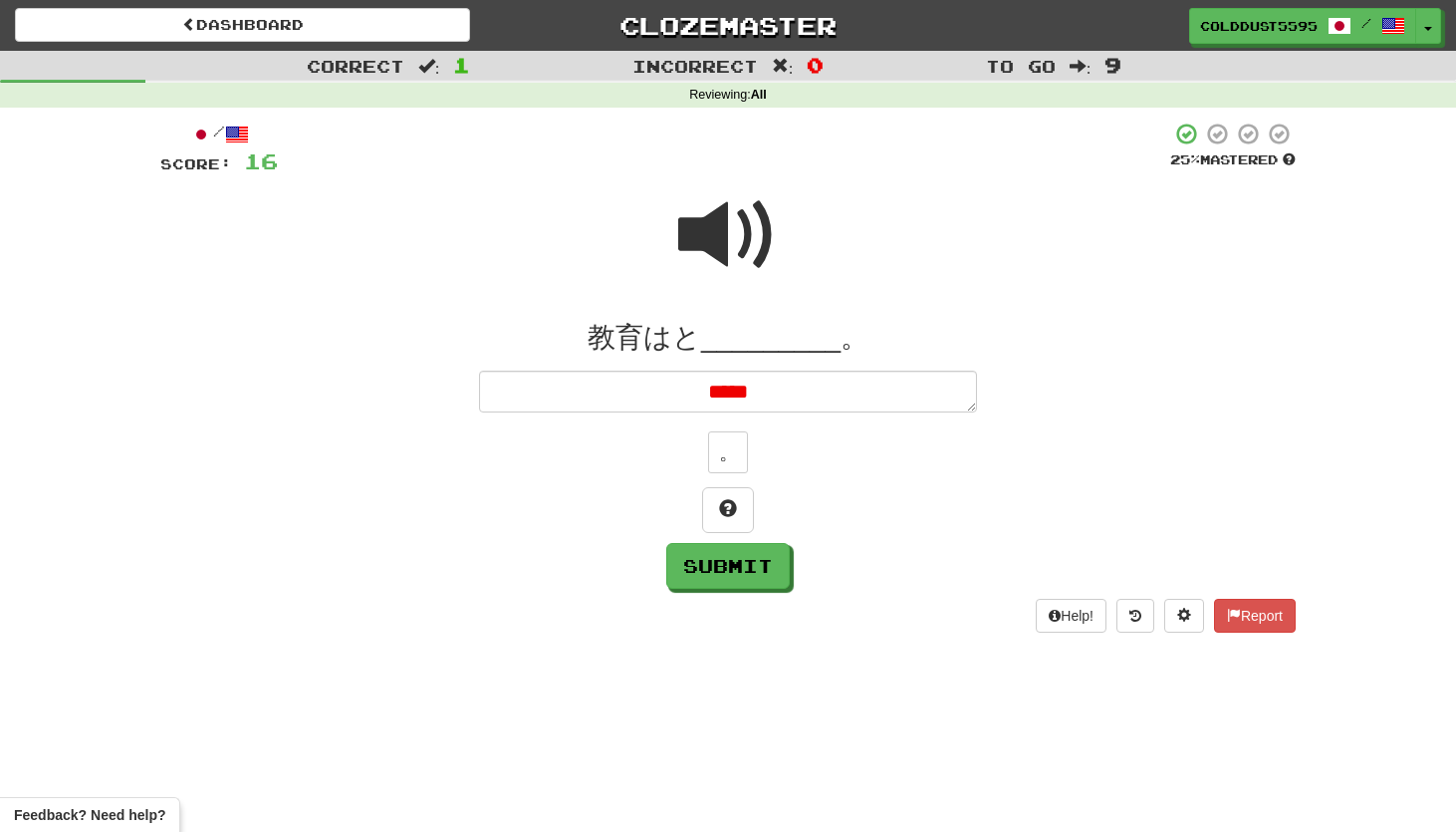 type on "*" 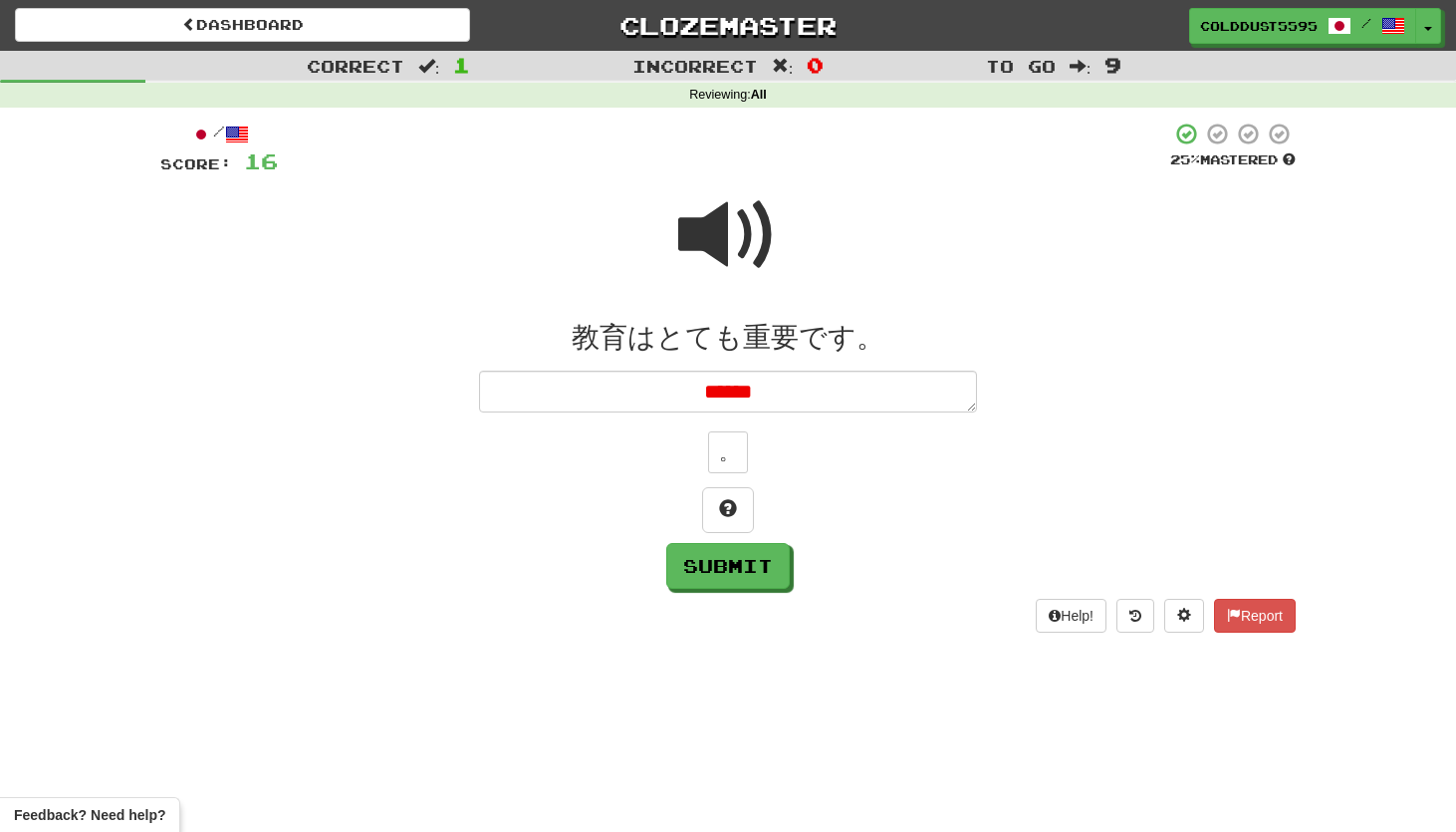 type on "*" 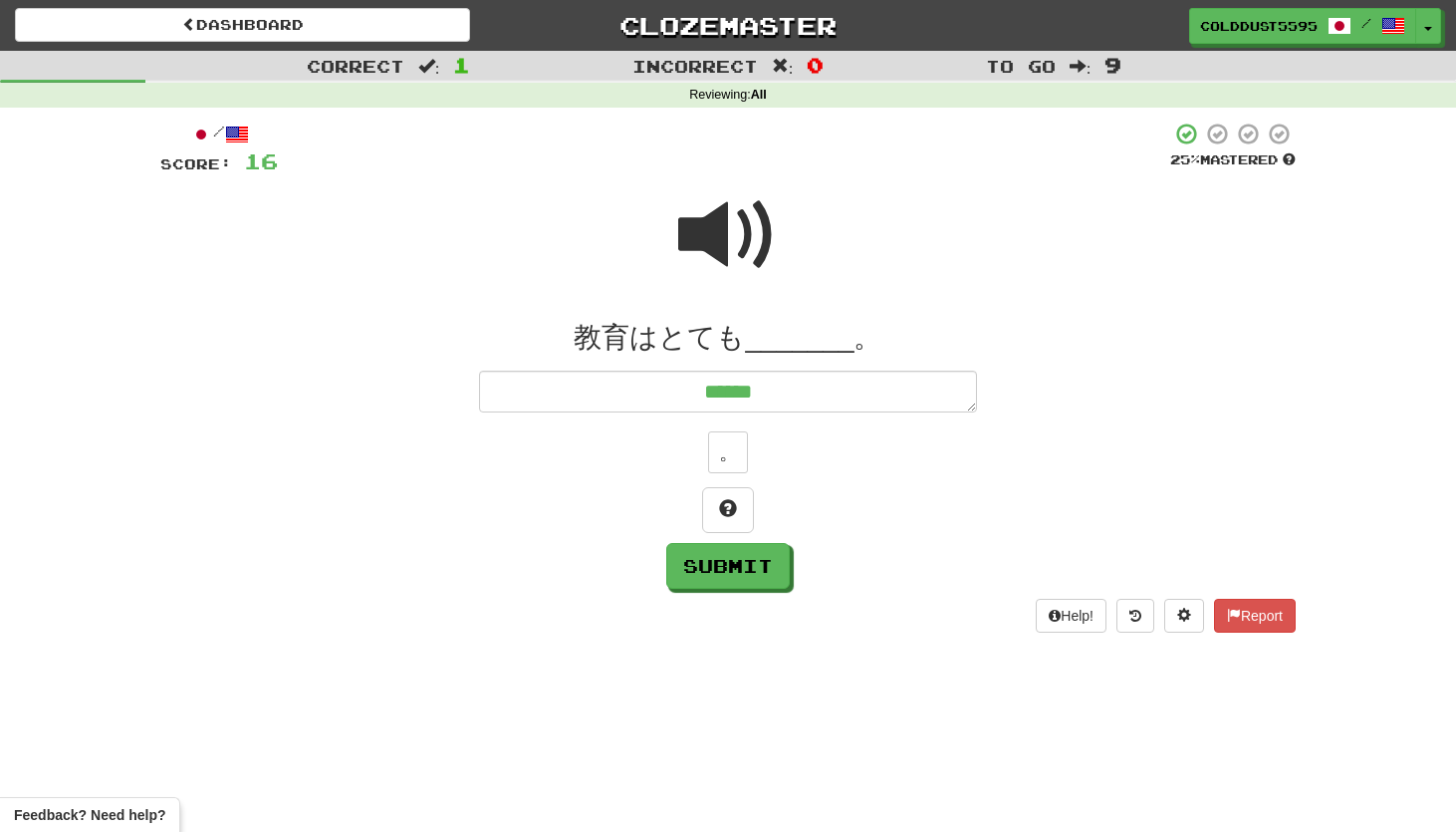 type on "*" 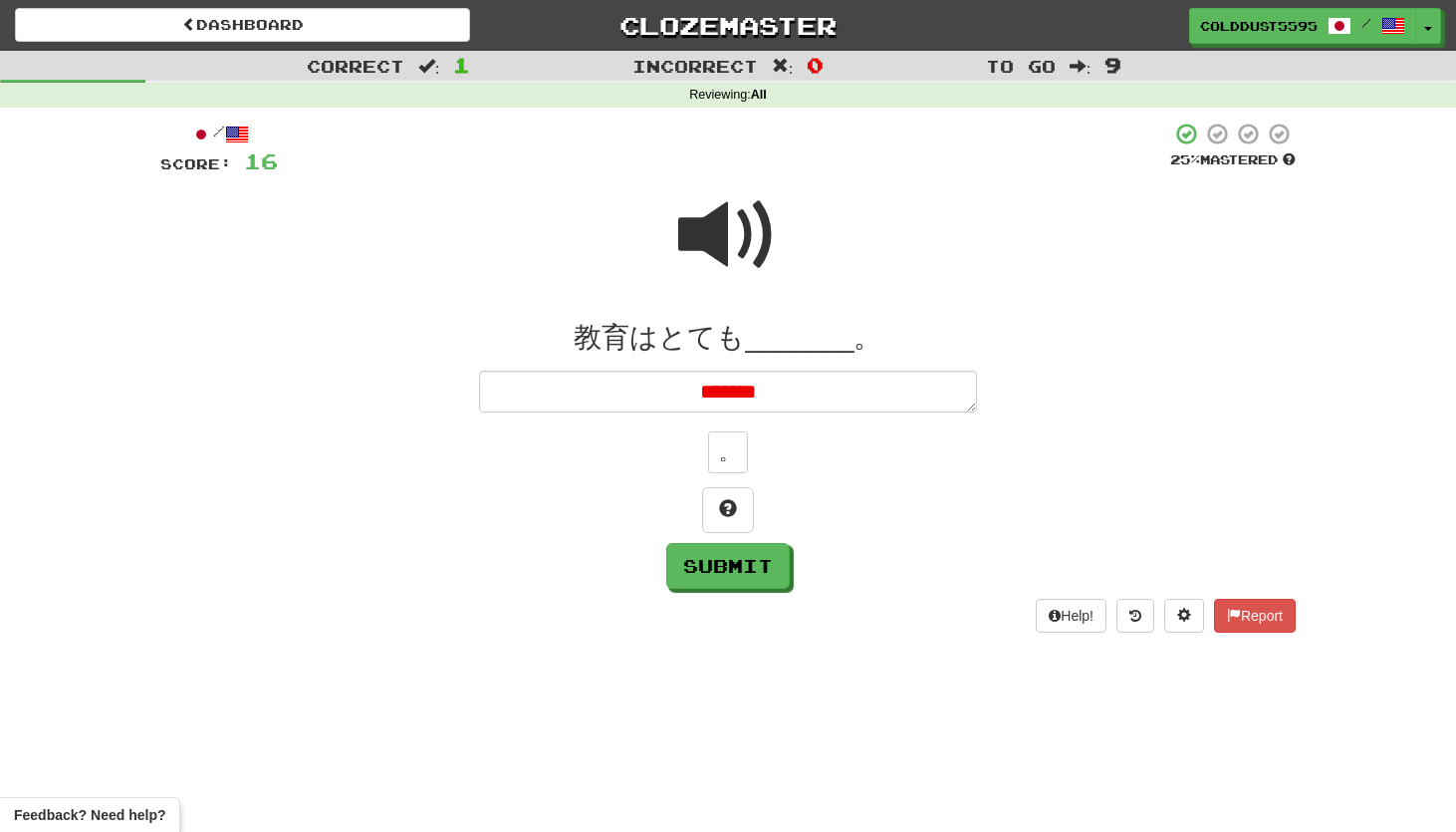type on "*" 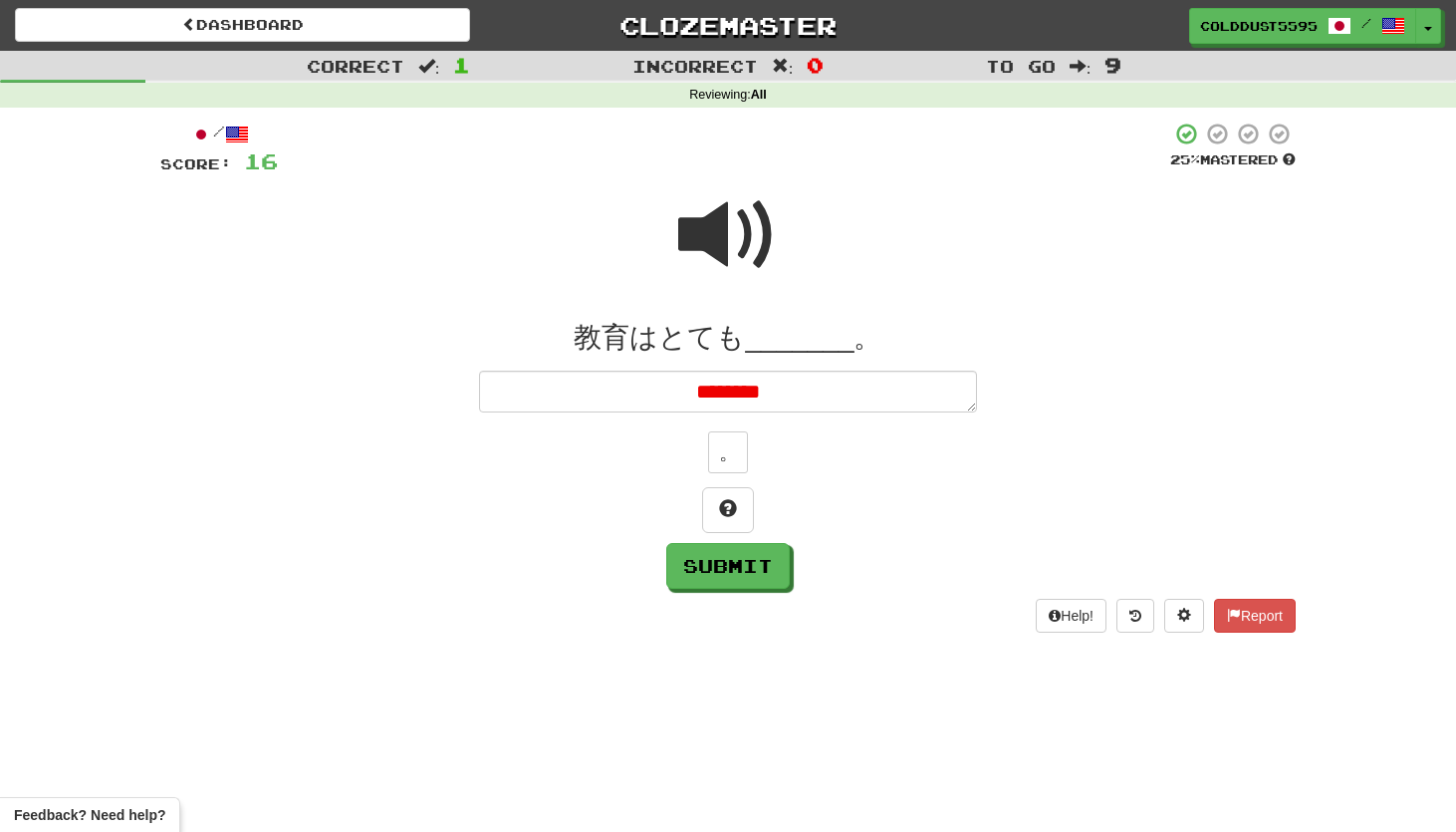 type on "*" 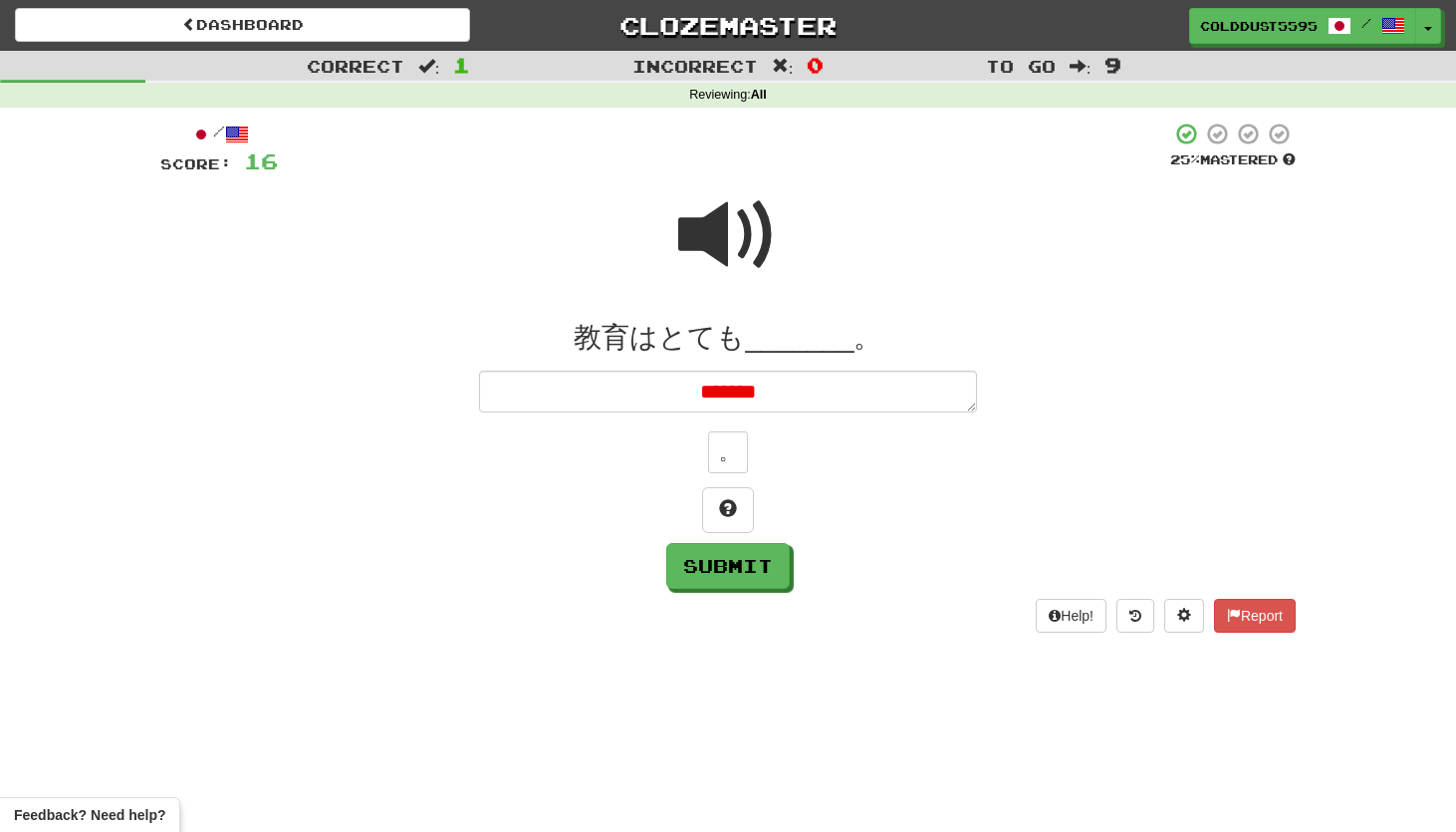 type on "*" 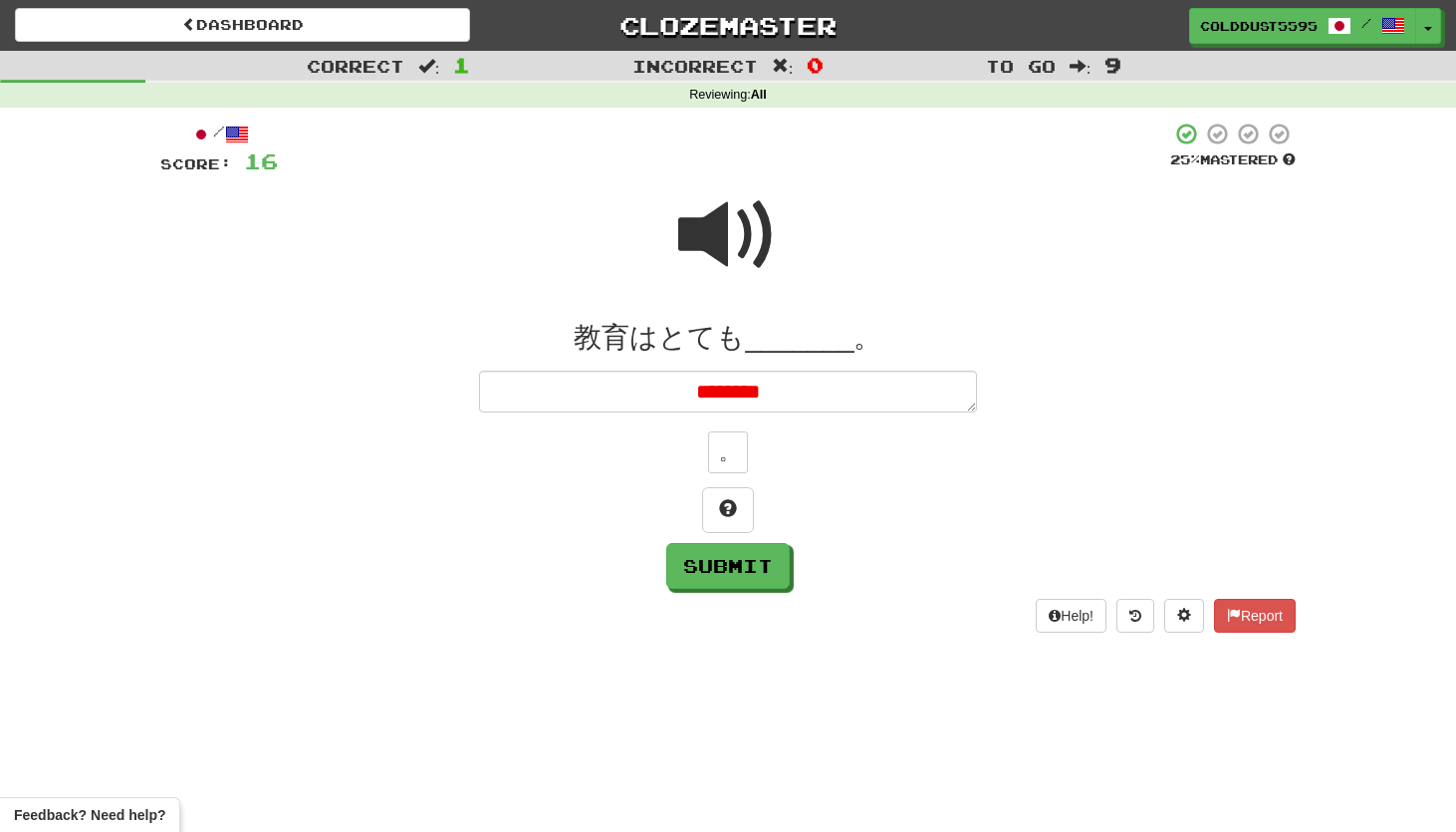 type on "*" 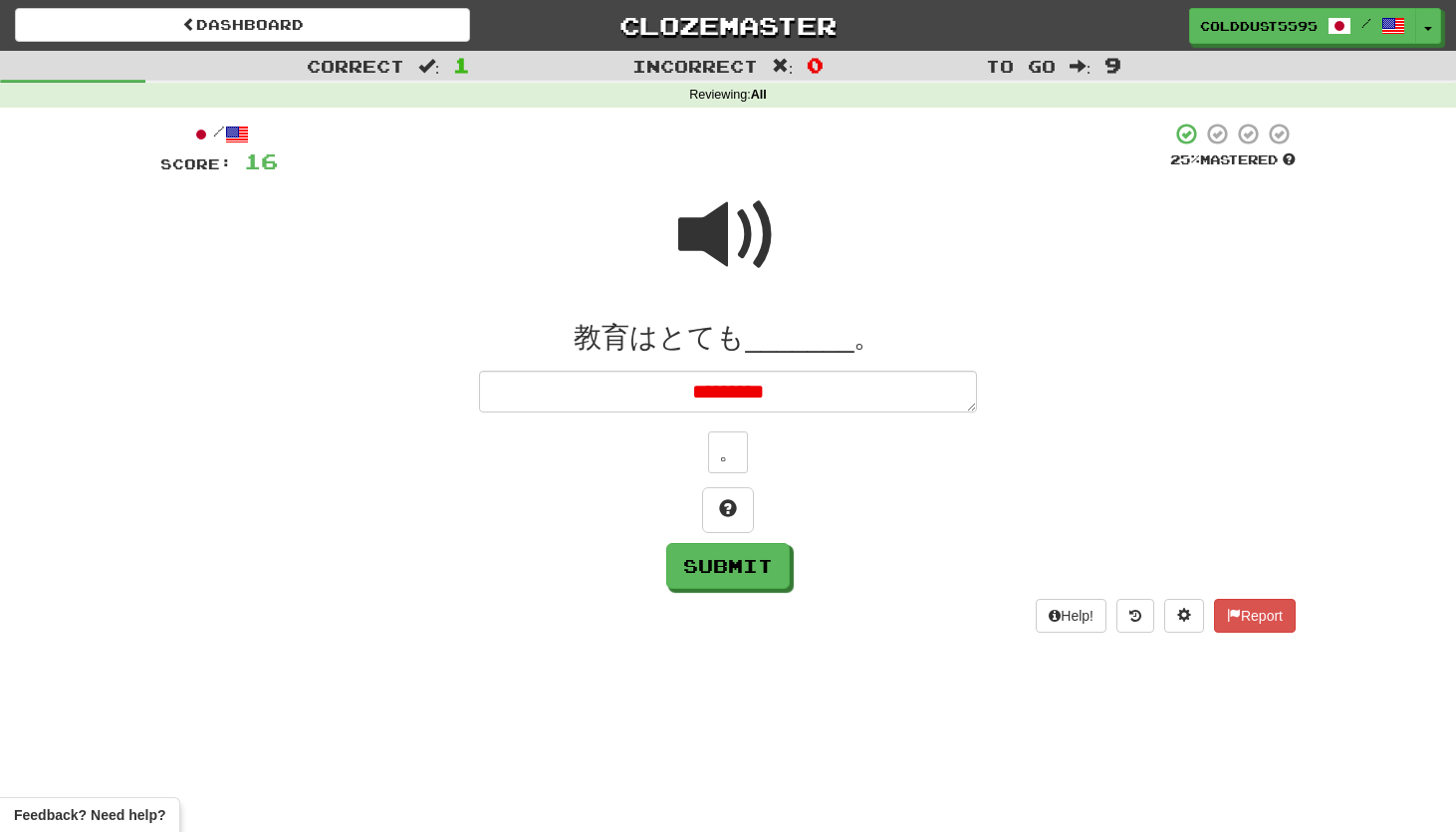 type on "*" 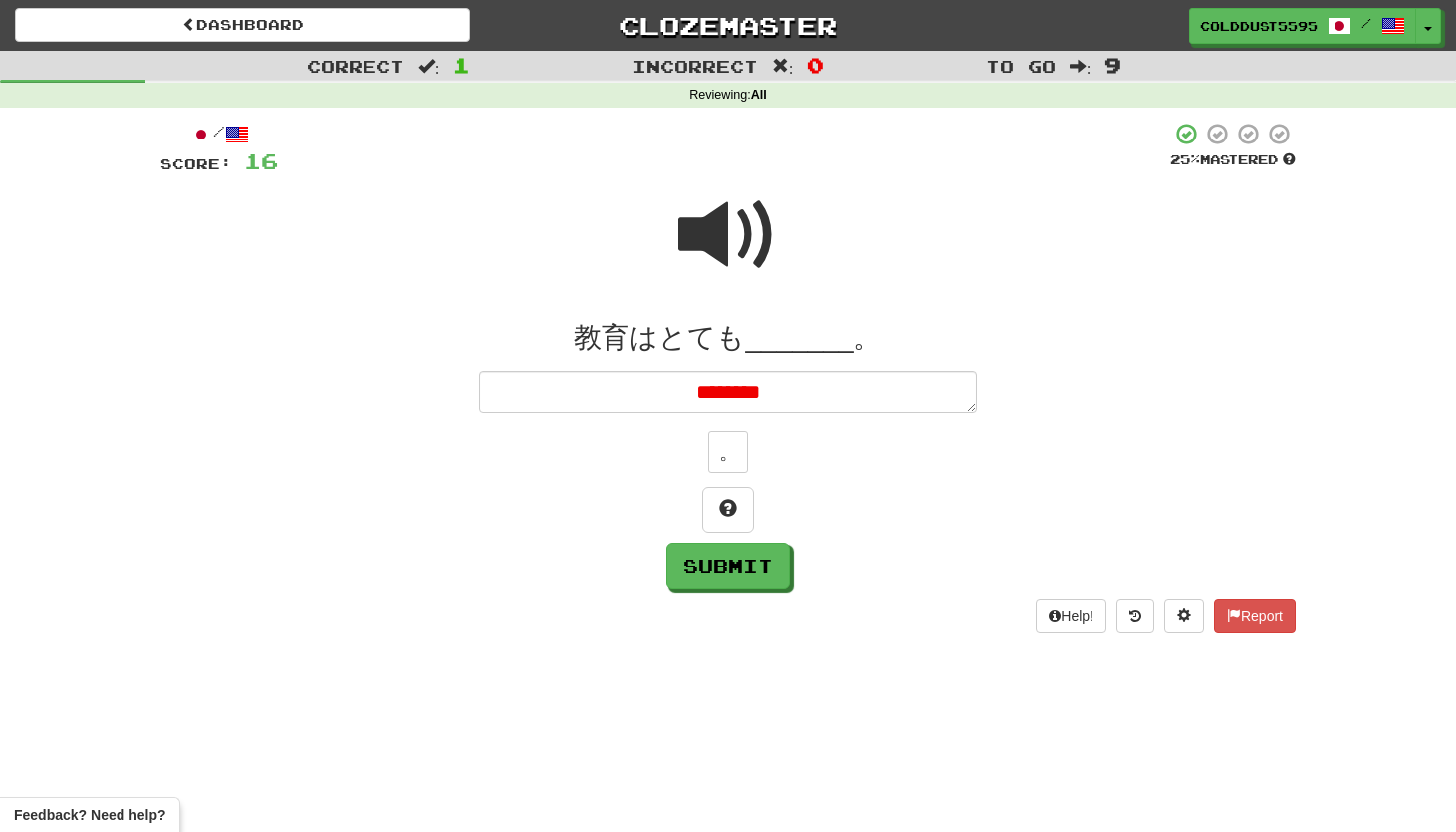 type on "*******" 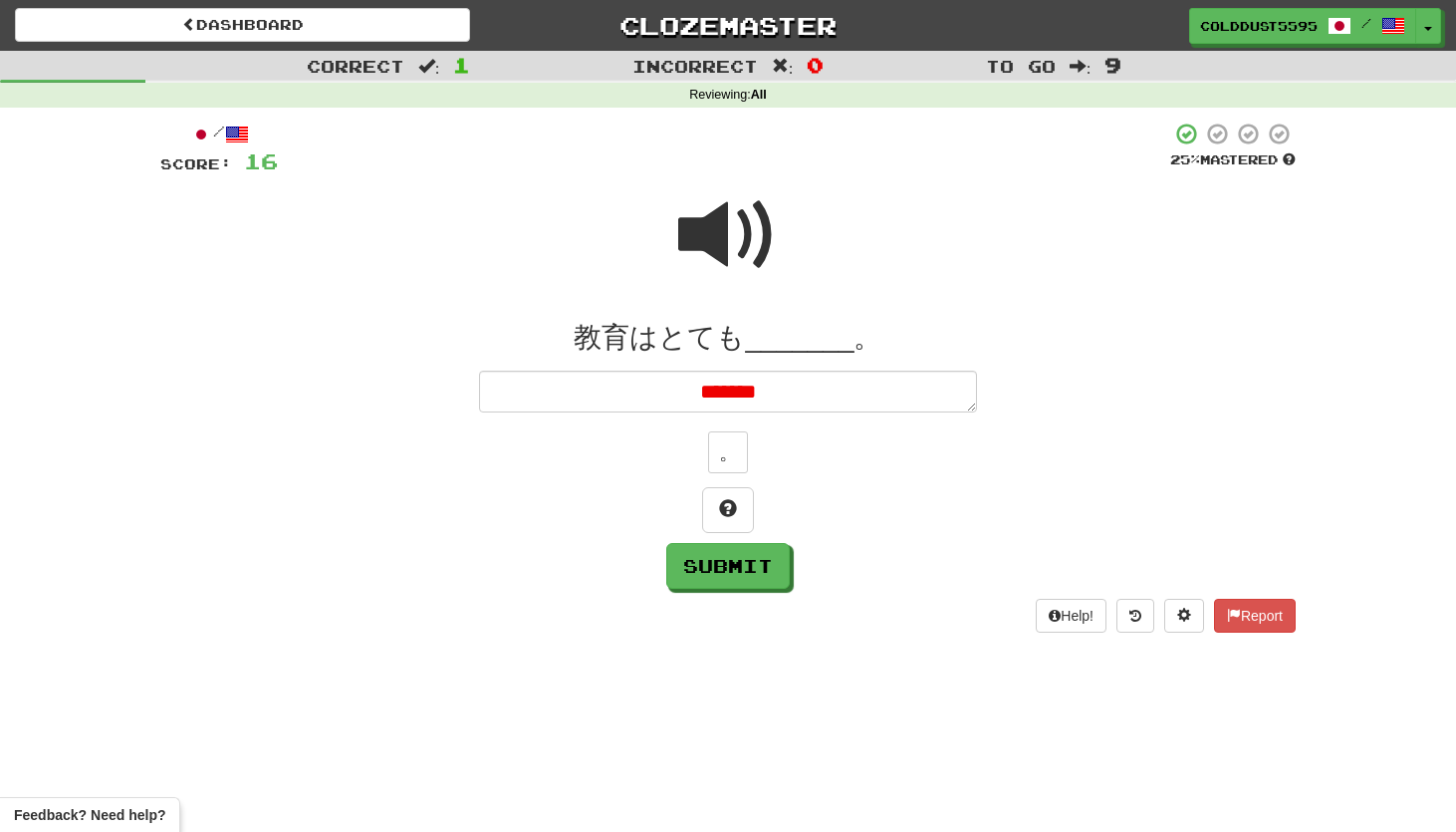type on "*" 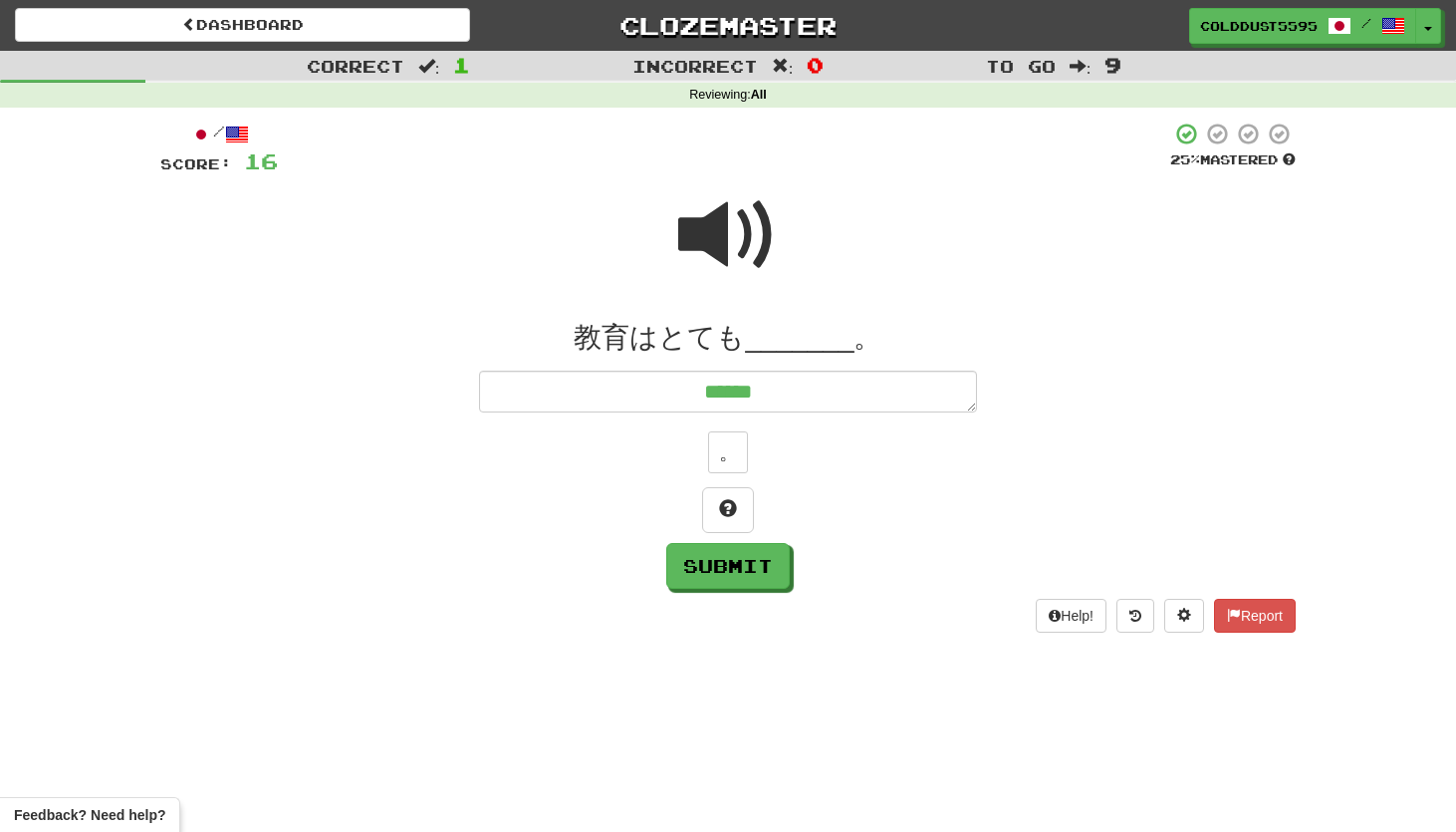 type on "*" 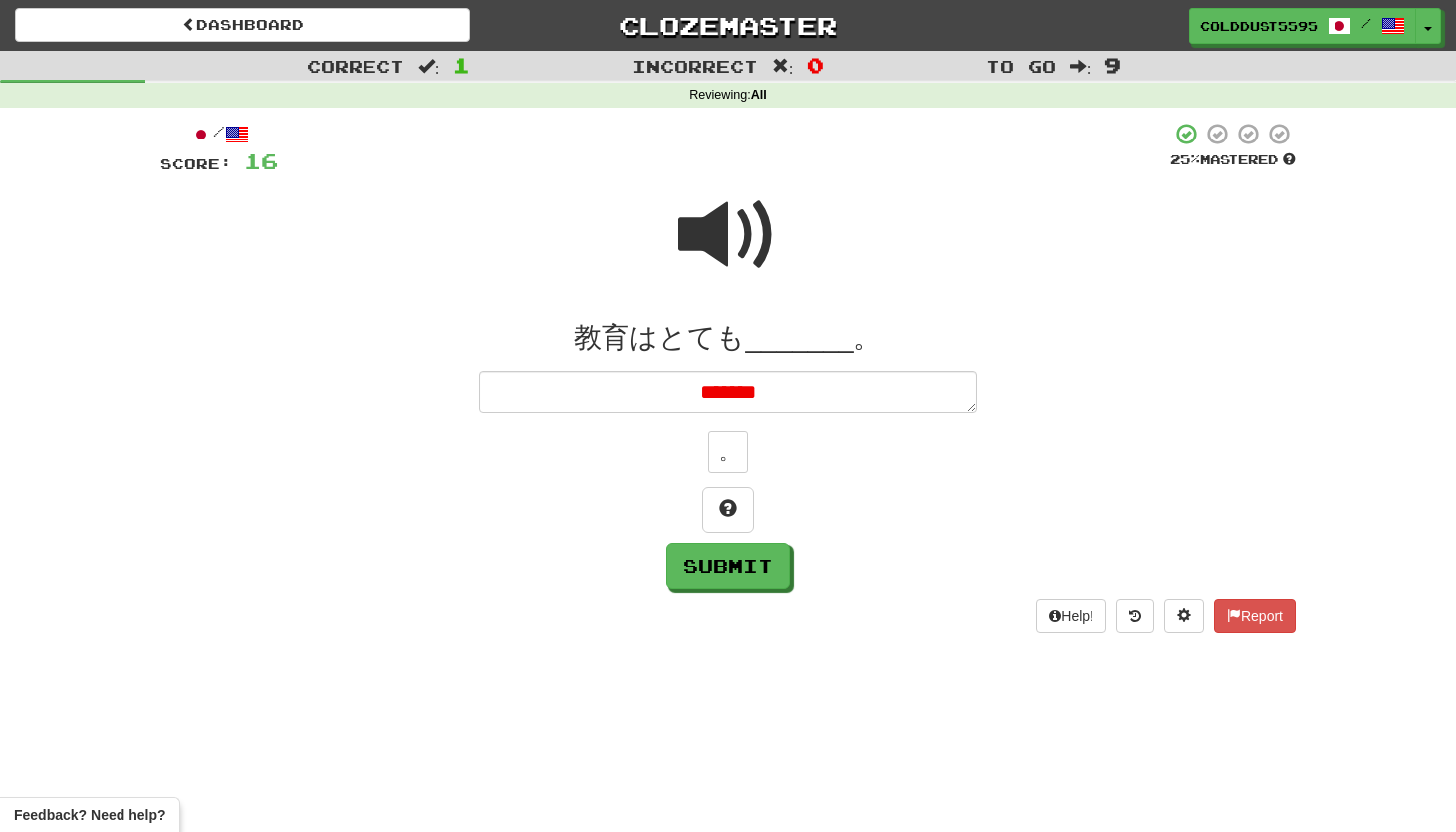 type on "*" 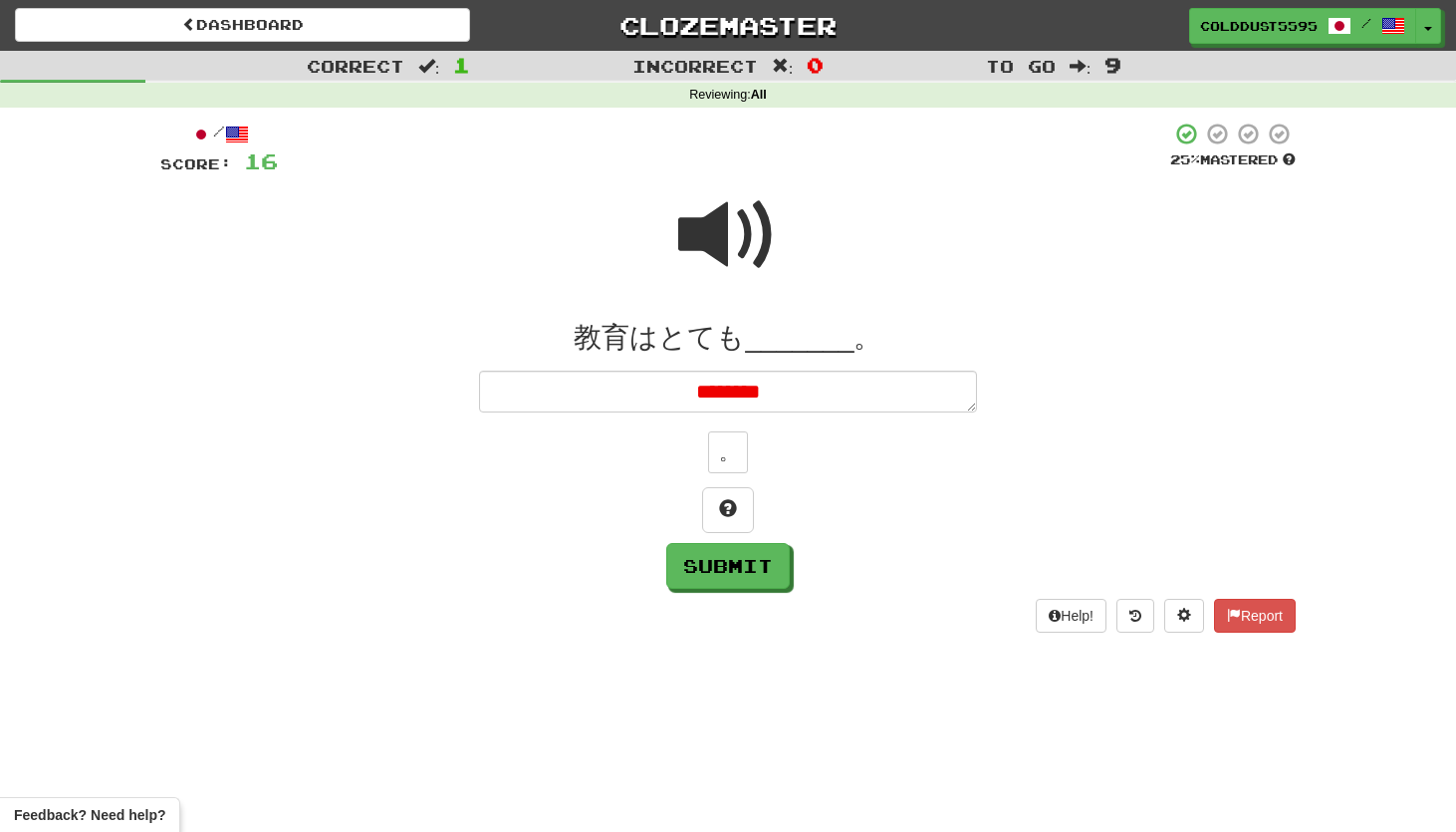 type on "*" 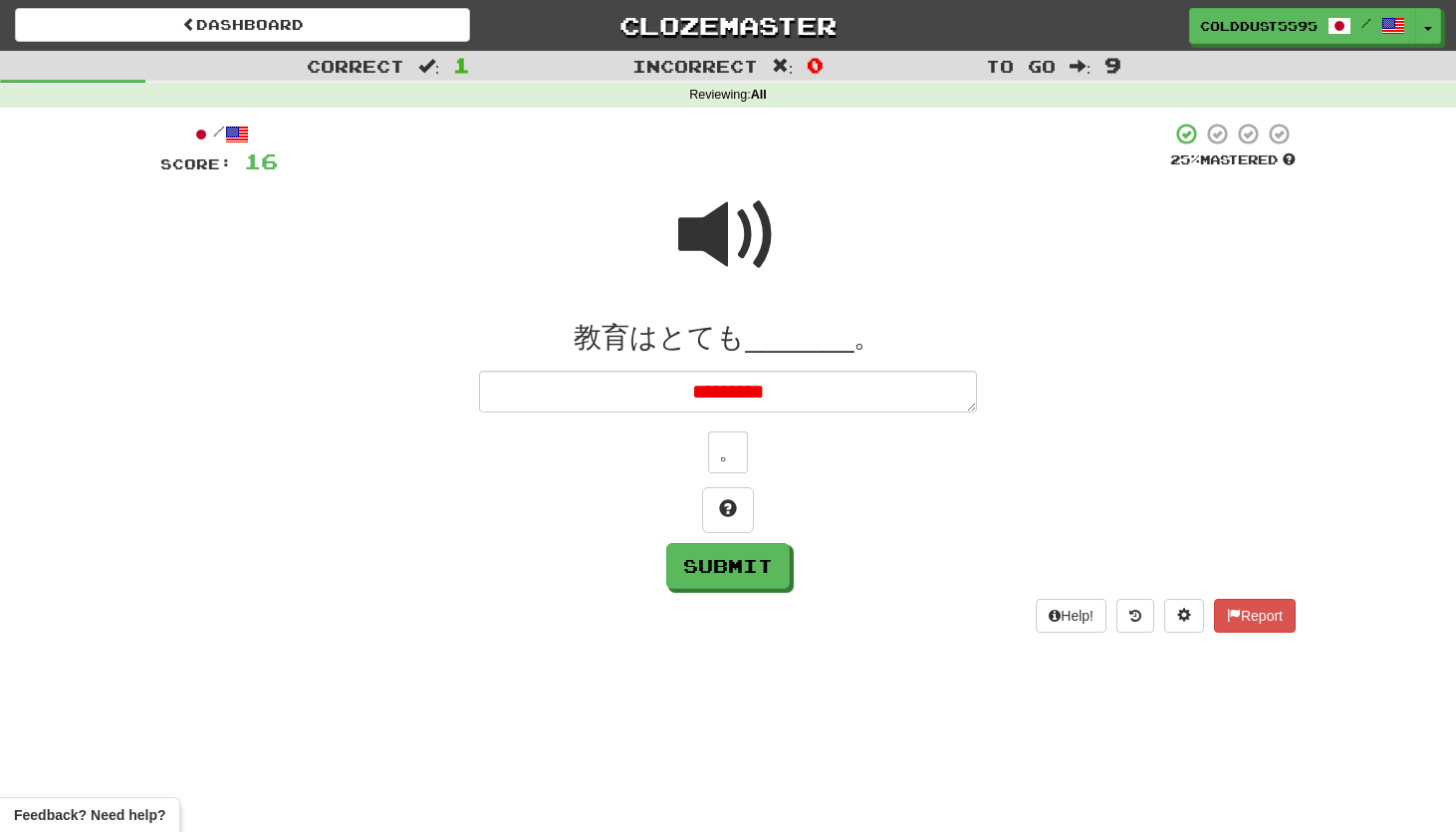 type on "*" 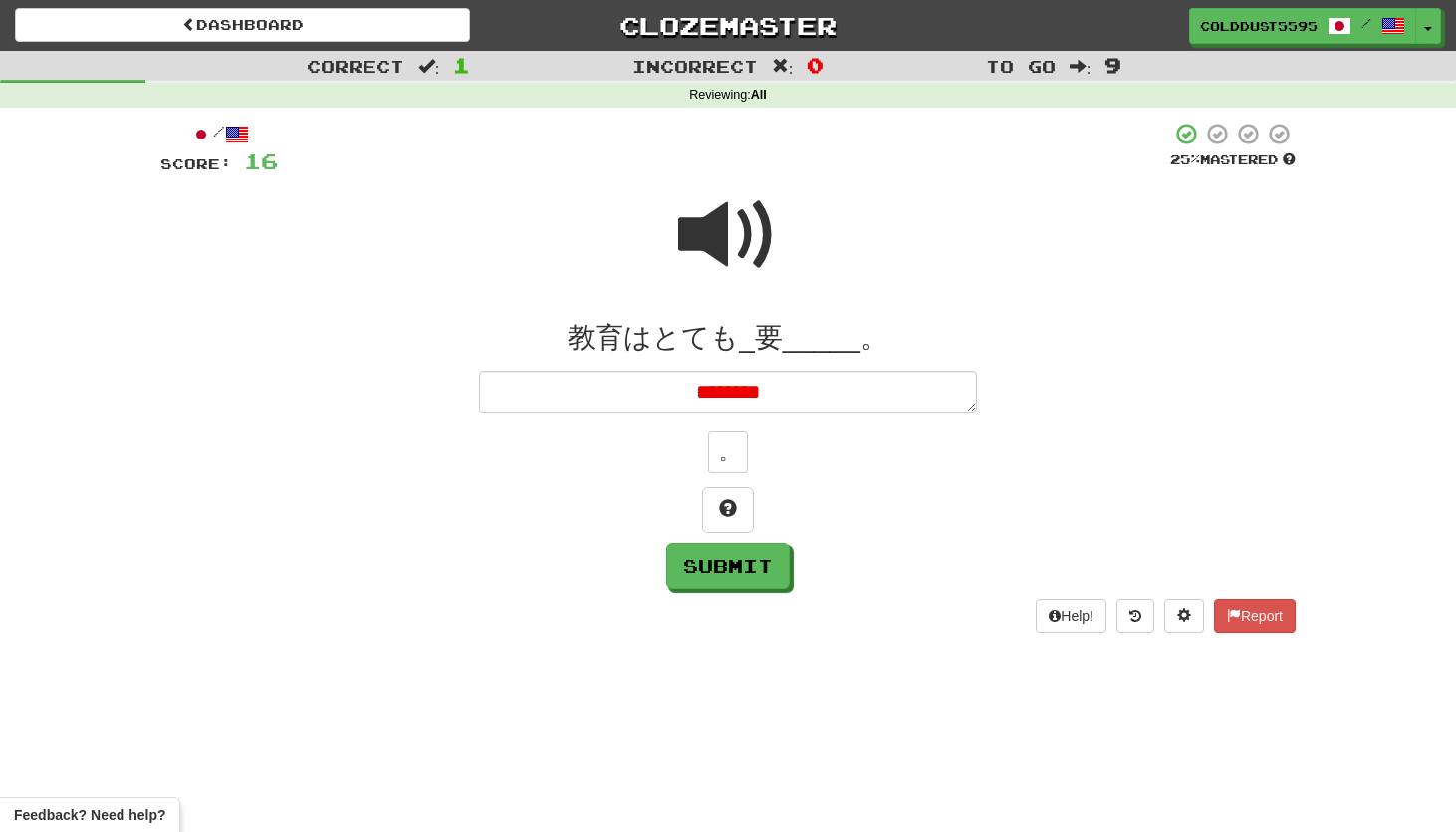 type on "*" 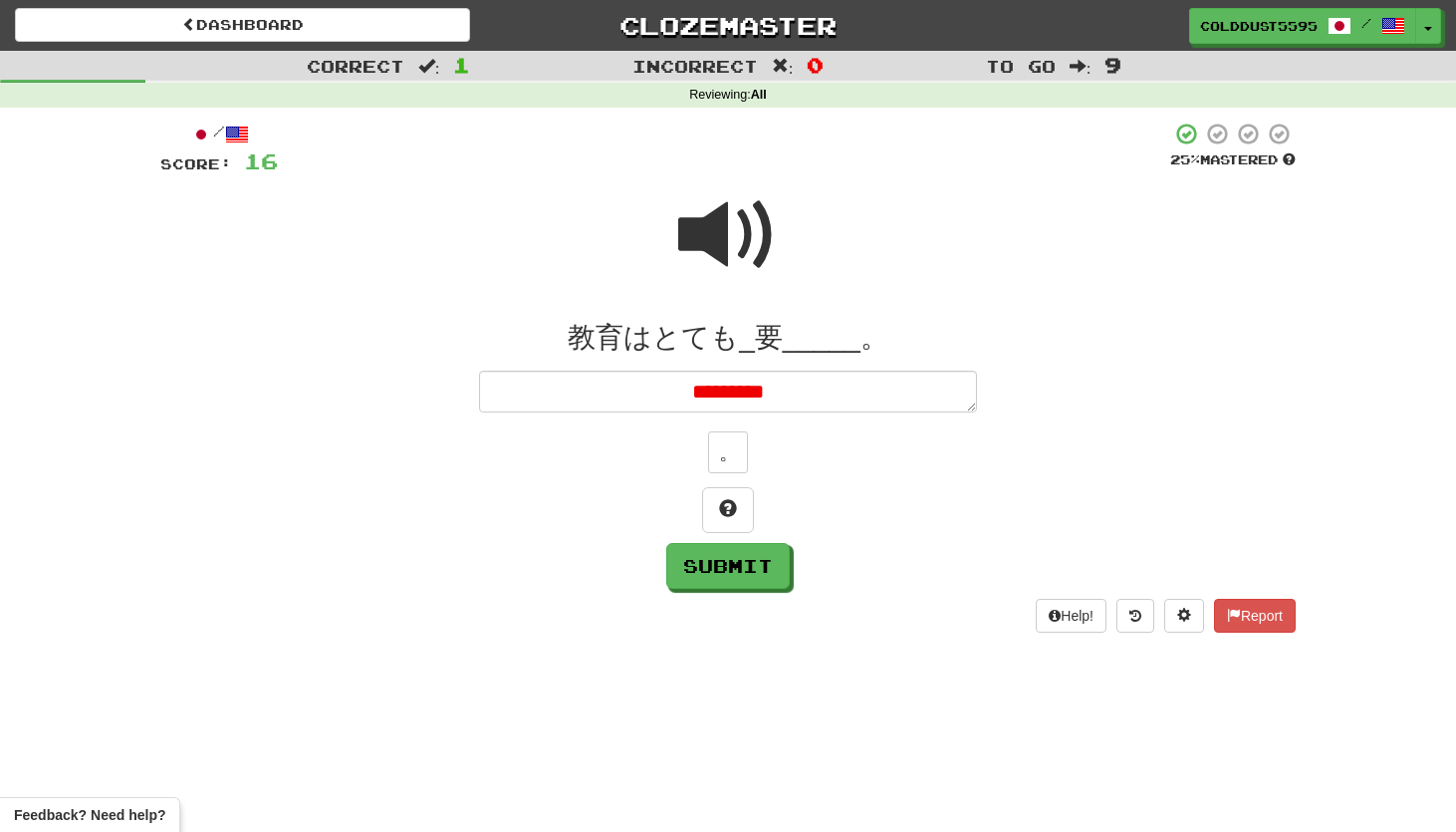 type on "*" 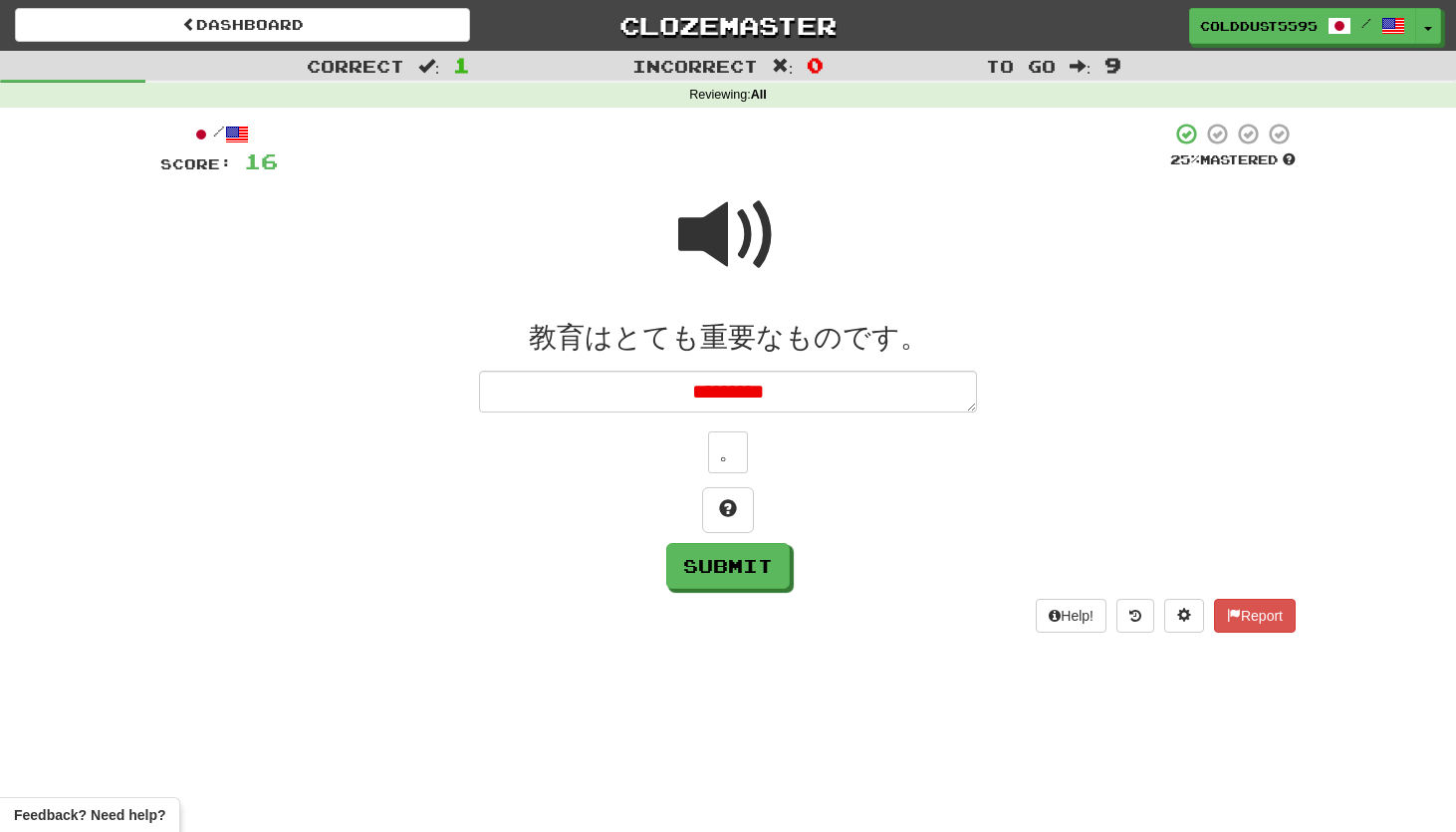 type on "*" 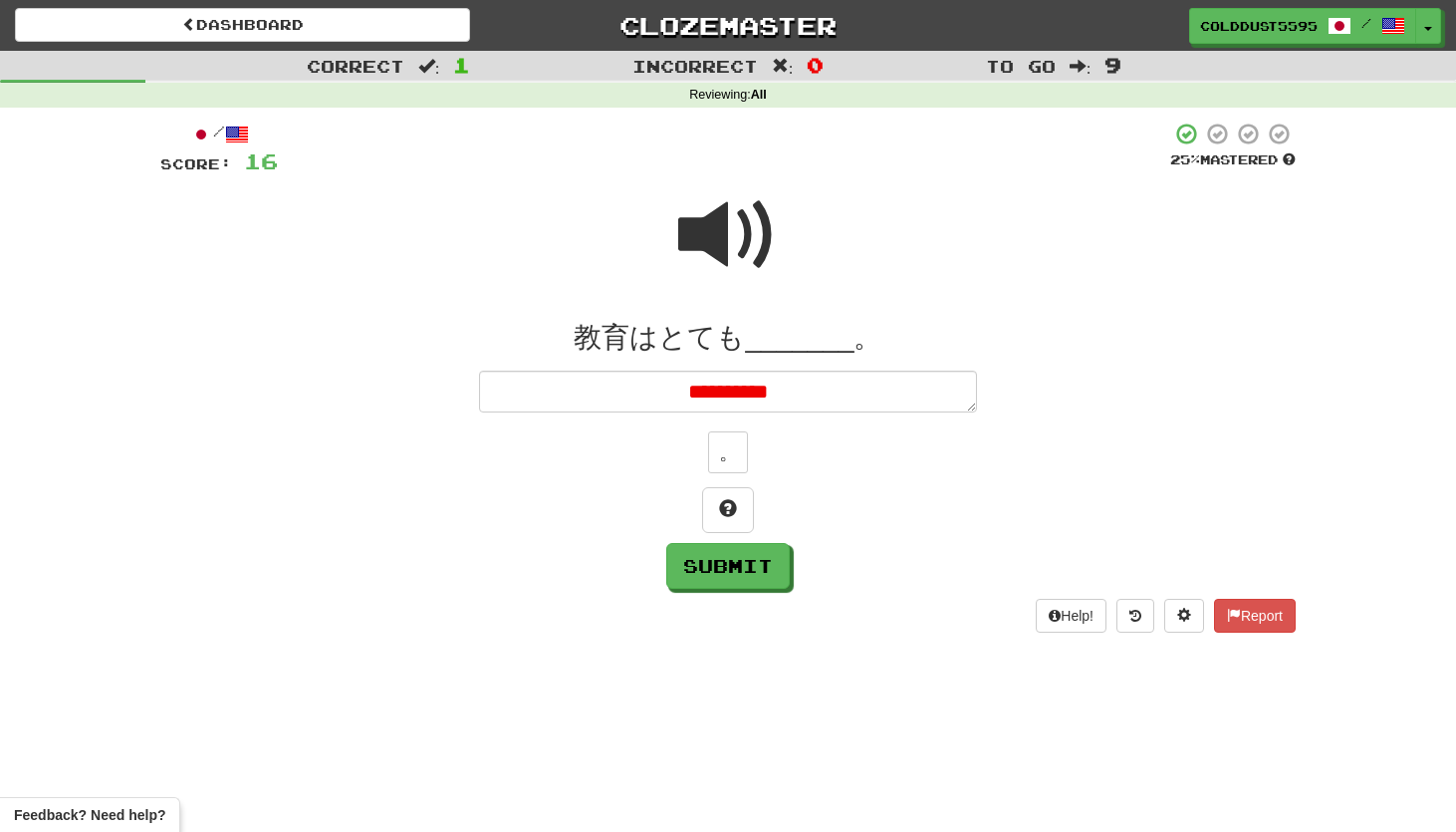 type on "*" 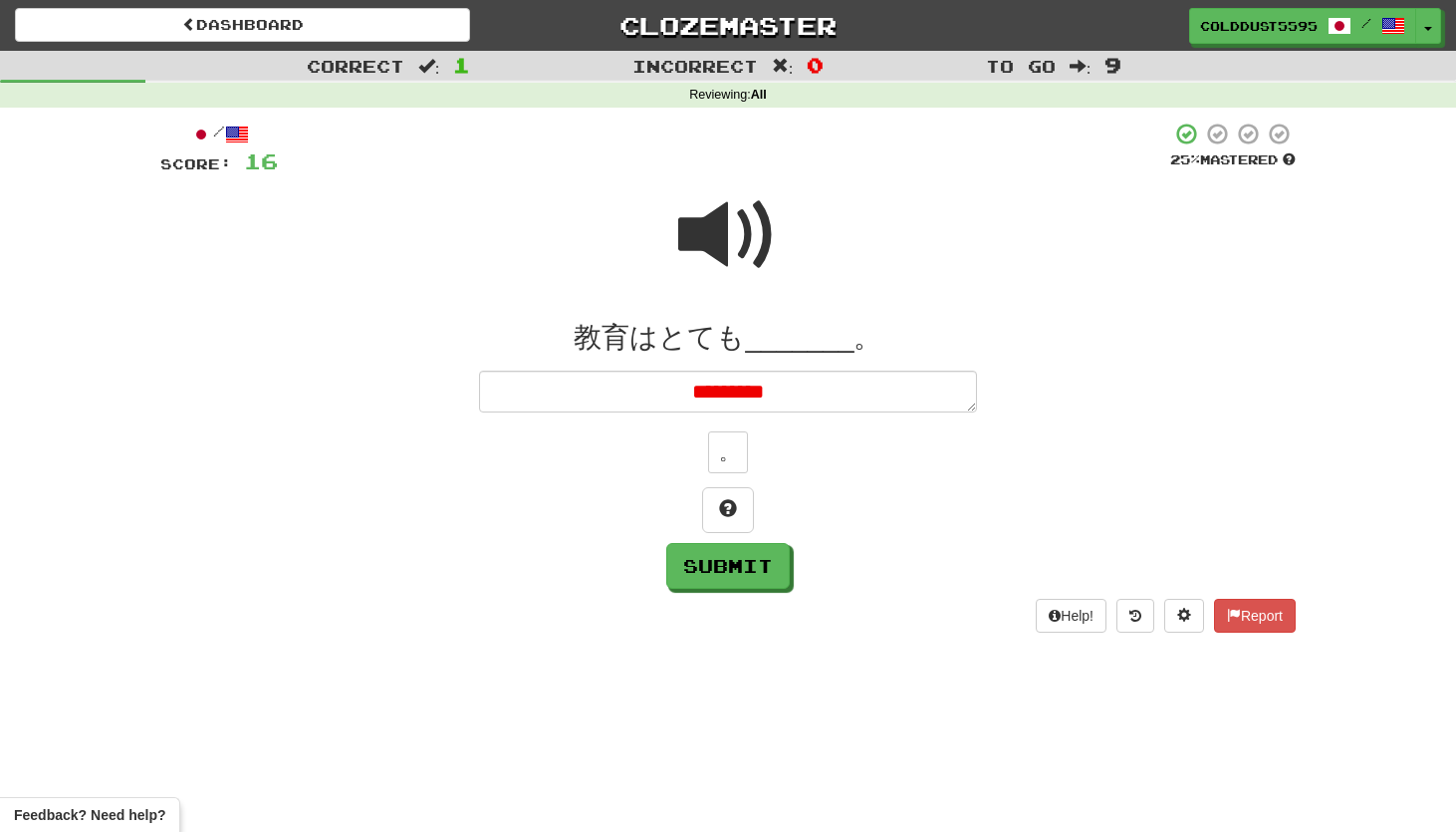 type on "*" 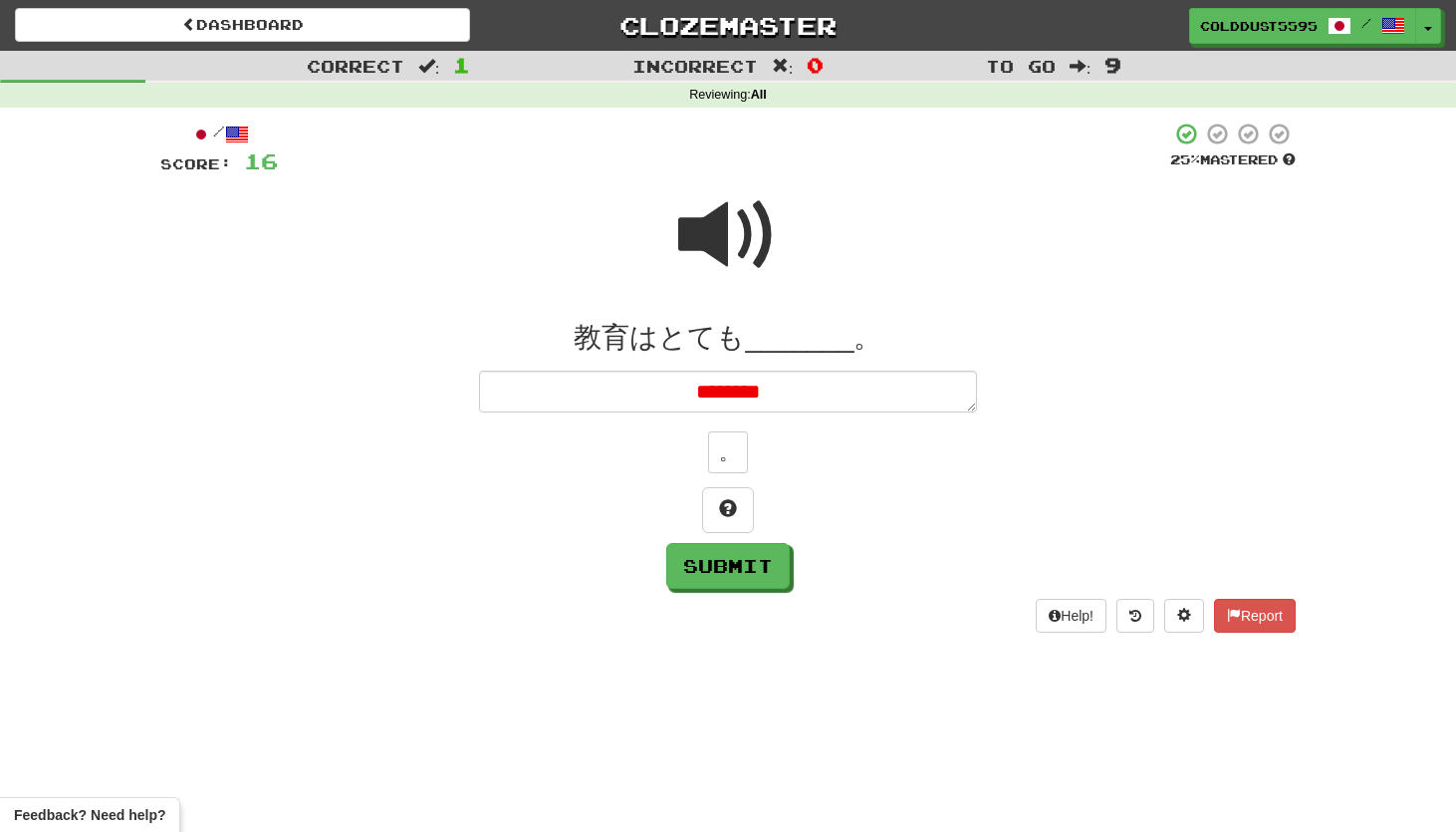 type on "*" 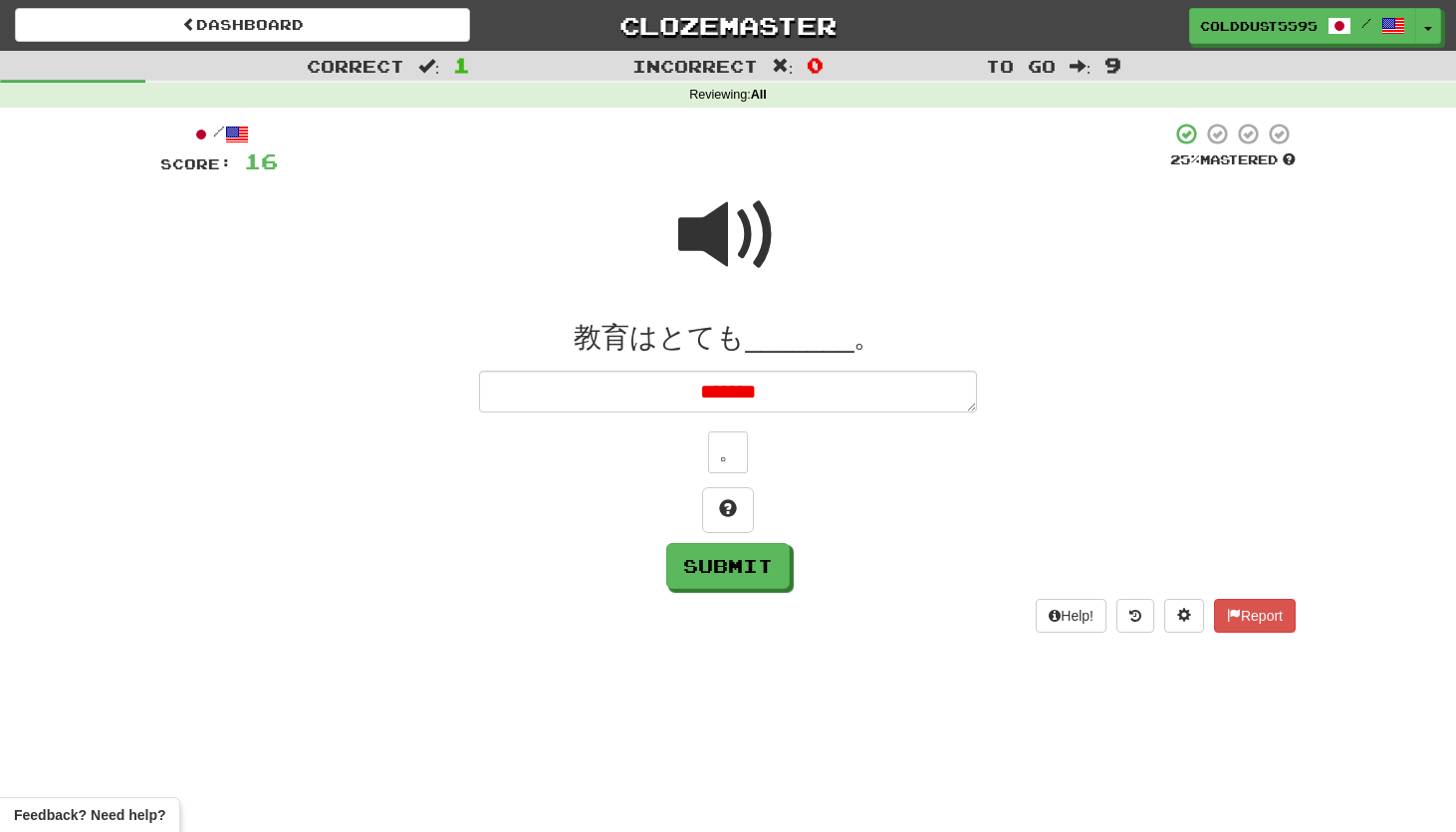 type on "*" 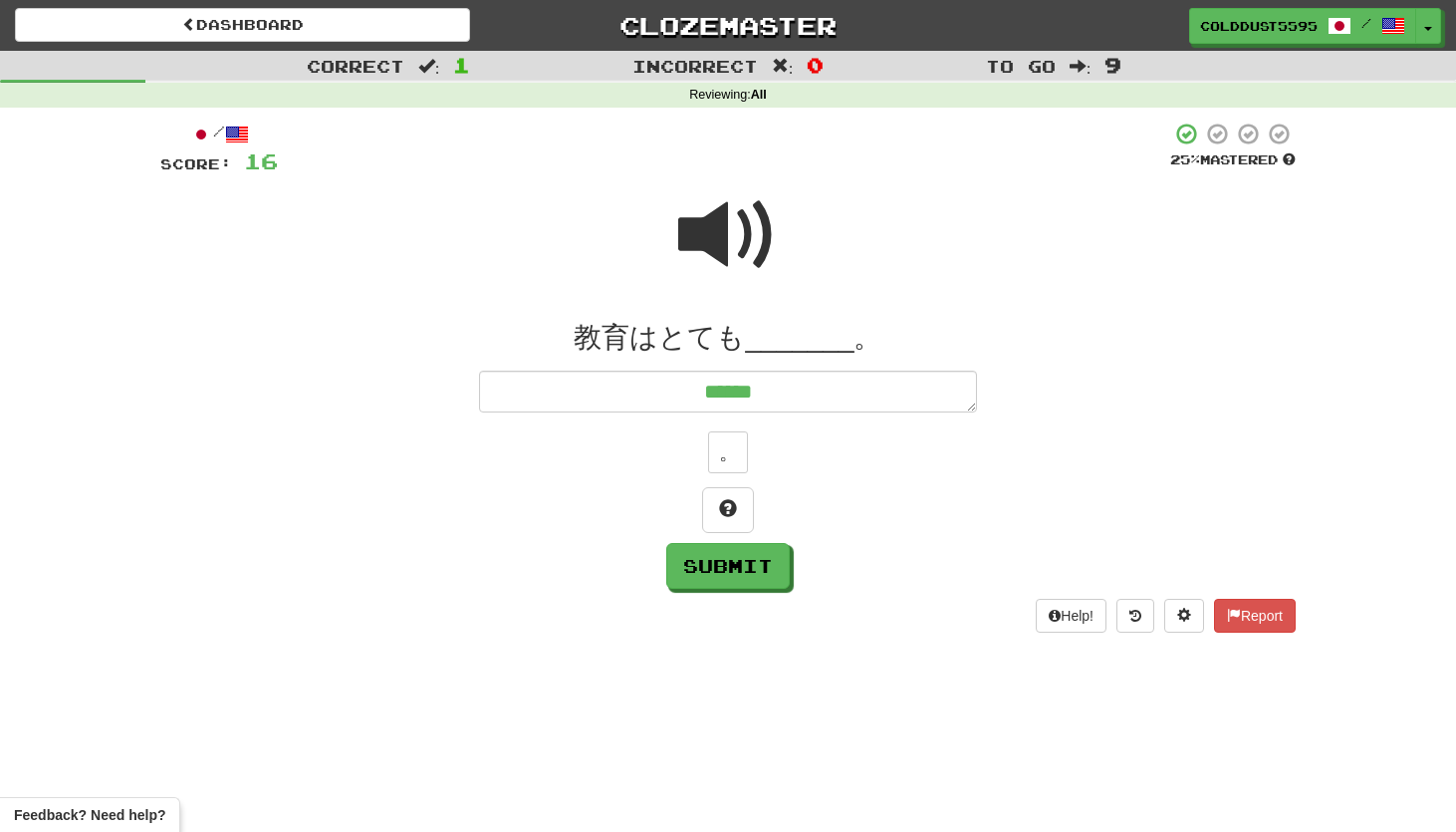type on "*" 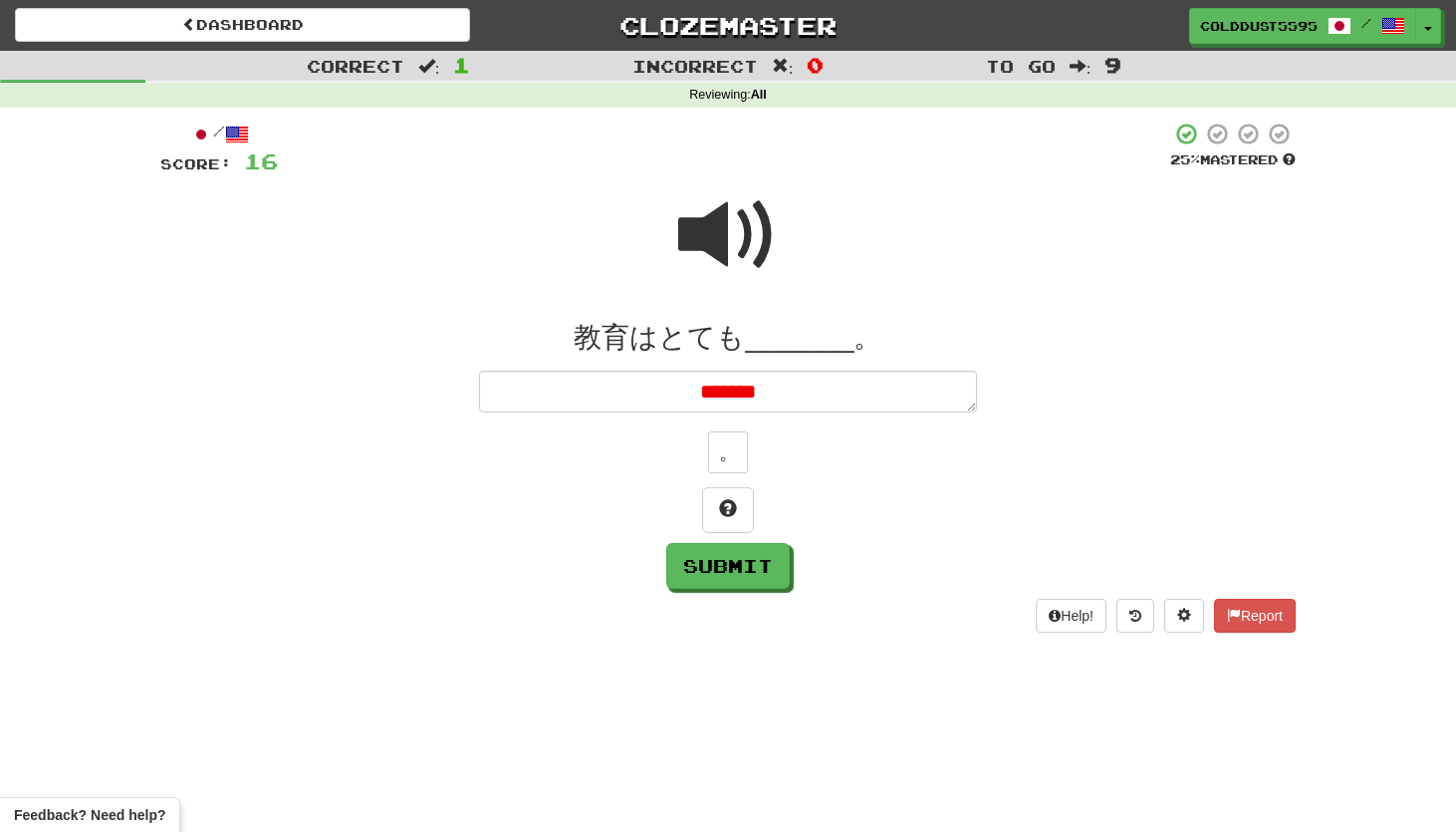 type on "*" 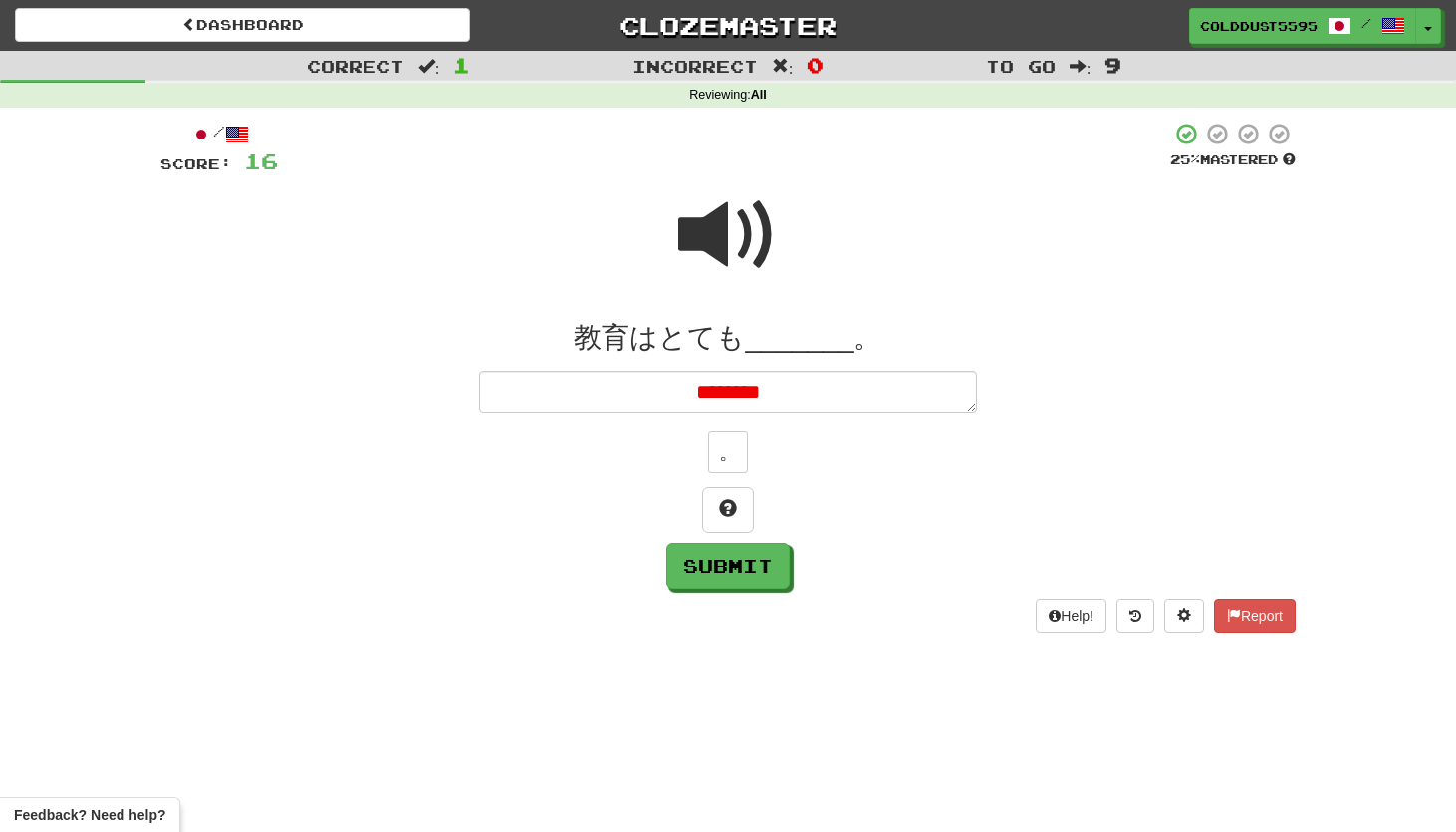 type on "*" 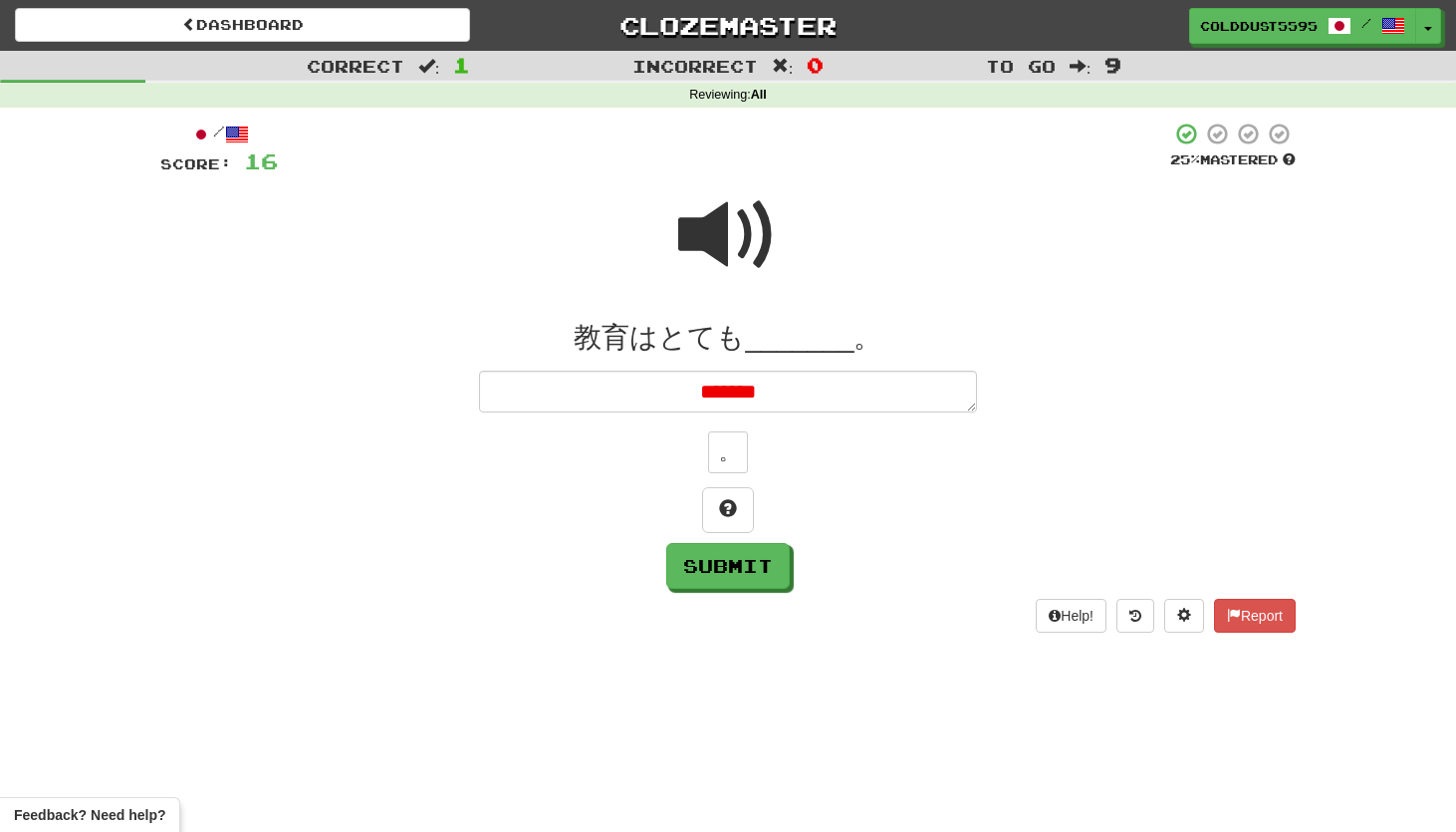 type on "*" 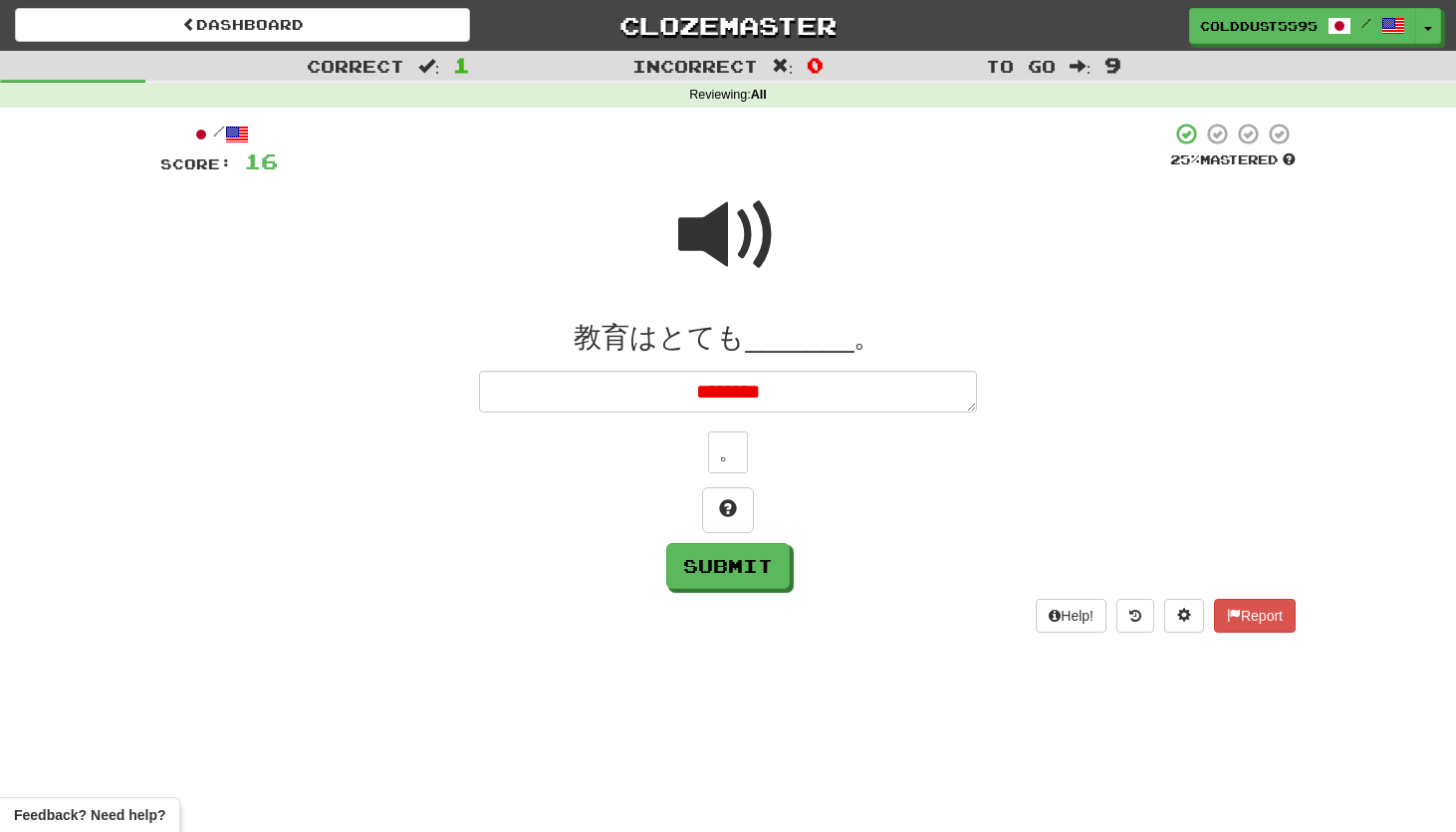 type on "*" 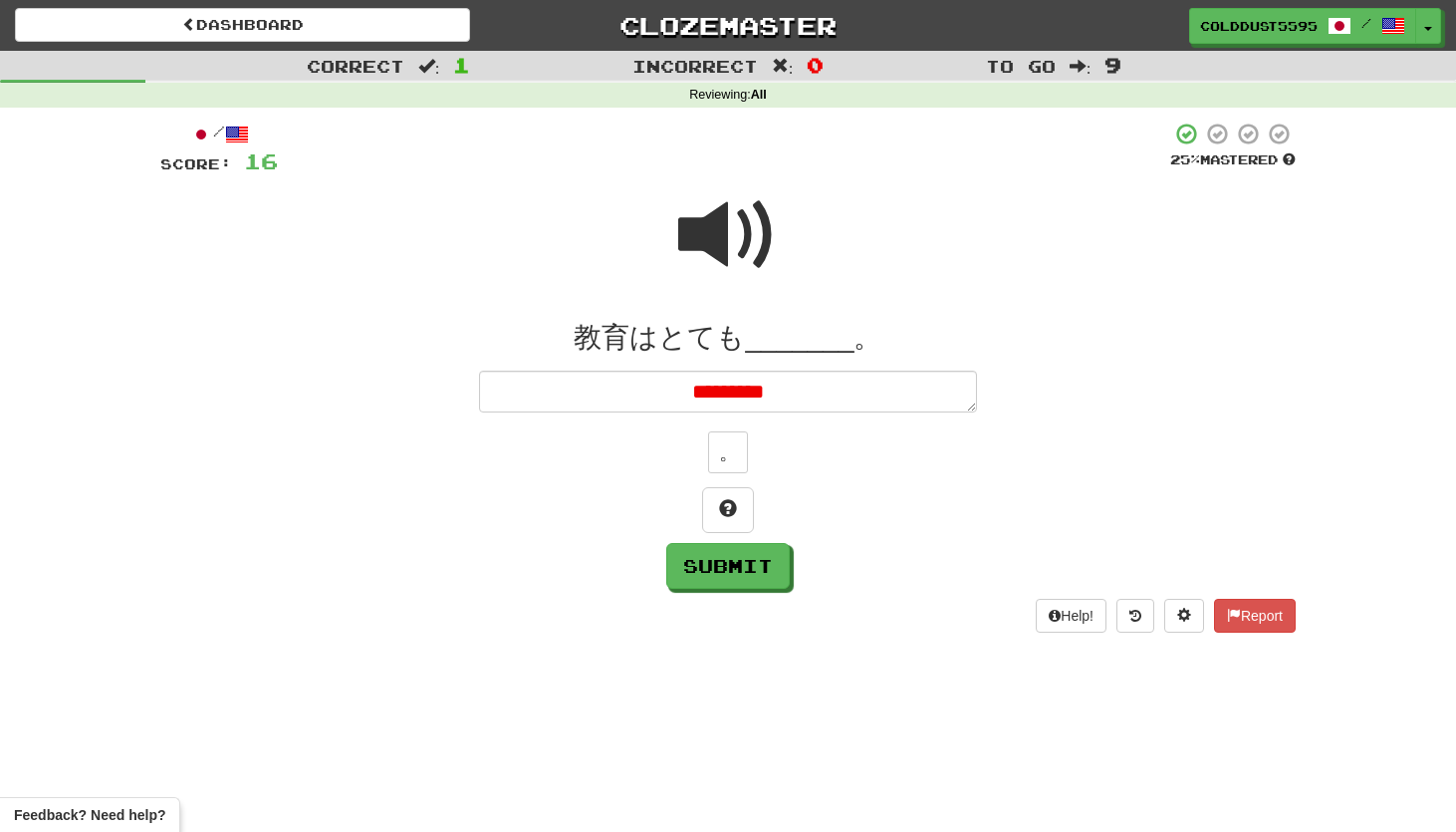 type on "*" 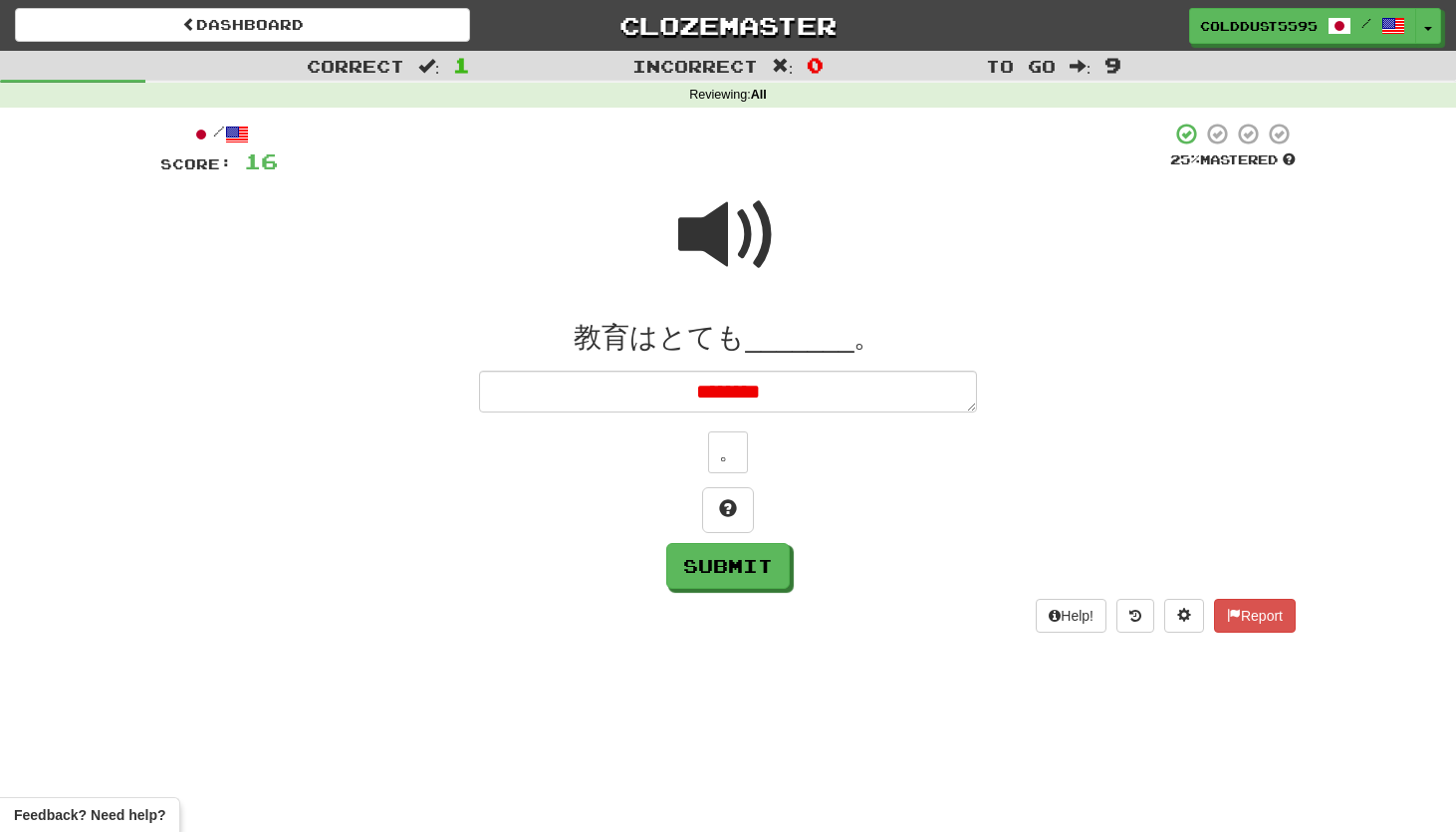 type on "*" 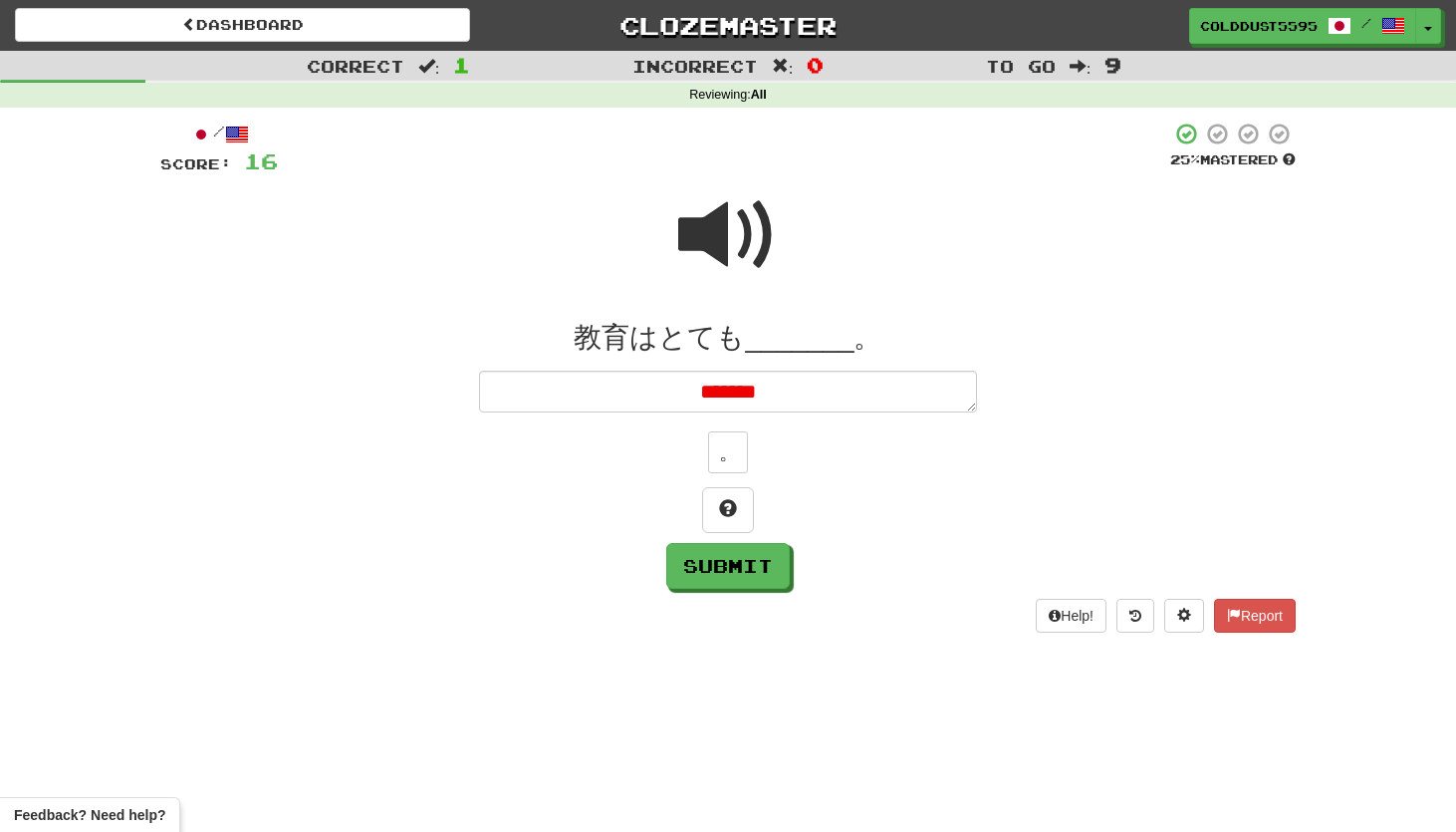 type on "*" 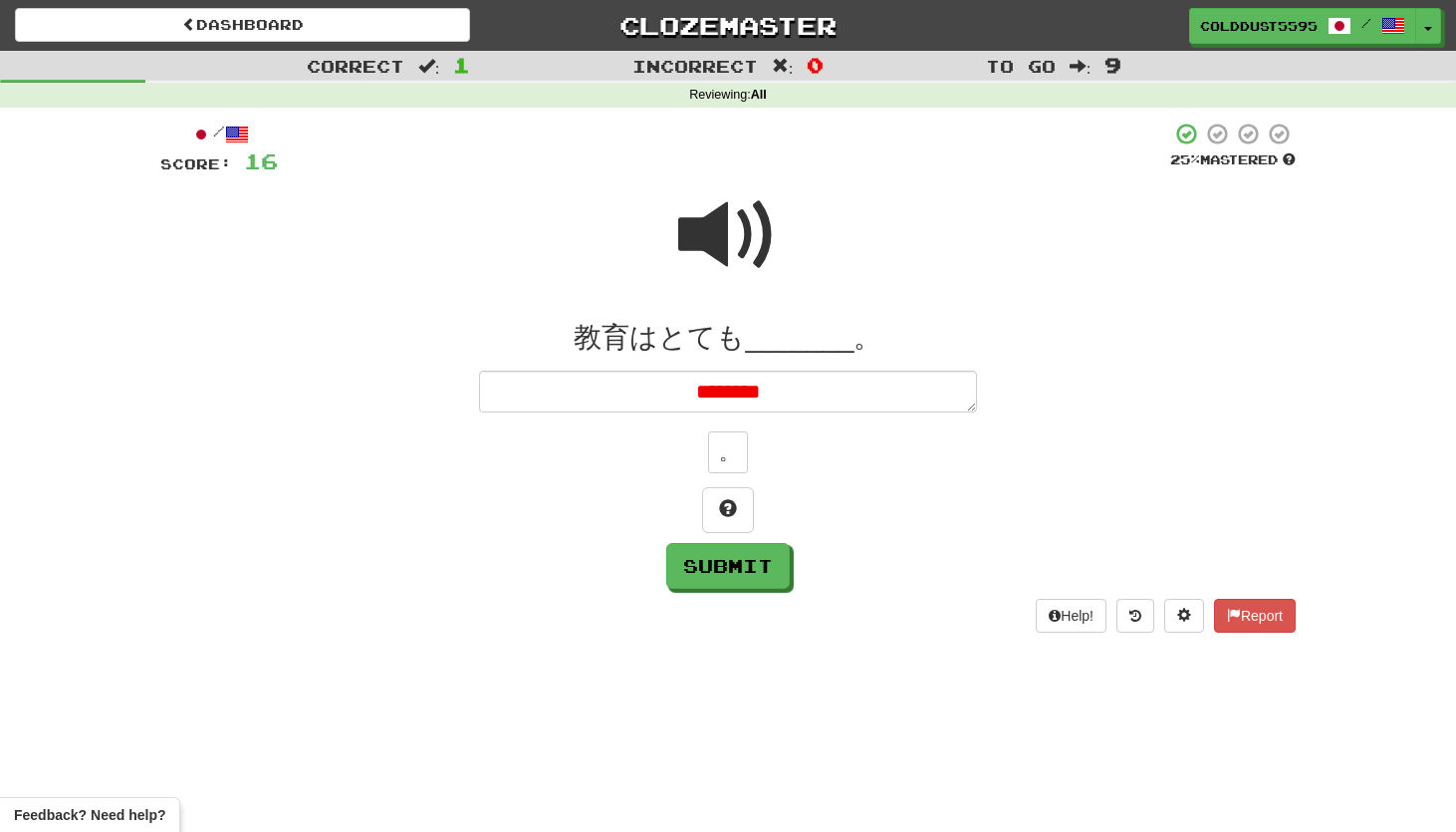 type on "*" 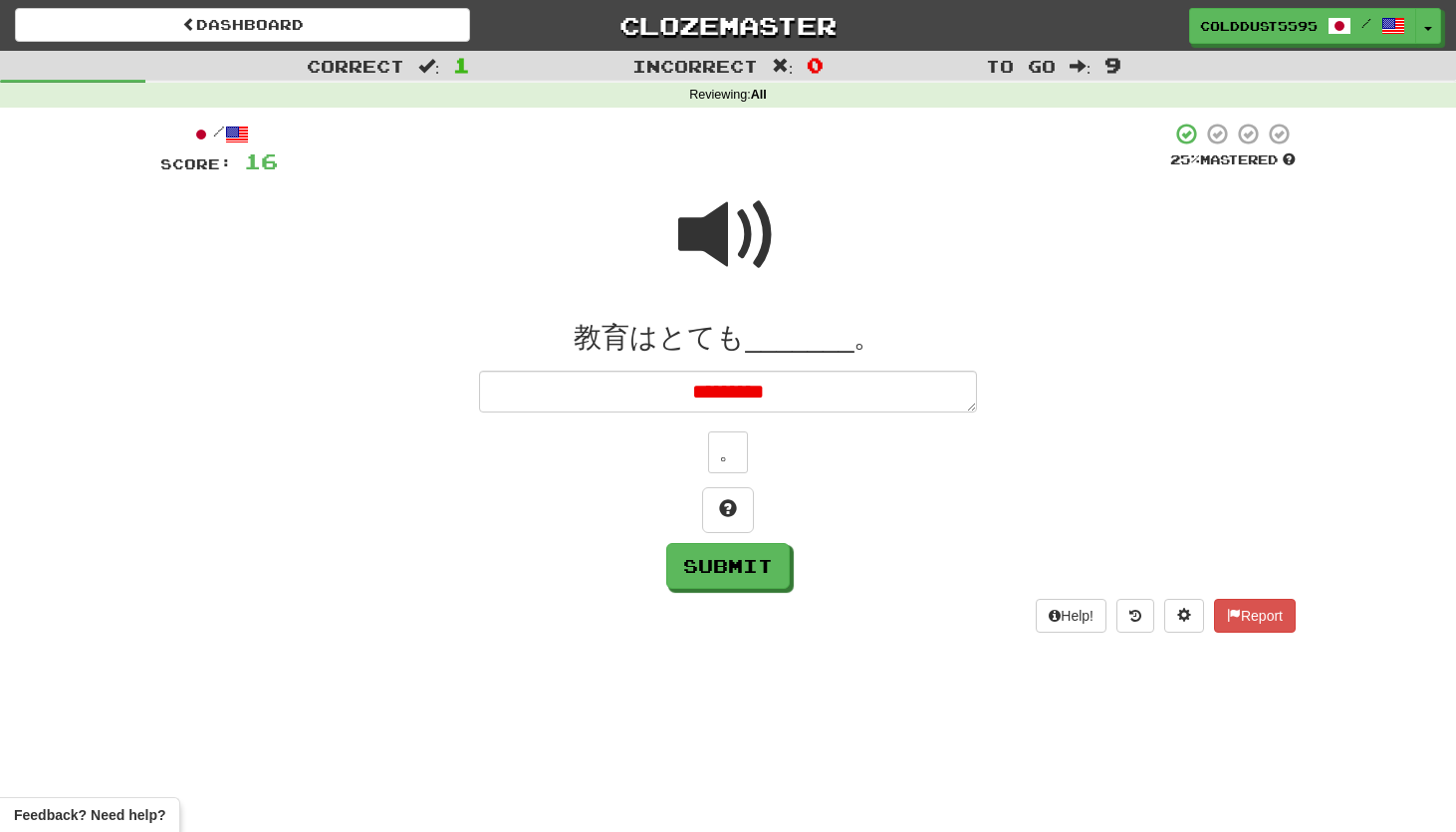 type 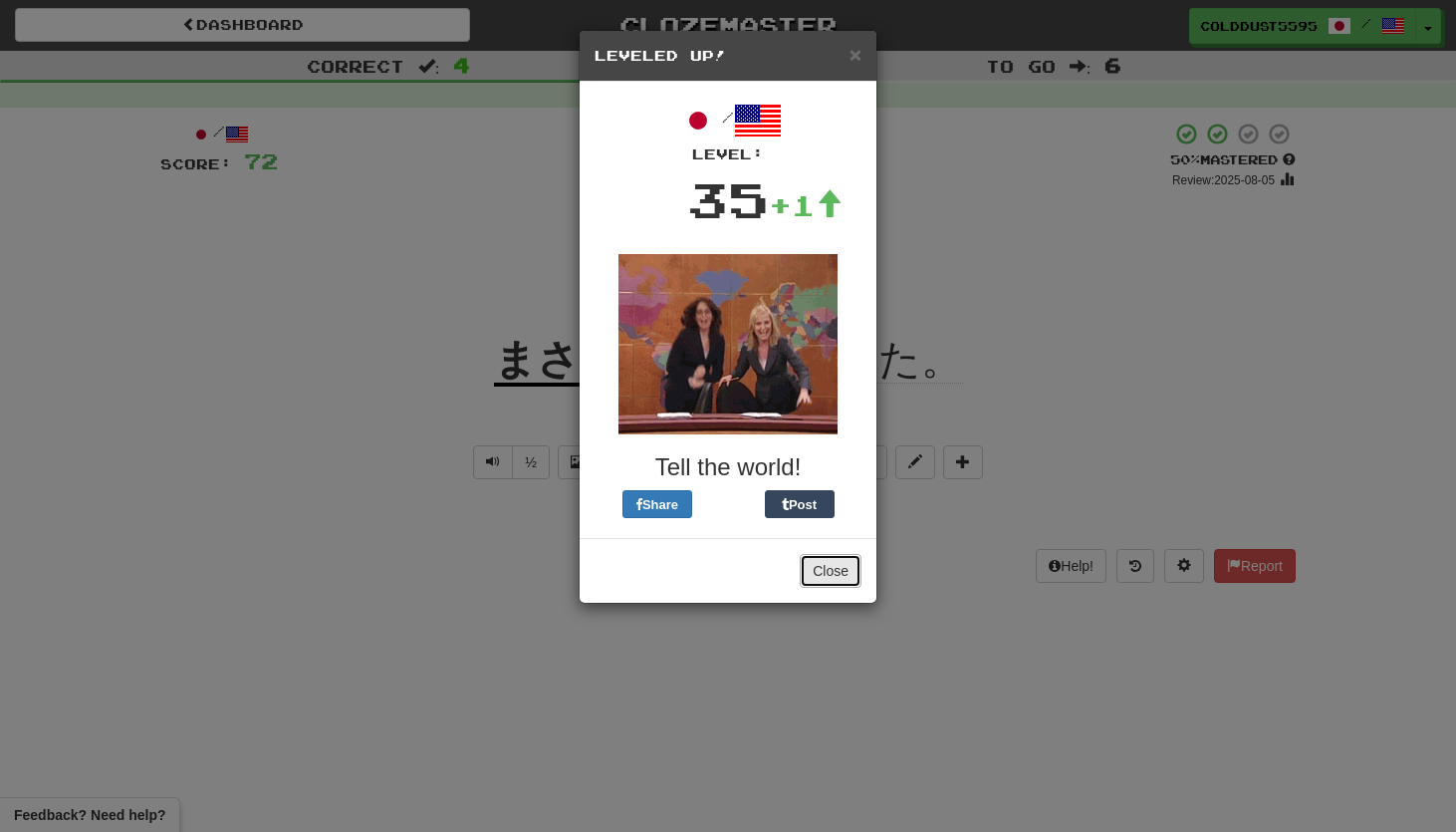 click on "Close" at bounding box center (831, 571) 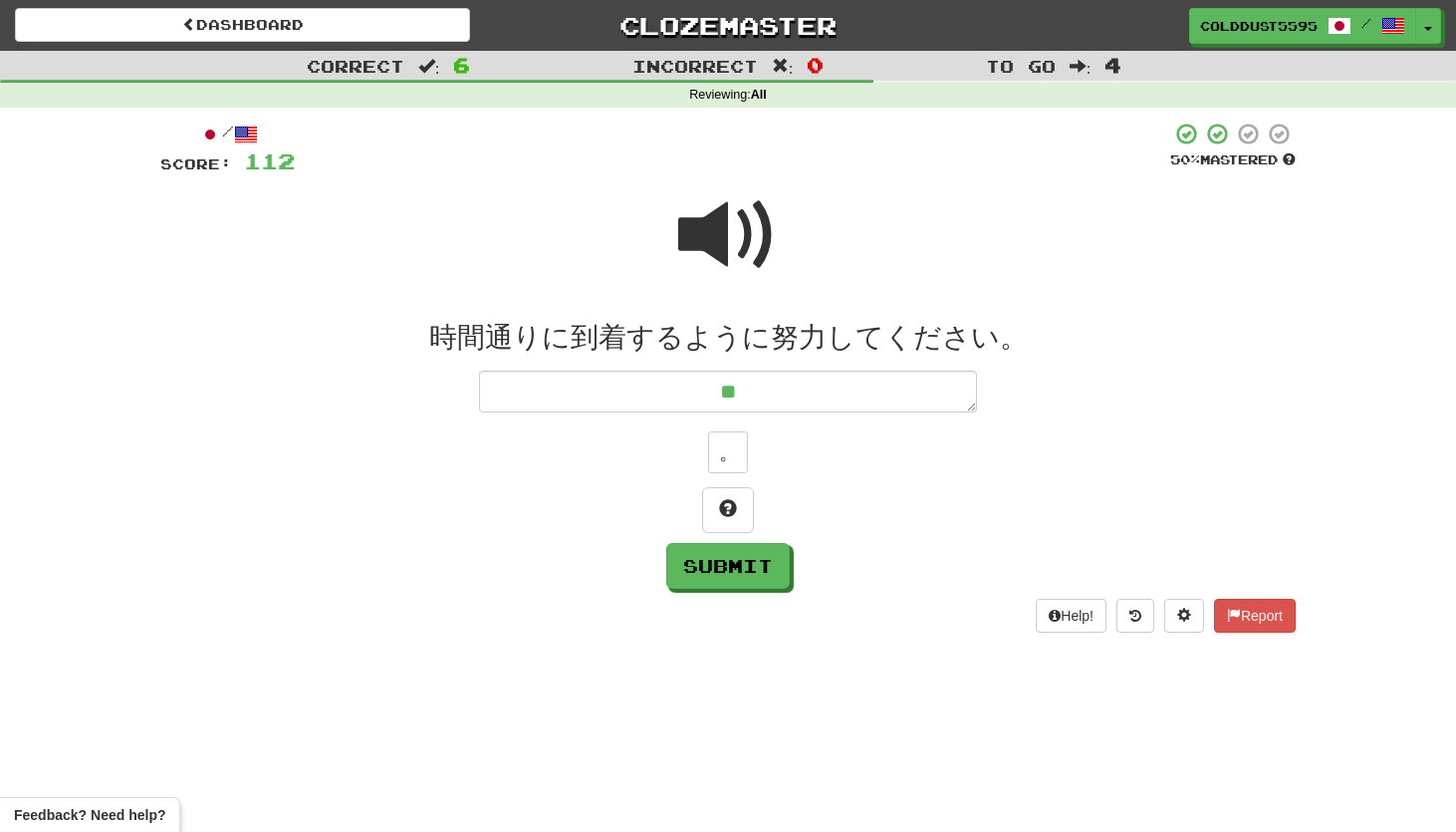 click at bounding box center [728, 235] 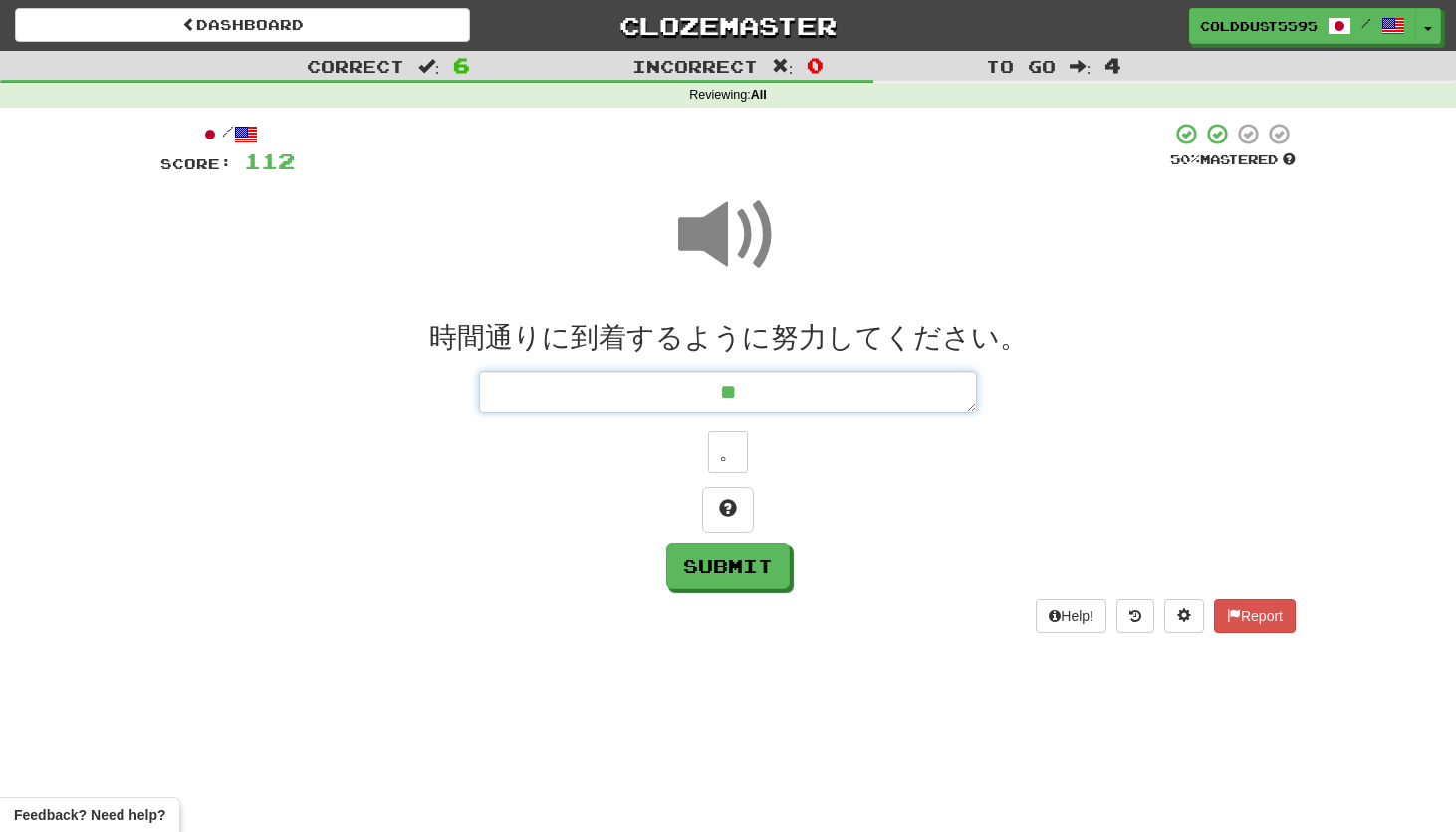 click on "**" at bounding box center [728, 392] 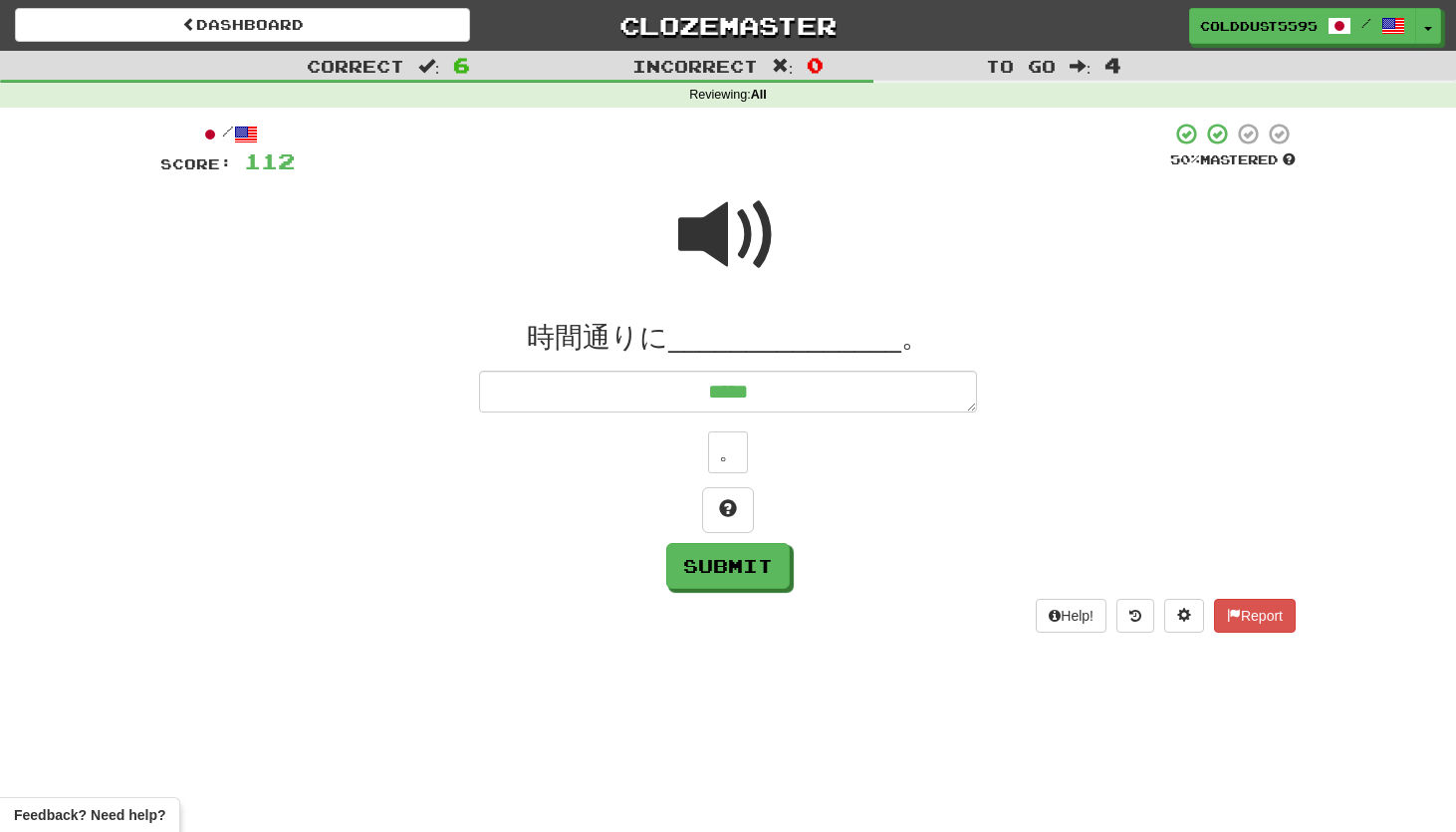click at bounding box center [728, 235] 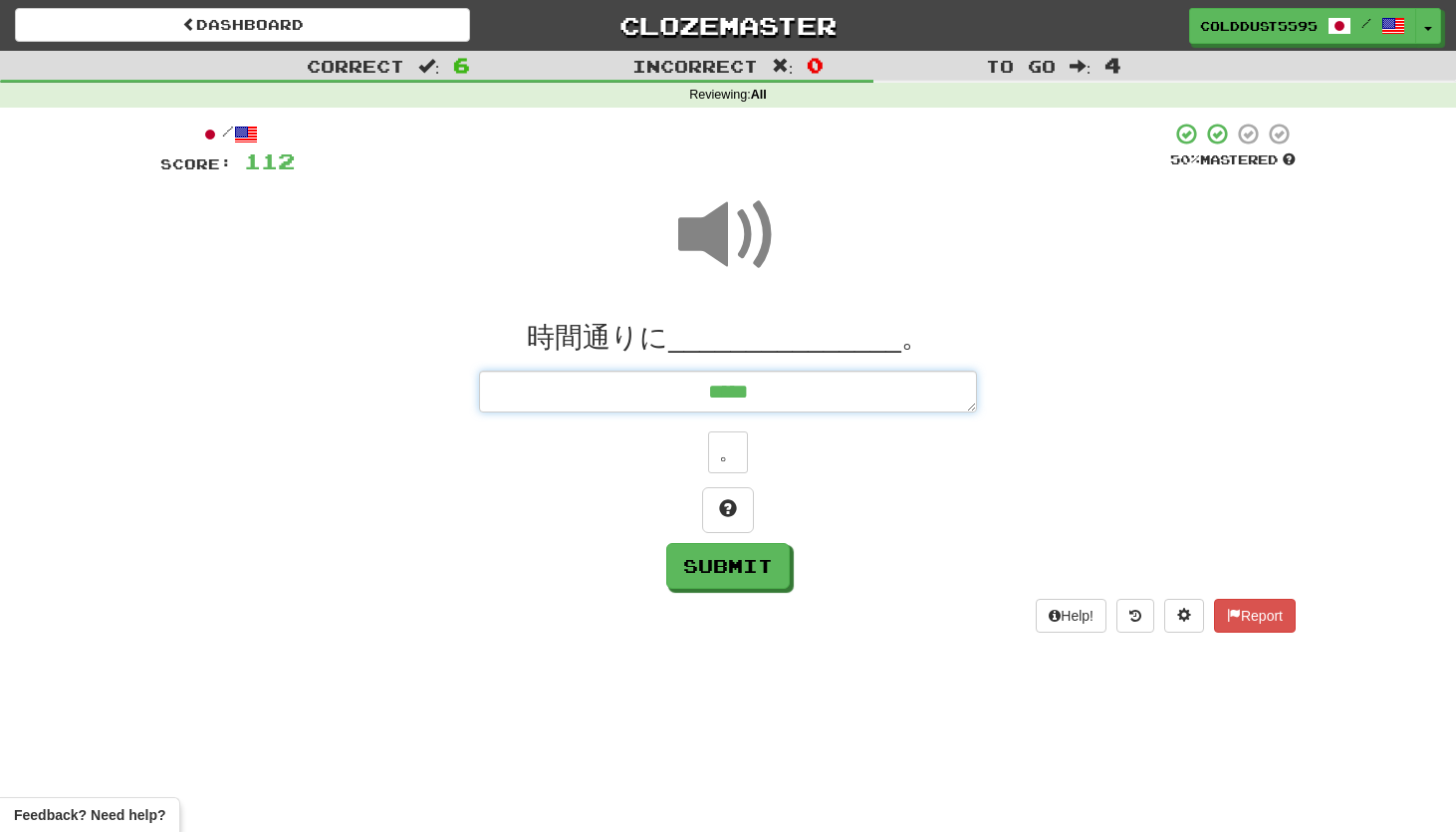 click on "*****" at bounding box center [728, 392] 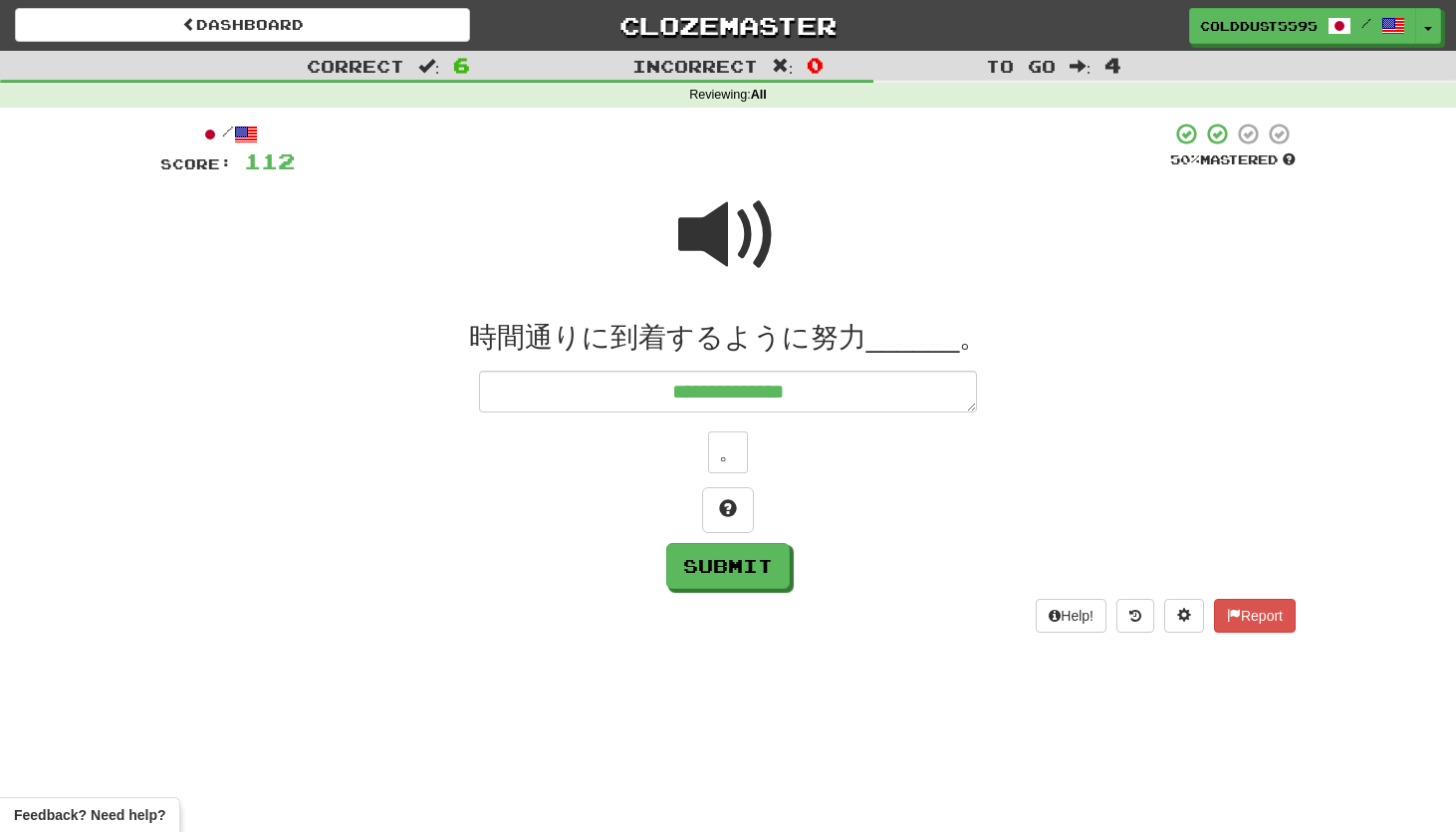click at bounding box center [728, 235] 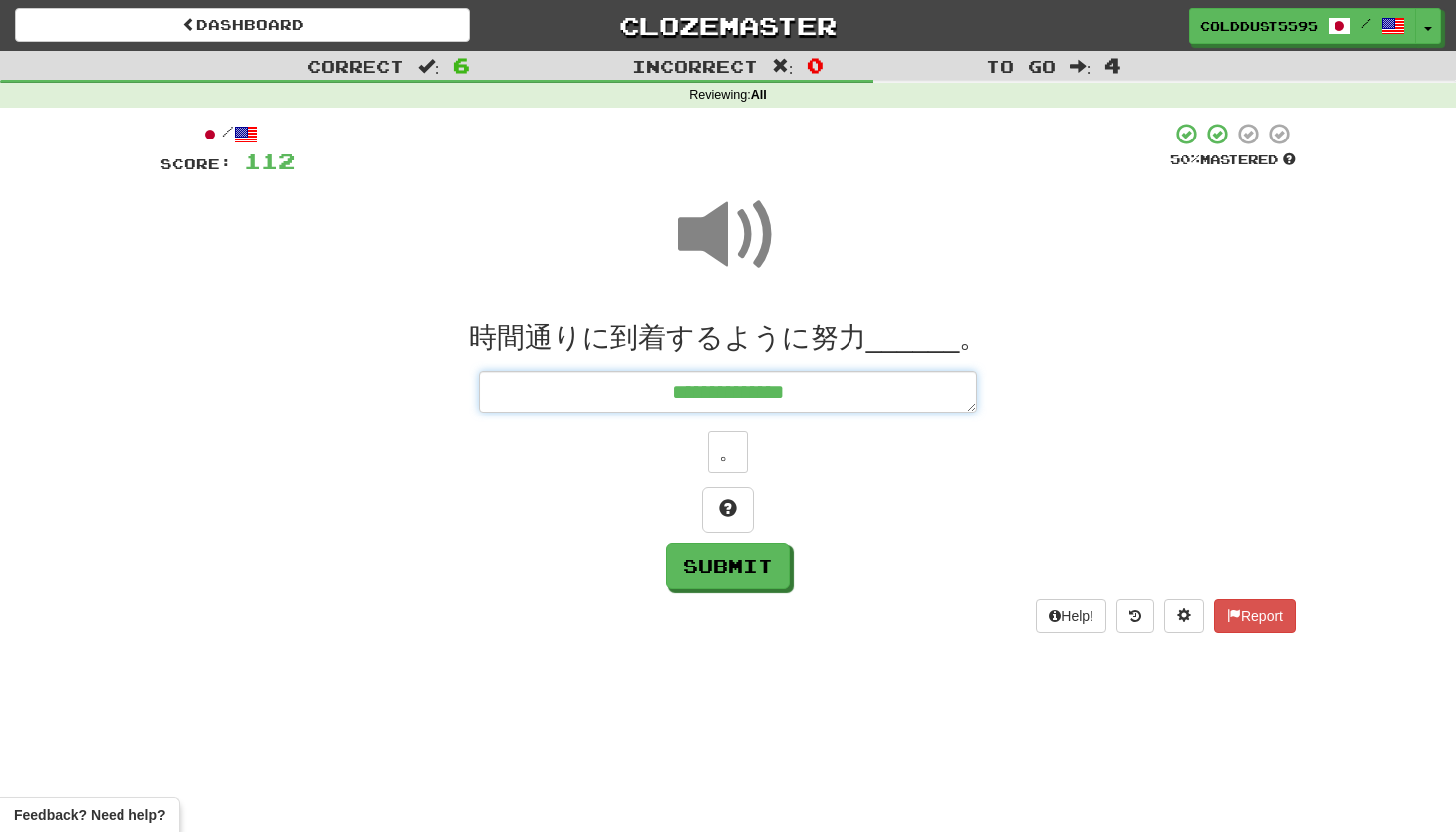 click on "**********" at bounding box center (728, 392) 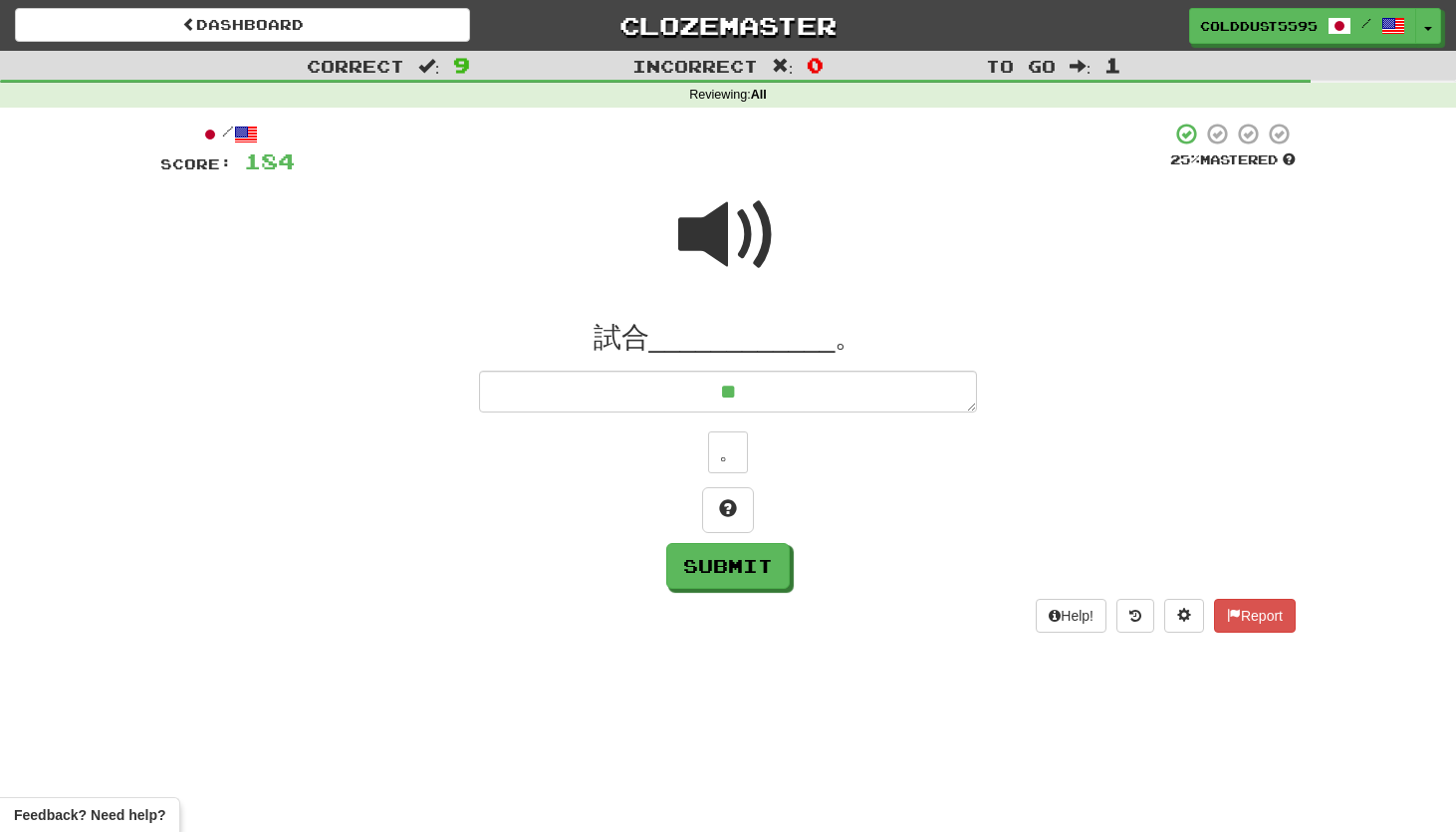 click at bounding box center [728, 235] 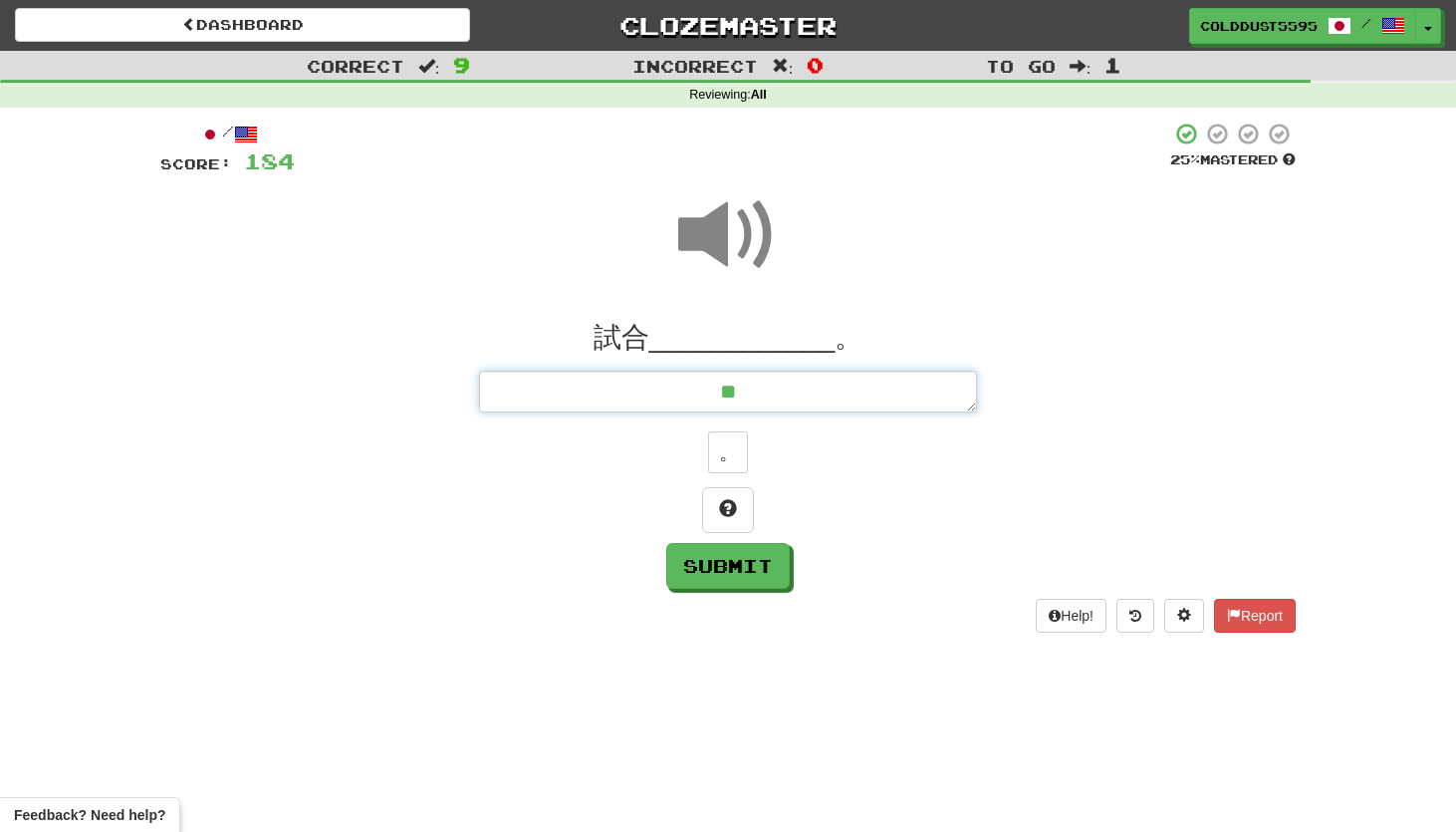 click on "**" at bounding box center [728, 392] 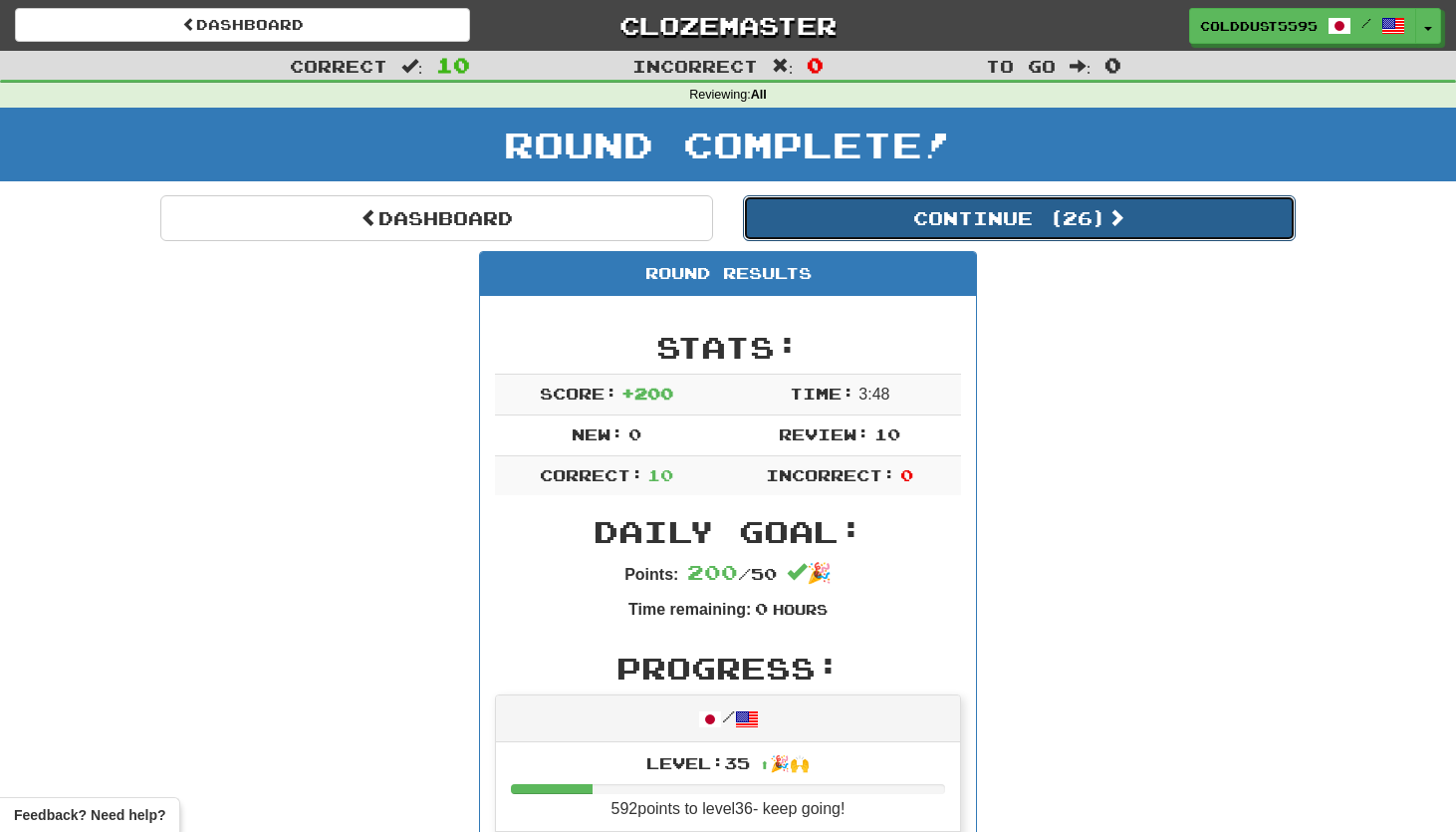 click on "Continue ( 26 )" at bounding box center (1019, 218) 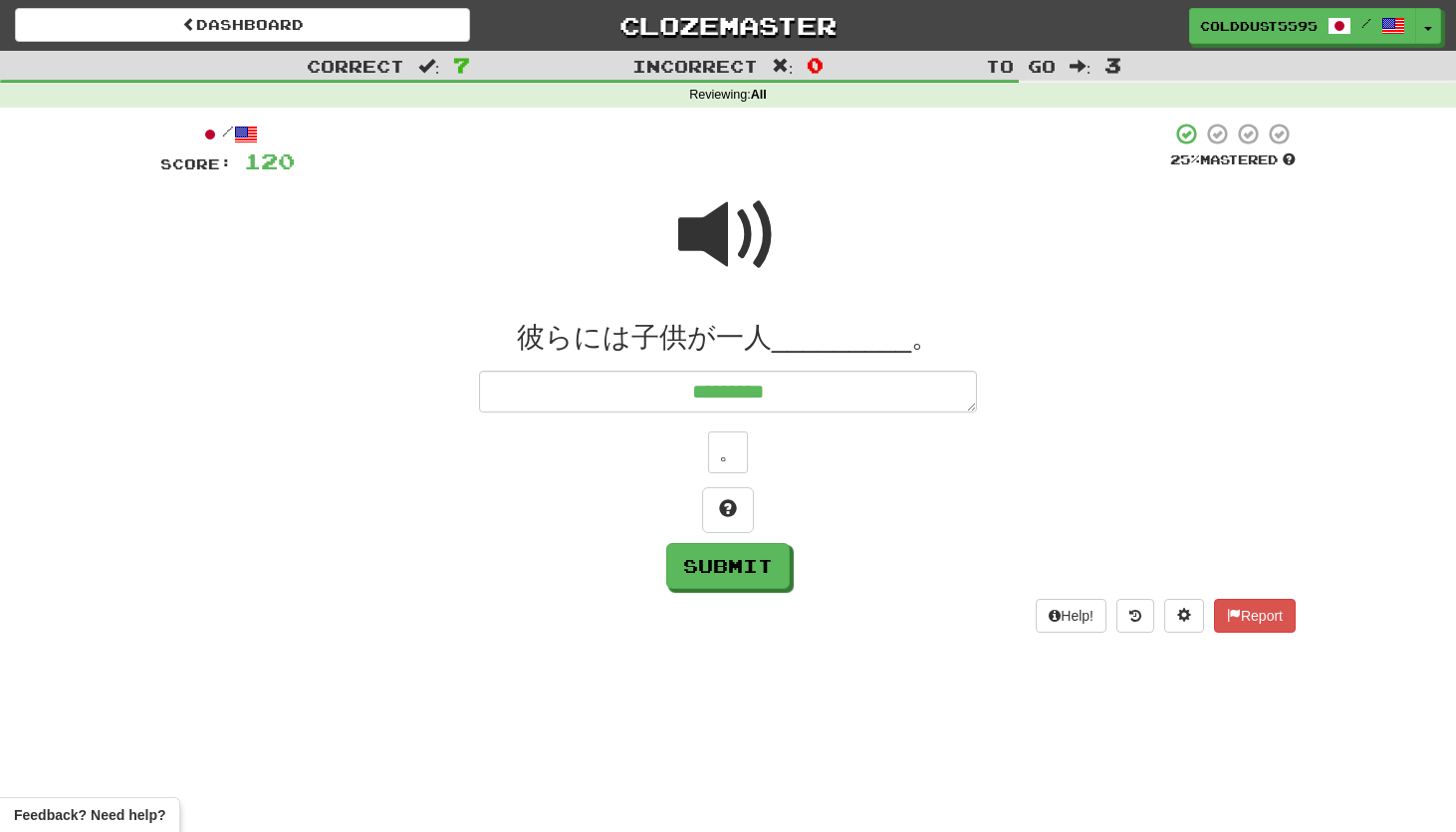 click at bounding box center (728, 235) 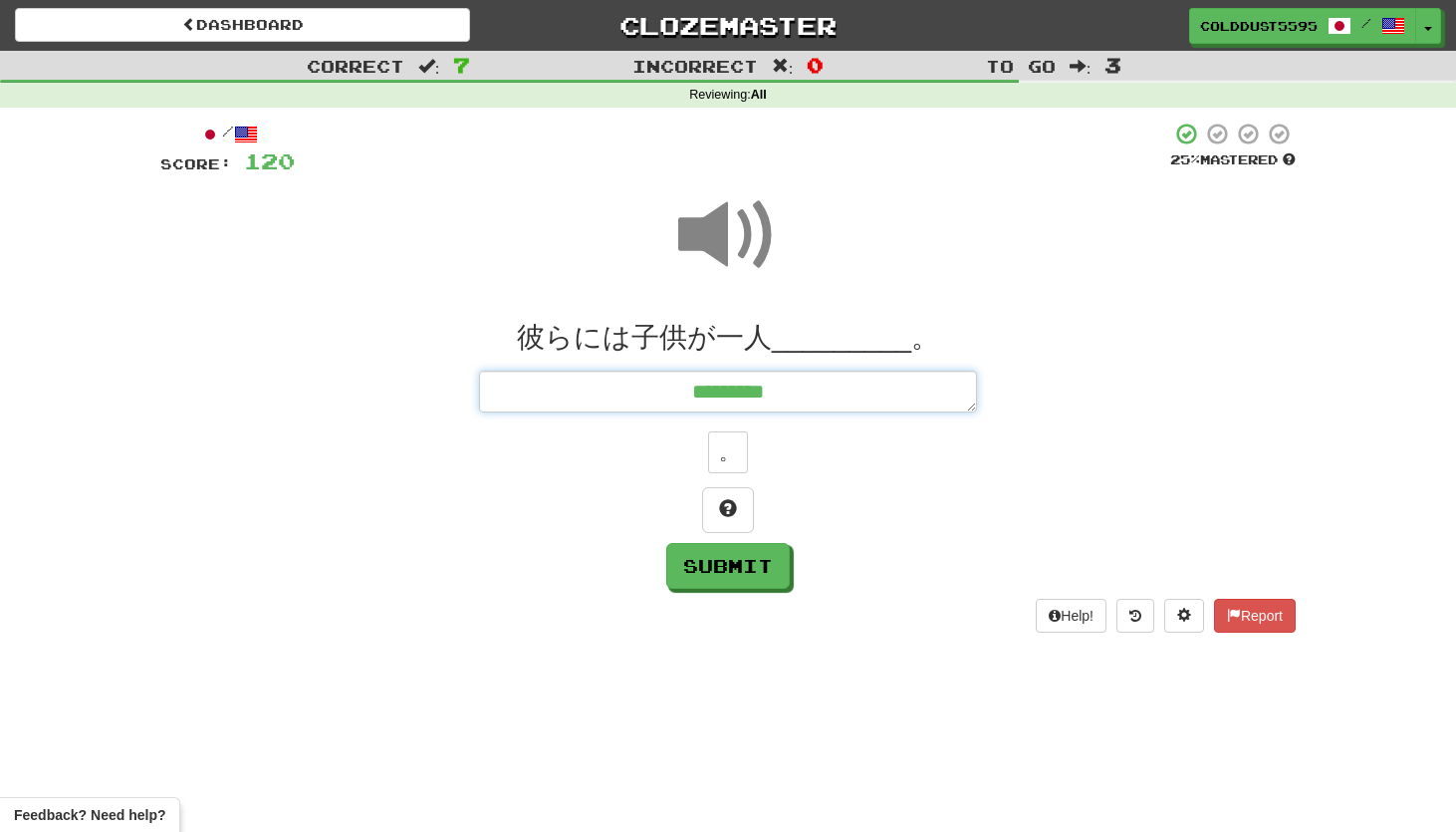 click on "*********" at bounding box center (728, 392) 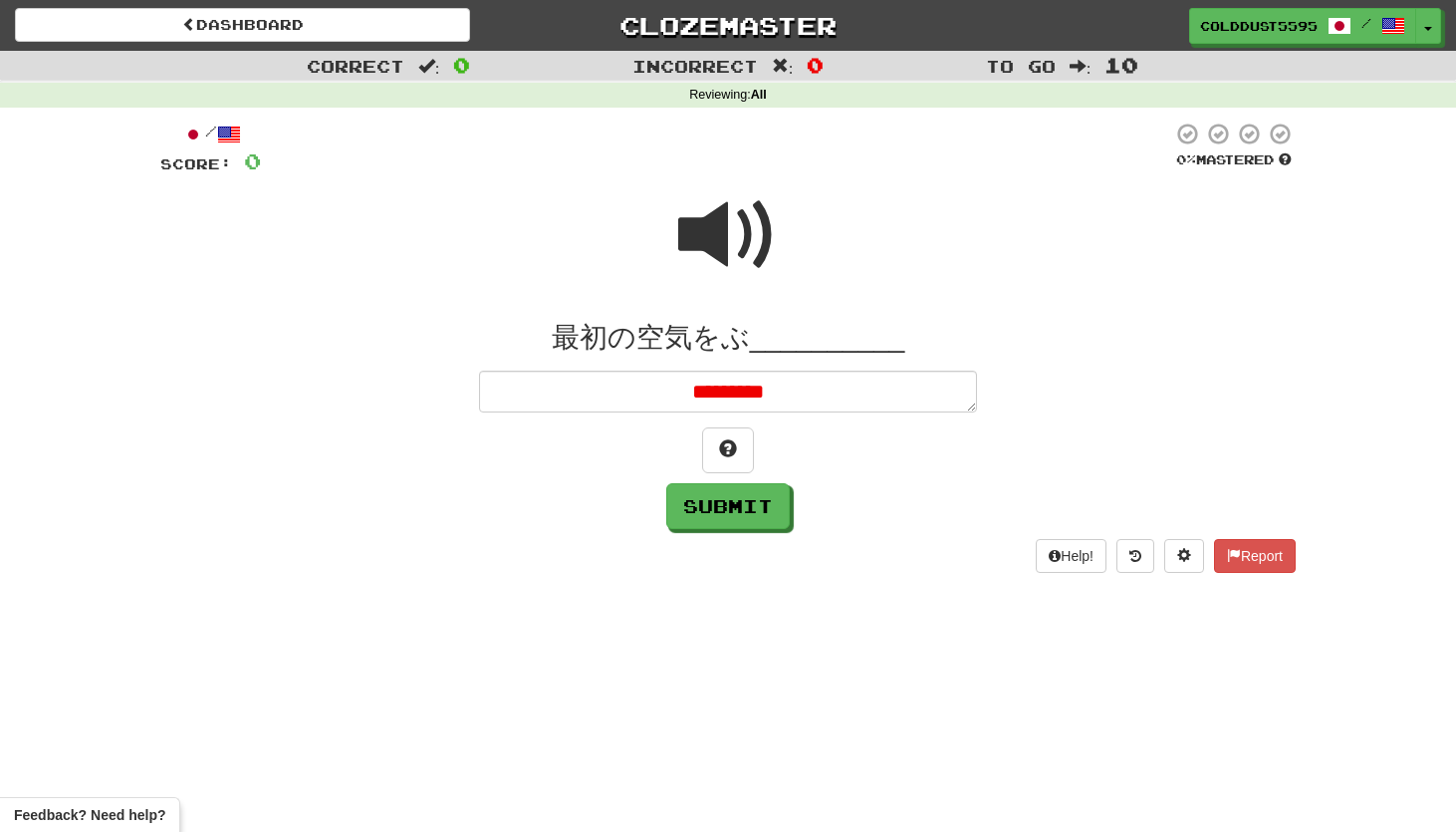 click on "*********" at bounding box center [728, 392] 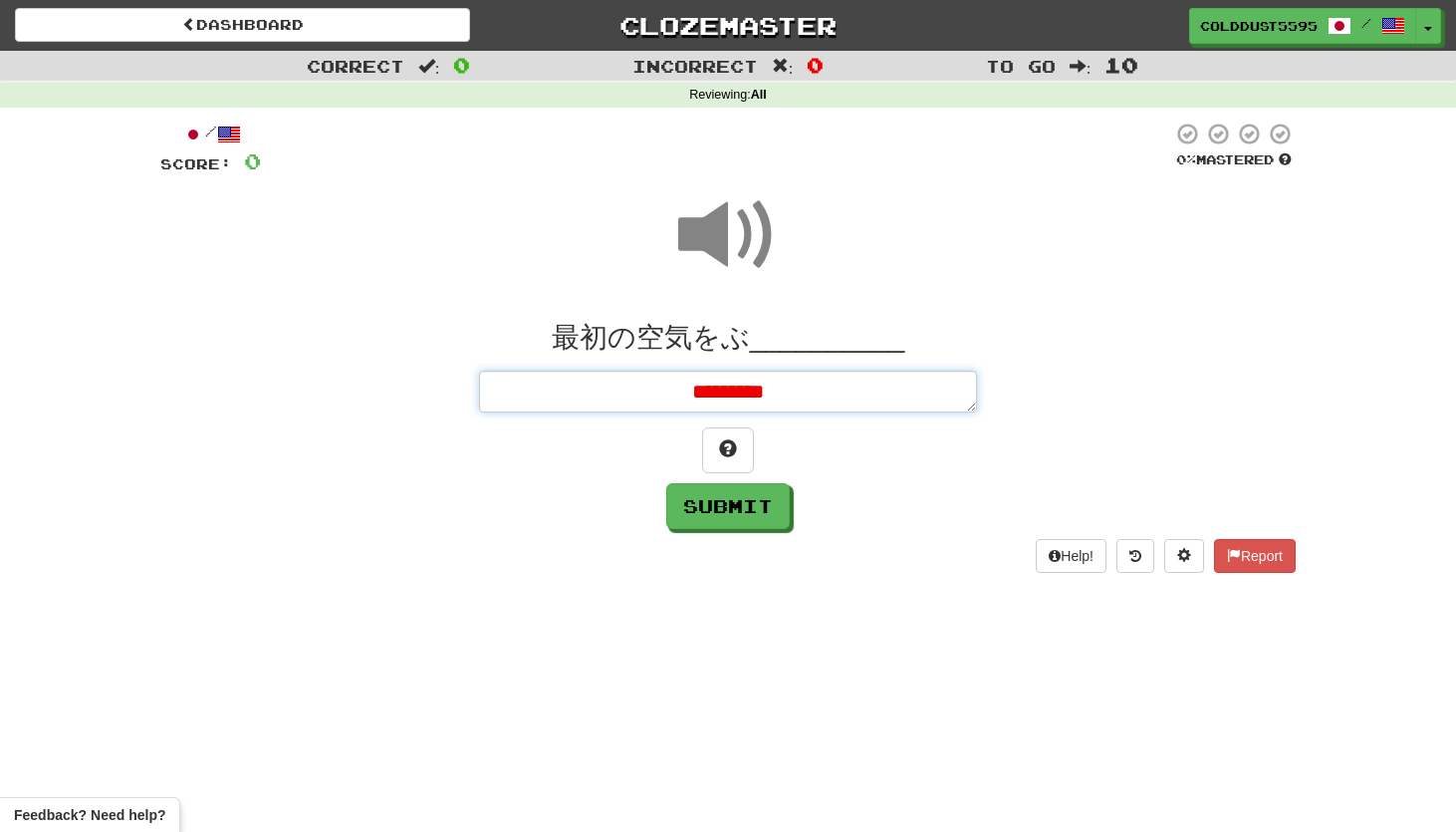 click on "*********" at bounding box center [728, 392] 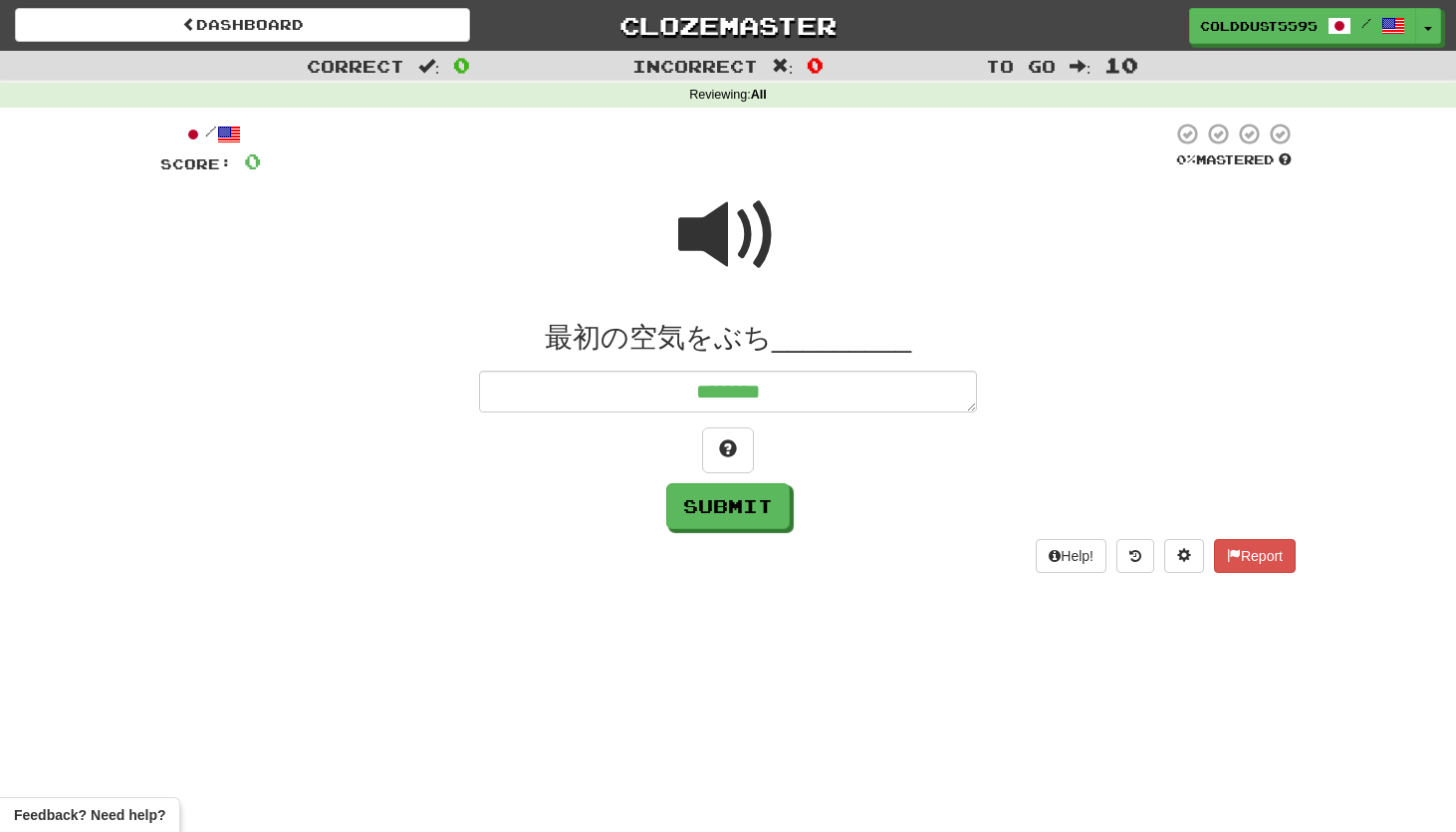 click at bounding box center [728, 235] 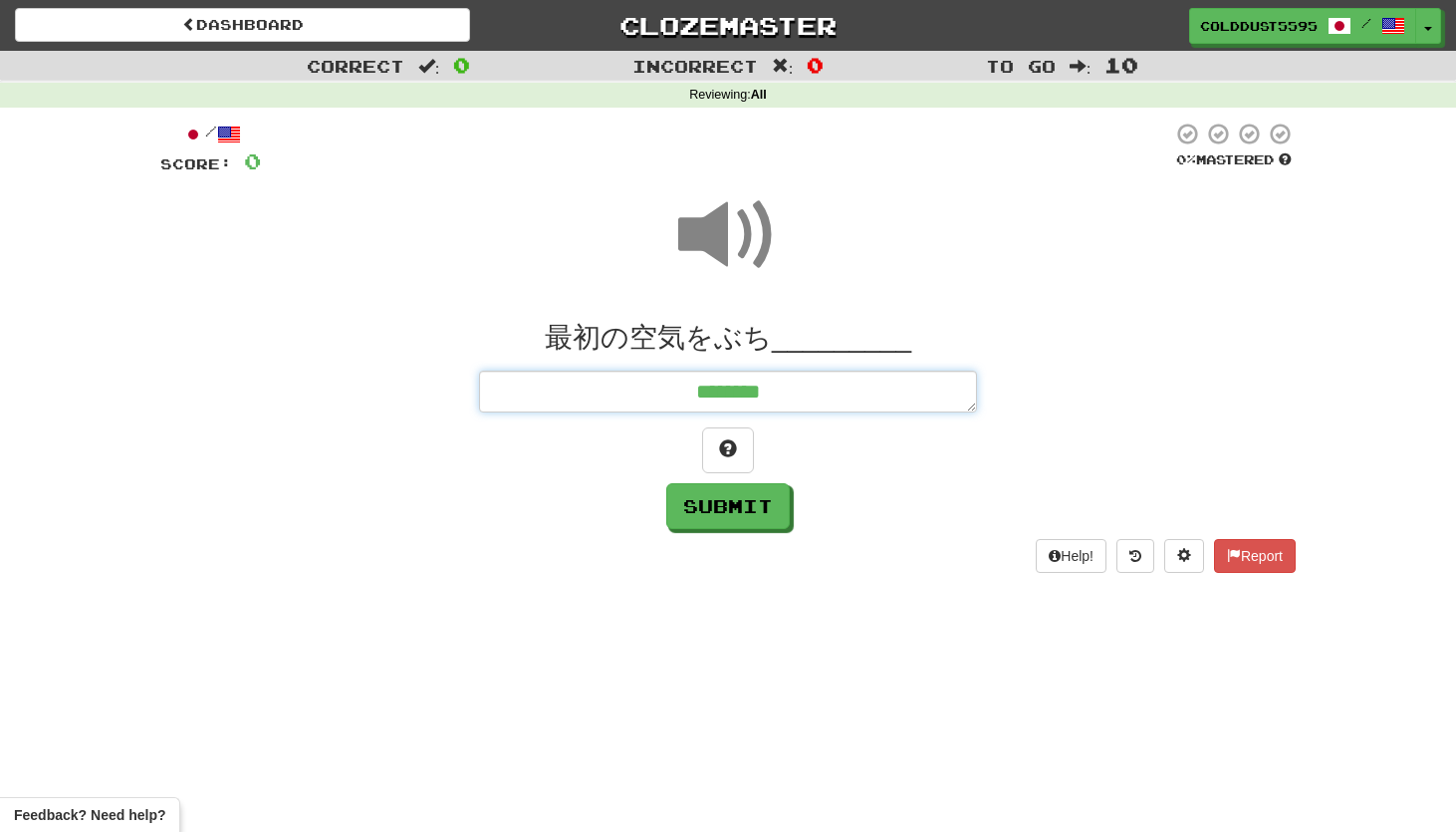 click on "********" at bounding box center (728, 392) 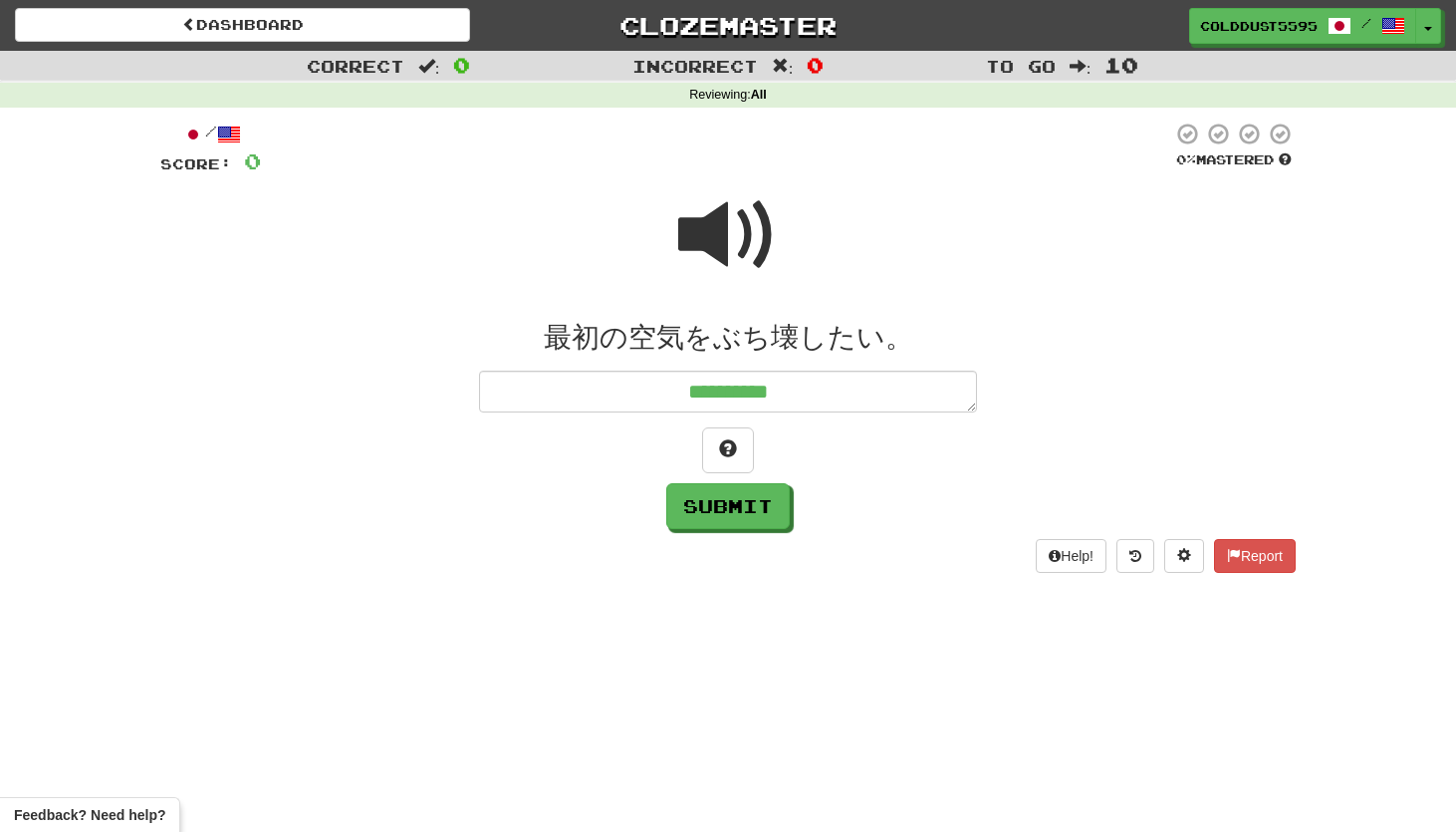 click at bounding box center (728, 235) 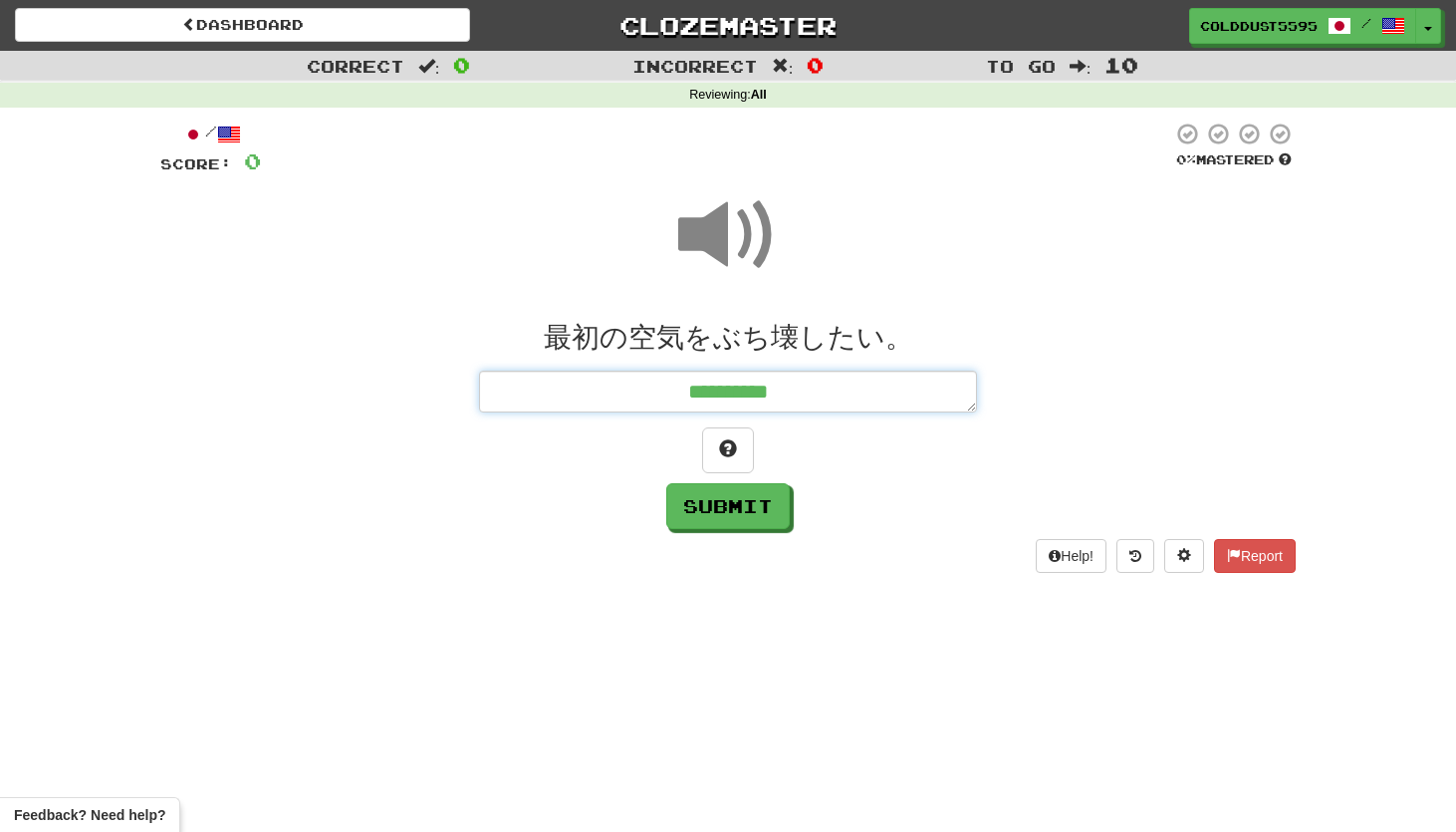 click on "**********" at bounding box center [728, 392] 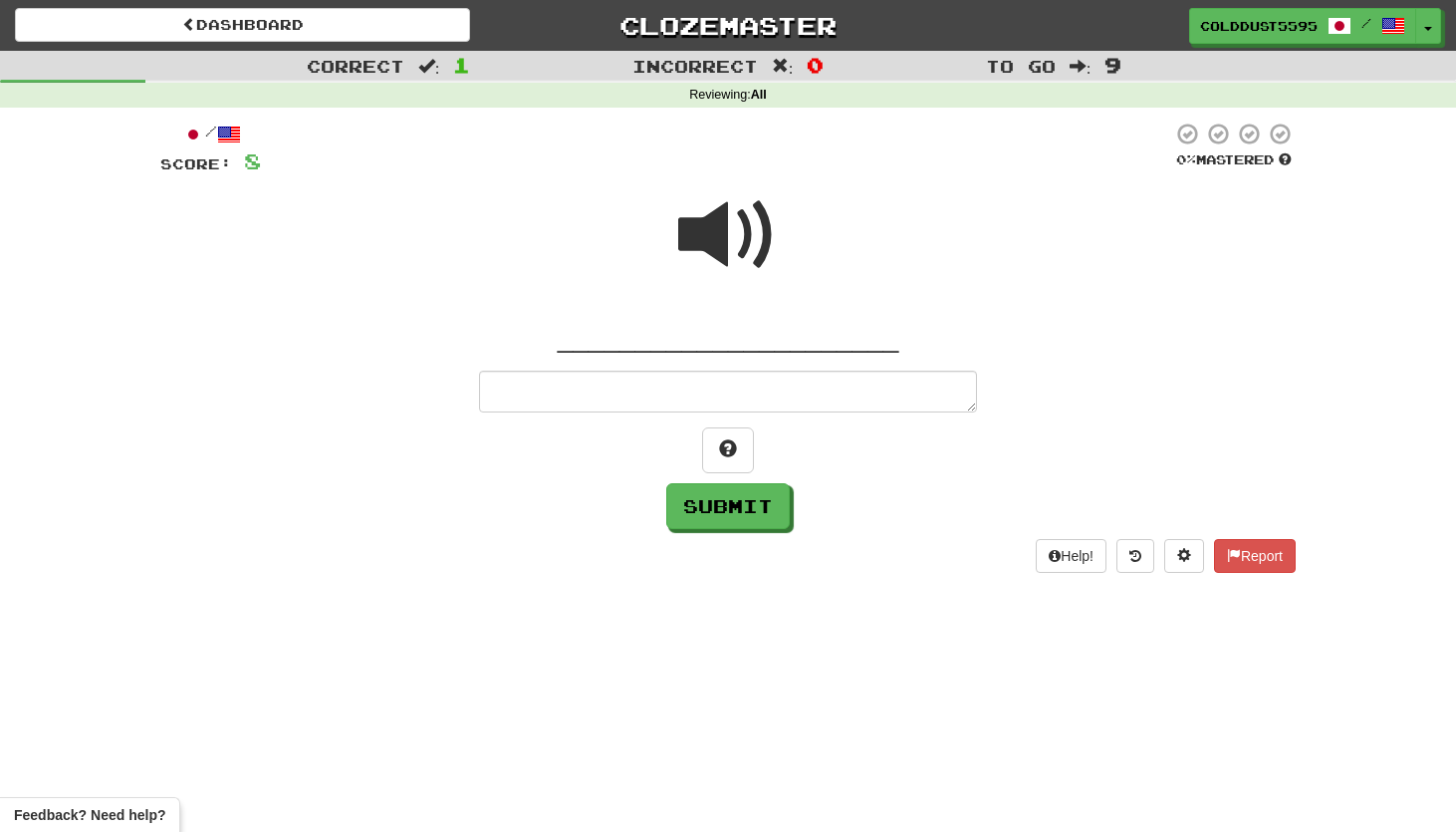 click at bounding box center (728, 235) 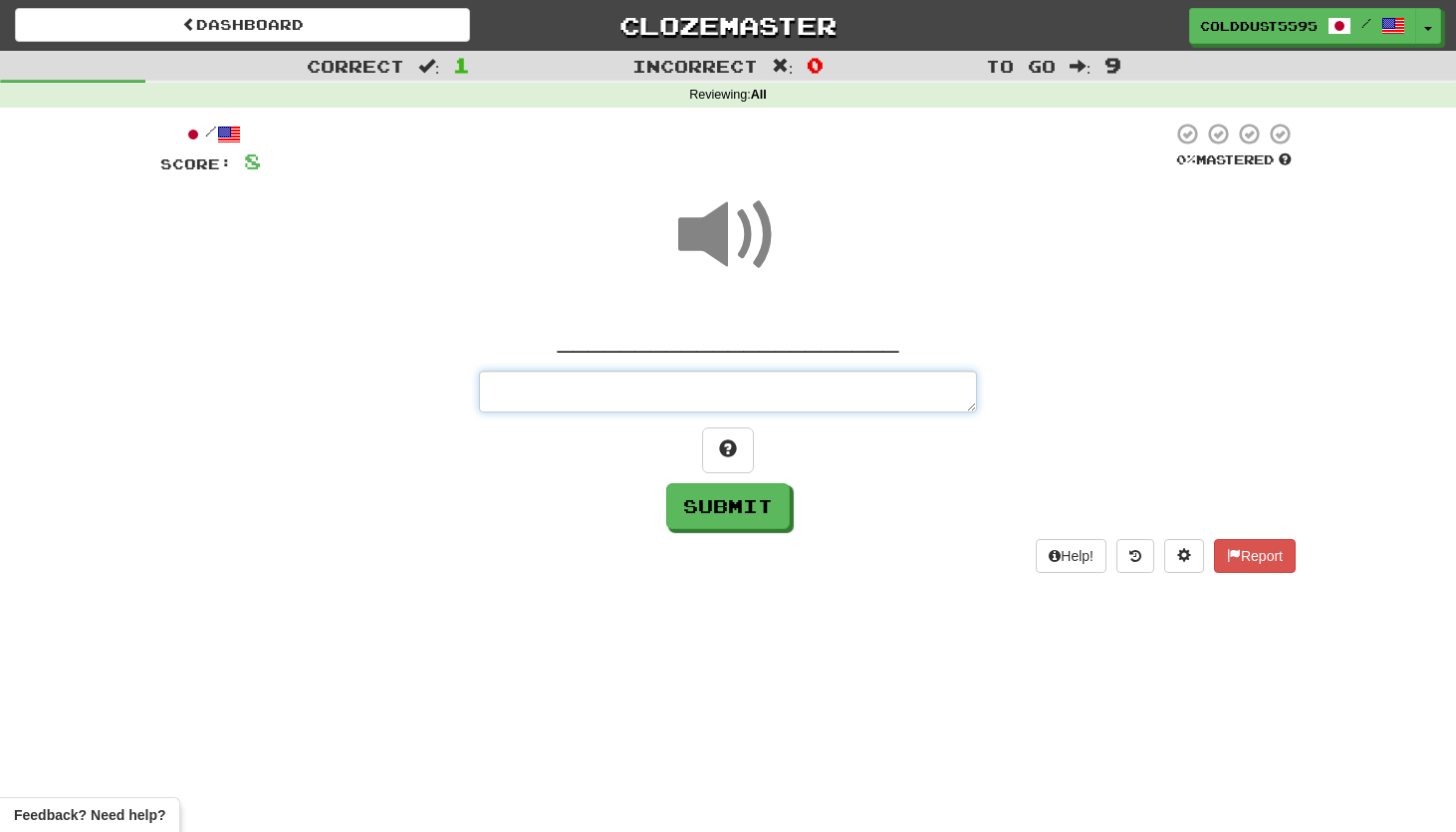 click at bounding box center (728, 392) 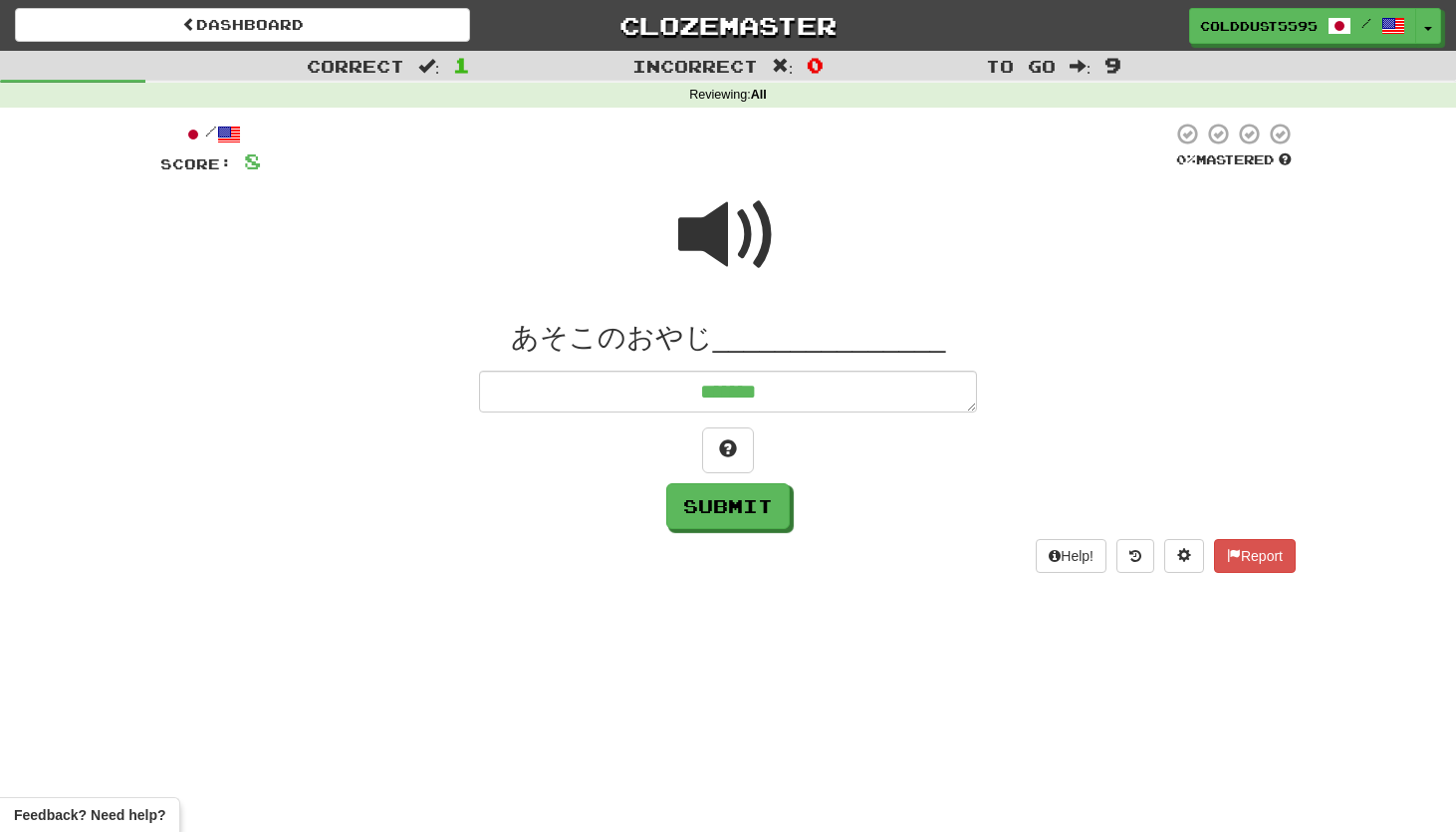 click at bounding box center [728, 235] 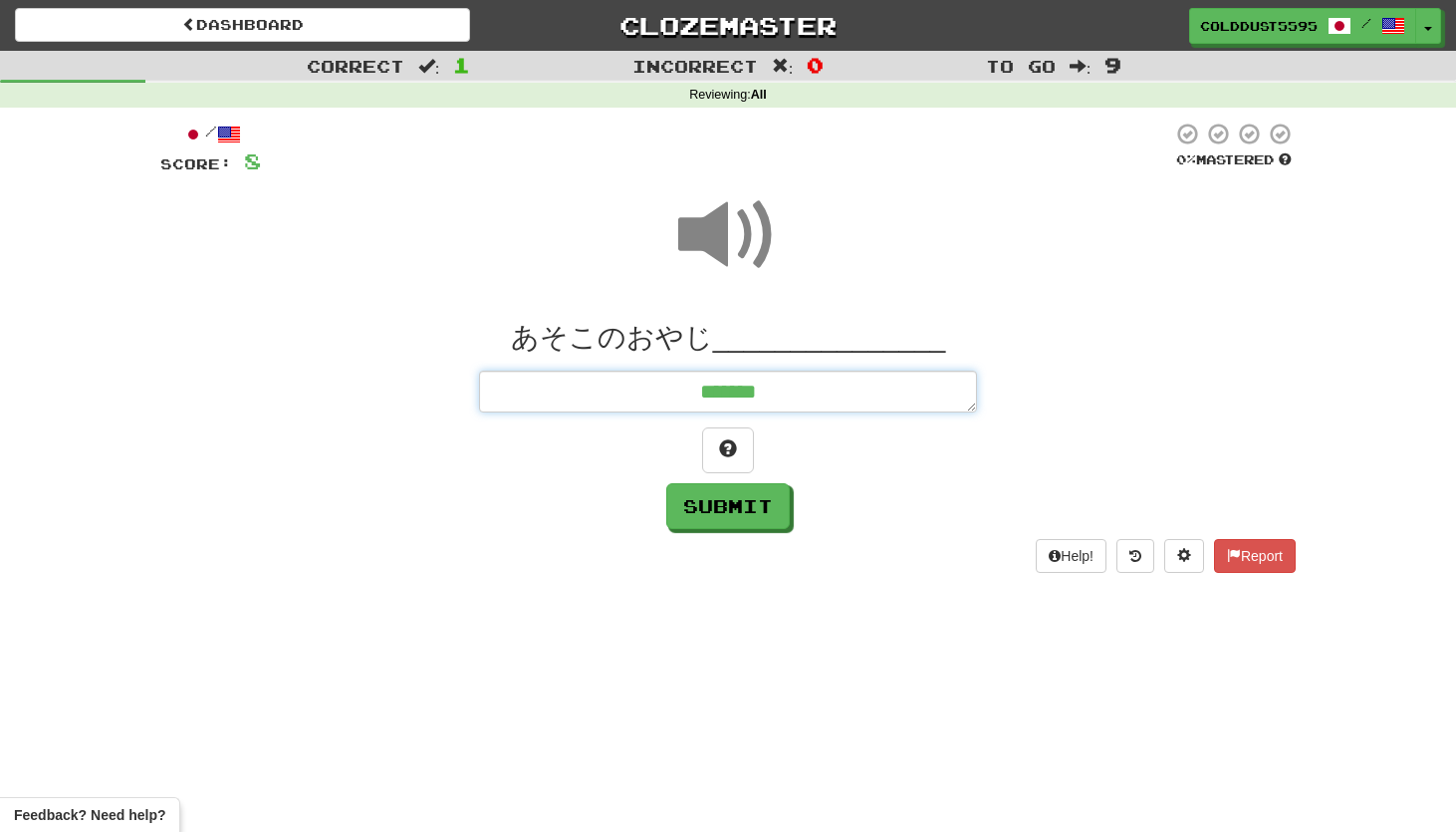 click on "*******" at bounding box center [728, 392] 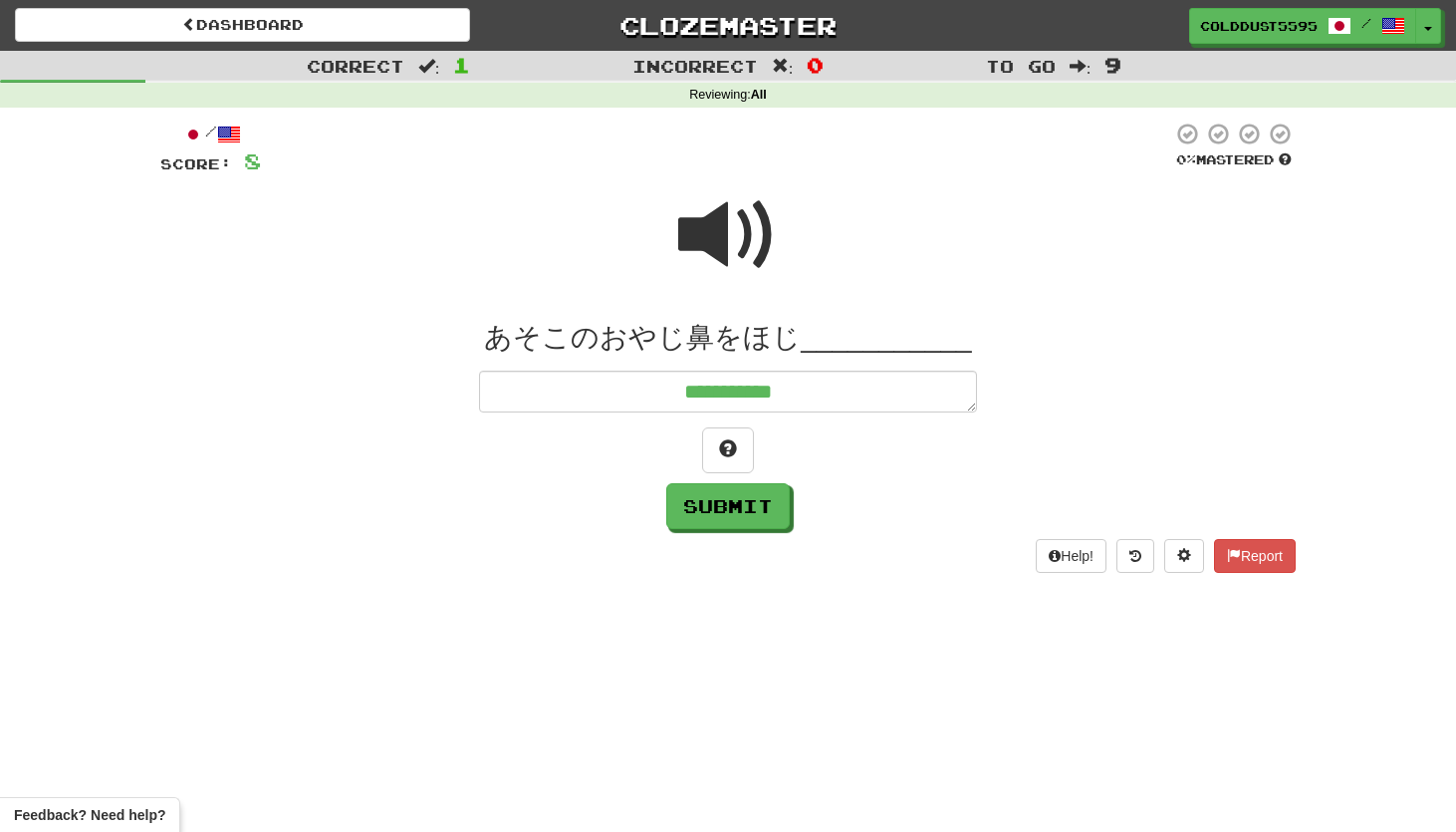click at bounding box center [728, 235] 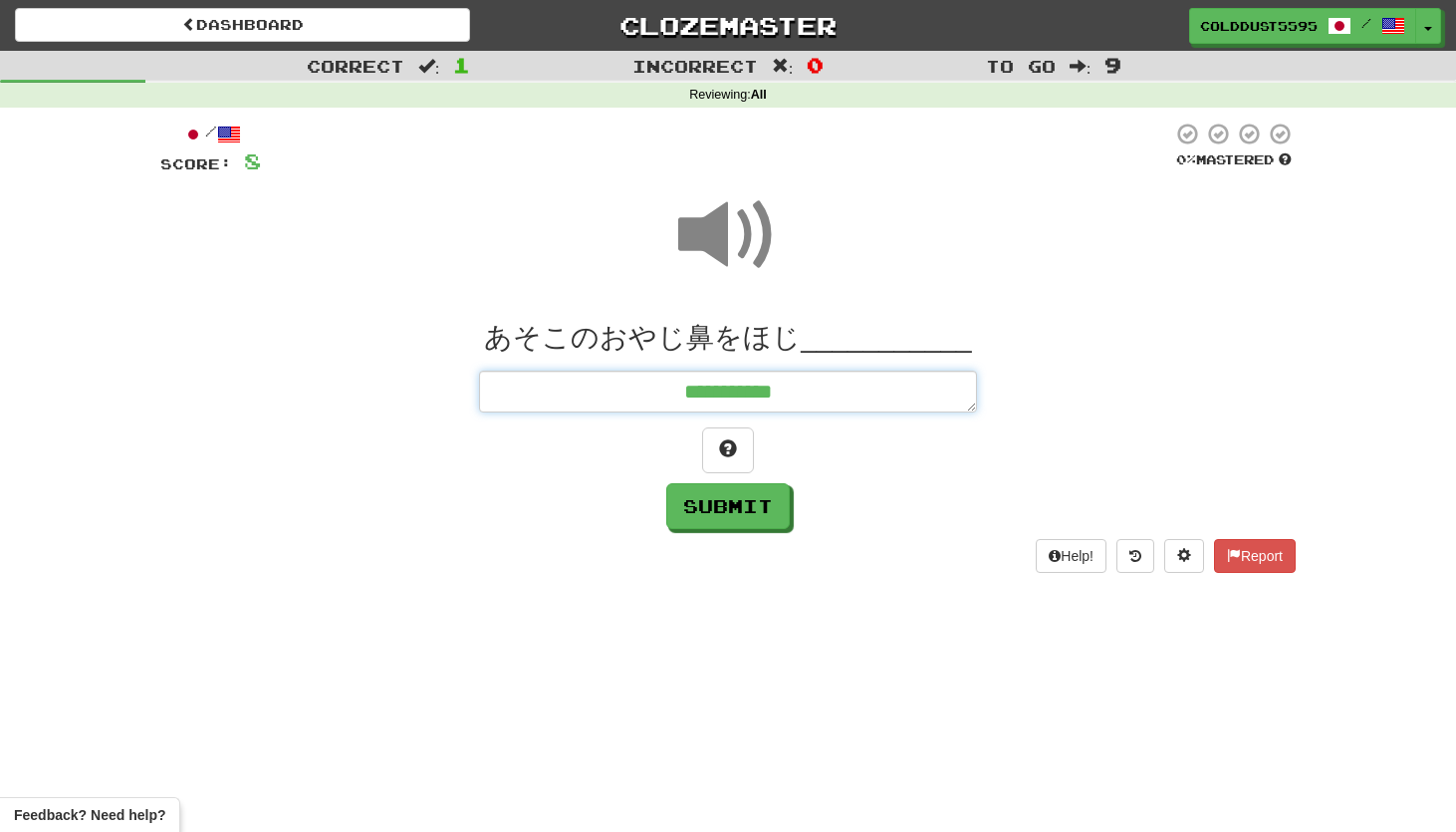 click on "**********" at bounding box center [728, 392] 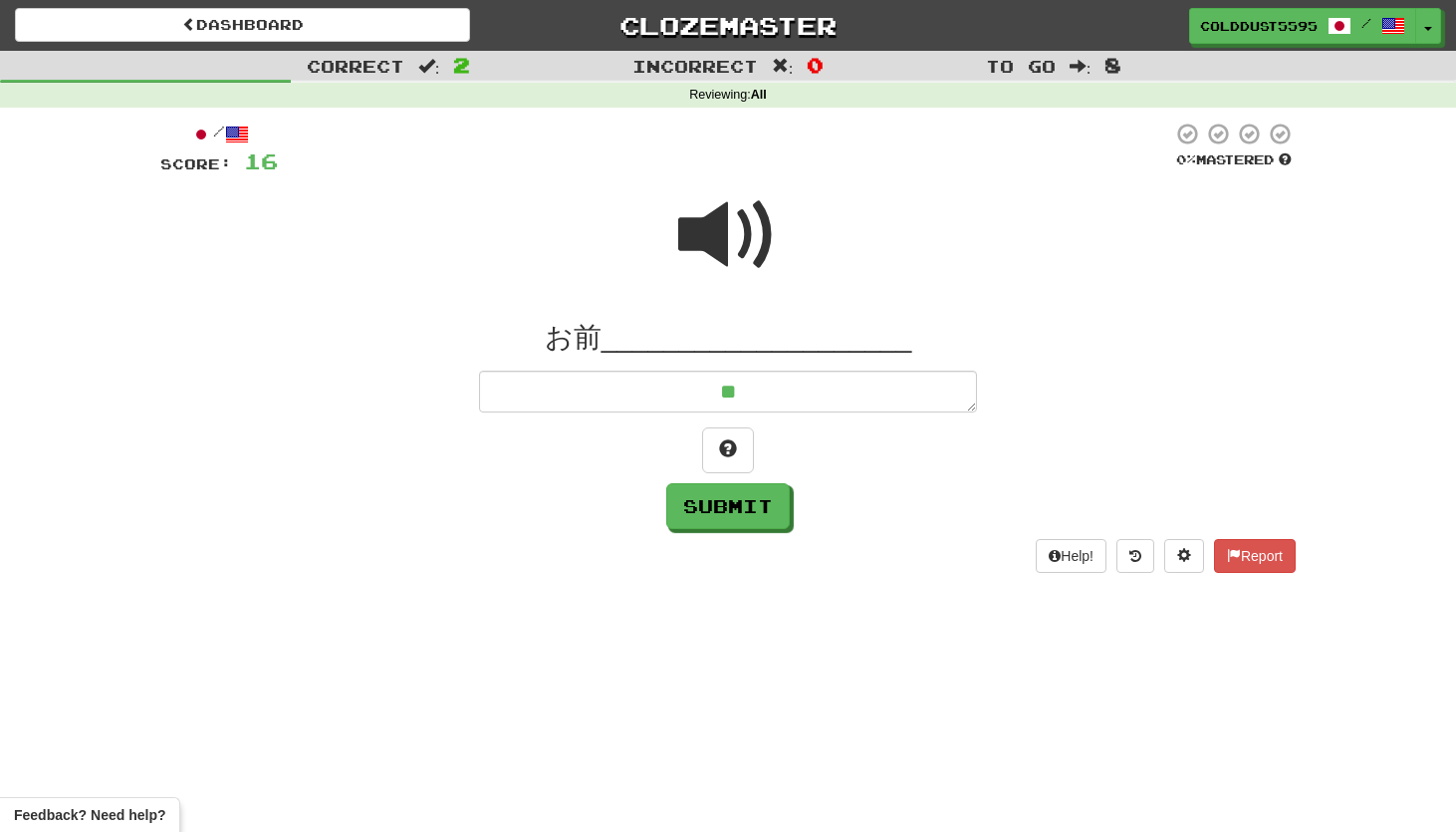 click at bounding box center [728, 235] 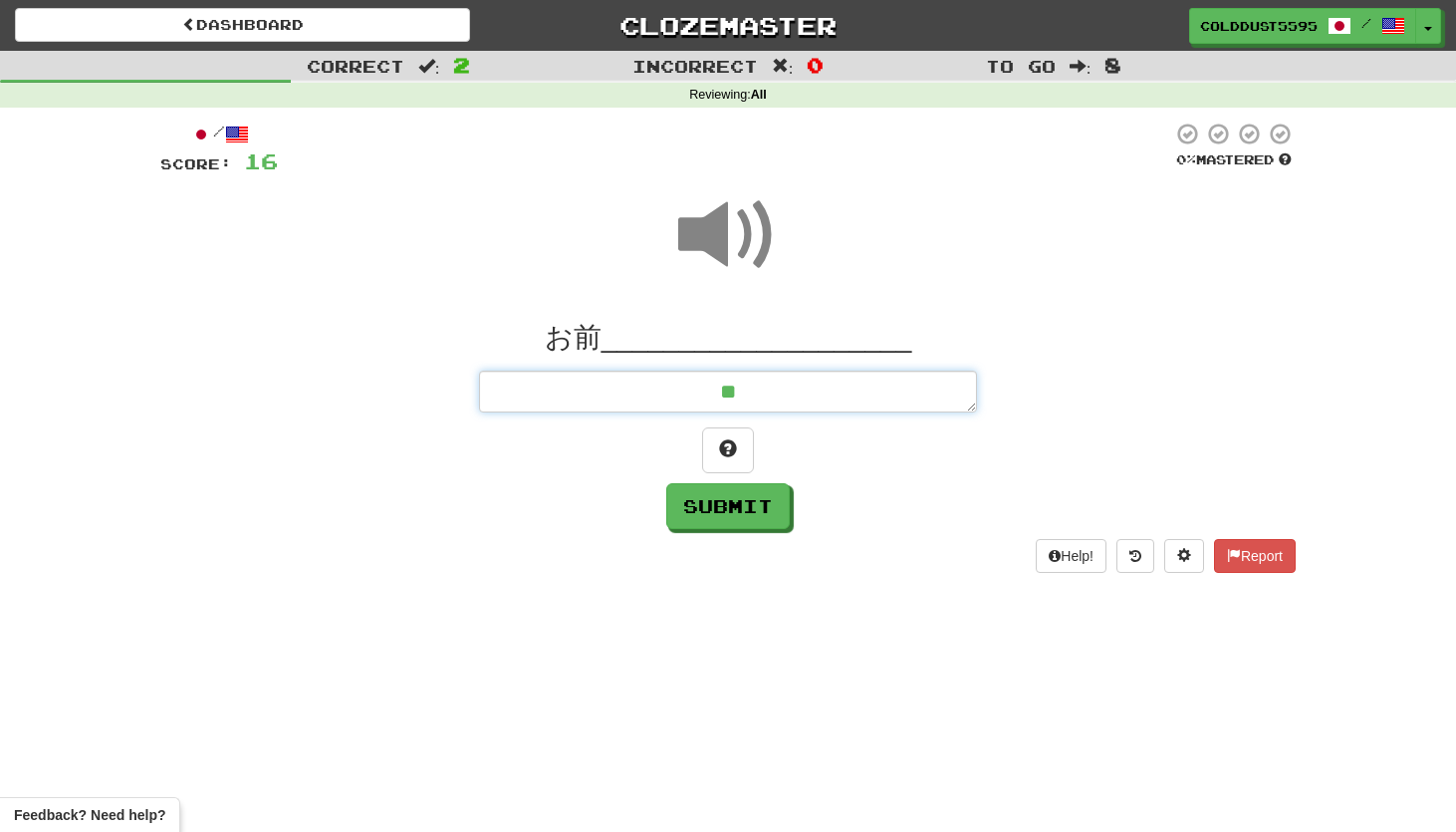 click on "**" at bounding box center [728, 392] 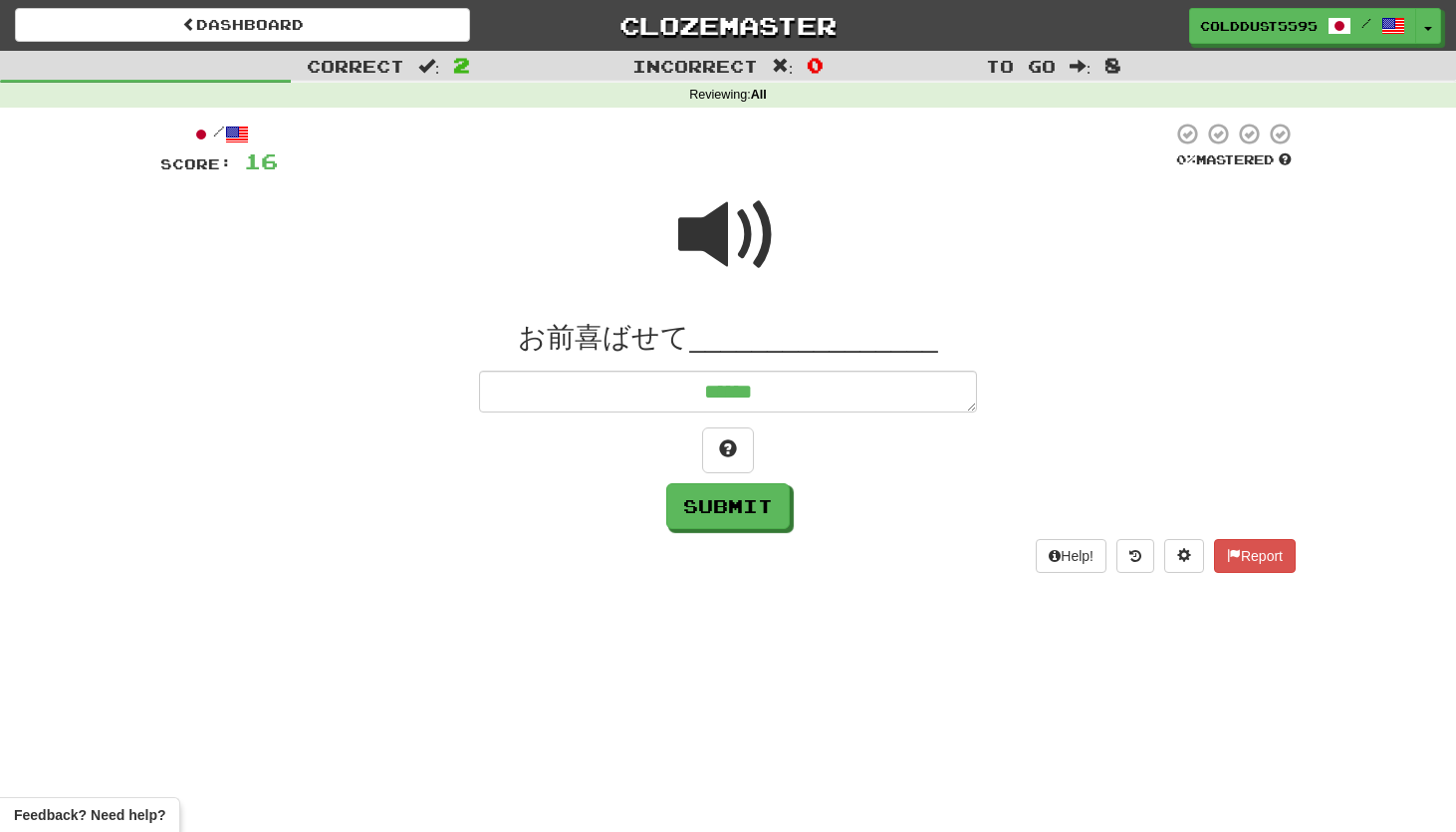 click at bounding box center [728, 235] 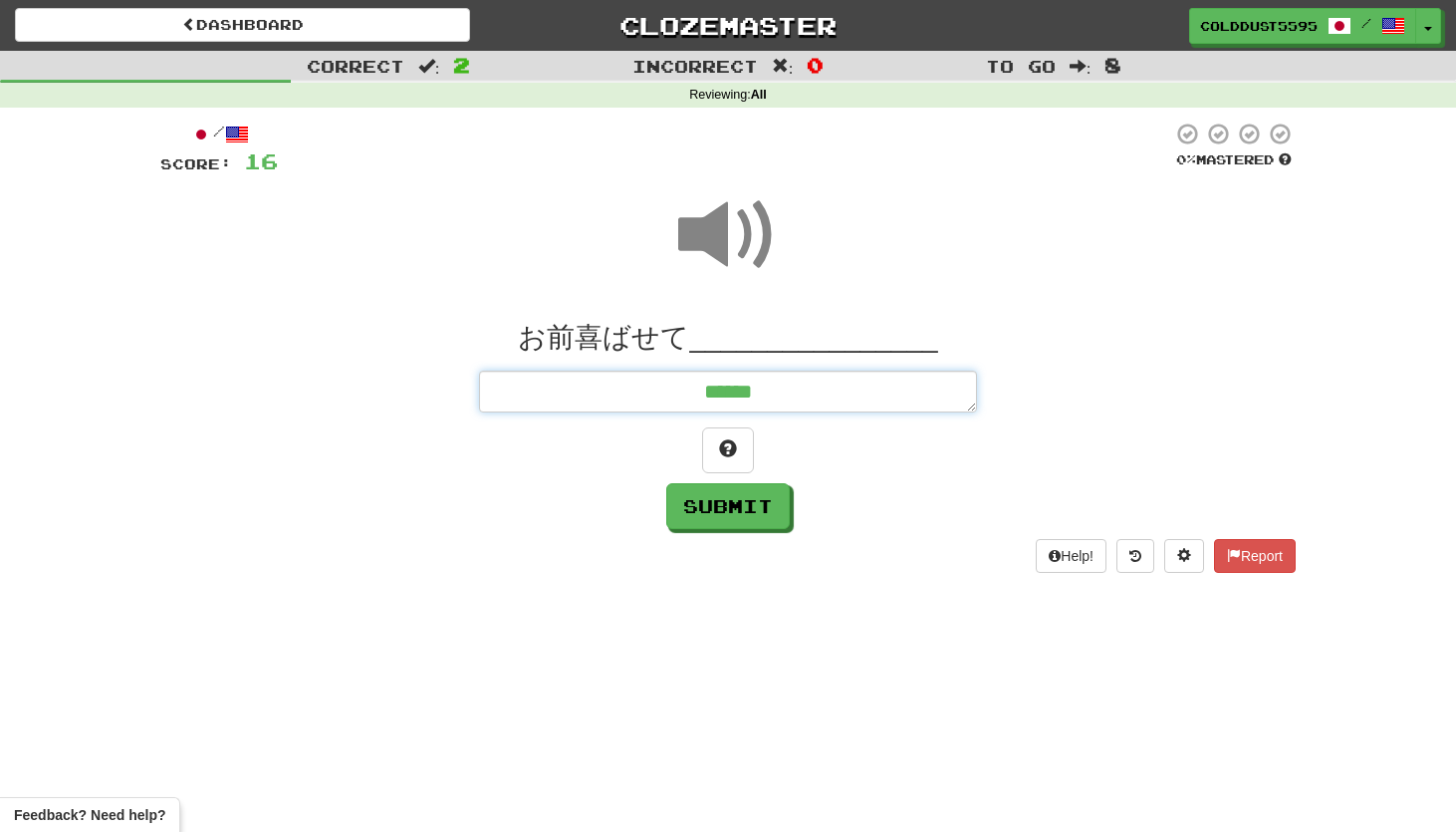click on "******" at bounding box center (728, 392) 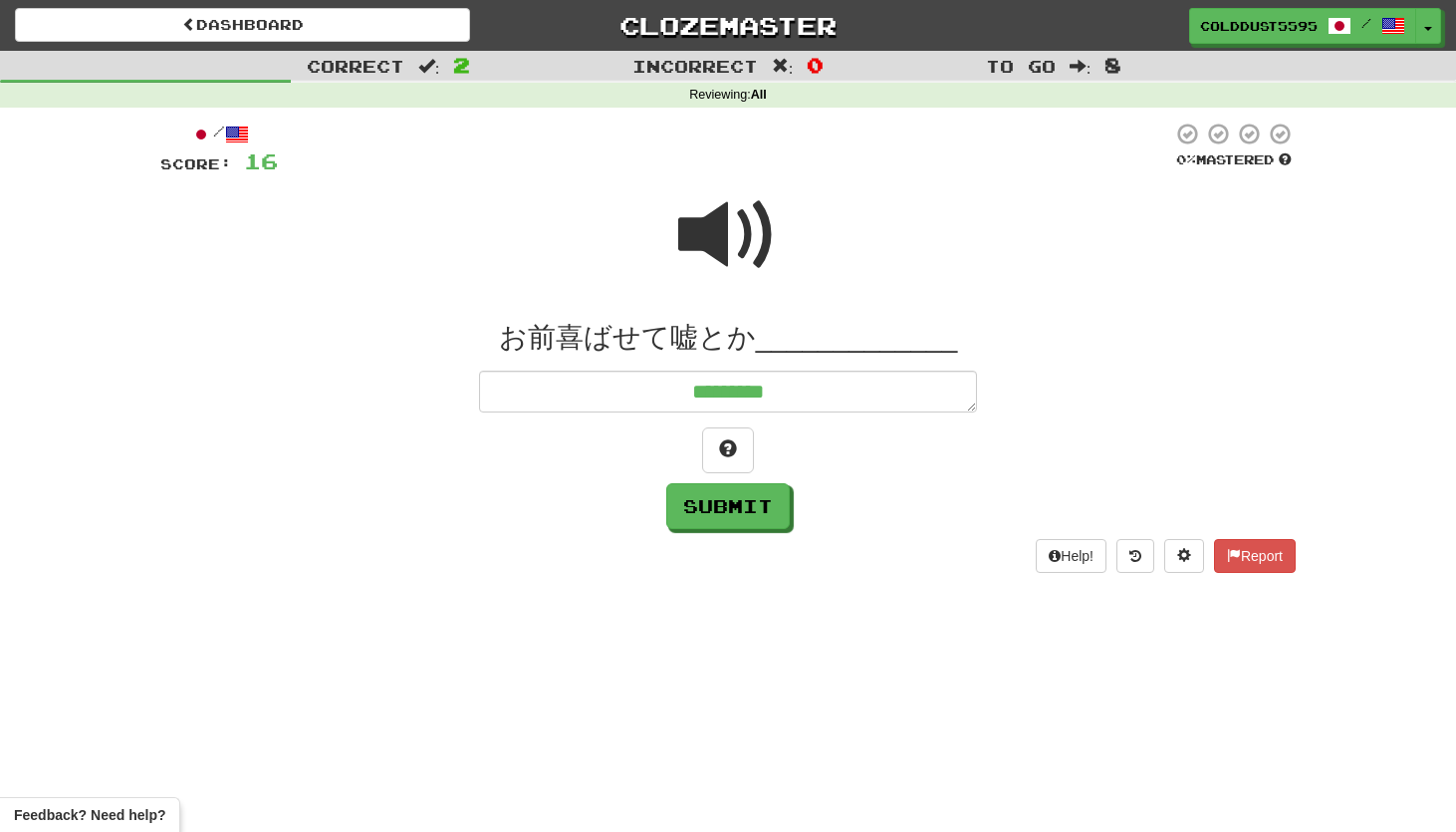 click at bounding box center (728, 235) 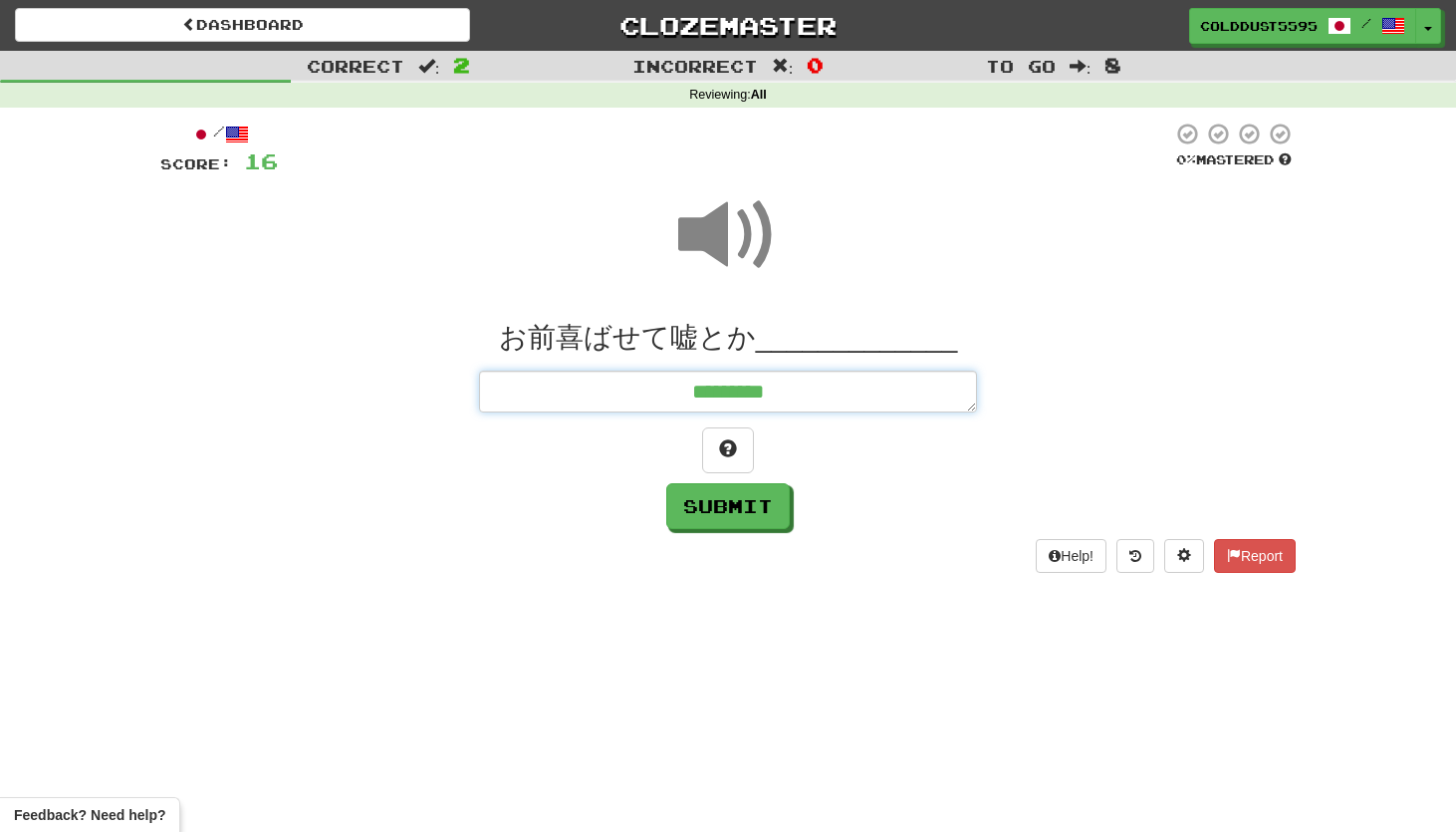 click on "*********" at bounding box center [728, 392] 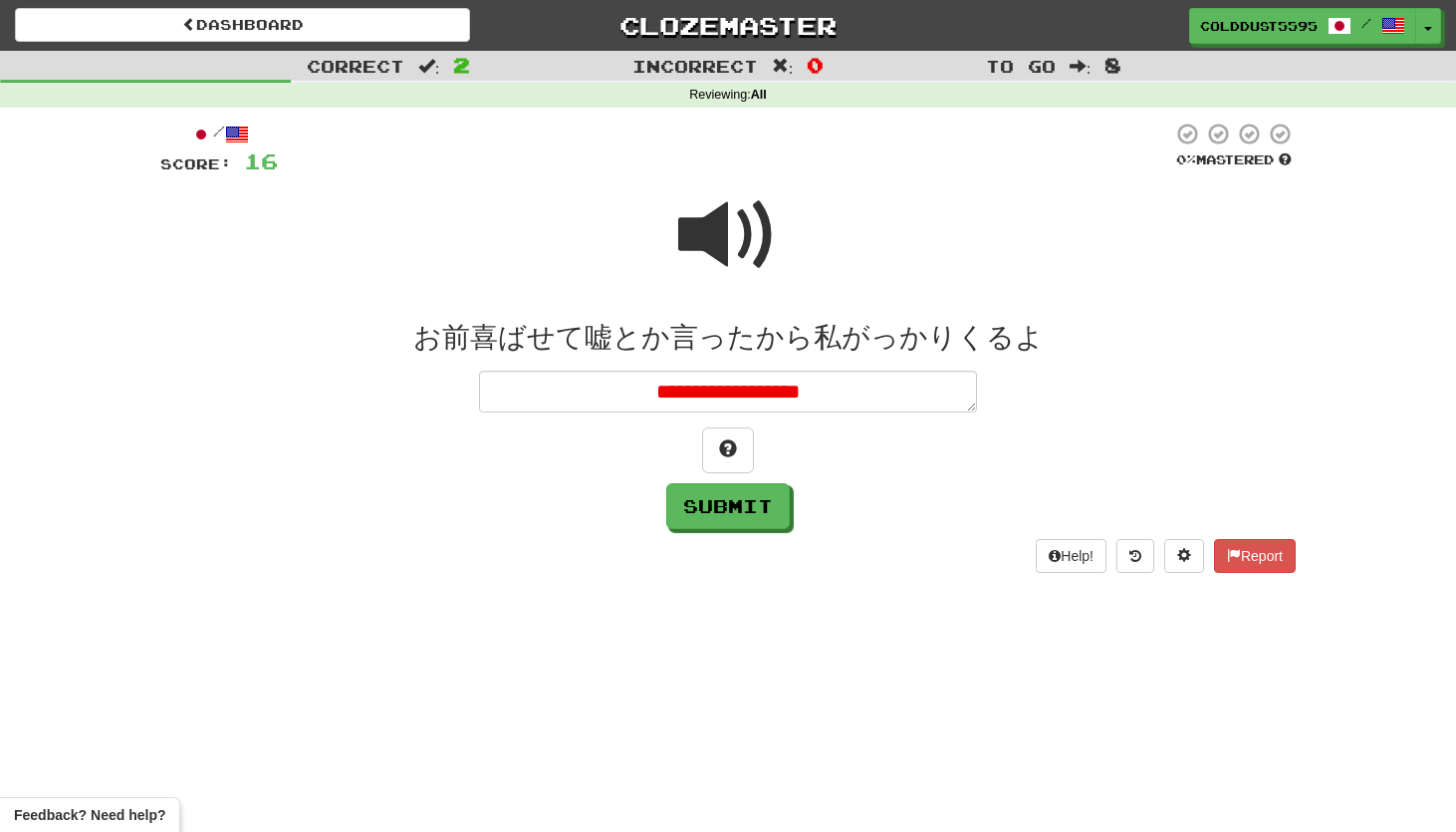 click at bounding box center (728, 235) 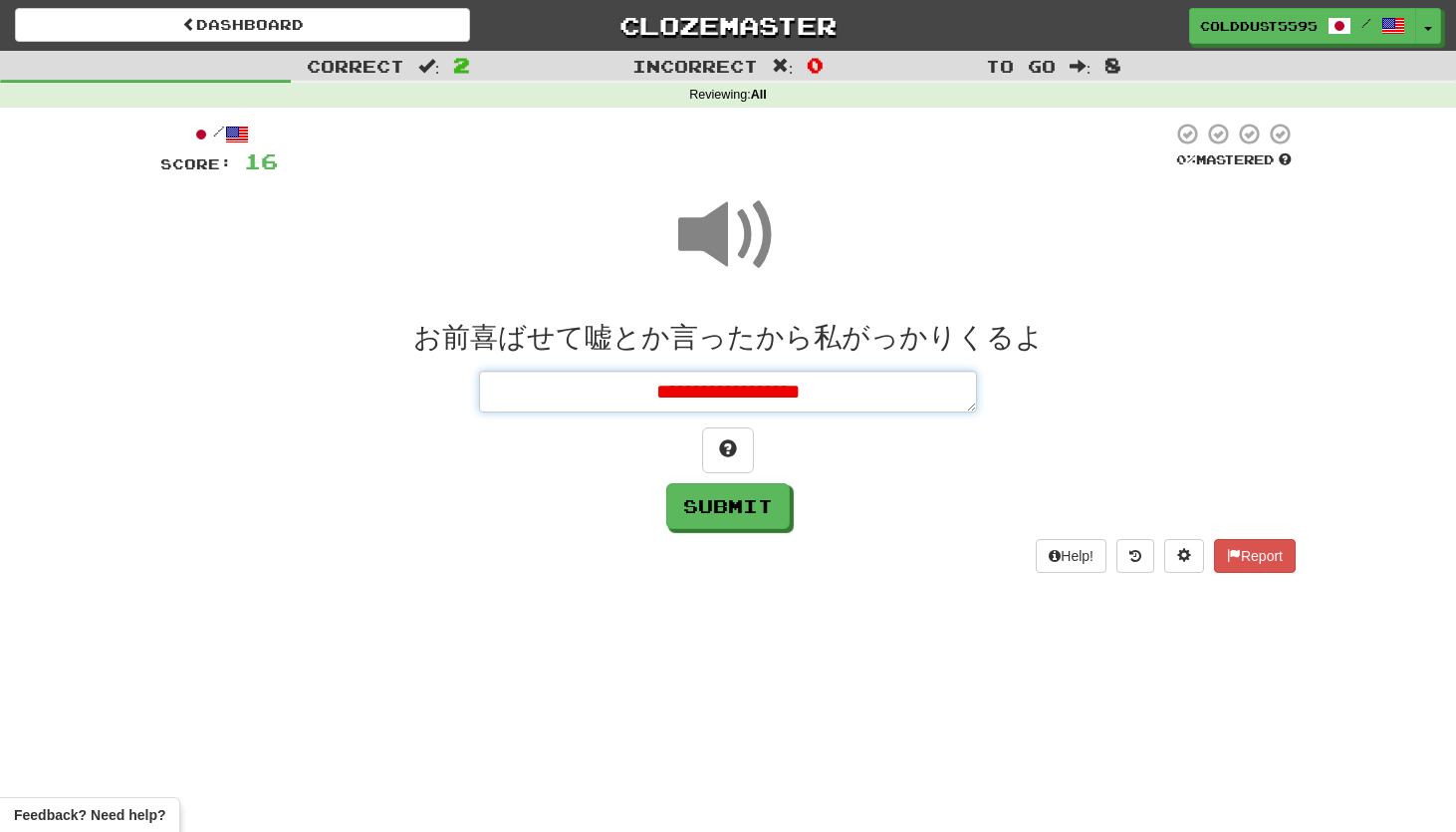 click on "**********" at bounding box center [728, 392] 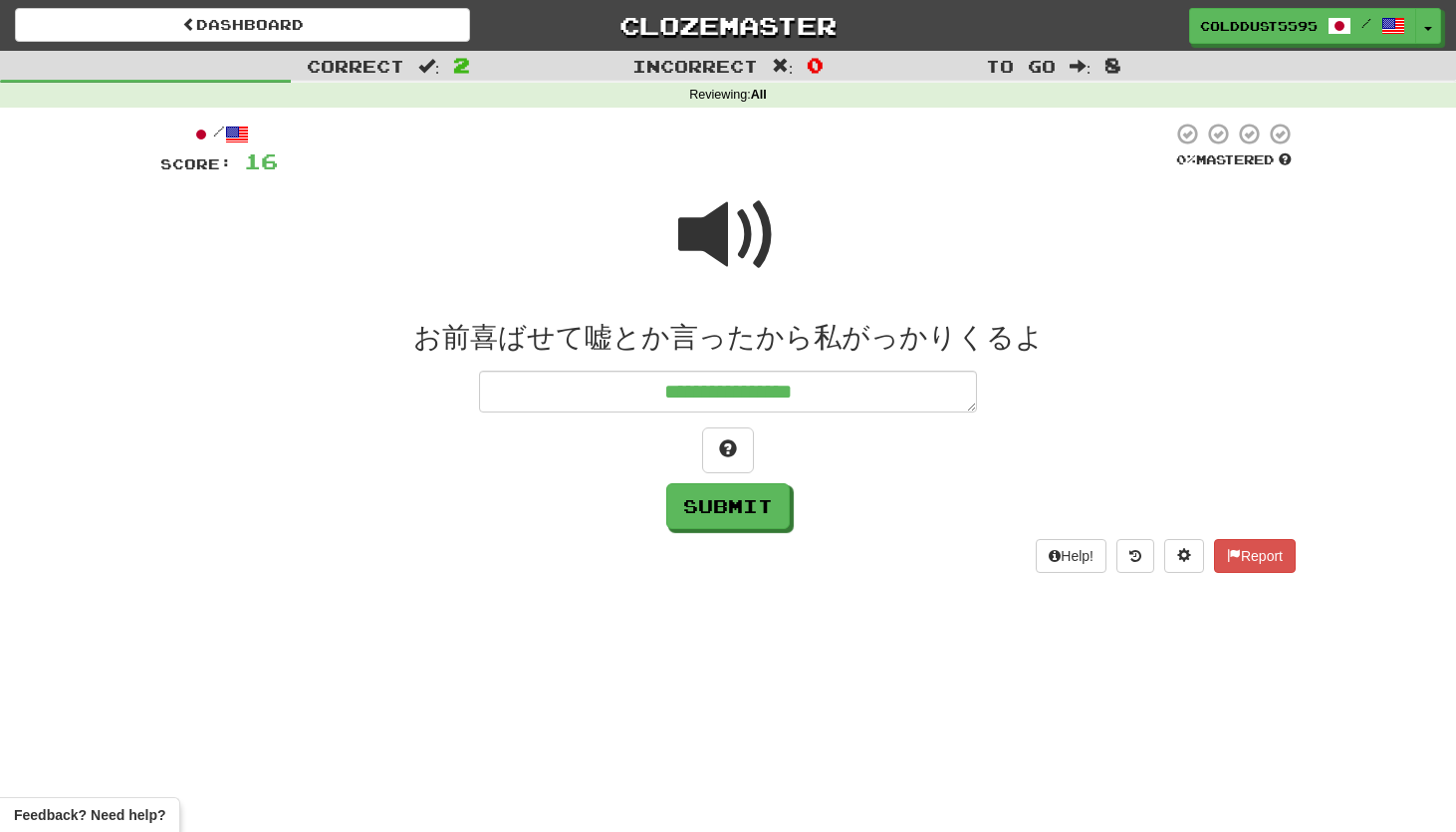 click at bounding box center [728, 235] 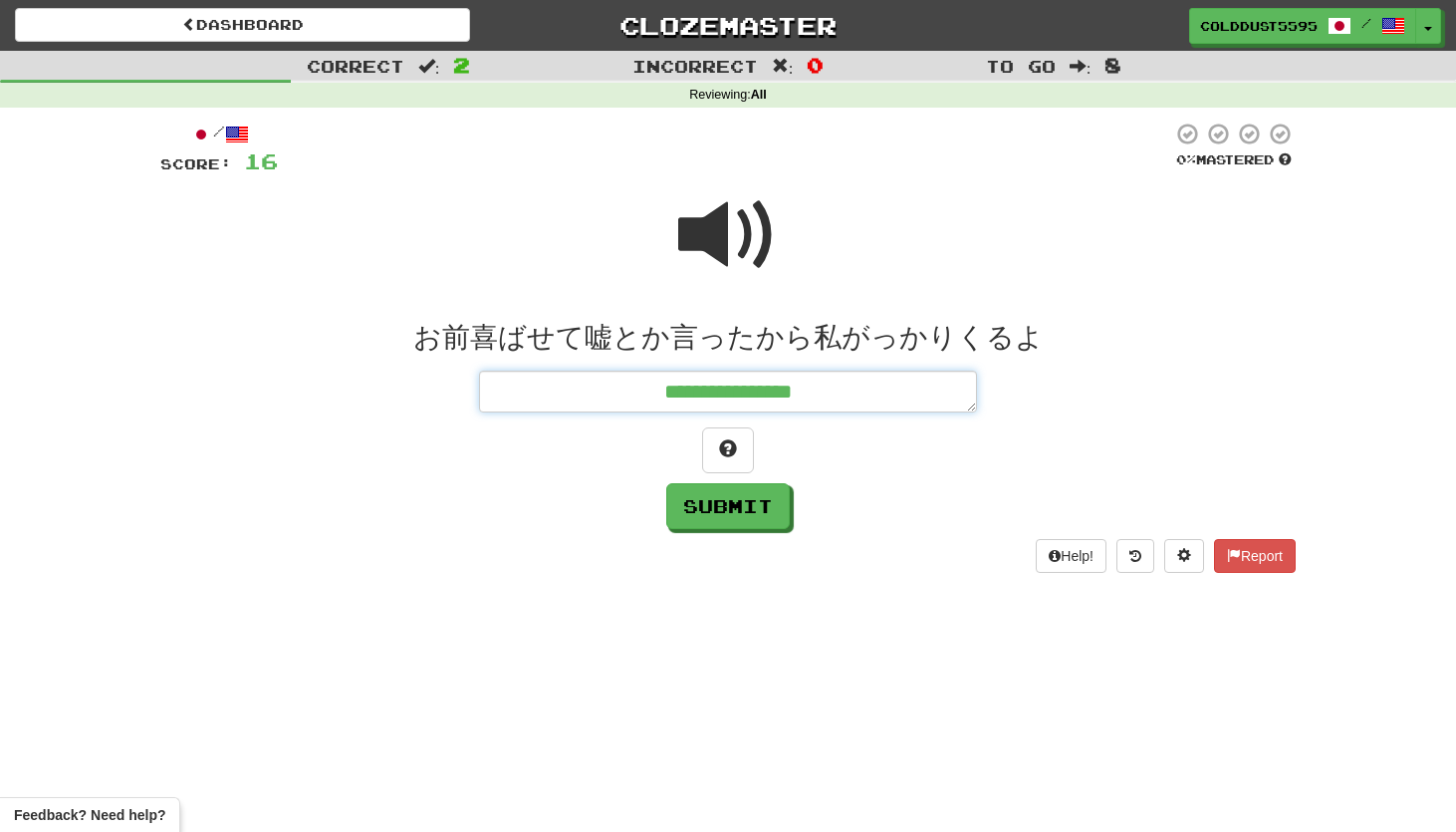 click on "**********" at bounding box center (728, 392) 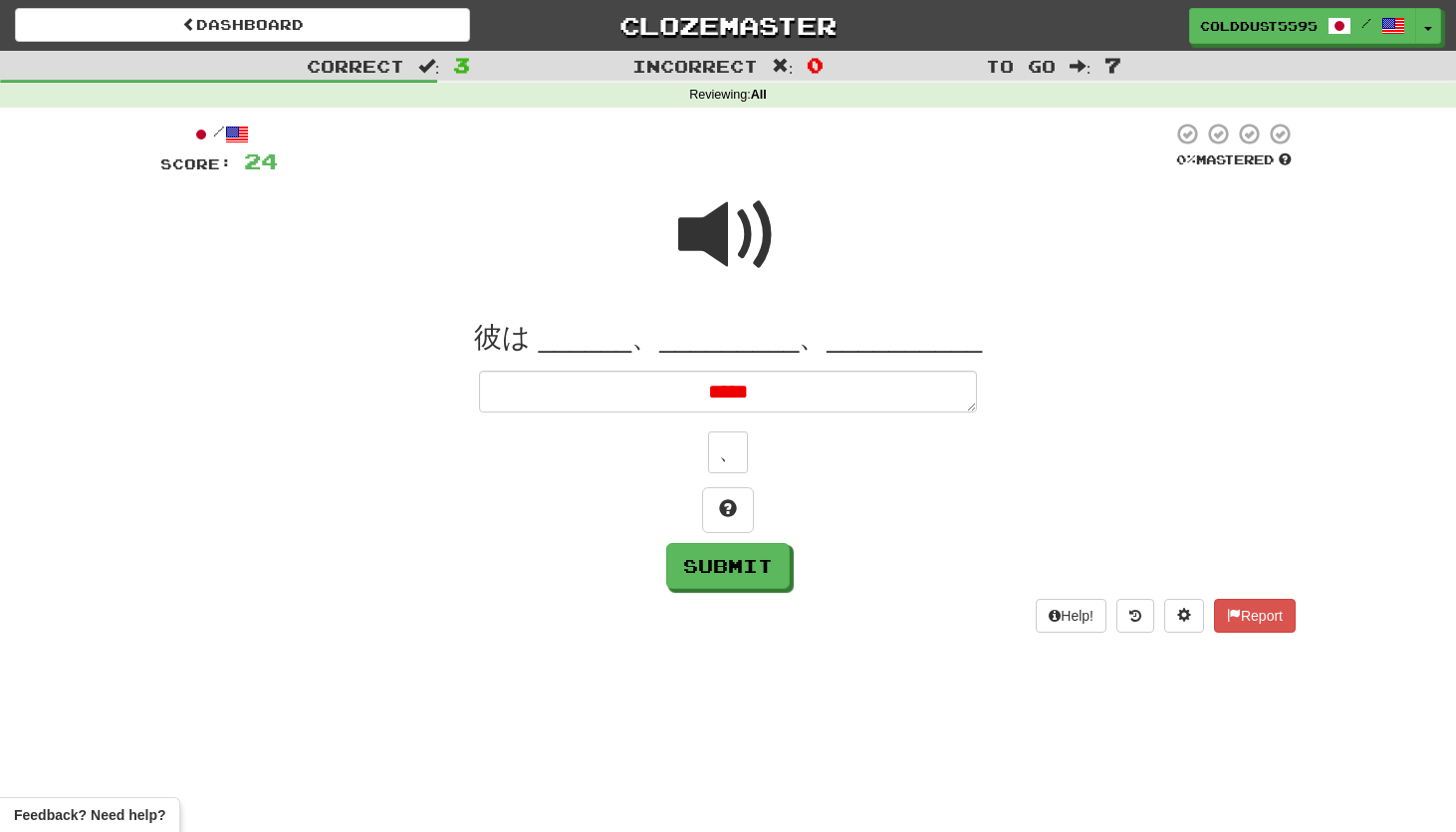 click on "*****" at bounding box center (728, 392) 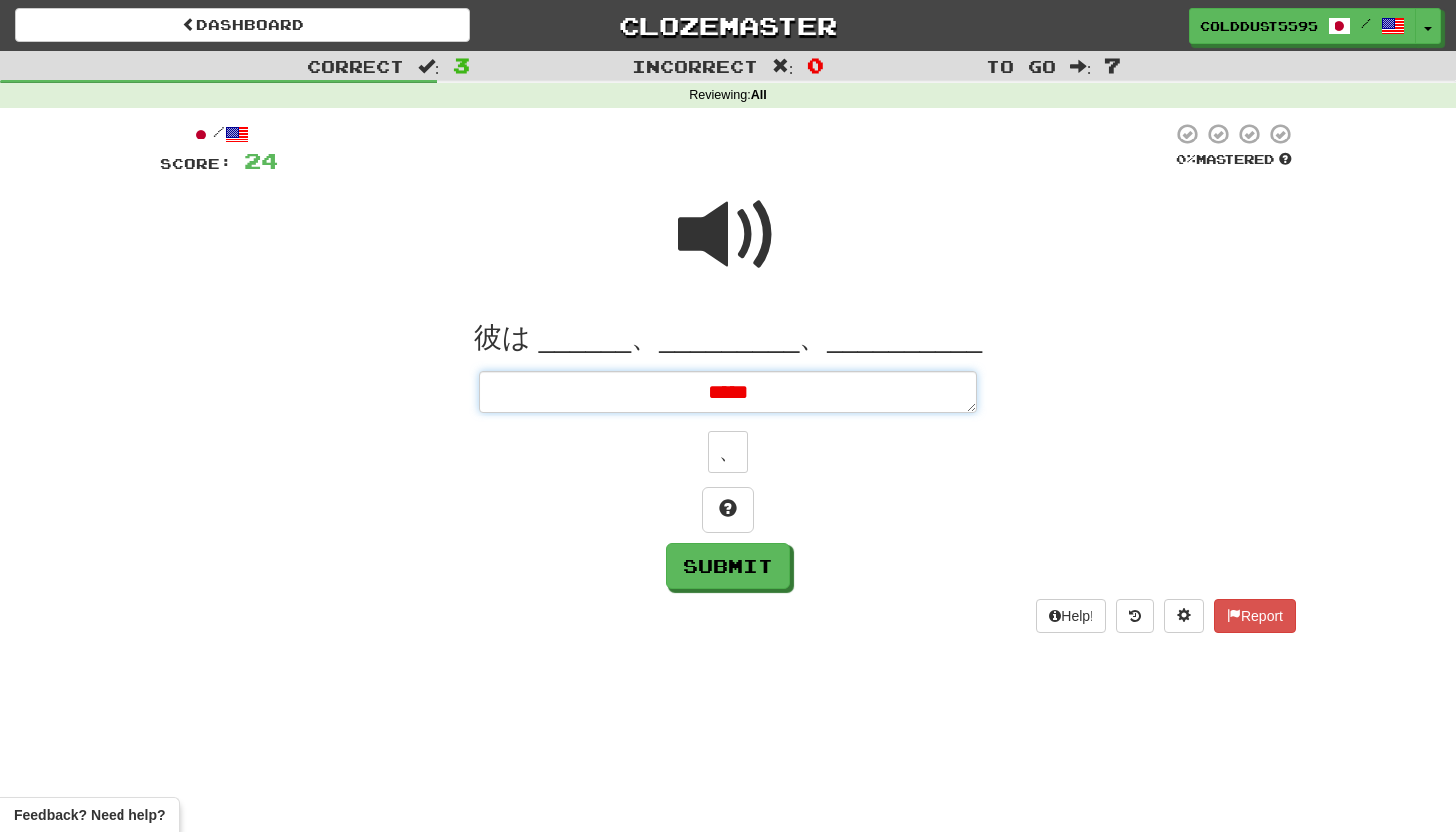 click on "*****" at bounding box center [728, 392] 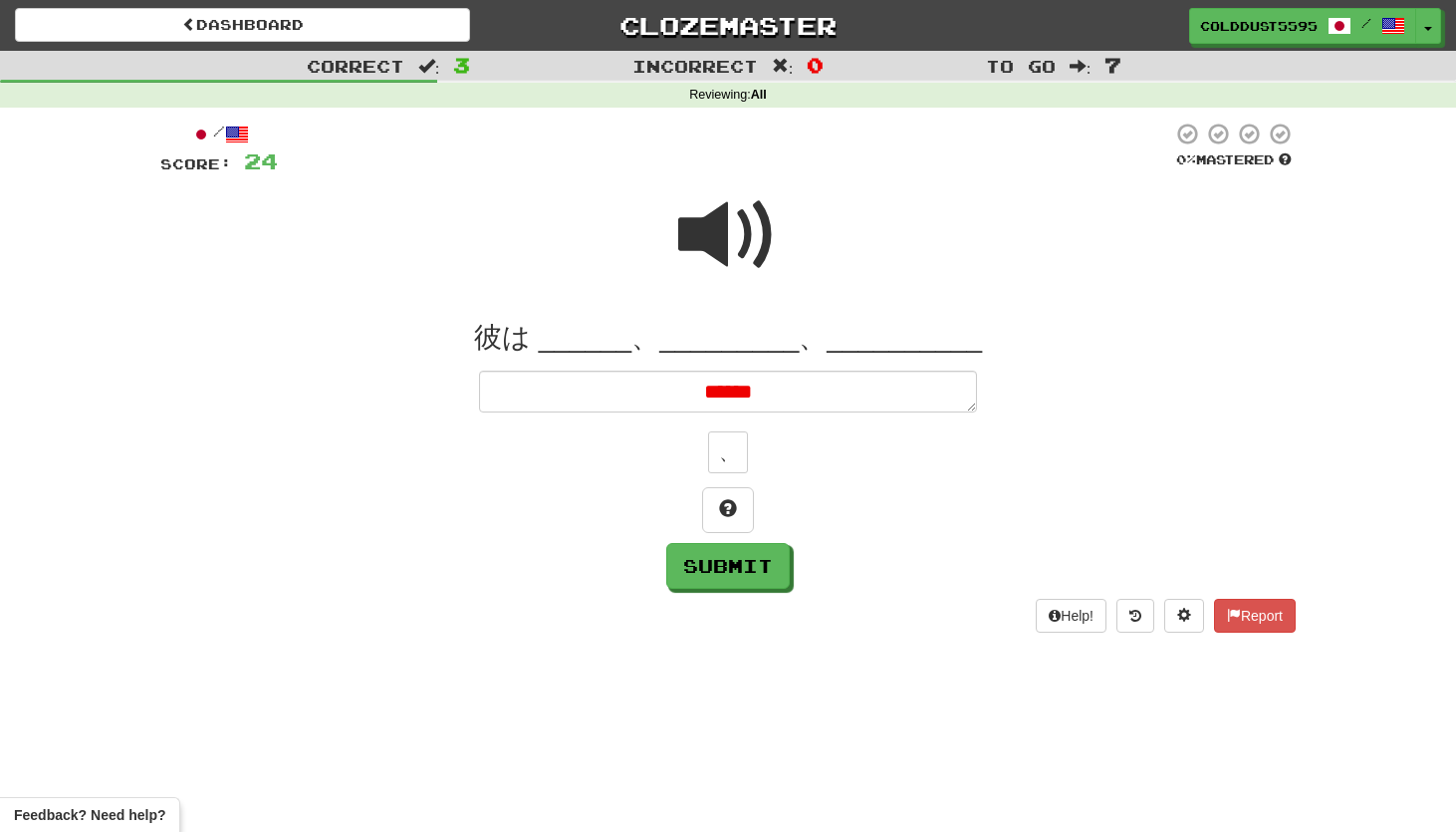 click at bounding box center [728, 235] 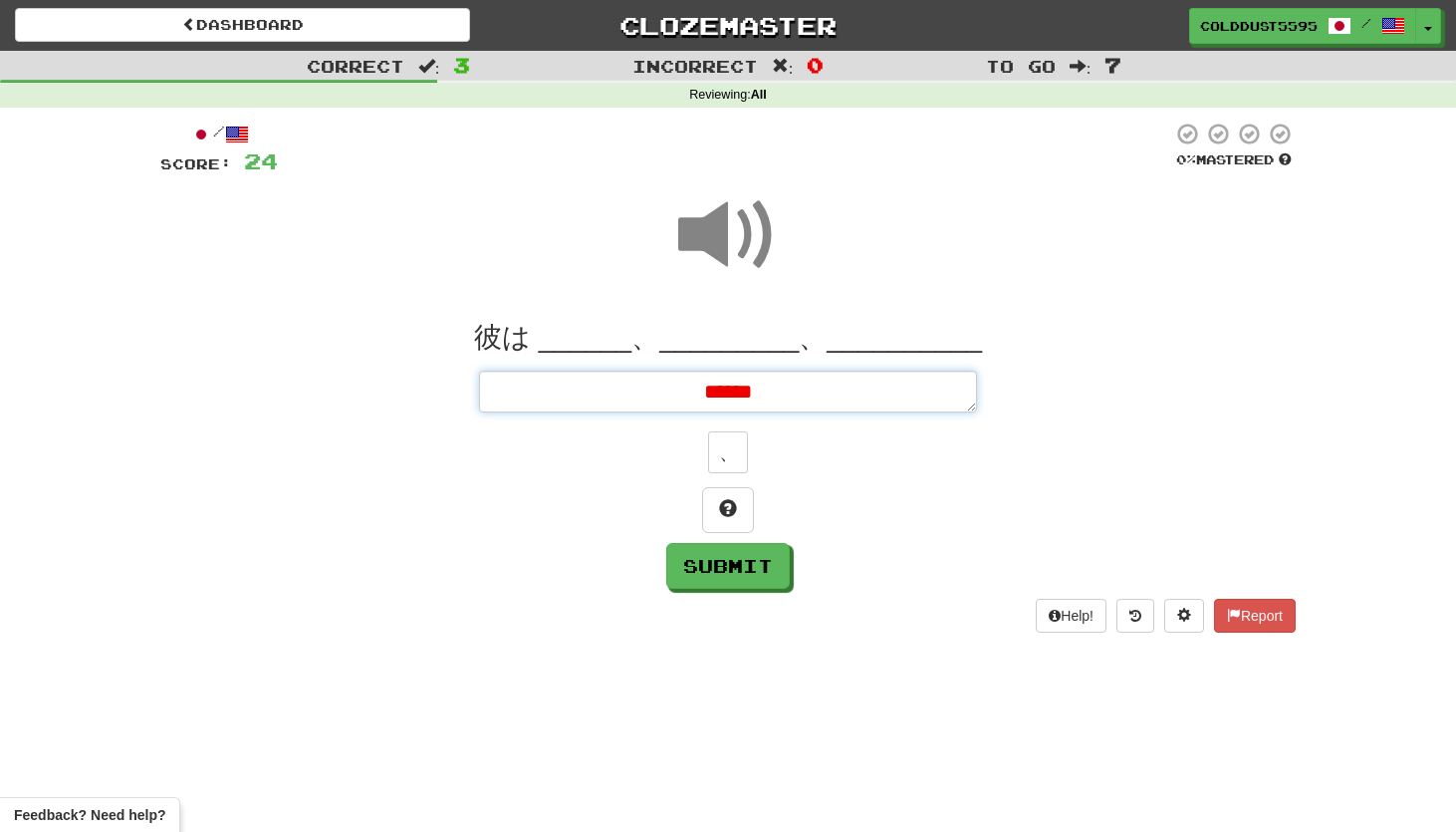 click on "******" at bounding box center [728, 392] 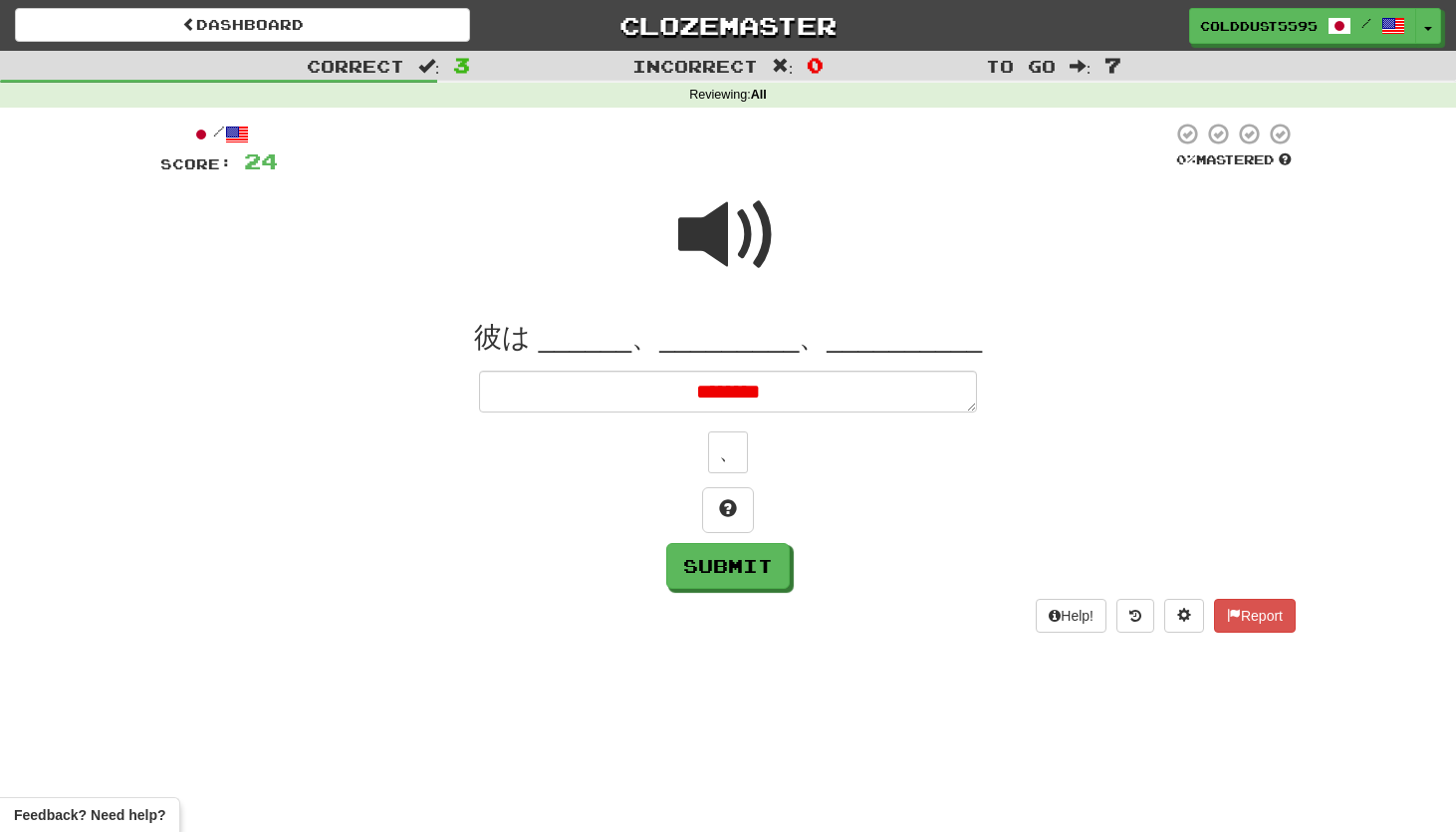 click on "彼は ______、_________、__________" at bounding box center (728, 338) 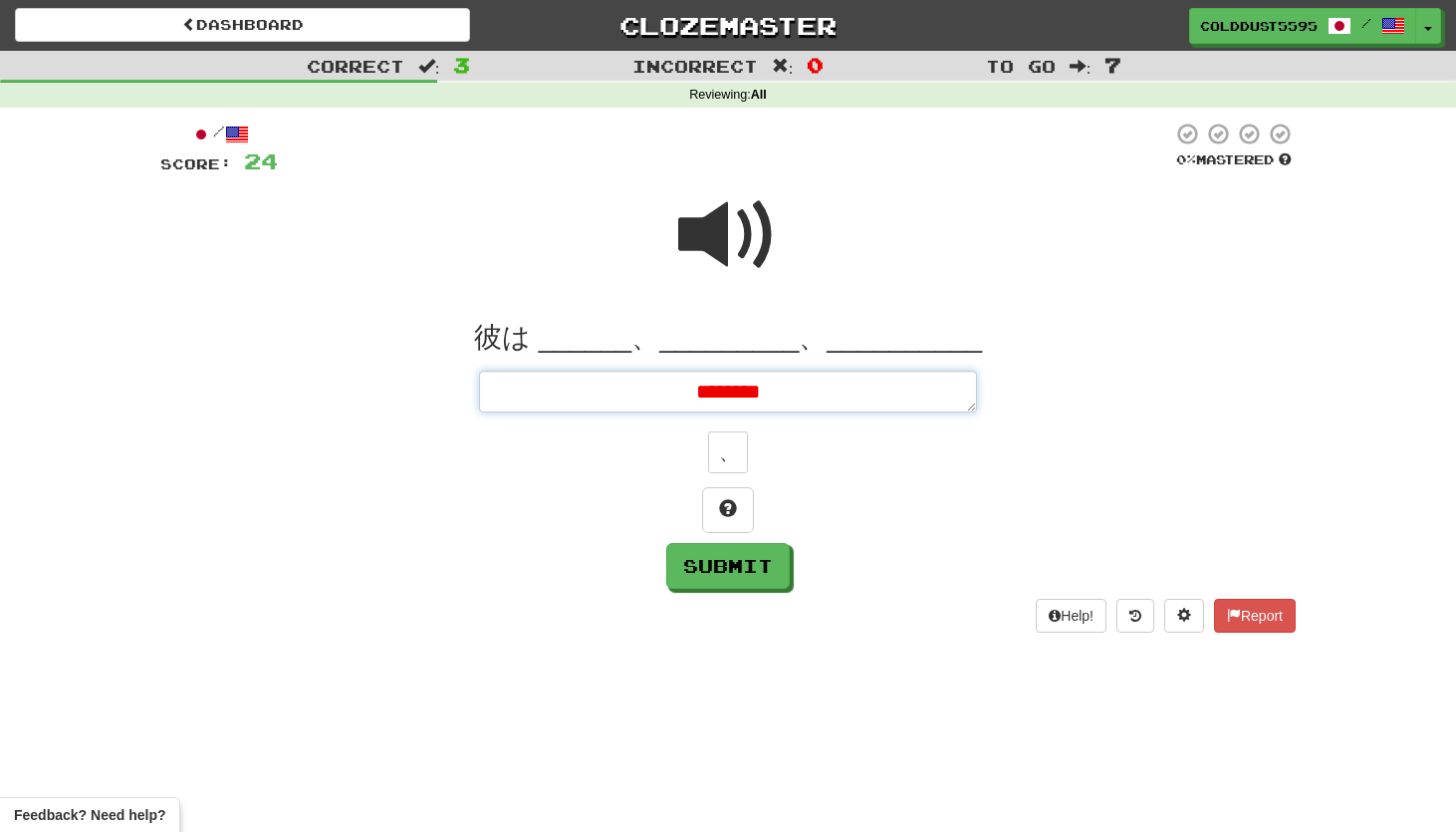 click on "********" at bounding box center [728, 392] 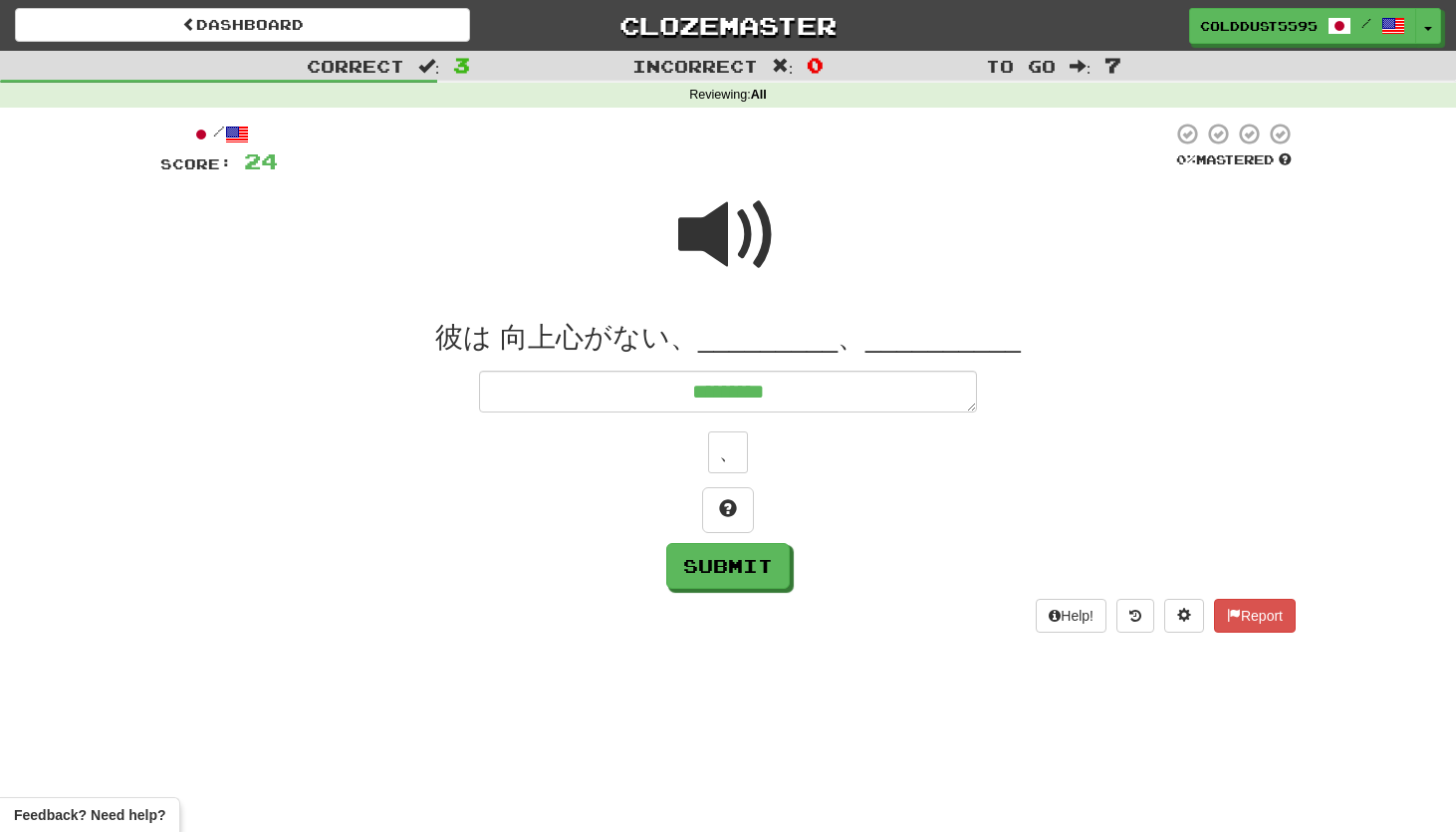 click at bounding box center [728, 235] 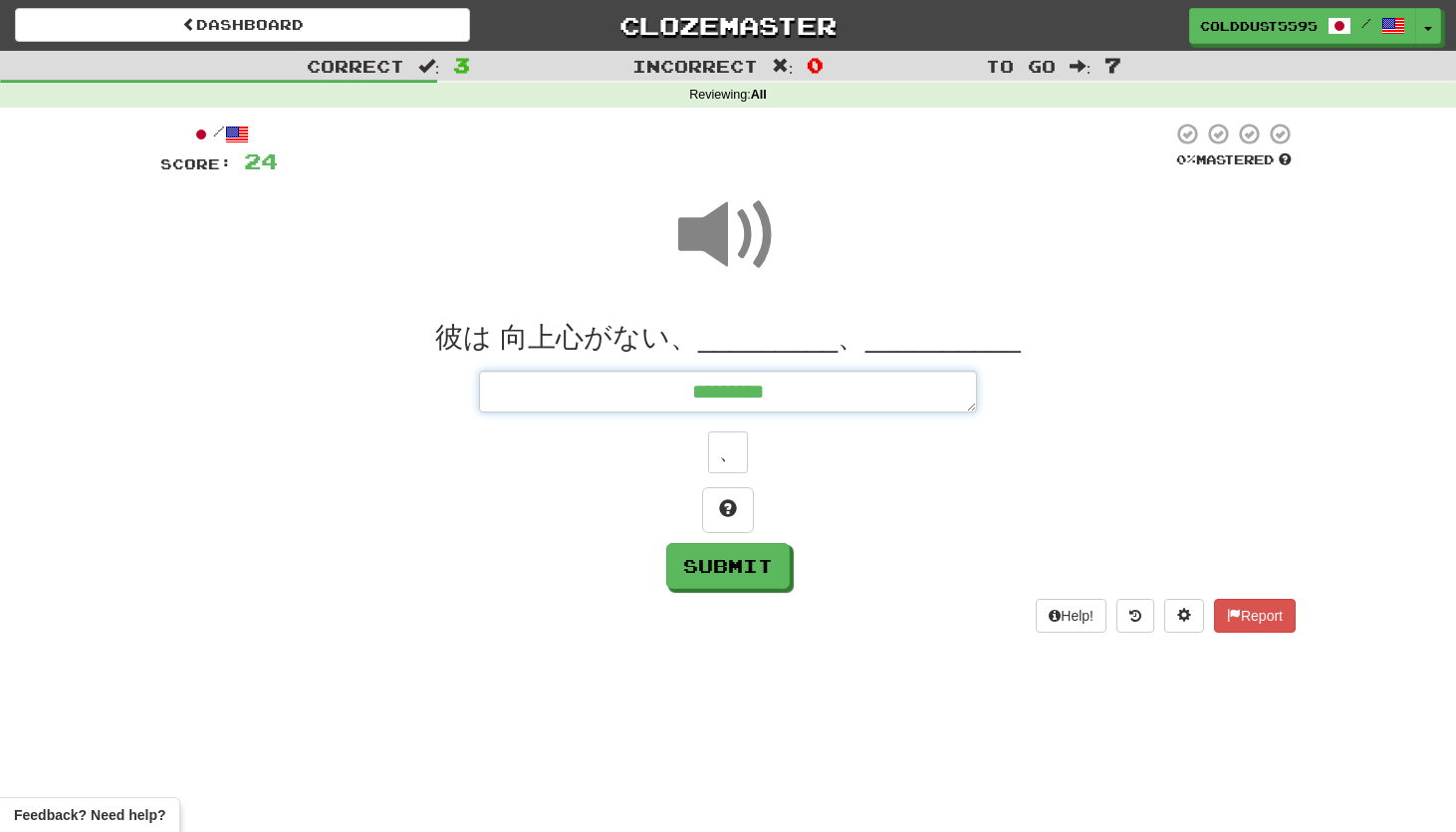 click on "*********" at bounding box center (728, 392) 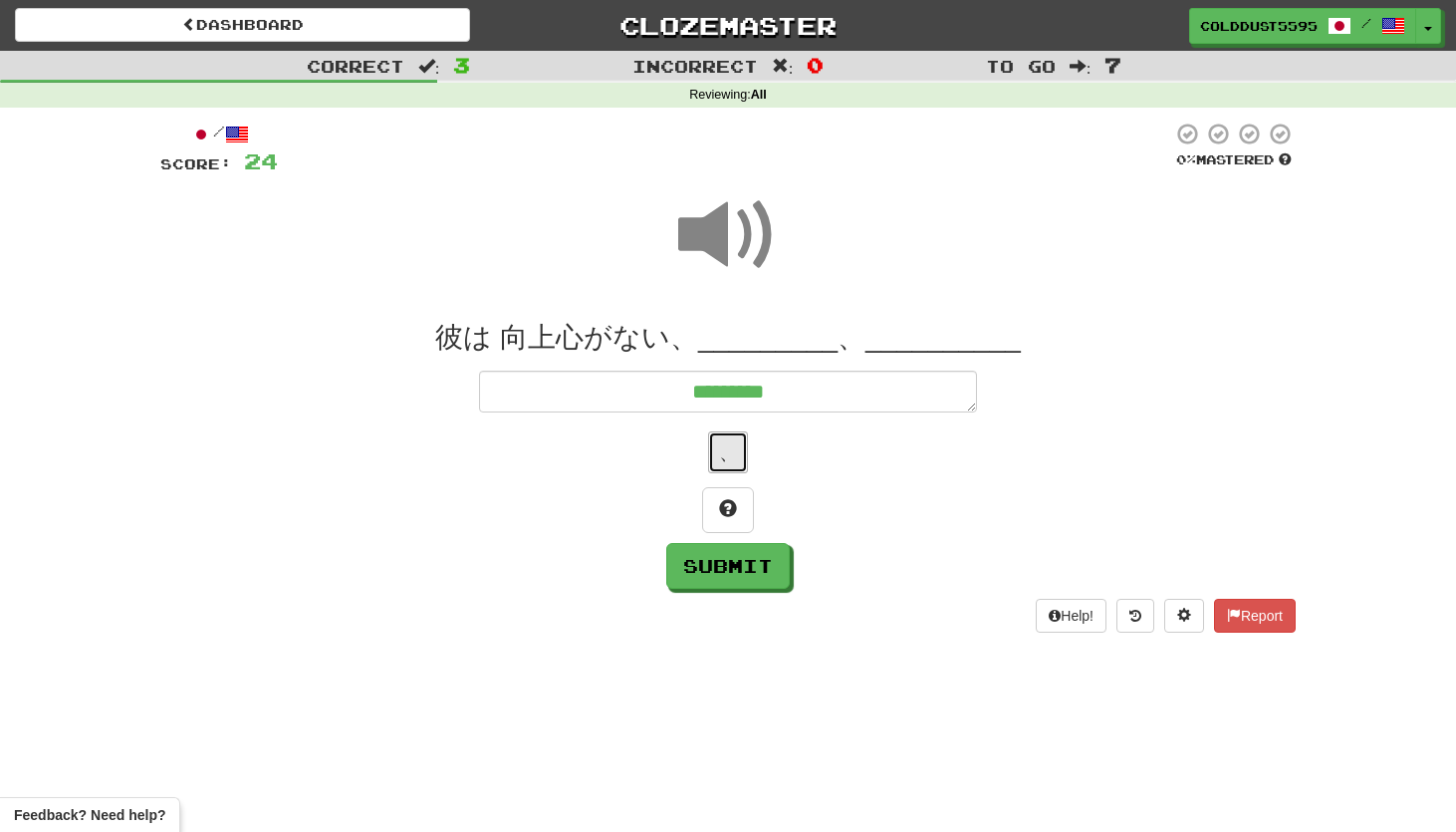 click on "、" at bounding box center [728, 452] 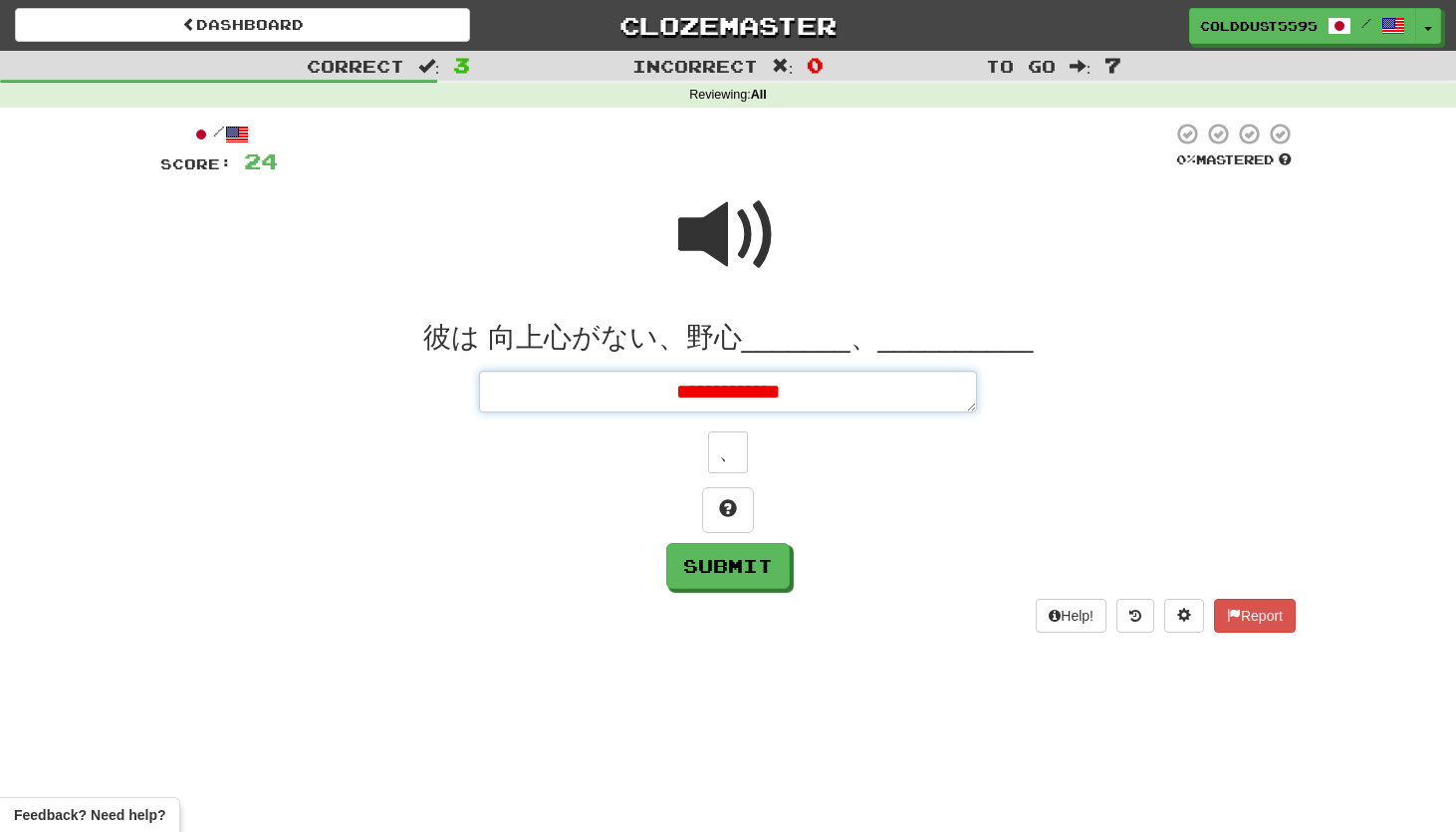click on "**********" at bounding box center [728, 392] 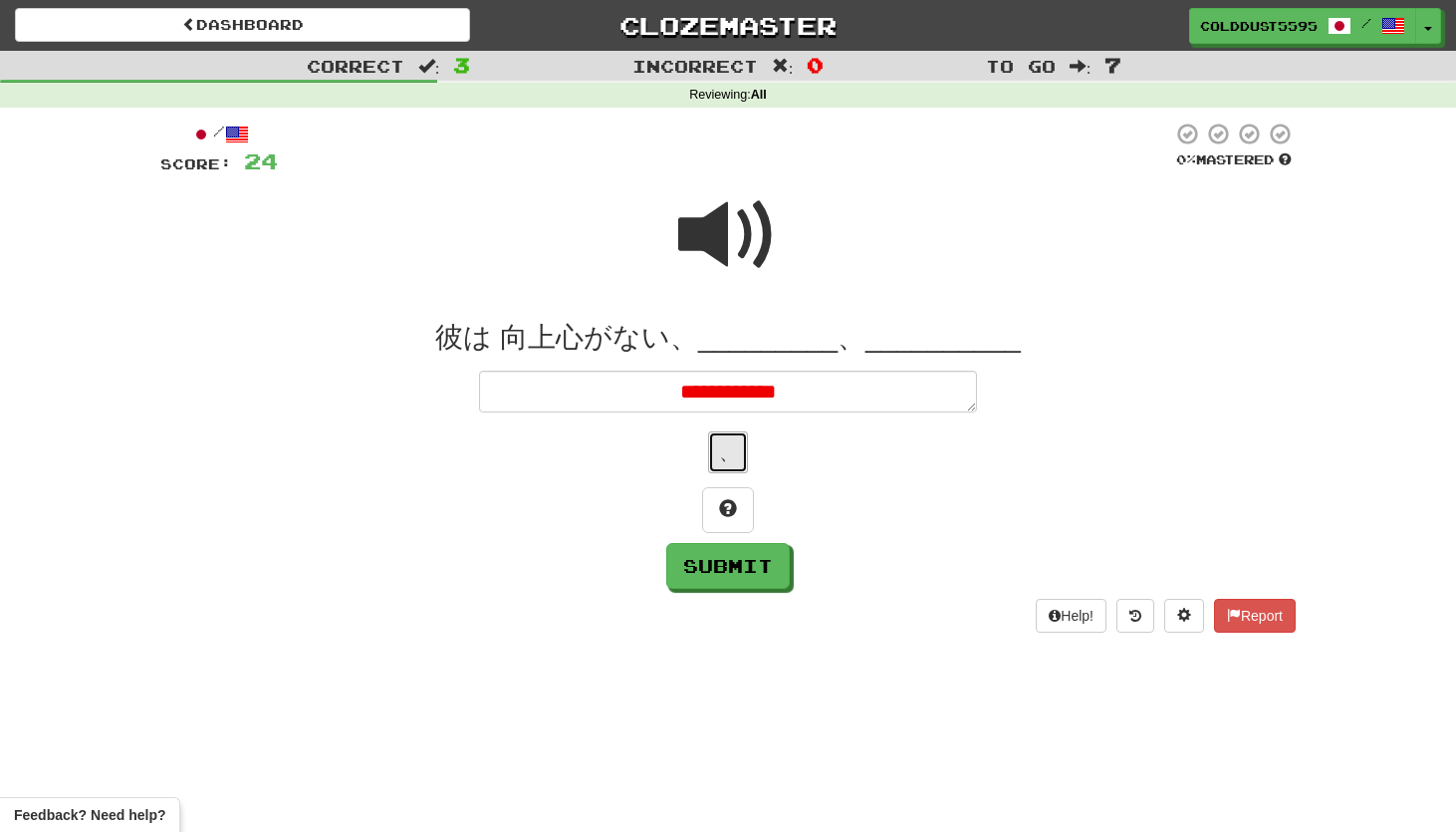 click on "、" at bounding box center (728, 452) 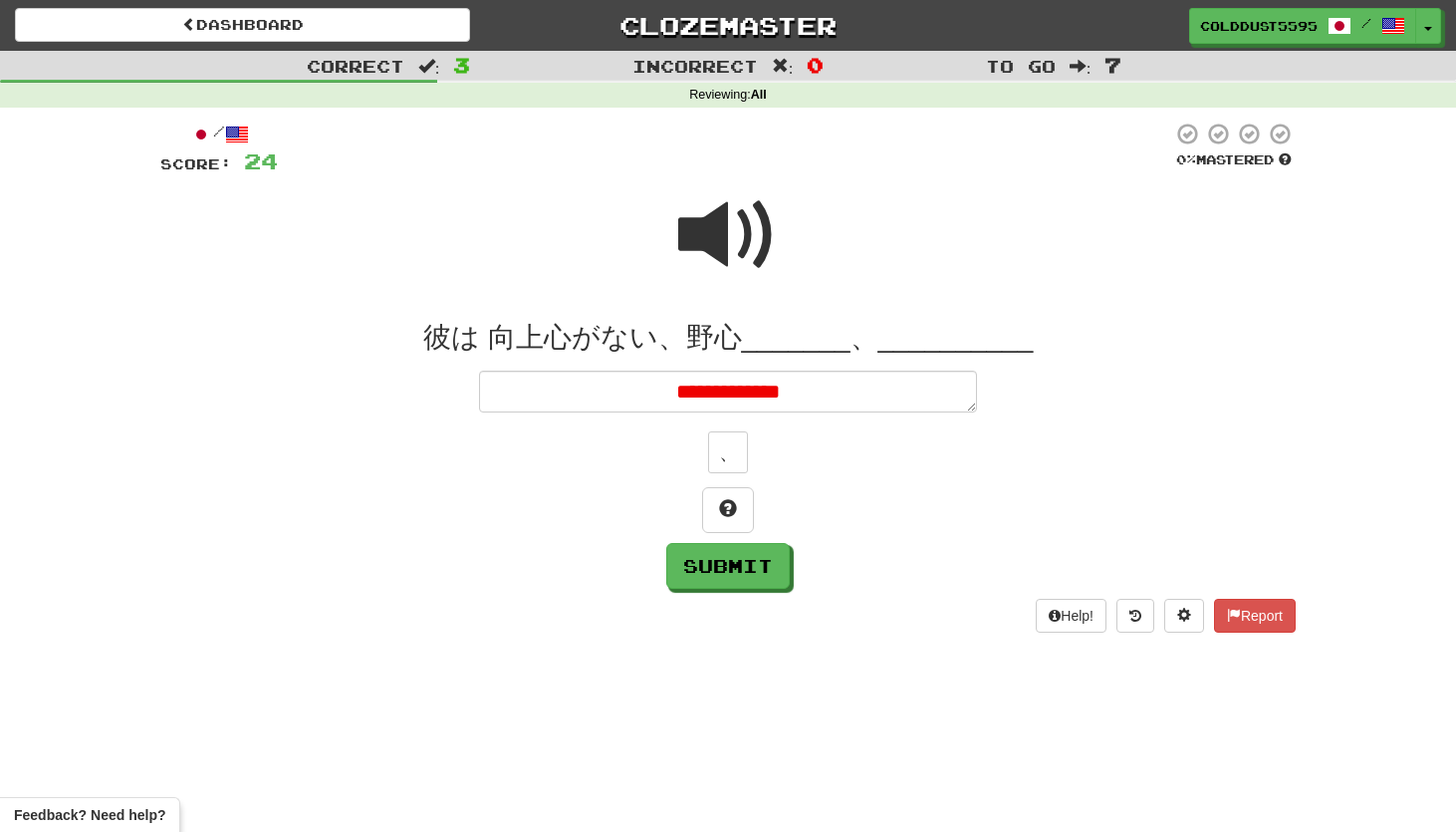 click at bounding box center [728, 235] 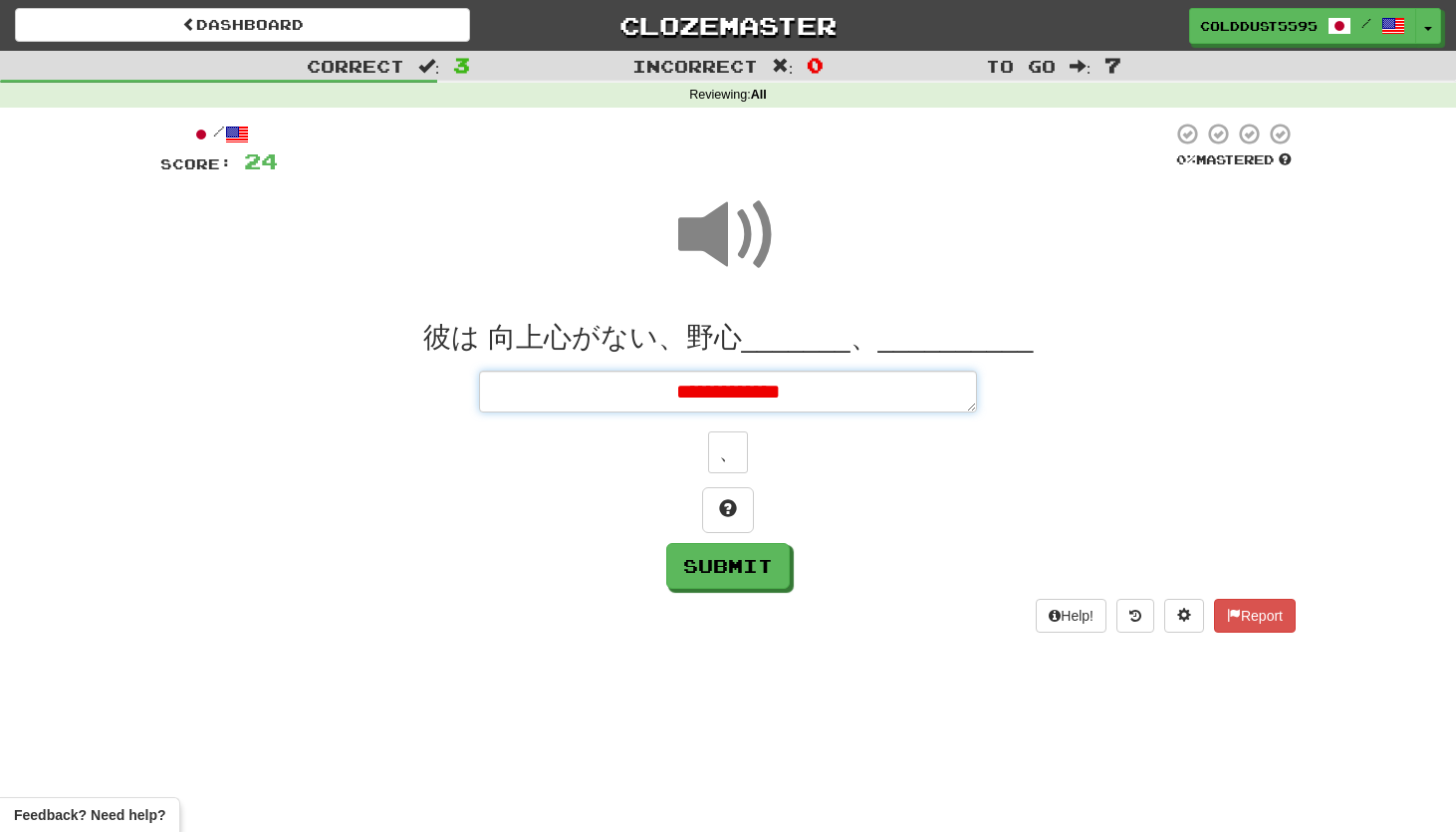 click on "**********" at bounding box center (728, 392) 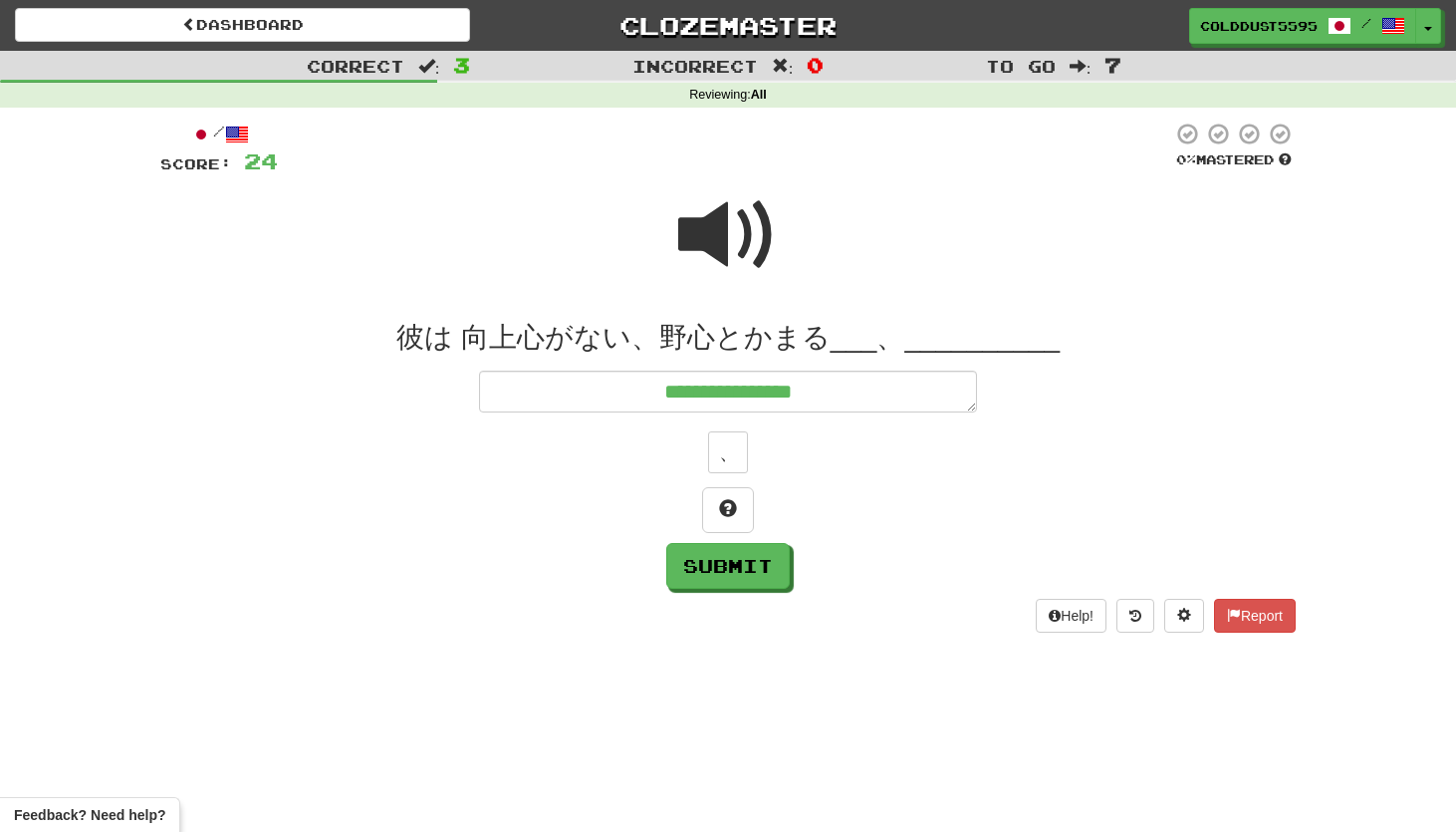 click at bounding box center [728, 235] 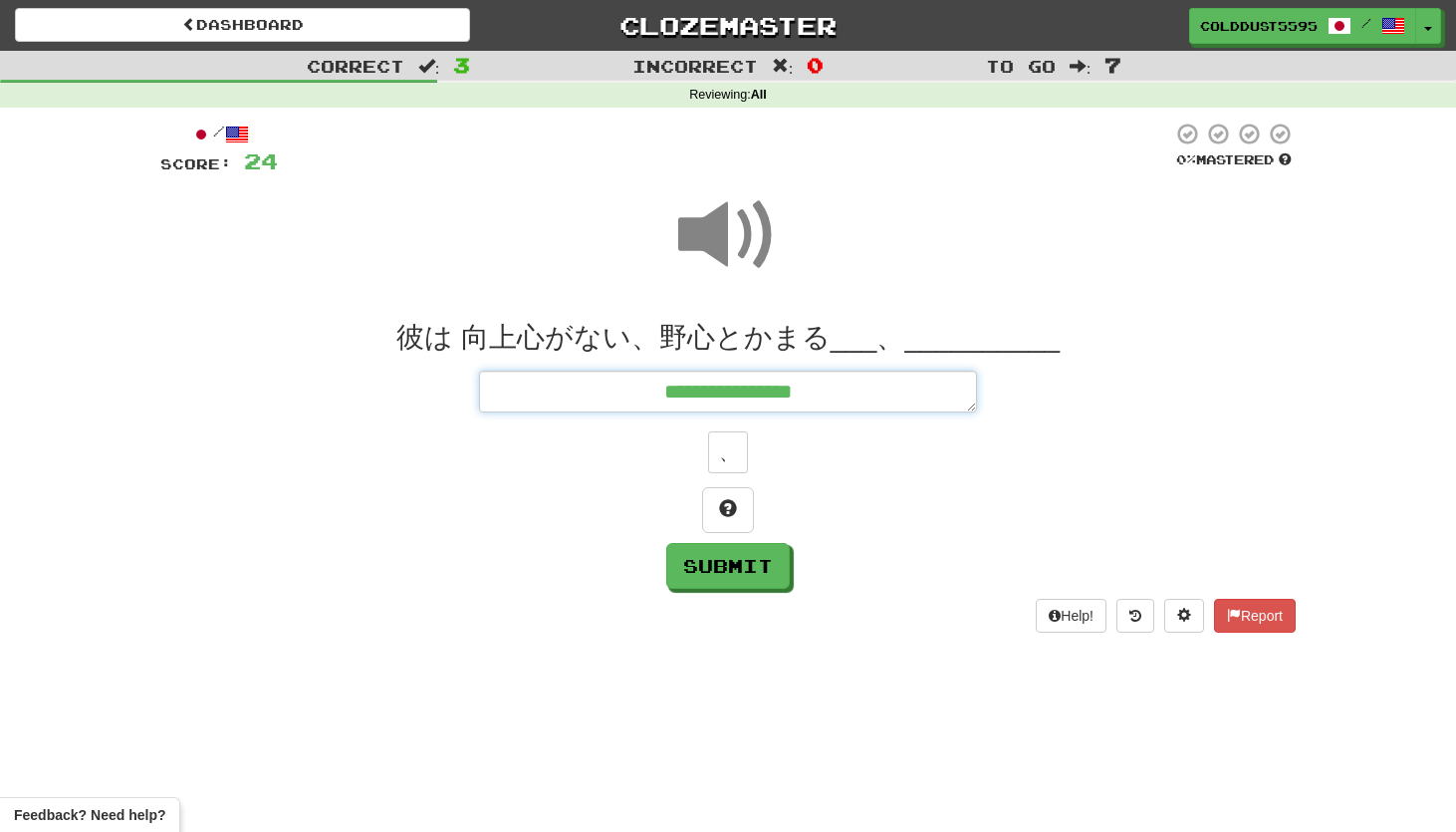 click on "**********" at bounding box center (728, 392) 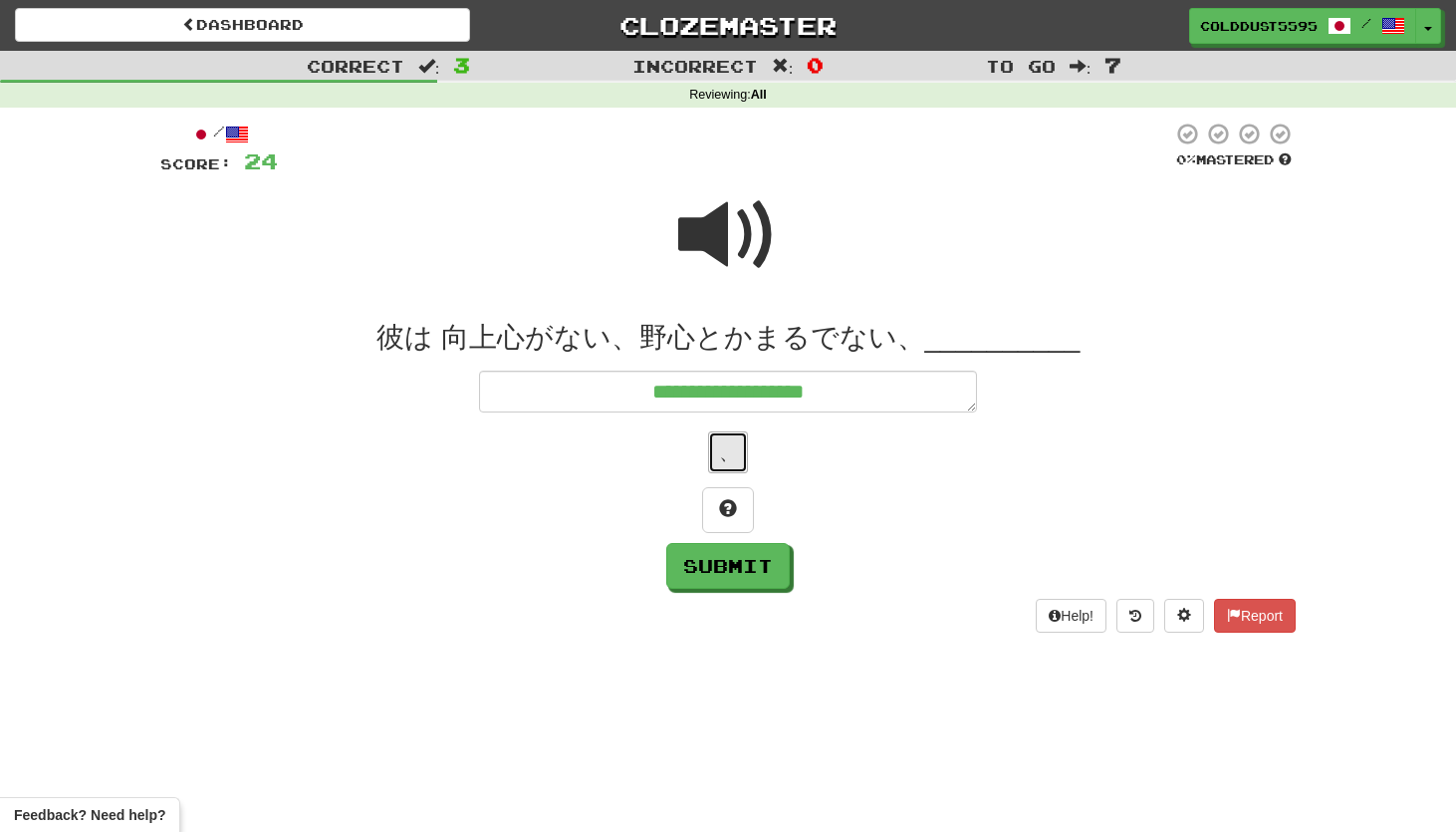 click on "、" at bounding box center [728, 452] 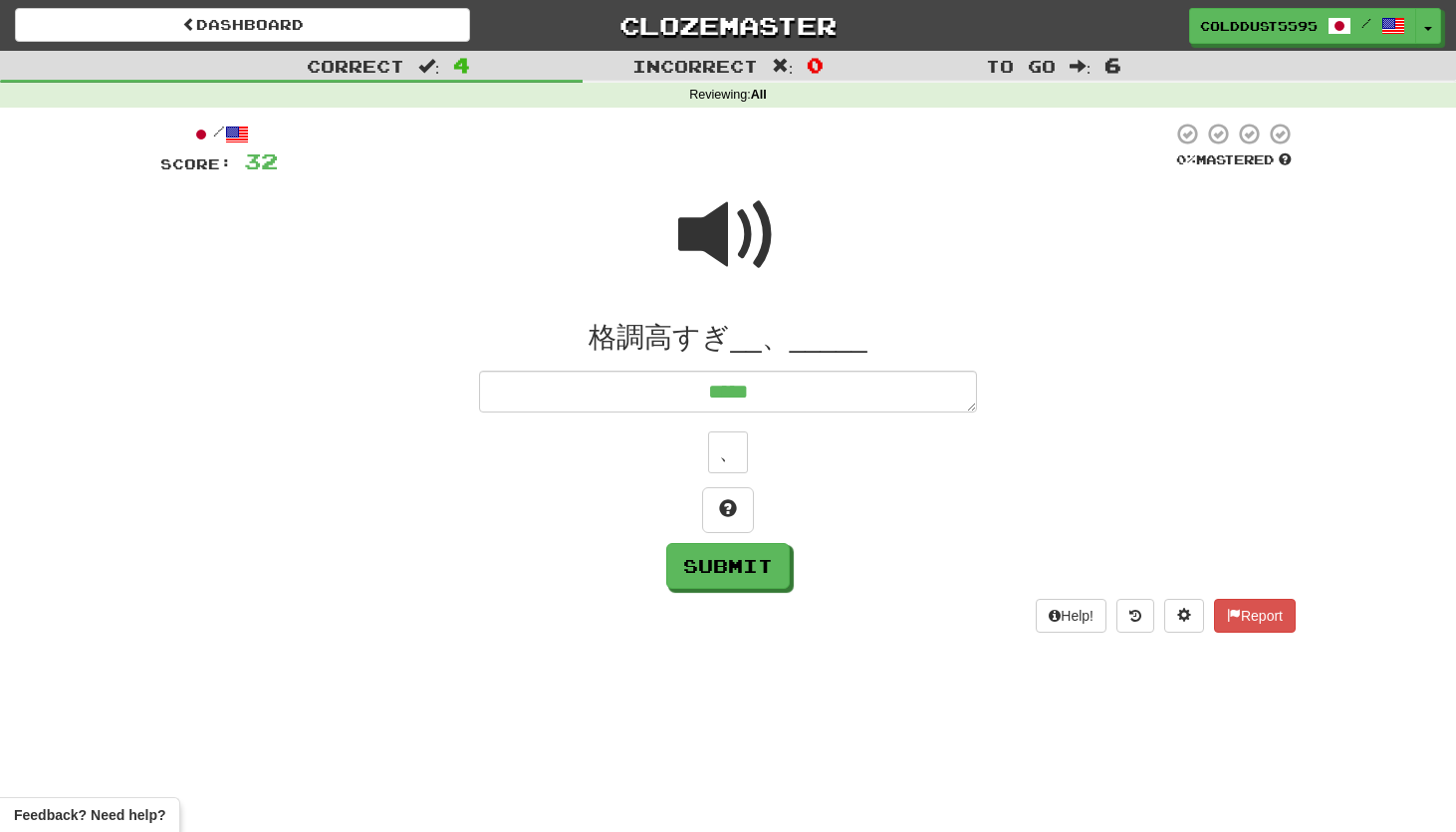 click at bounding box center [728, 235] 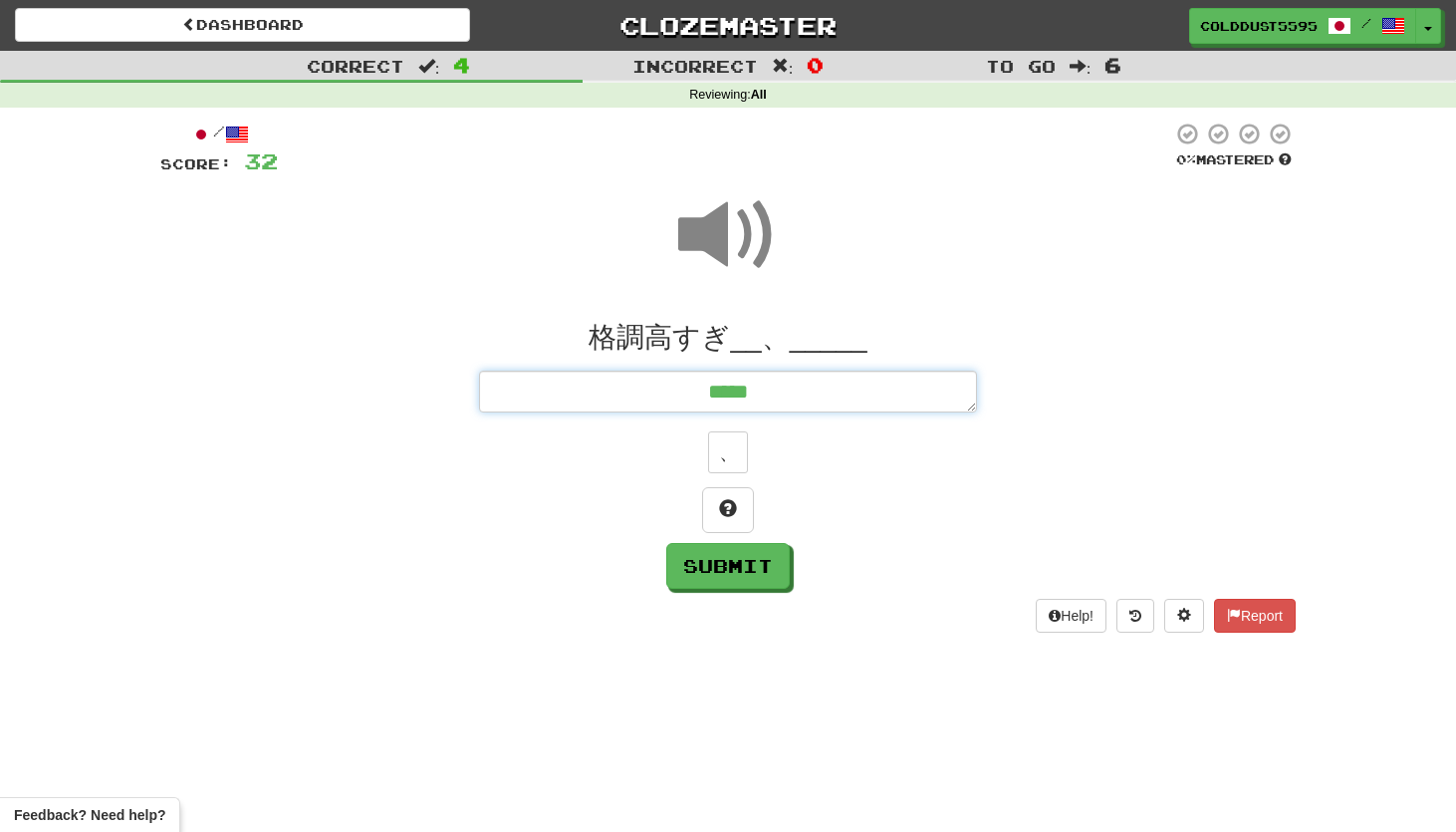 click on "*****" at bounding box center [728, 392] 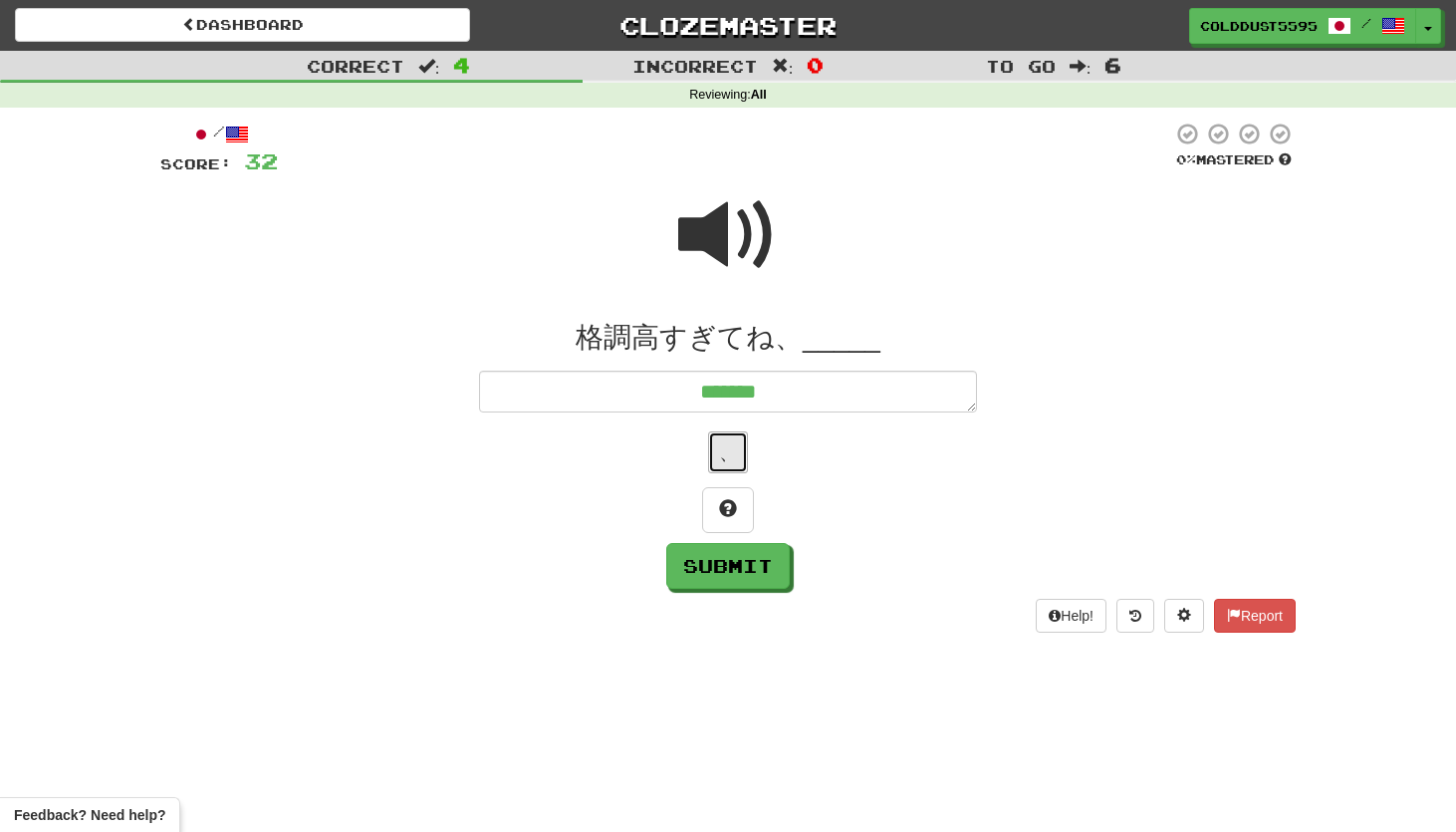 click on "、" at bounding box center [728, 452] 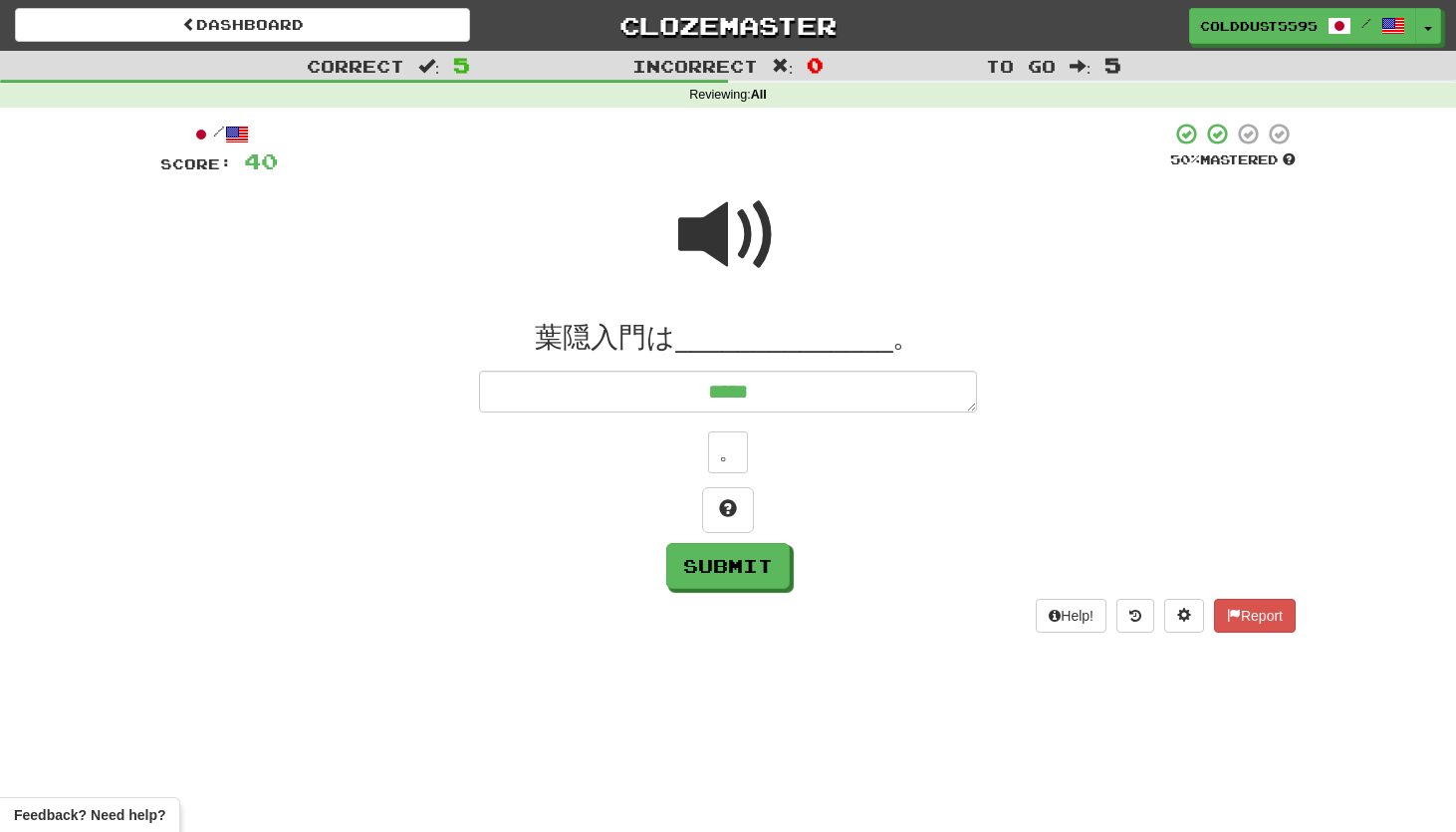 click at bounding box center [728, 235] 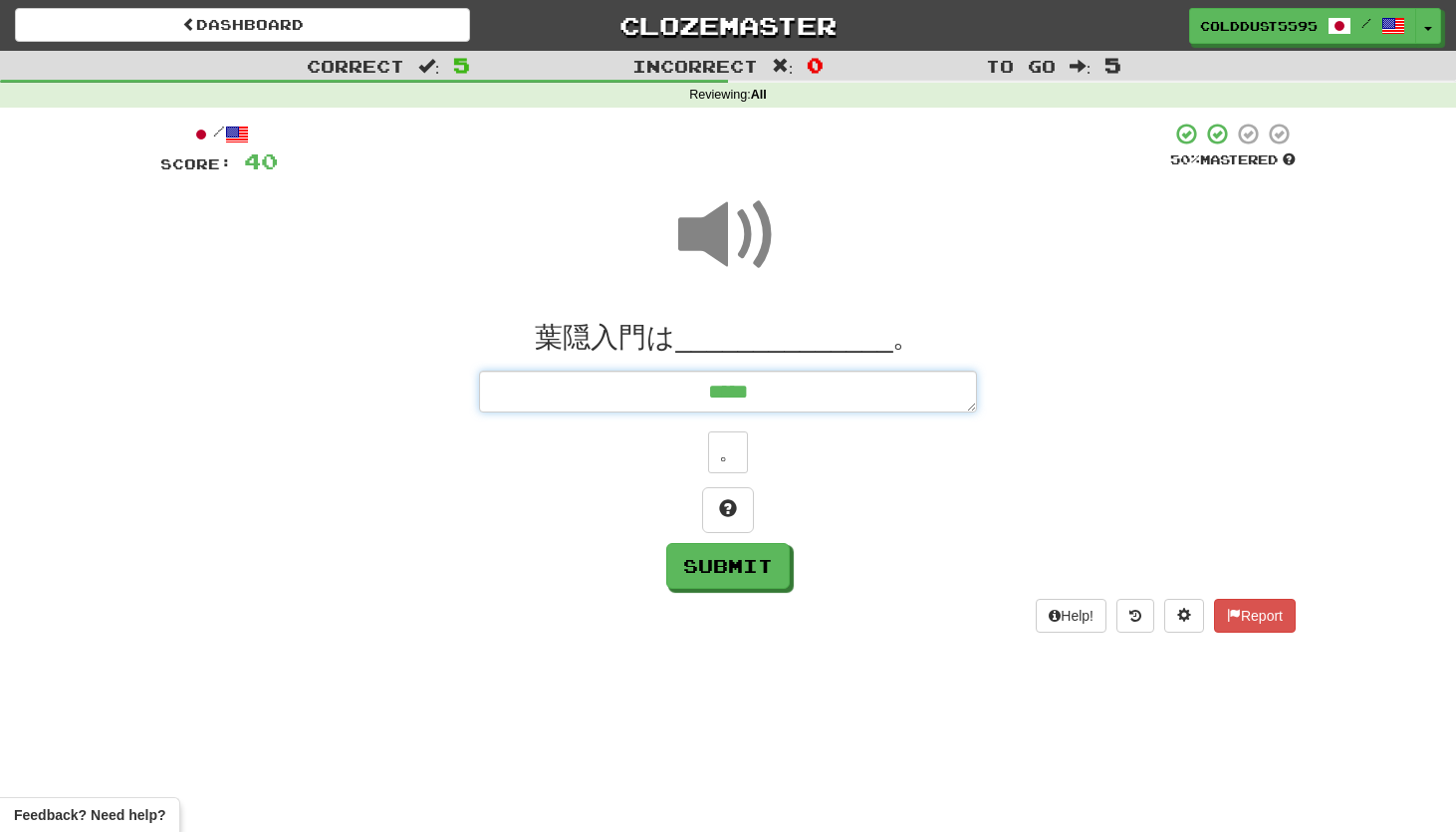 click on "*****" at bounding box center (728, 392) 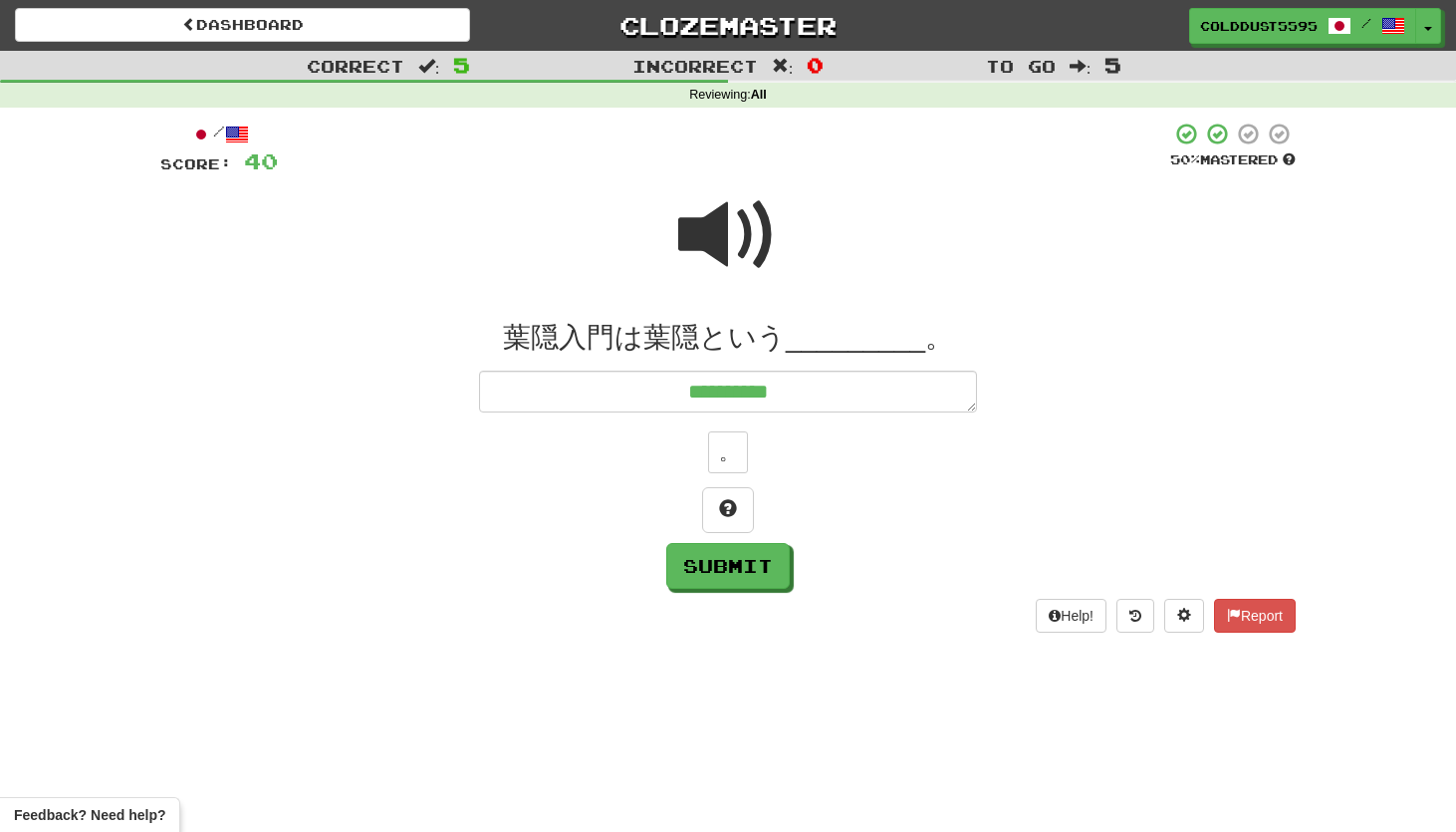 click at bounding box center [728, 235] 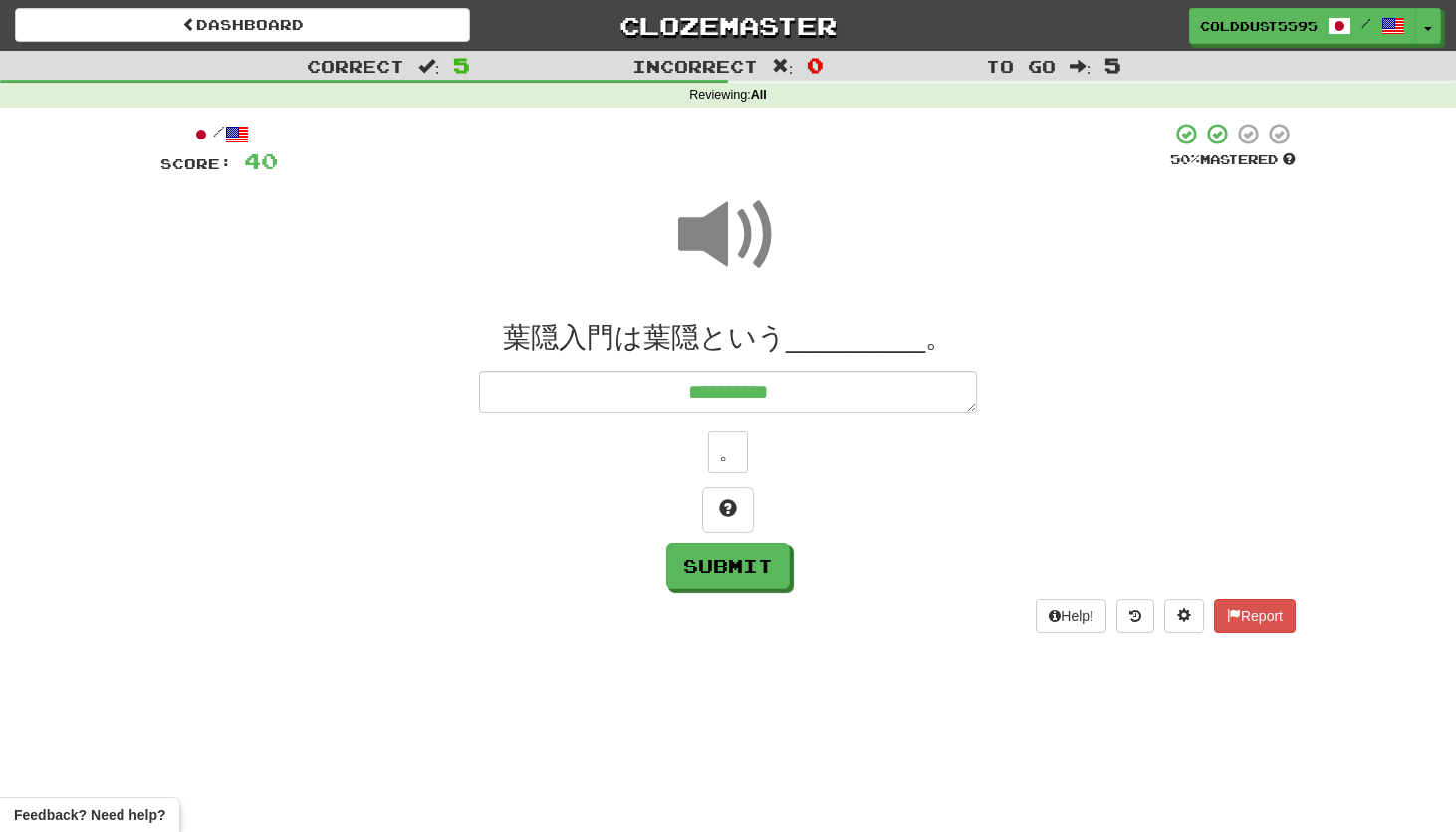 click on "**********" at bounding box center (728, 454) 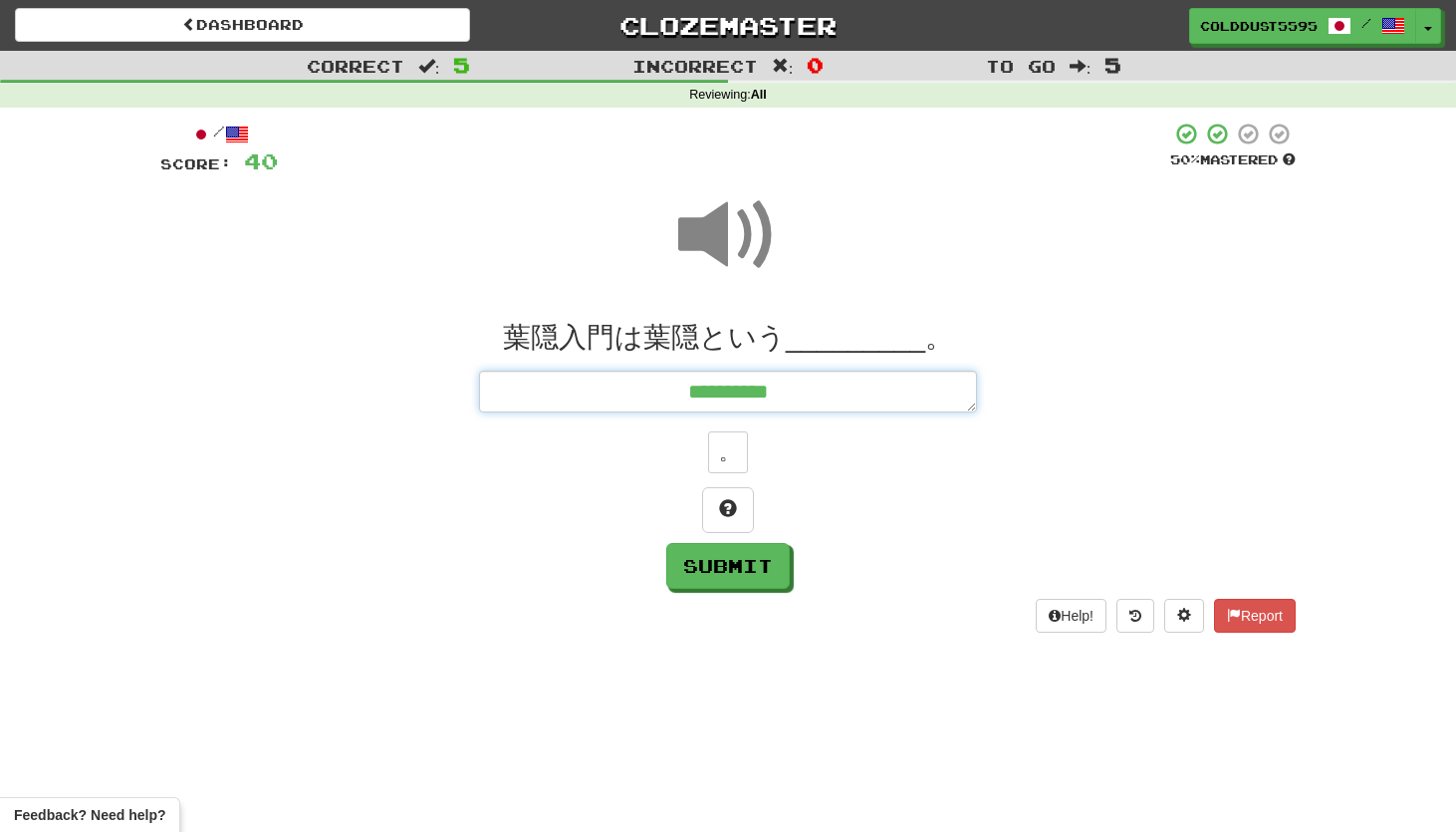 click on "**********" at bounding box center [728, 392] 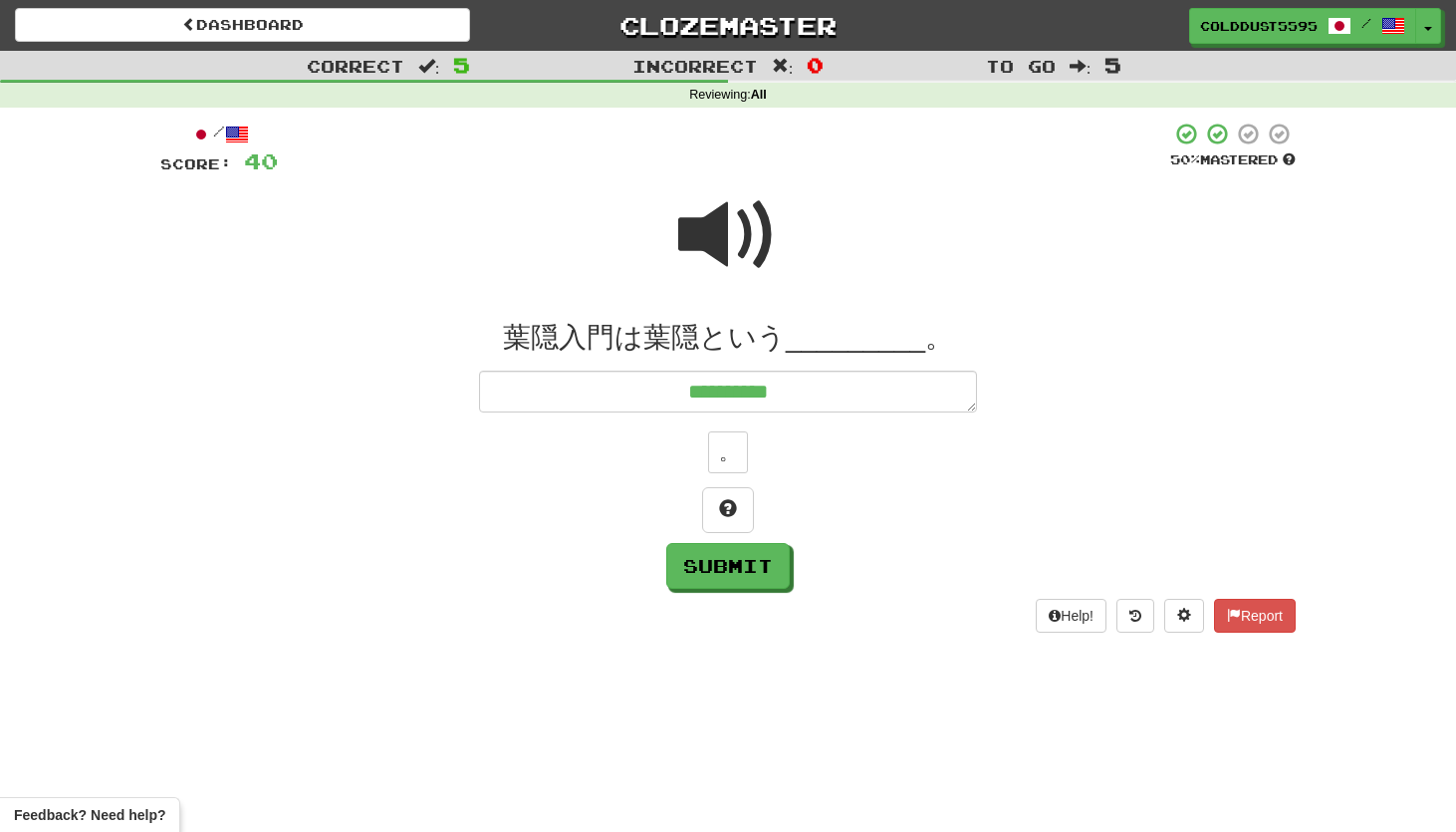 click at bounding box center [728, 235] 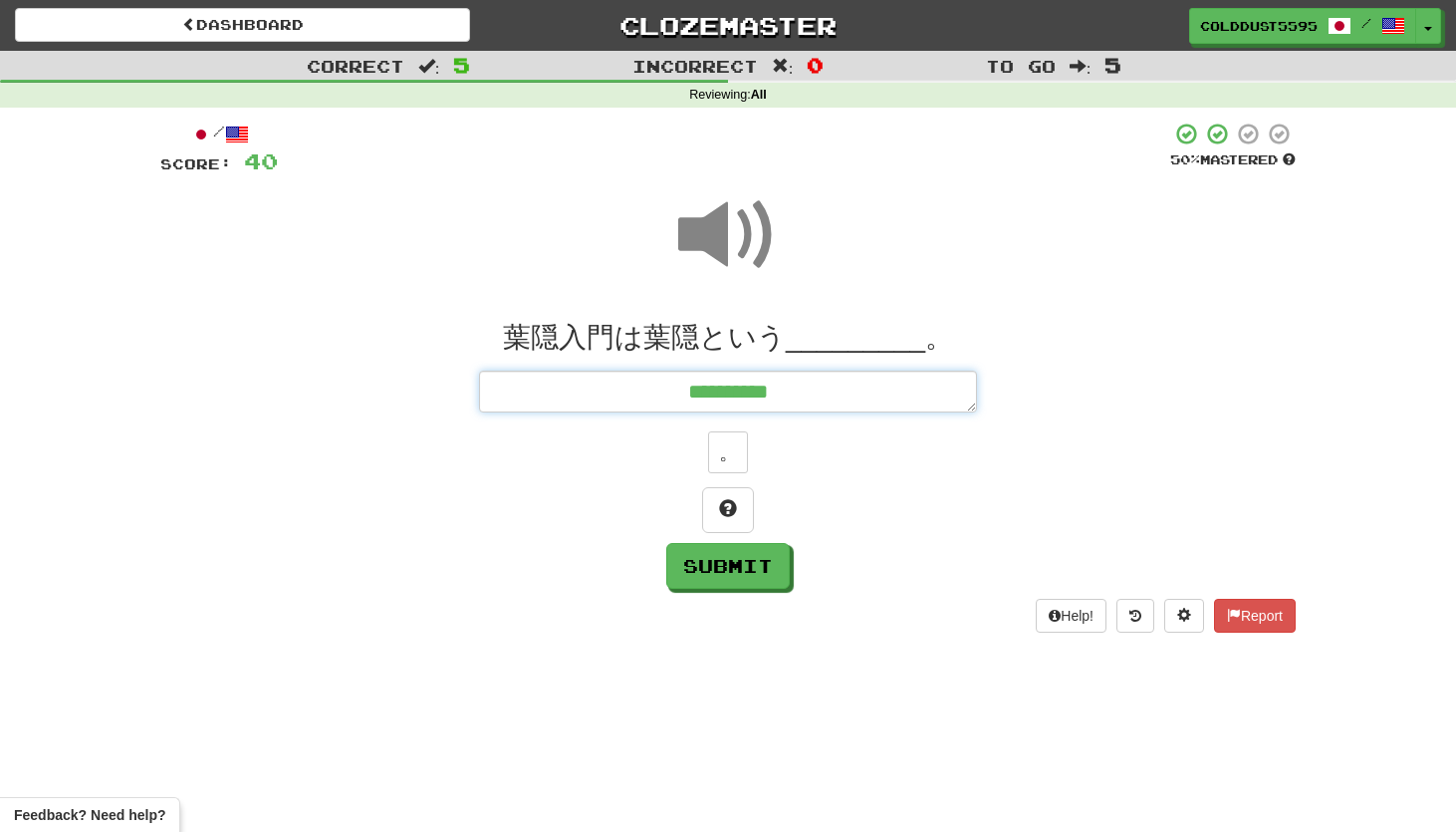 click on "**********" at bounding box center [728, 392] 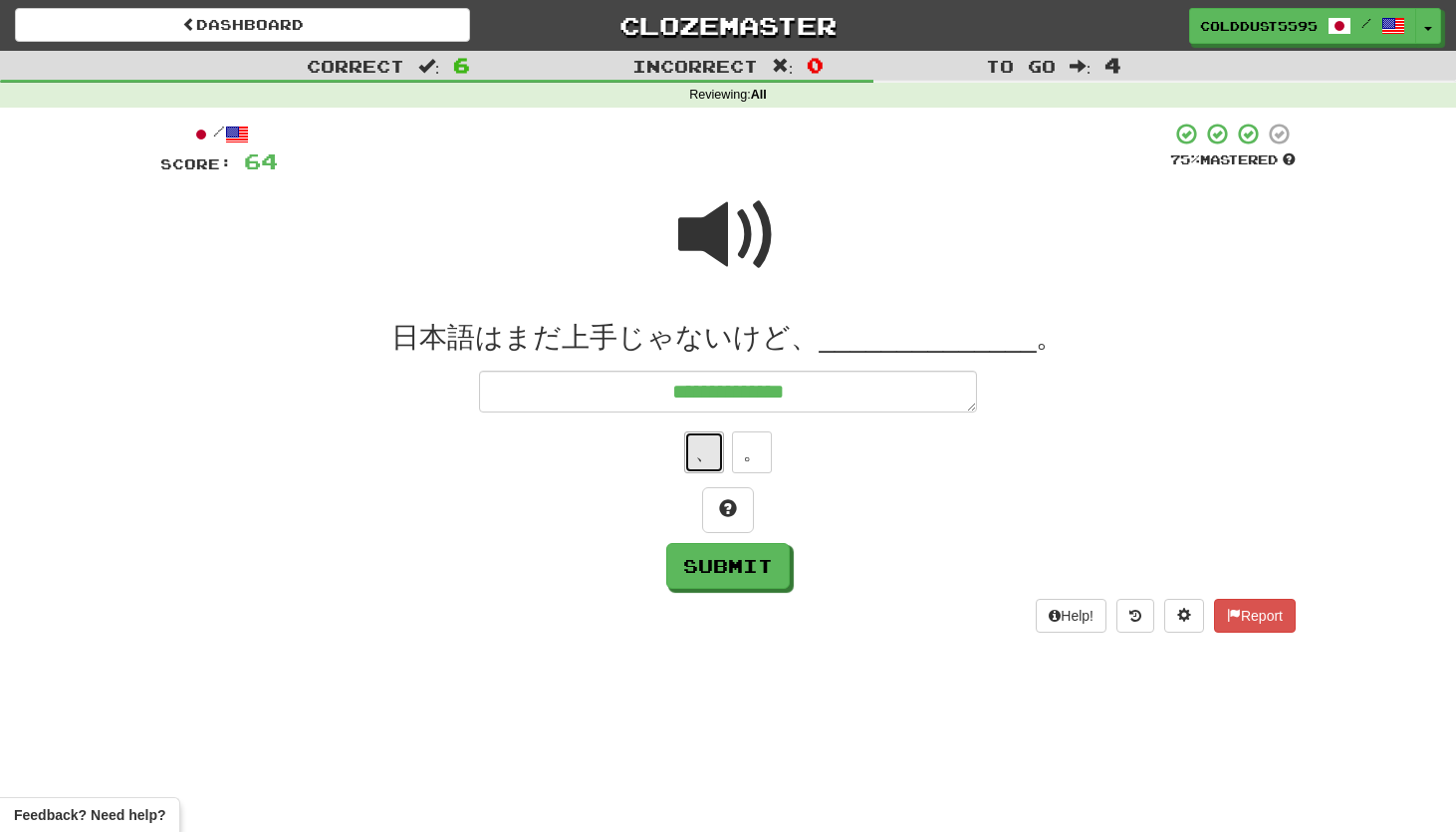 click on "、" at bounding box center (704, 452) 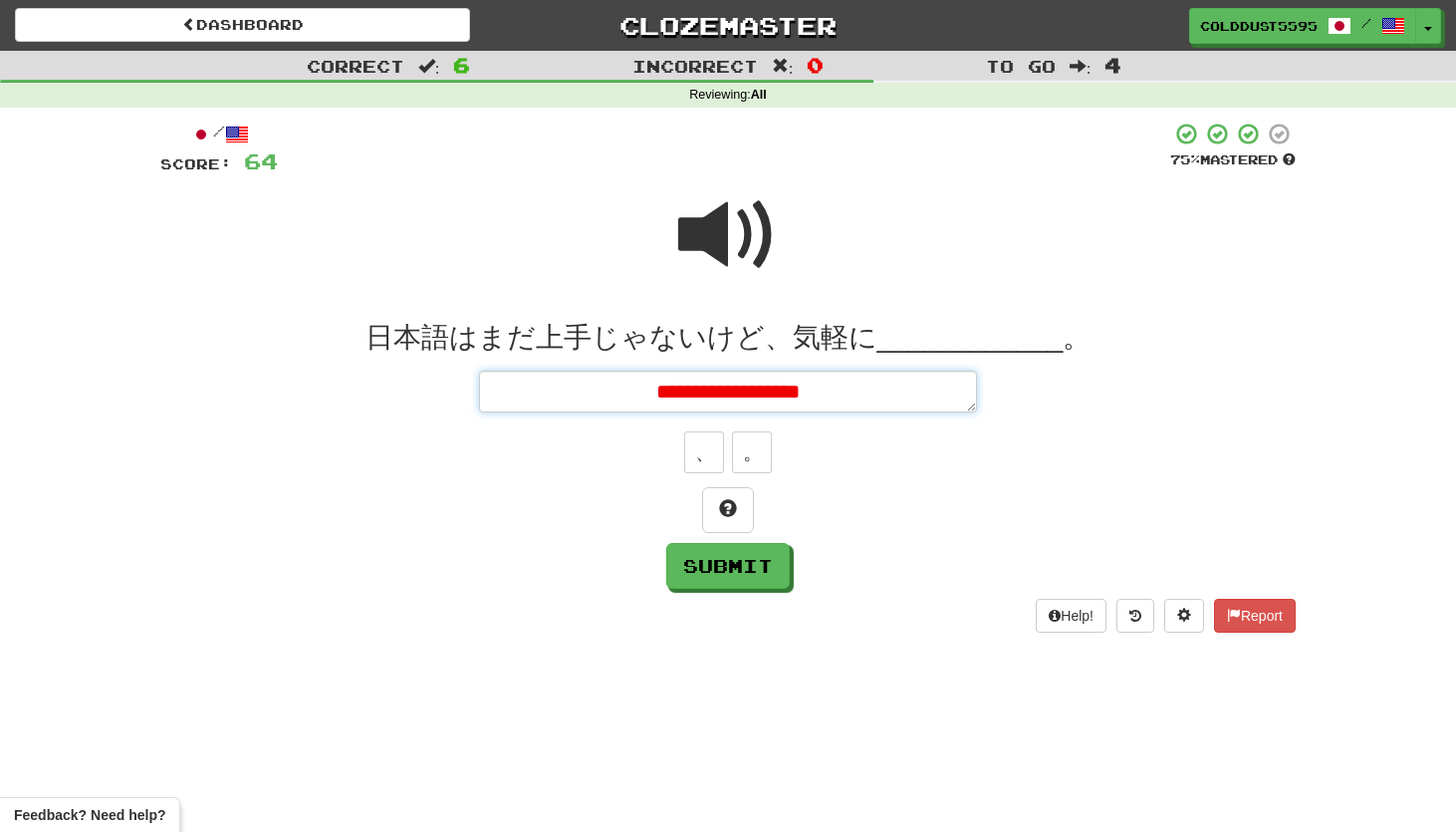 click on "**********" at bounding box center (728, 392) 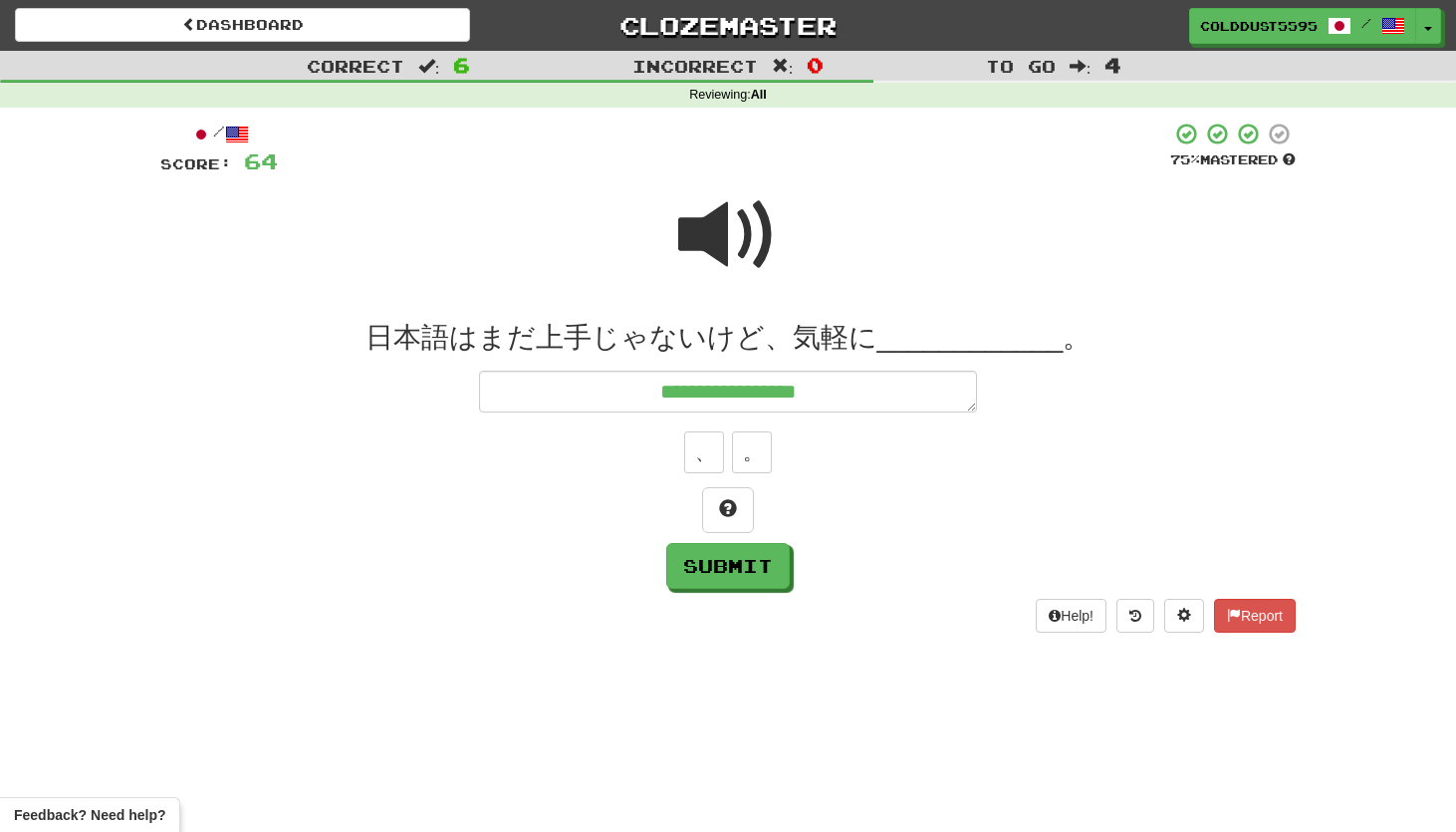 click at bounding box center (728, 235) 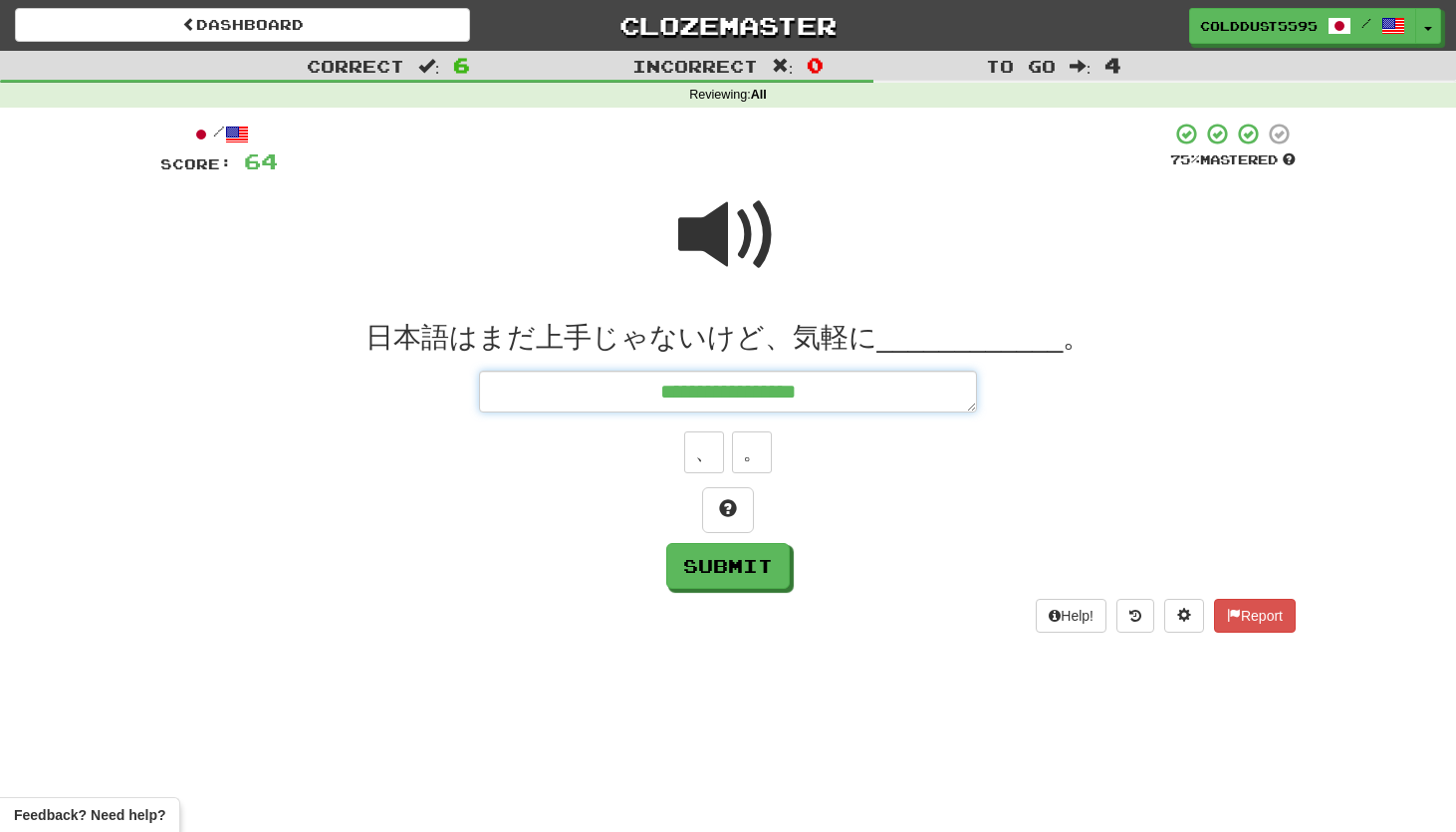click on "**********" at bounding box center [728, 392] 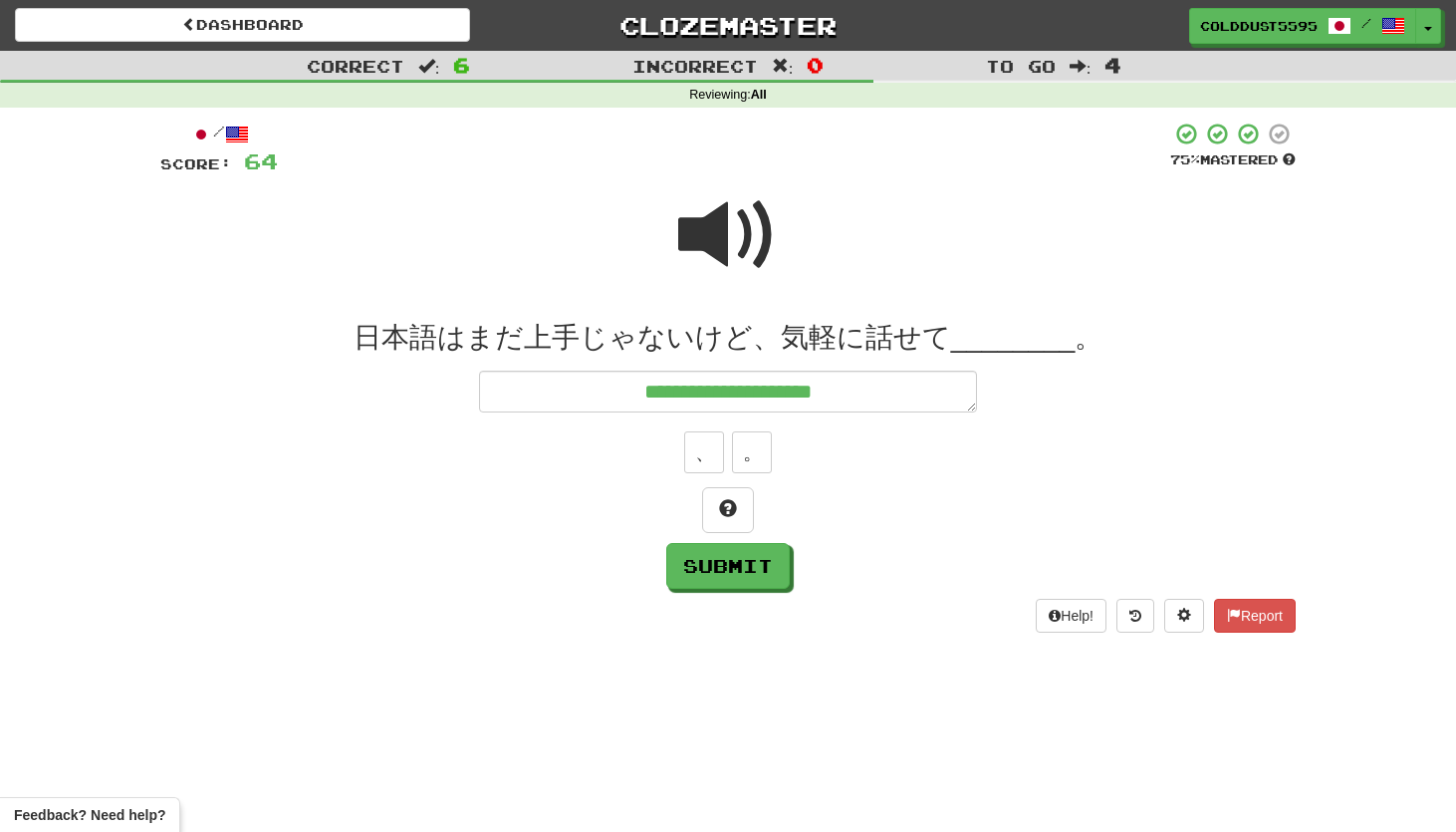 click at bounding box center (728, 235) 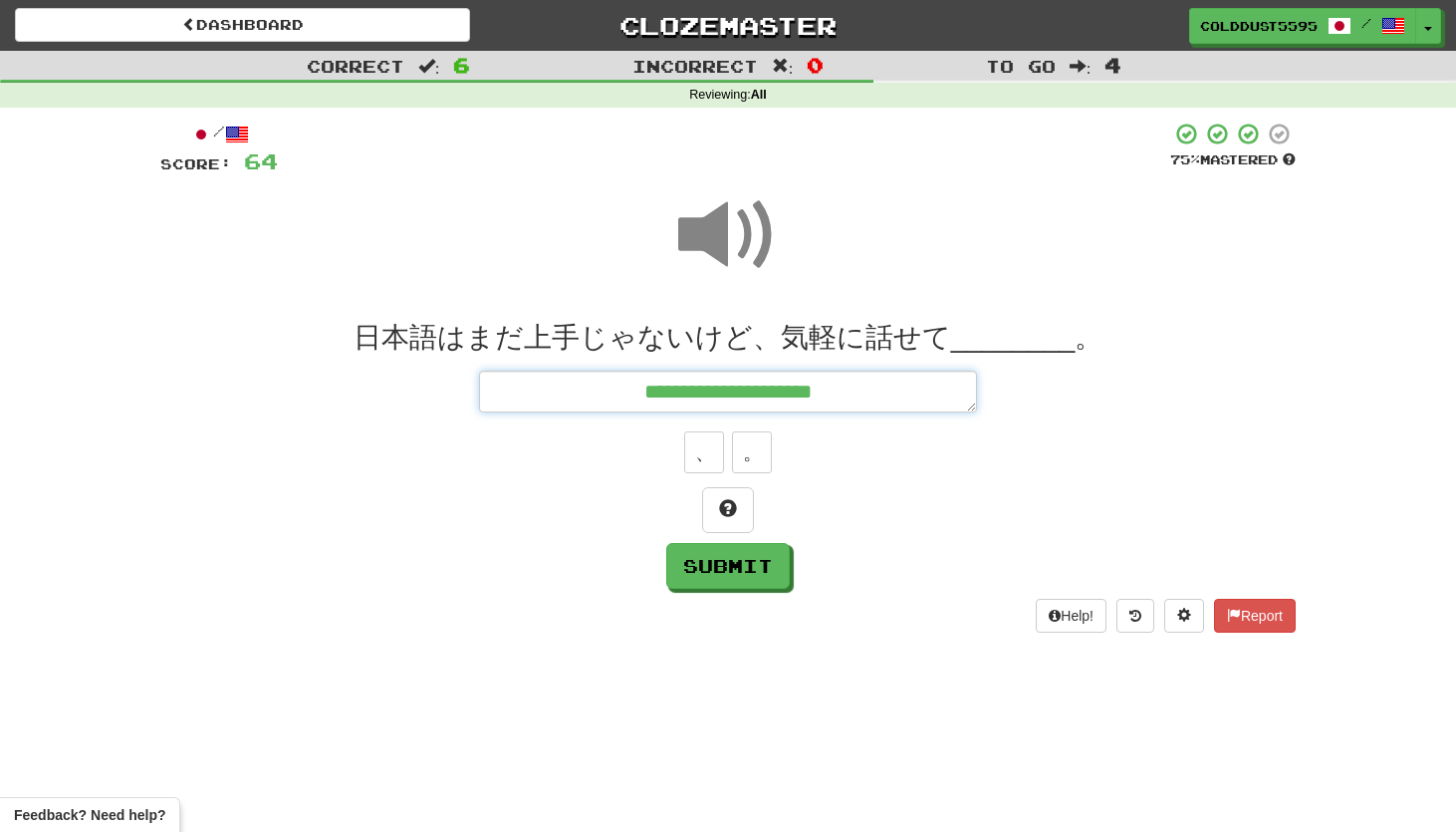 click on "**********" at bounding box center [728, 392] 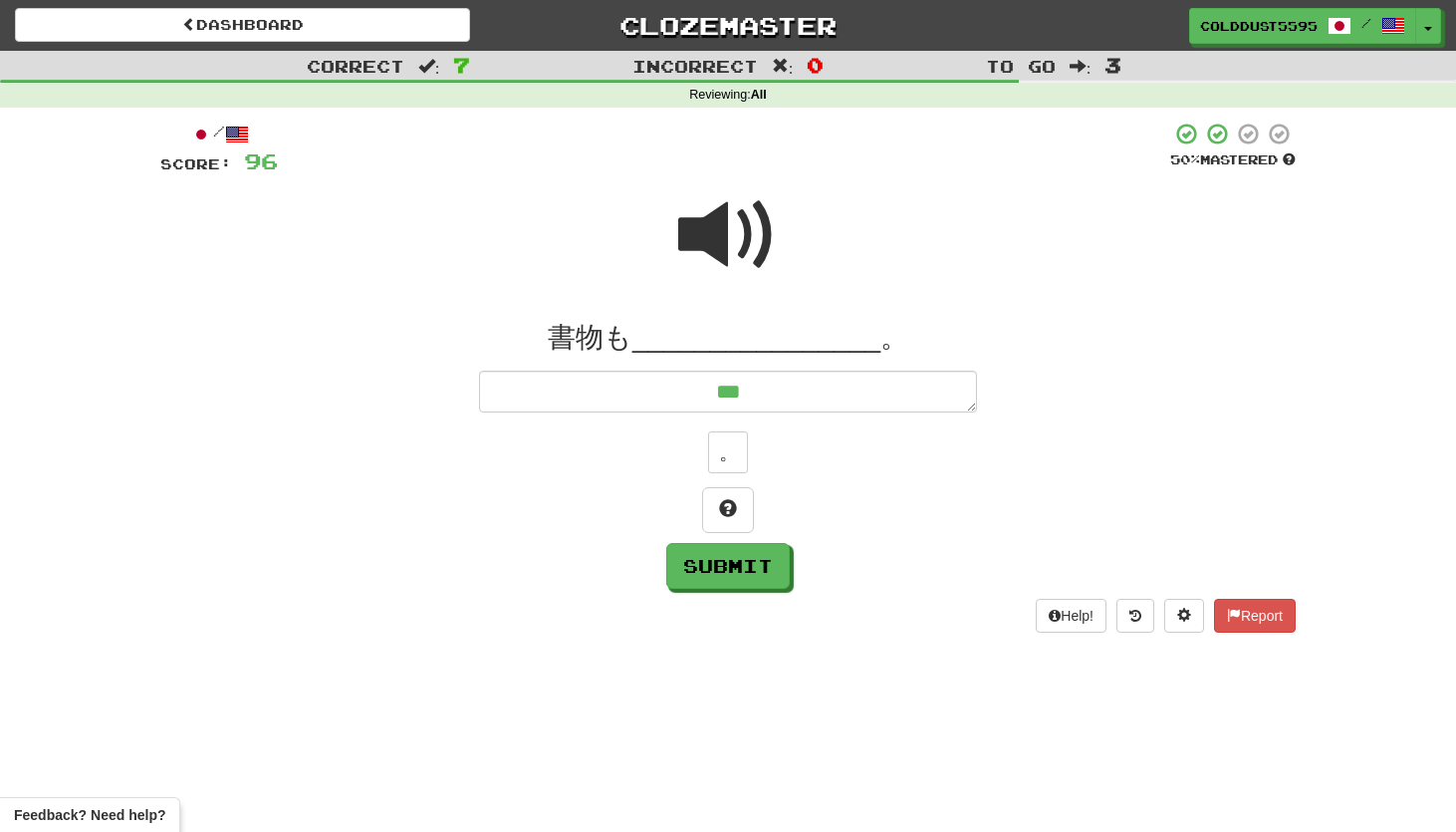 click at bounding box center (728, 235) 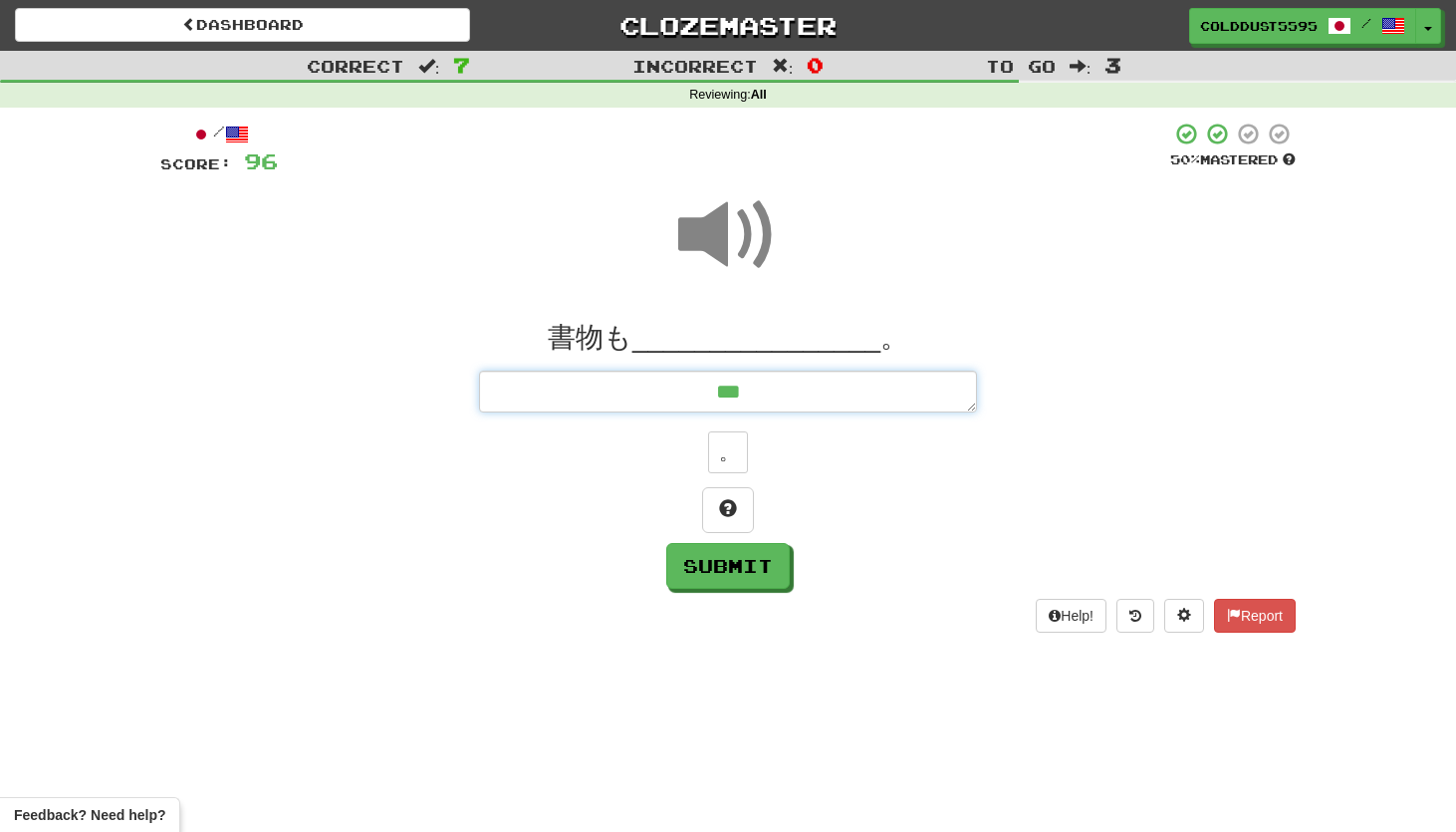 click on "***" at bounding box center (728, 392) 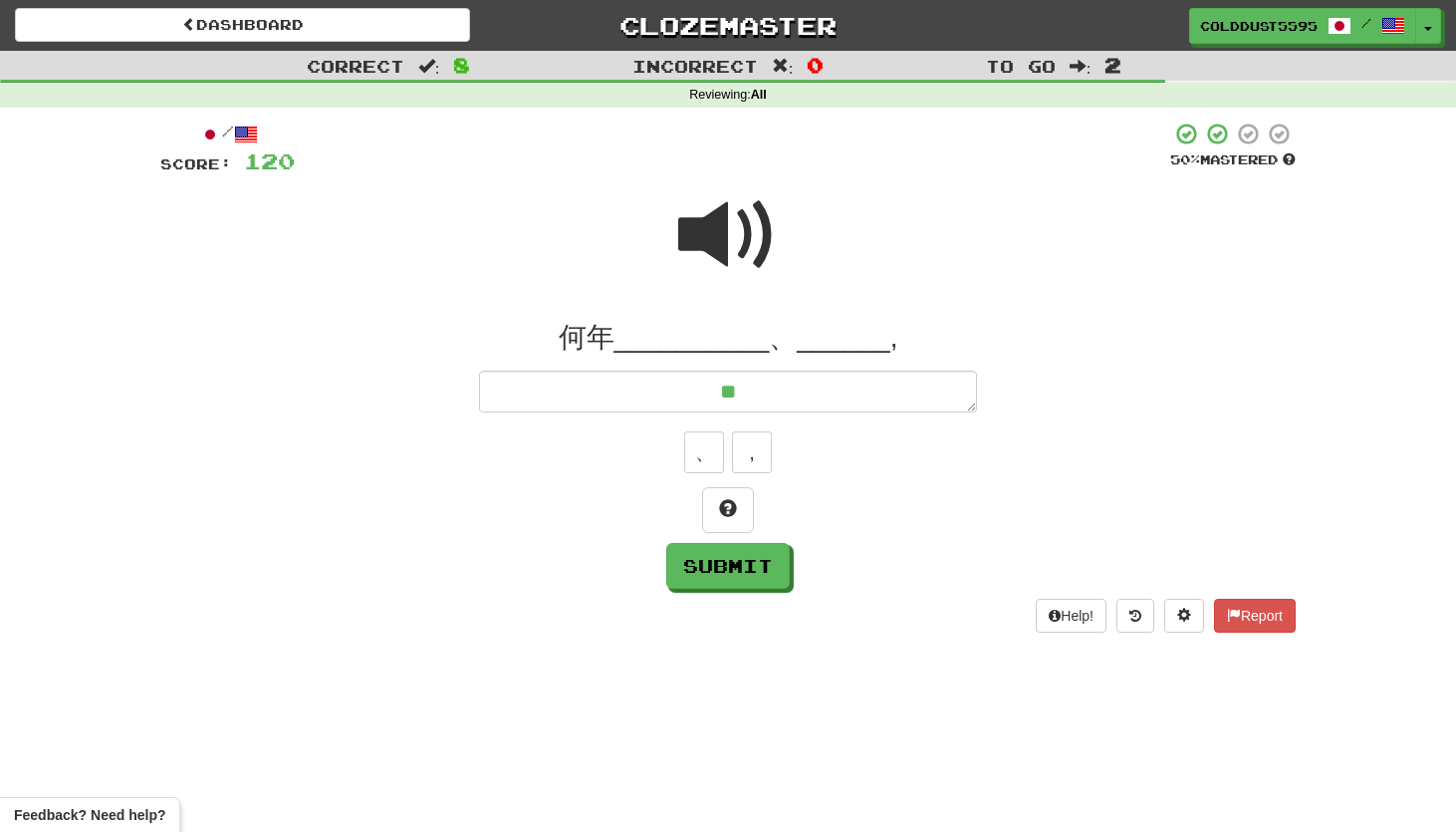 click at bounding box center (728, 235) 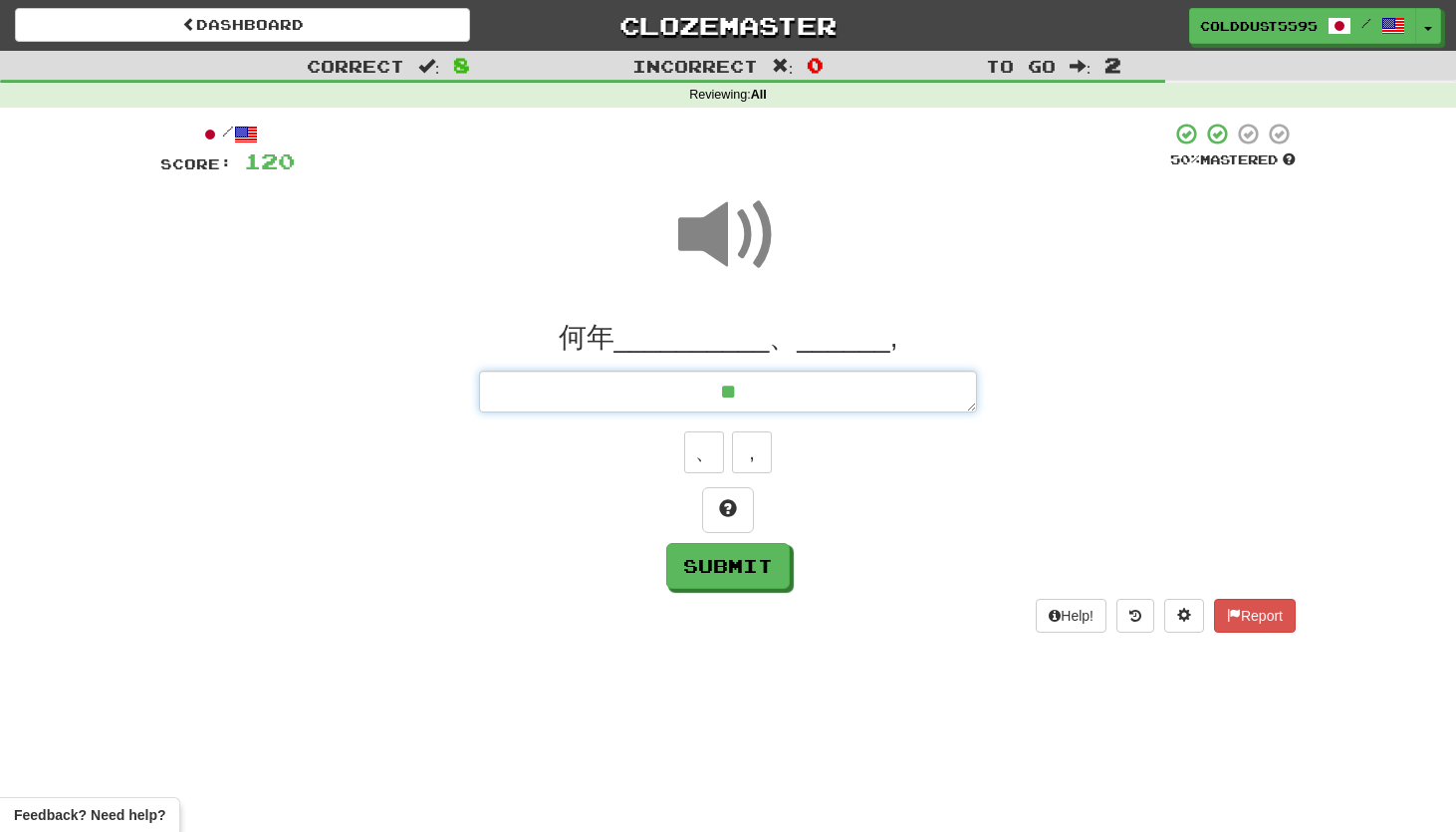 click on "**" at bounding box center [728, 392] 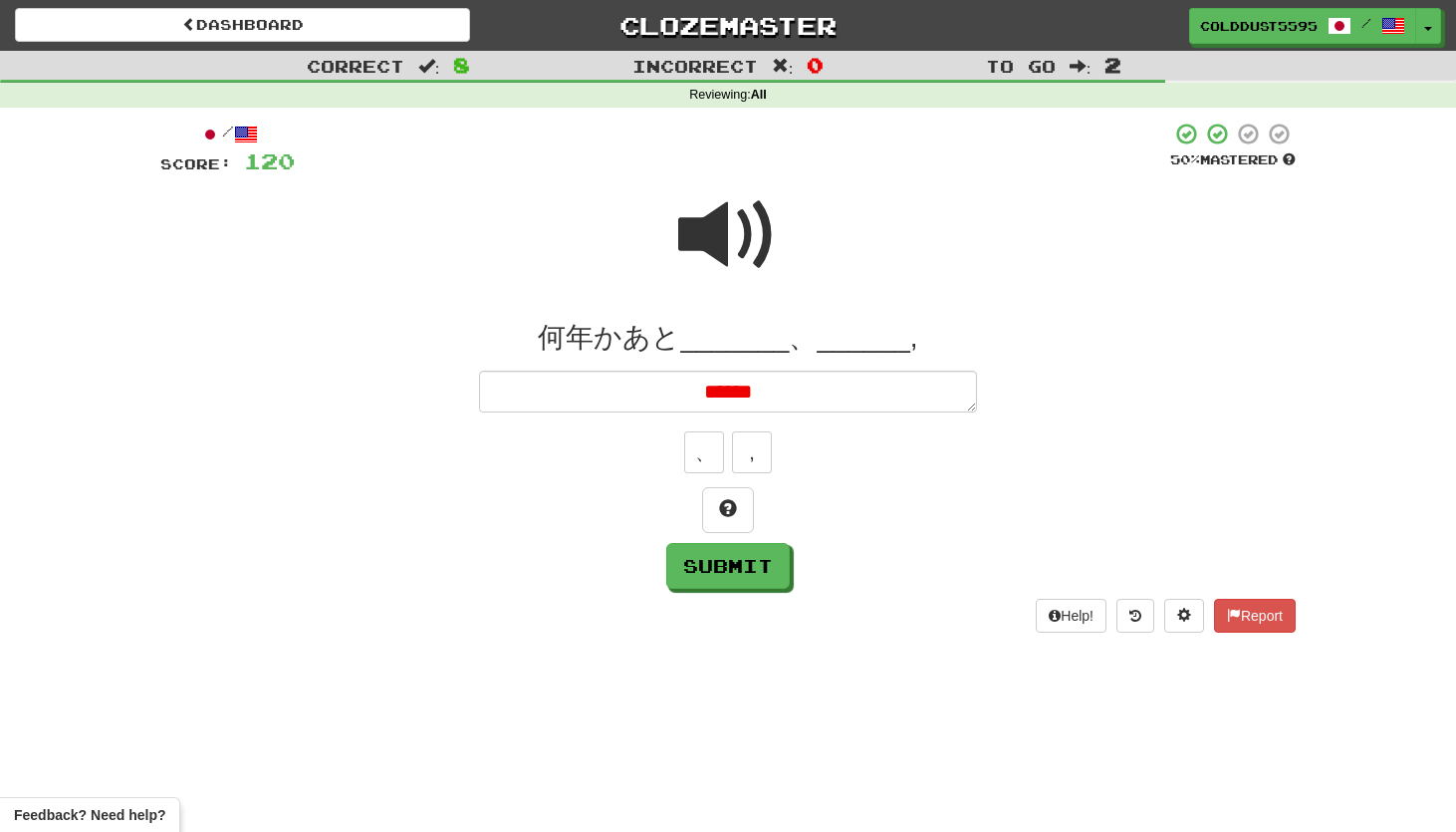 click at bounding box center [728, 235] 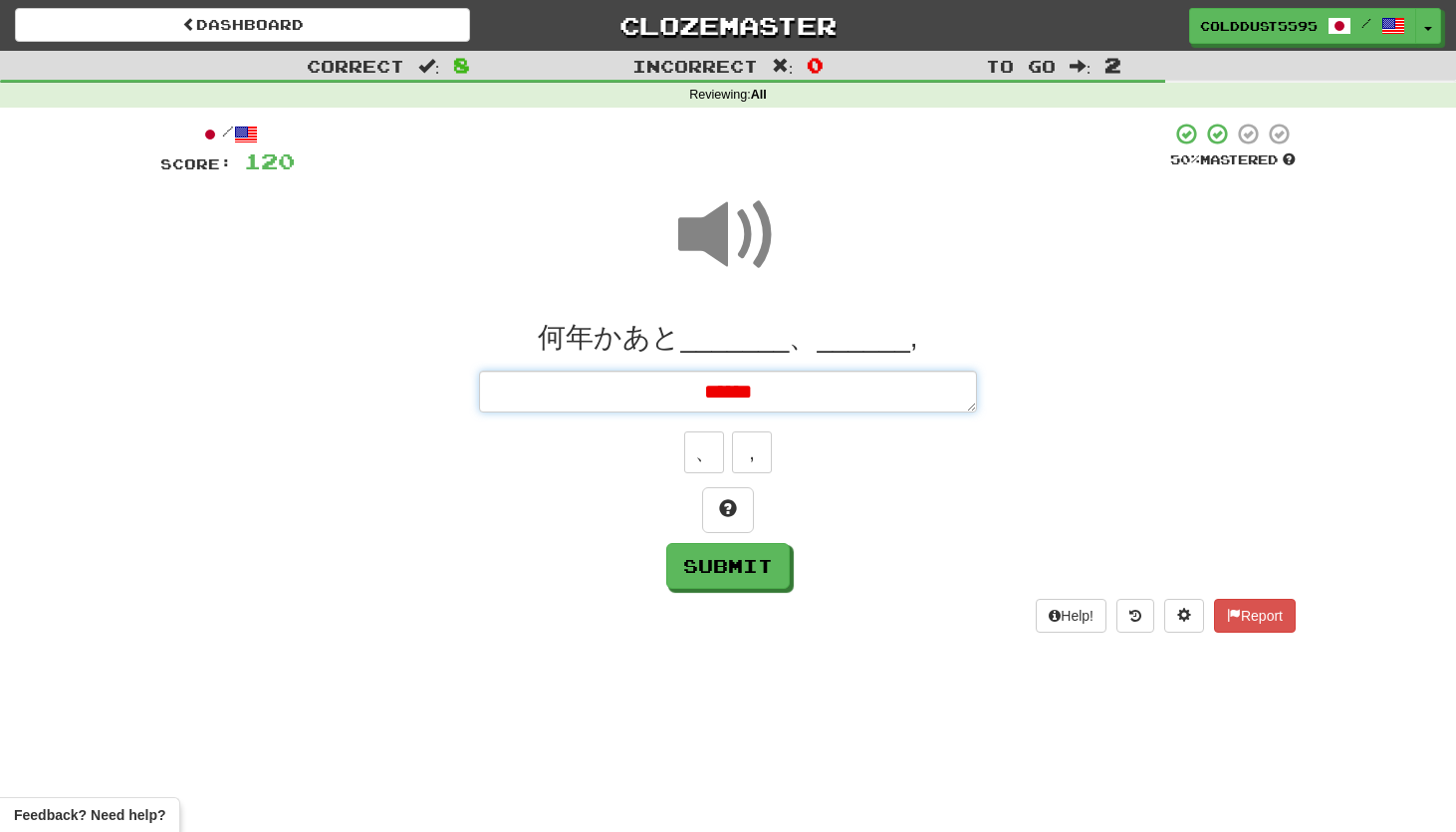 click on "******" at bounding box center (728, 392) 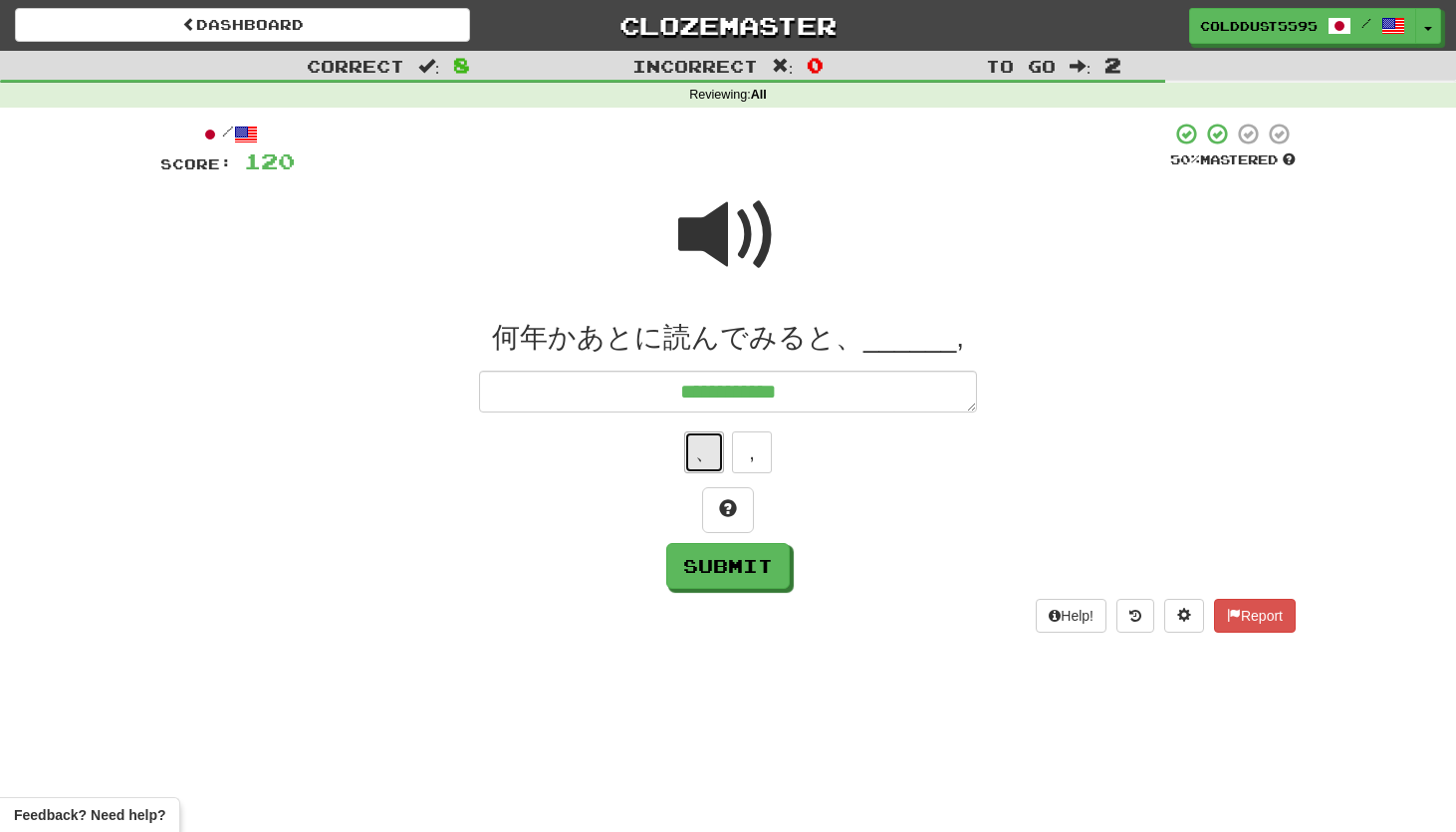 click on "、" at bounding box center [704, 452] 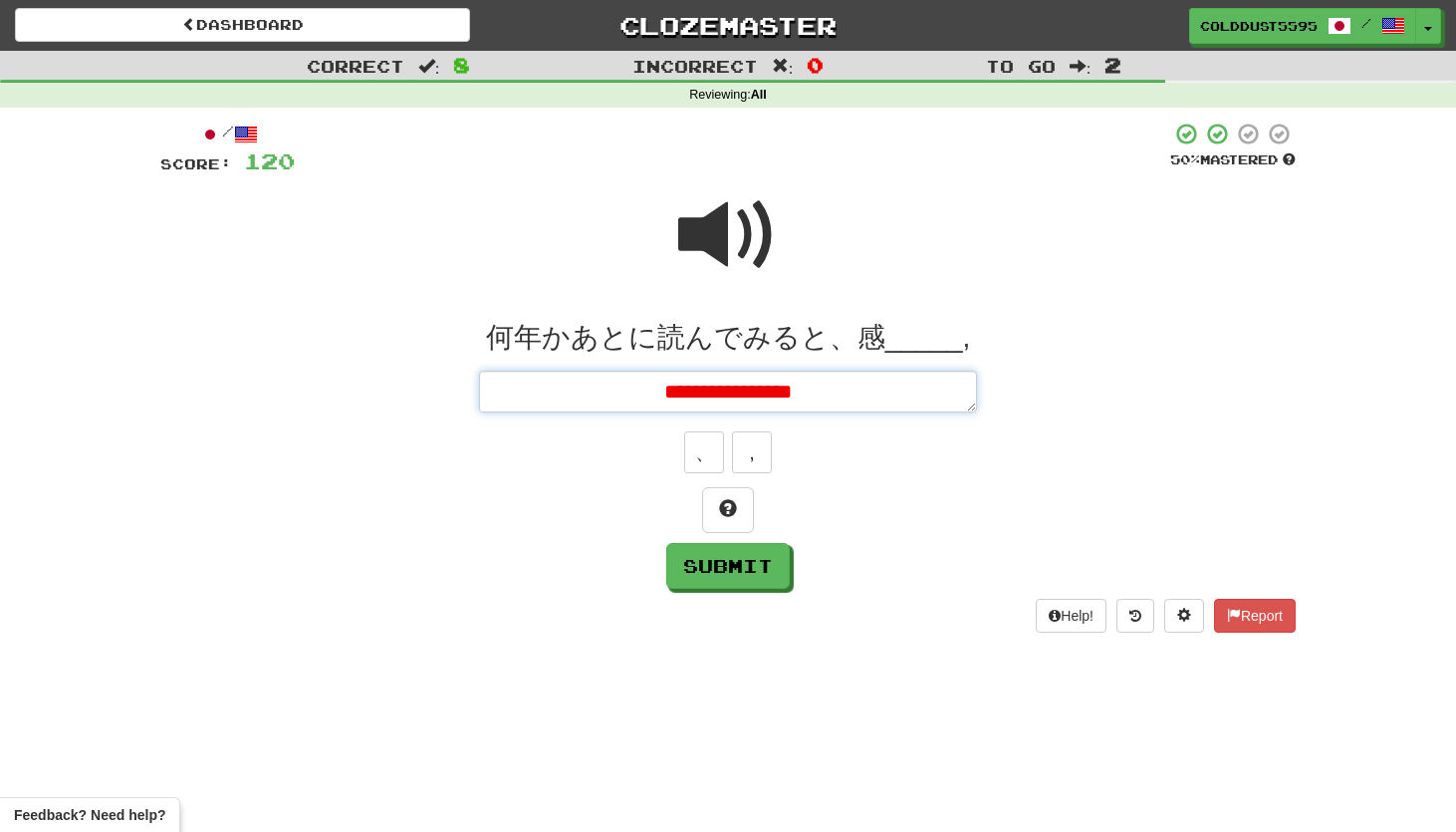 click on "**********" at bounding box center [728, 392] 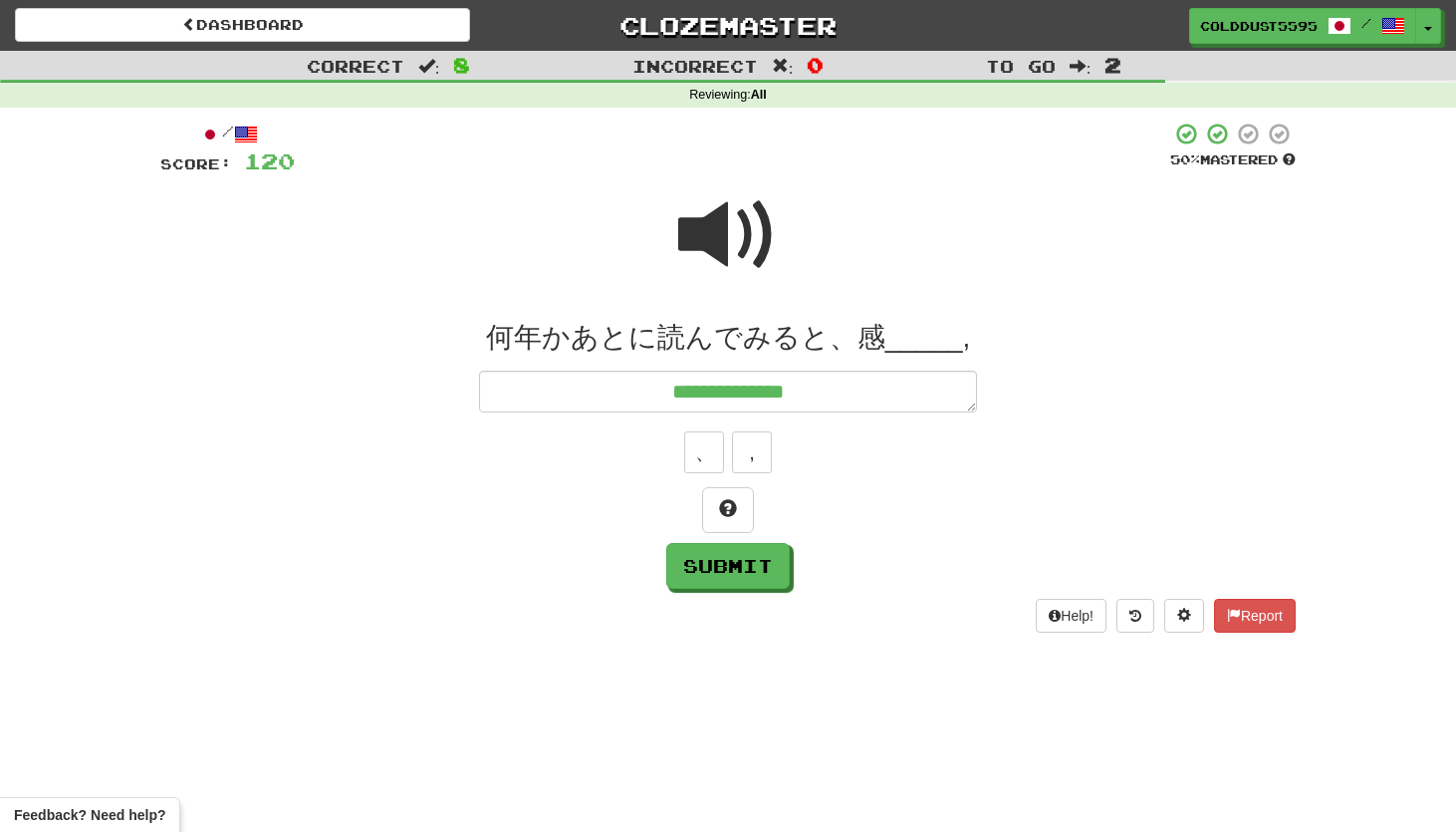 click at bounding box center [728, 235] 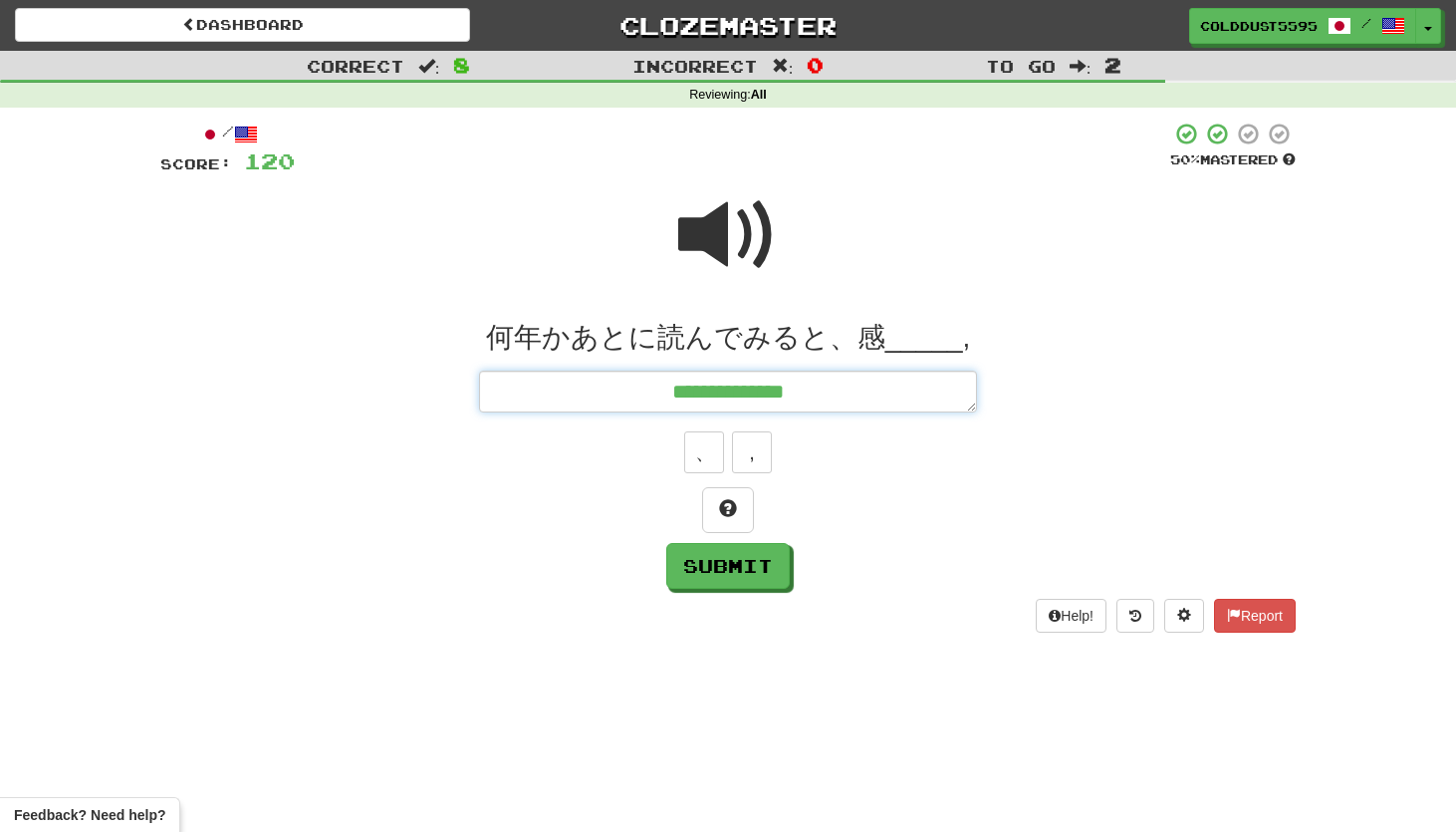 click on "**********" at bounding box center (728, 392) 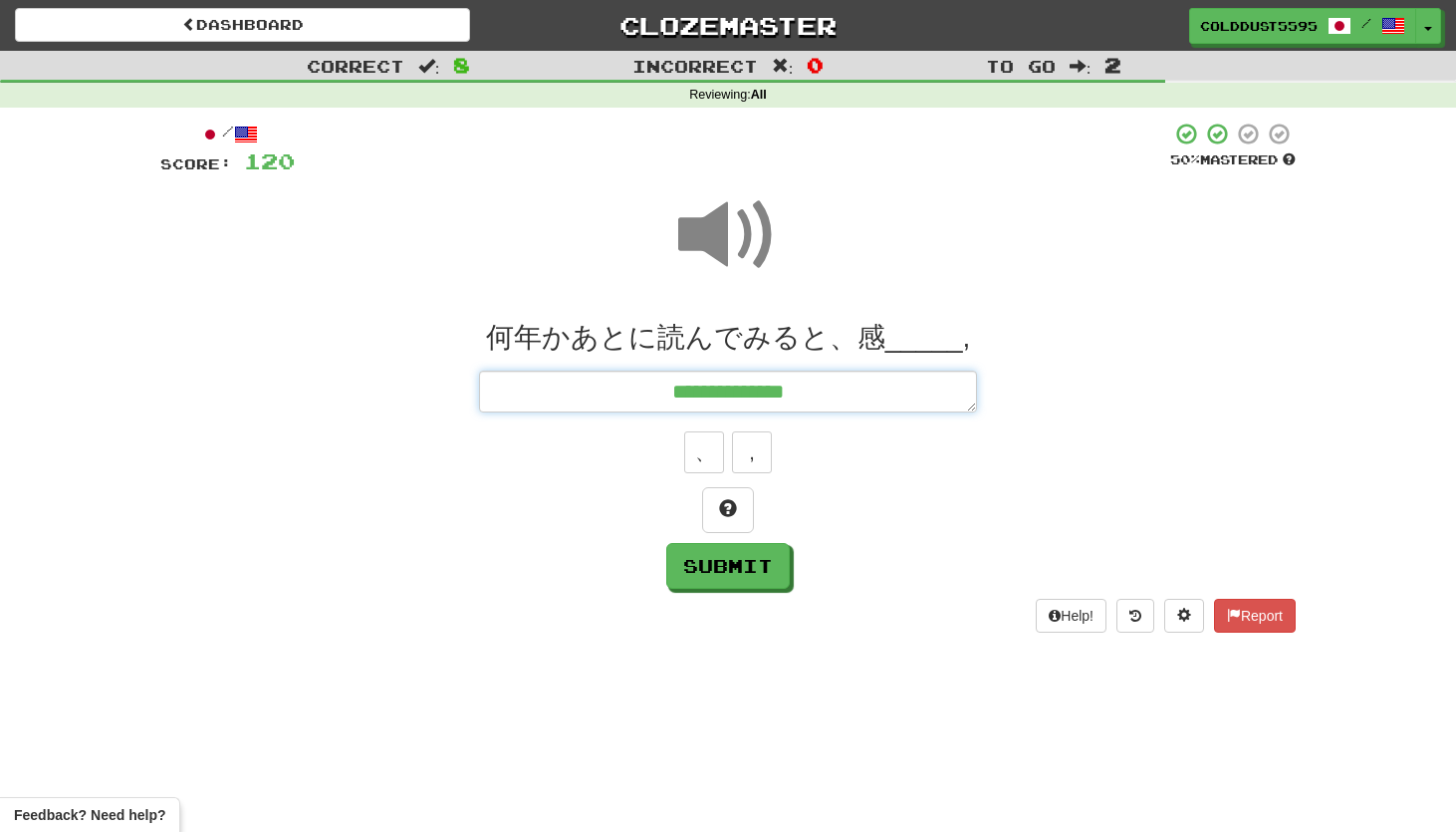 click on "**********" at bounding box center [728, 392] 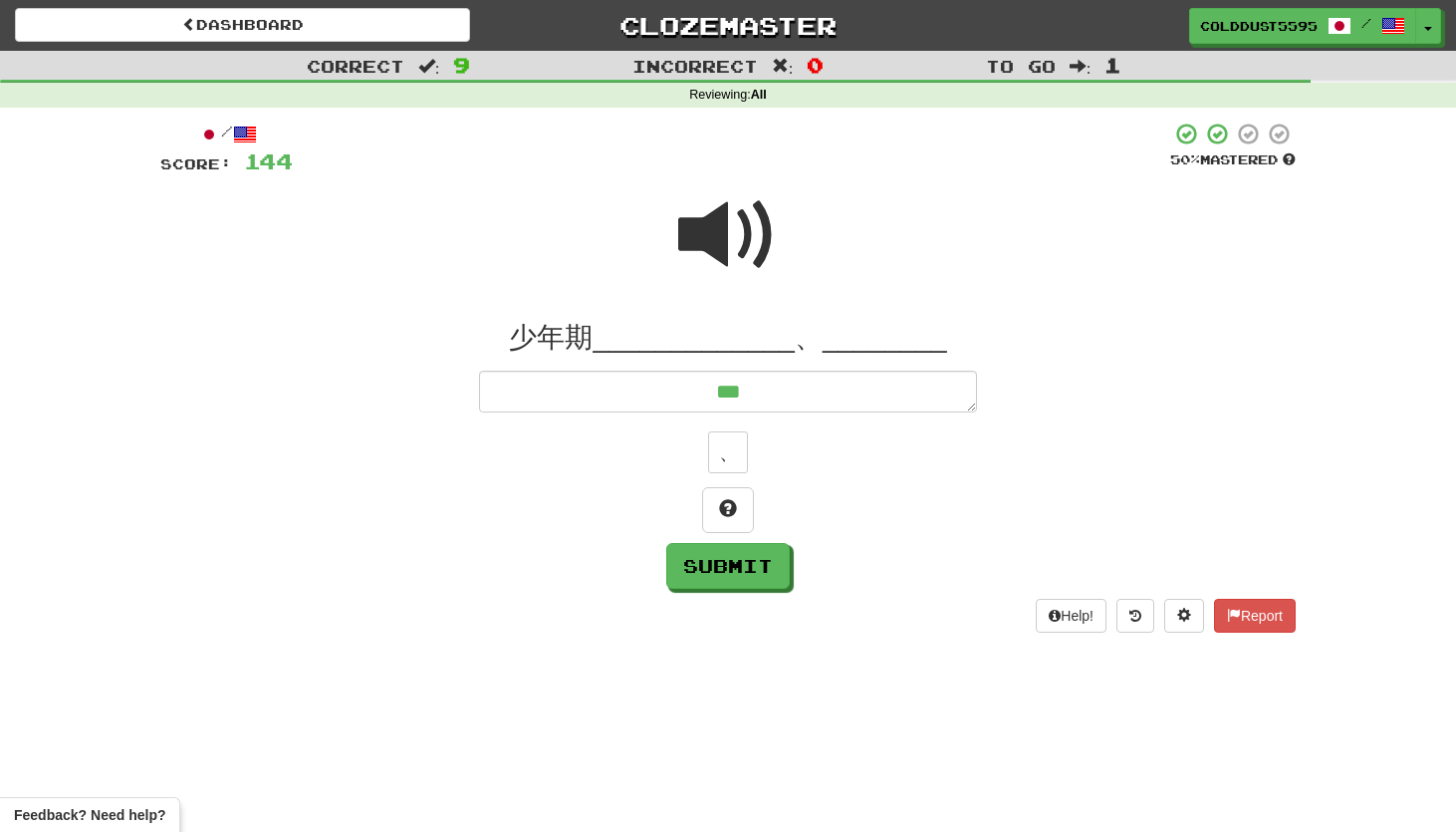 click at bounding box center (728, 235) 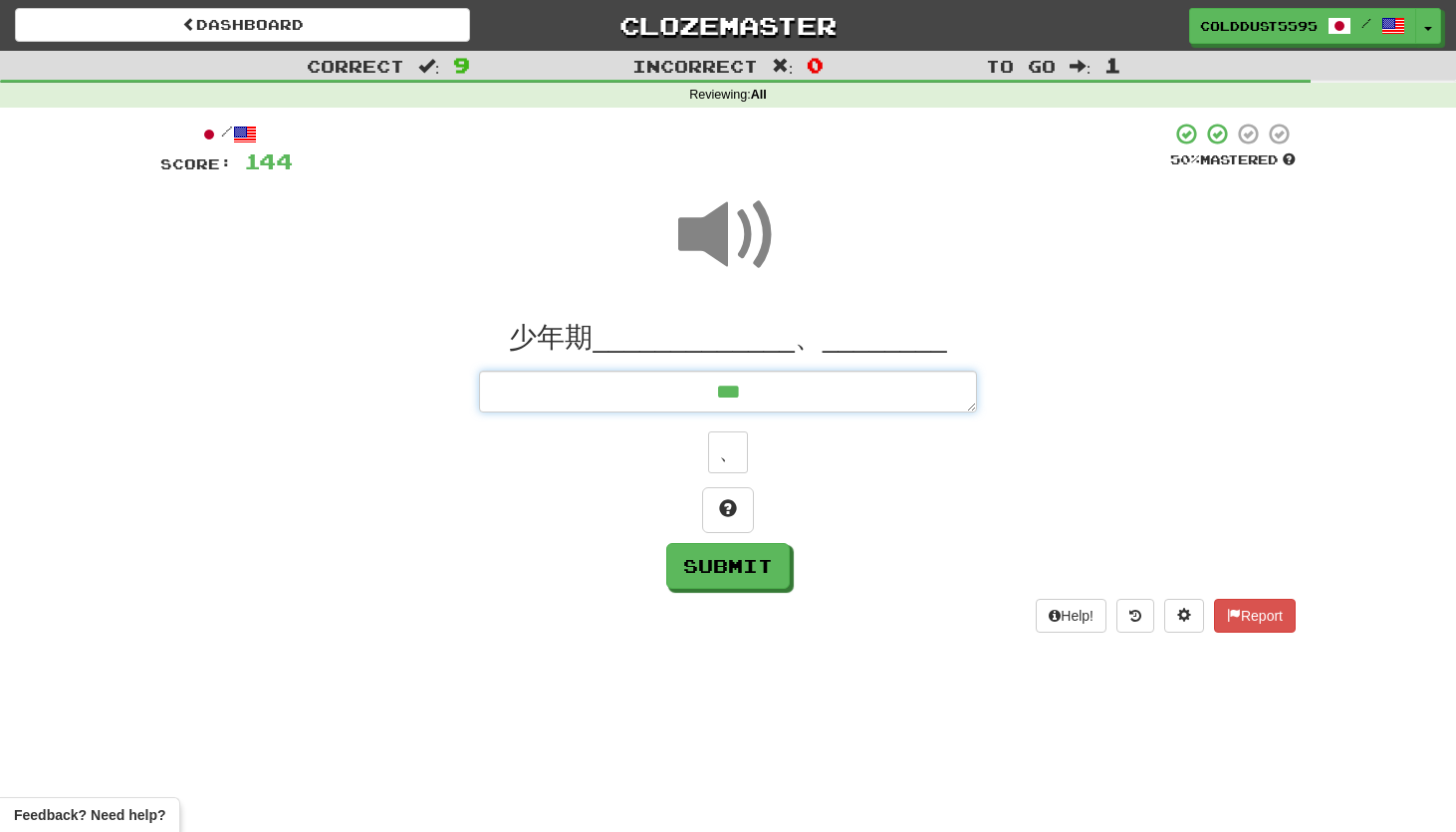 click on "***" at bounding box center (728, 392) 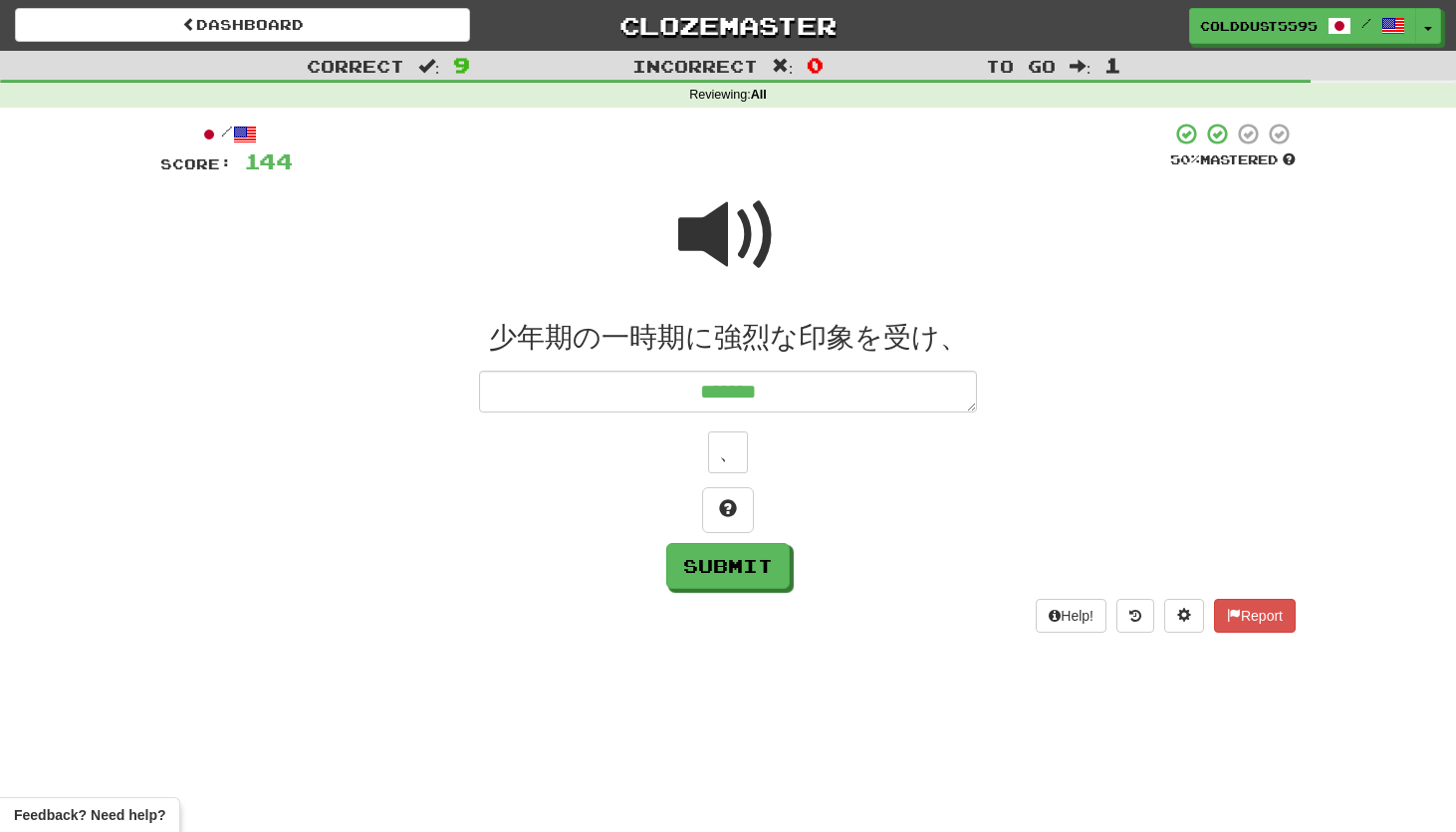 click at bounding box center (728, 235) 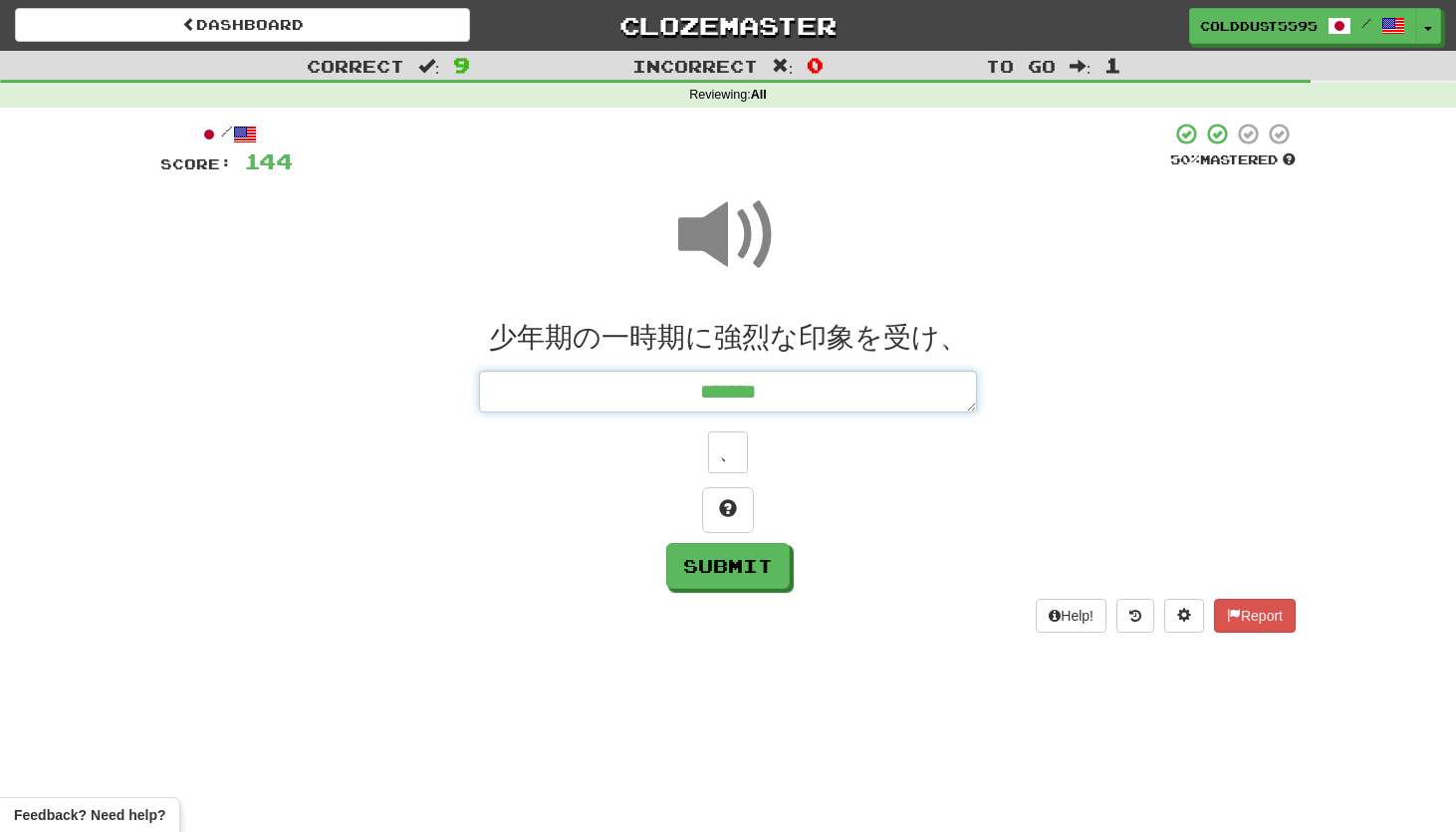 click on "*******" at bounding box center (728, 392) 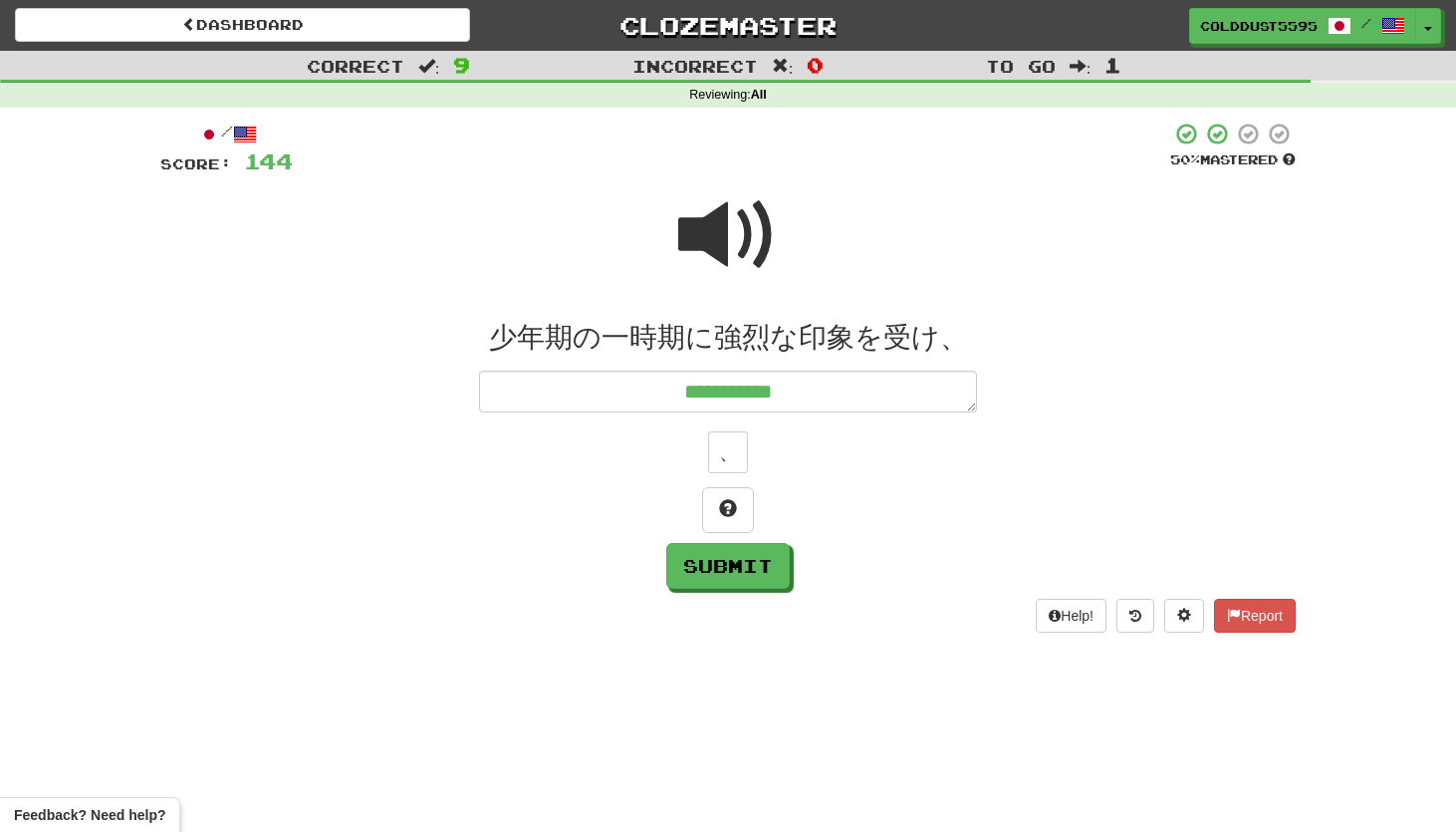 click at bounding box center (728, 235) 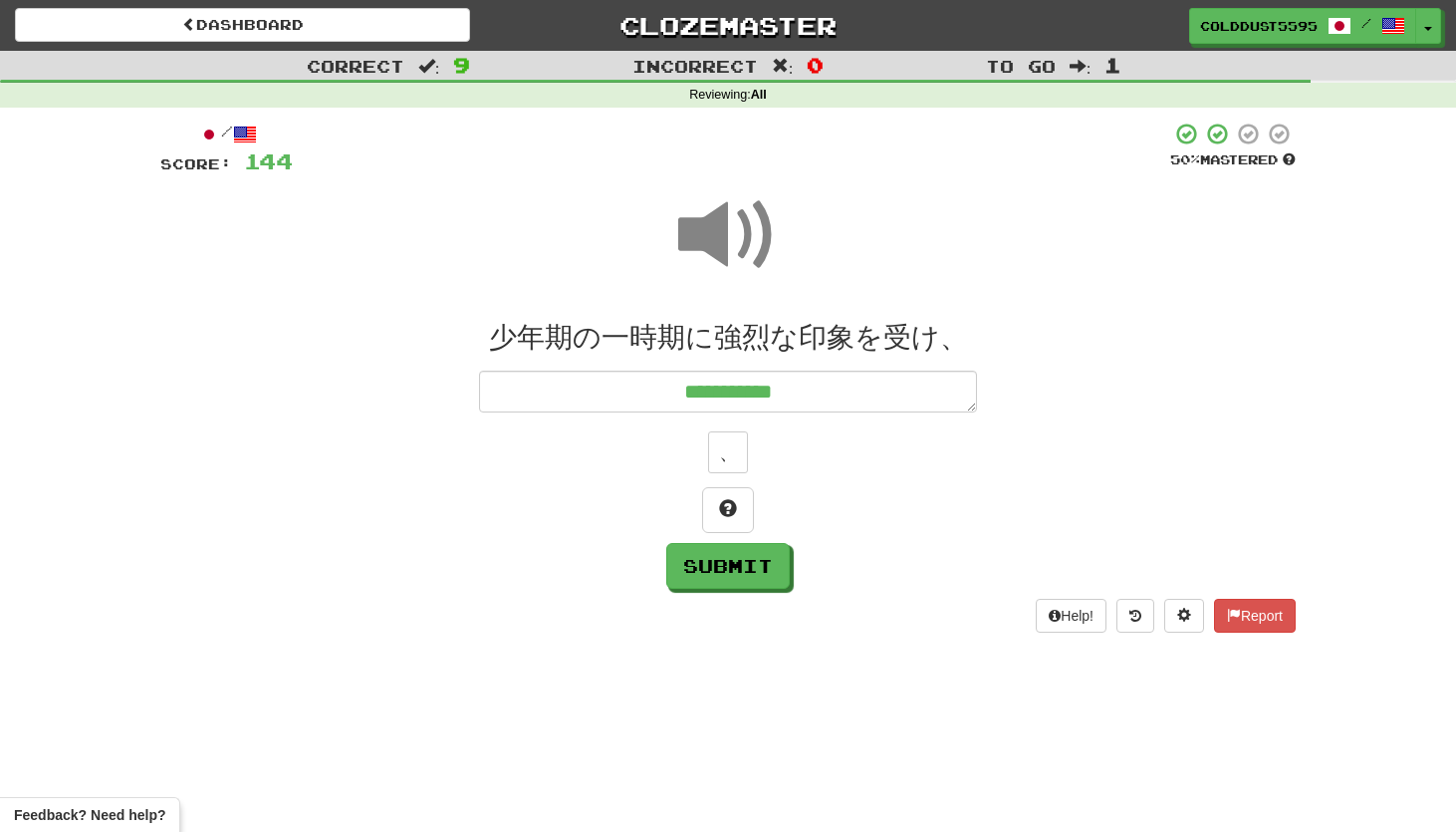 click on "**********" at bounding box center [728, 454] 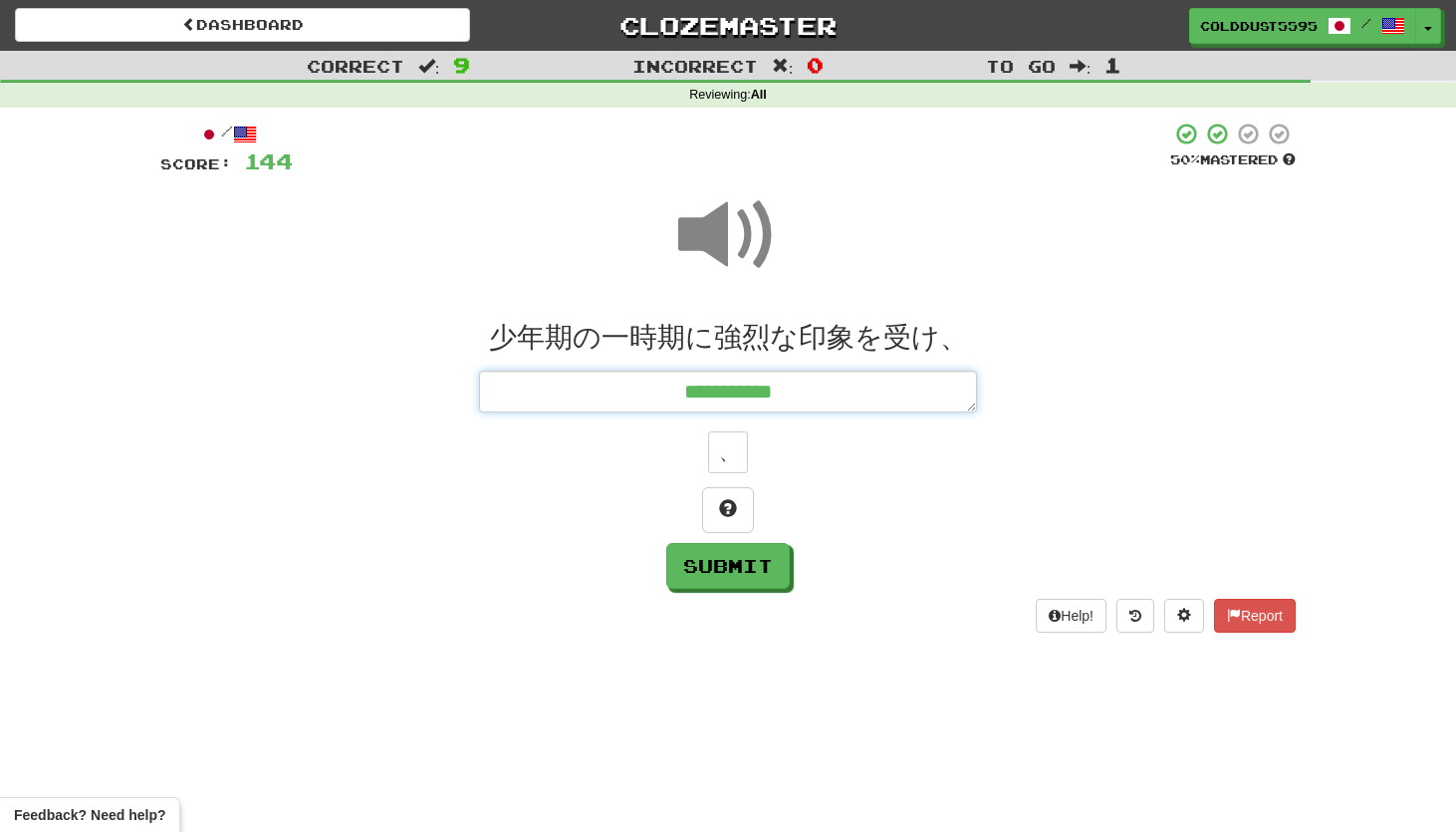 click on "**********" at bounding box center (728, 392) 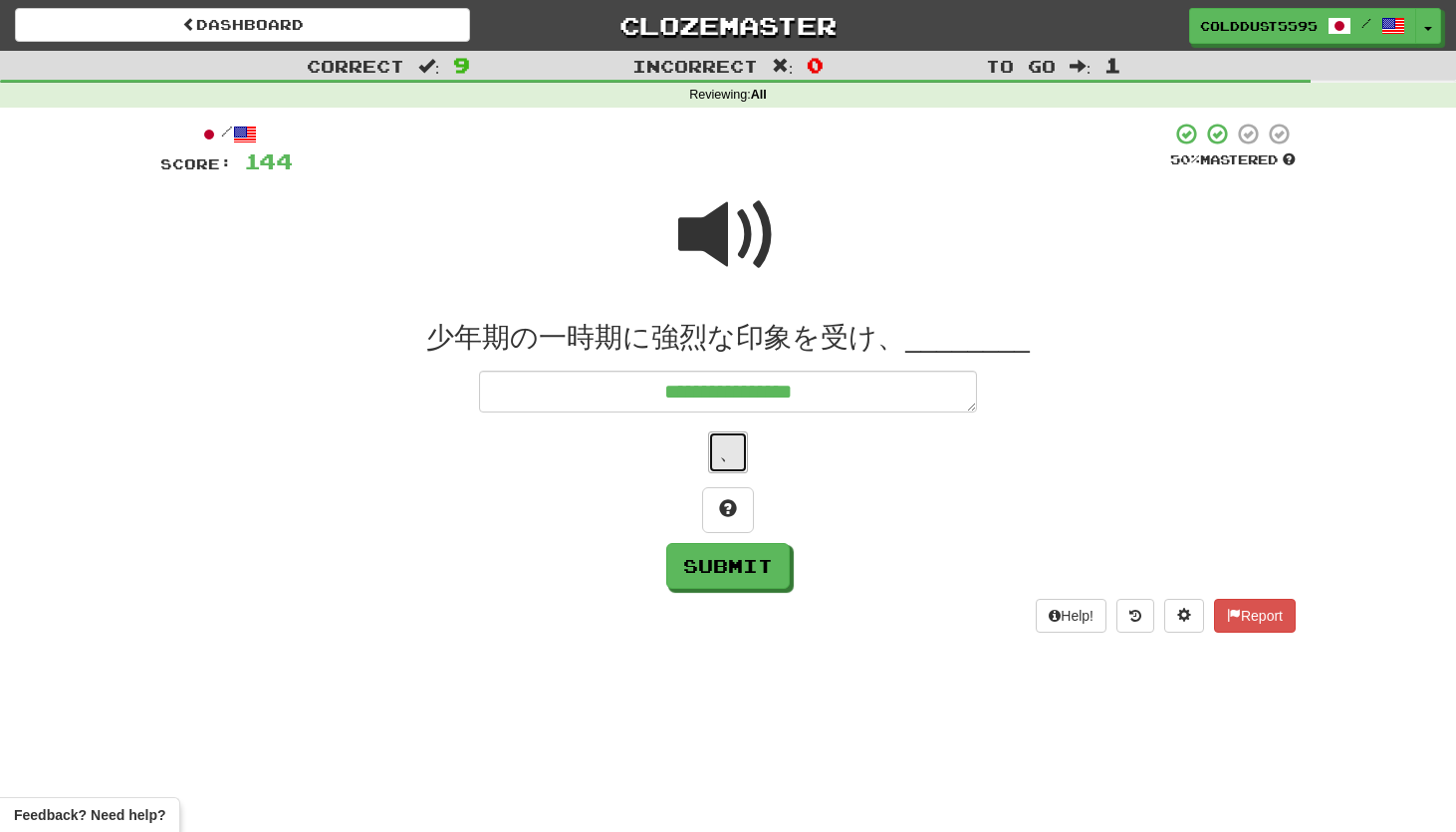 click on "、" at bounding box center [728, 452] 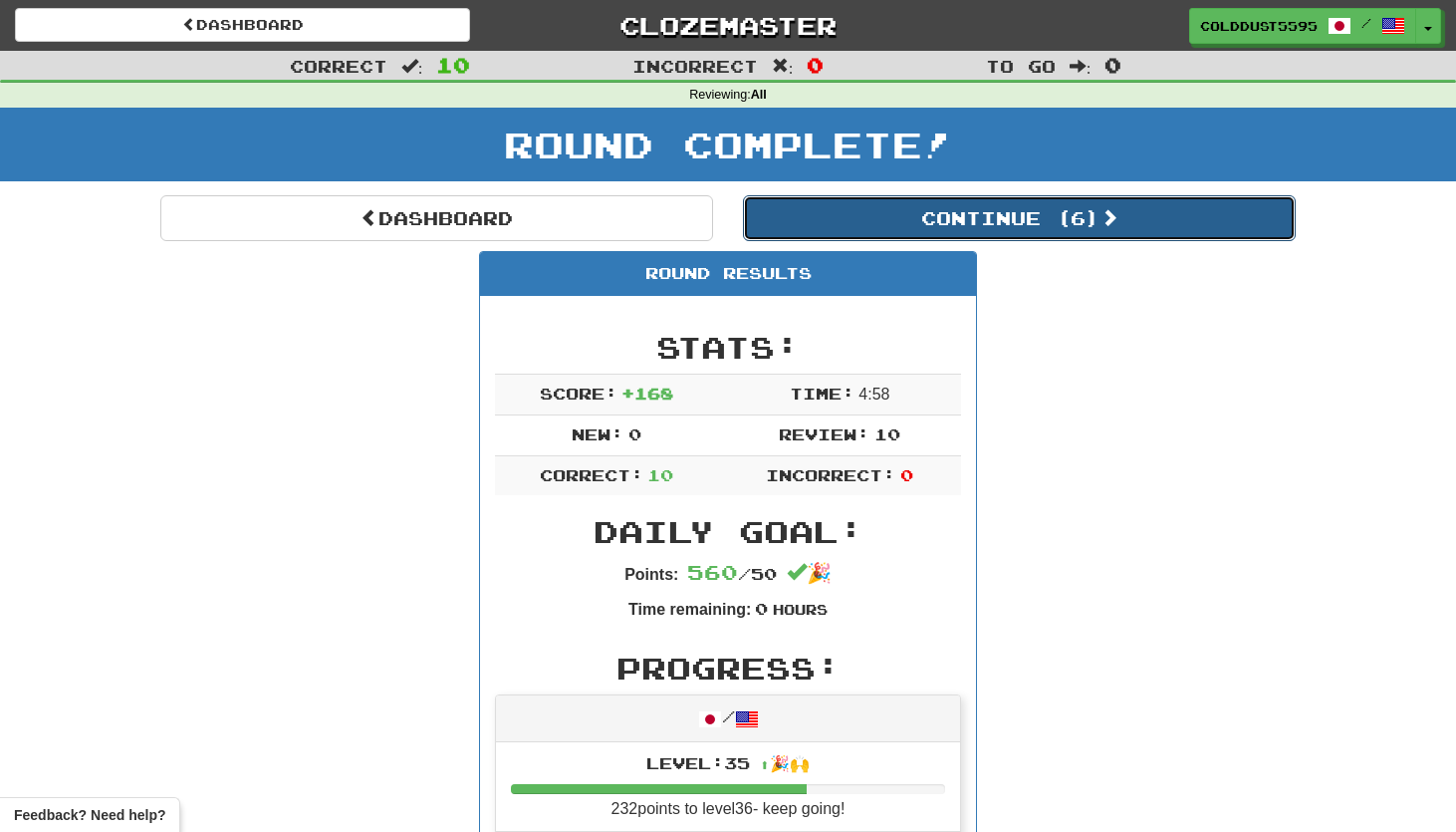 click on "Continue ( 6 )" at bounding box center (1019, 218) 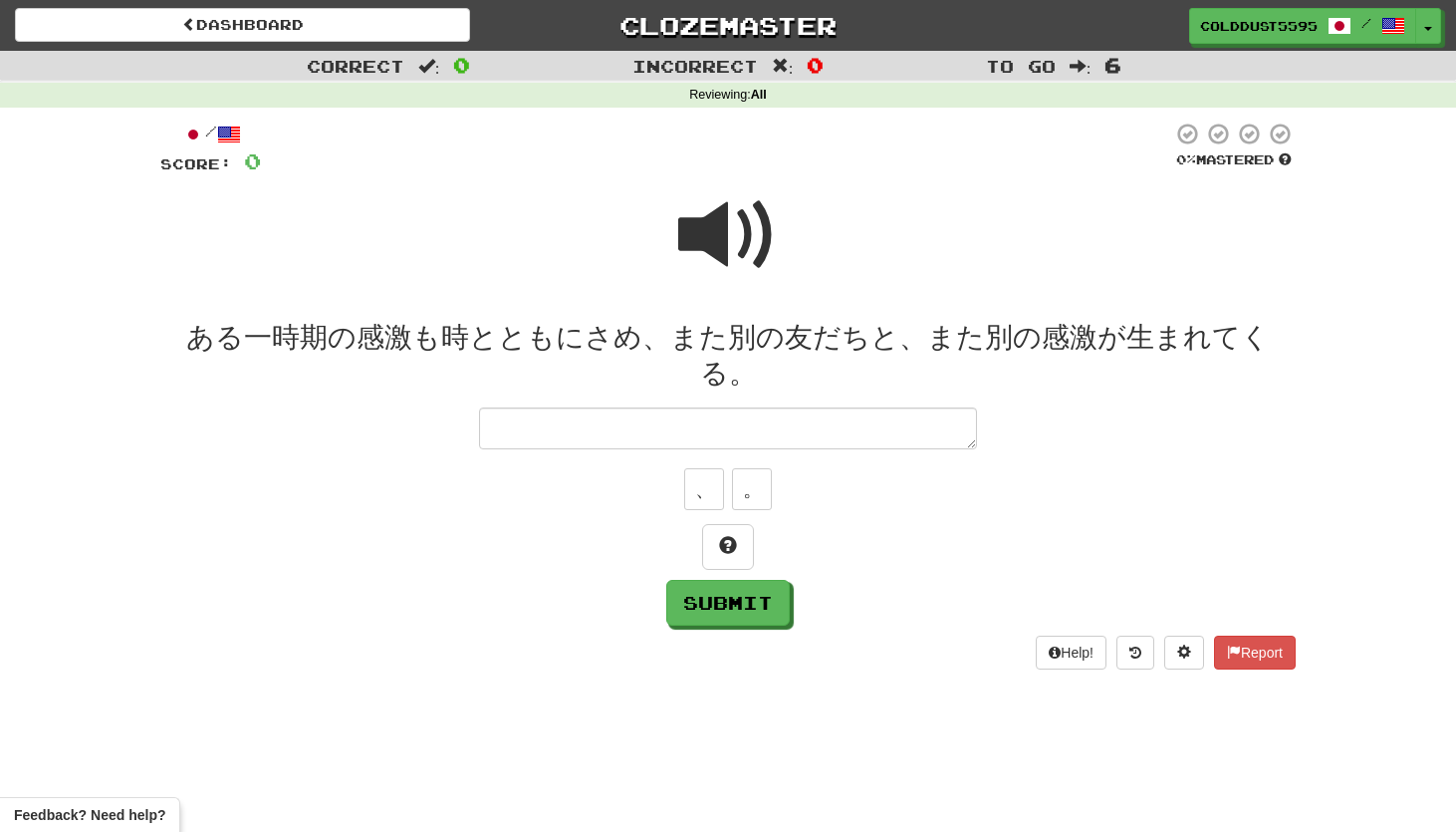 click at bounding box center (728, 235) 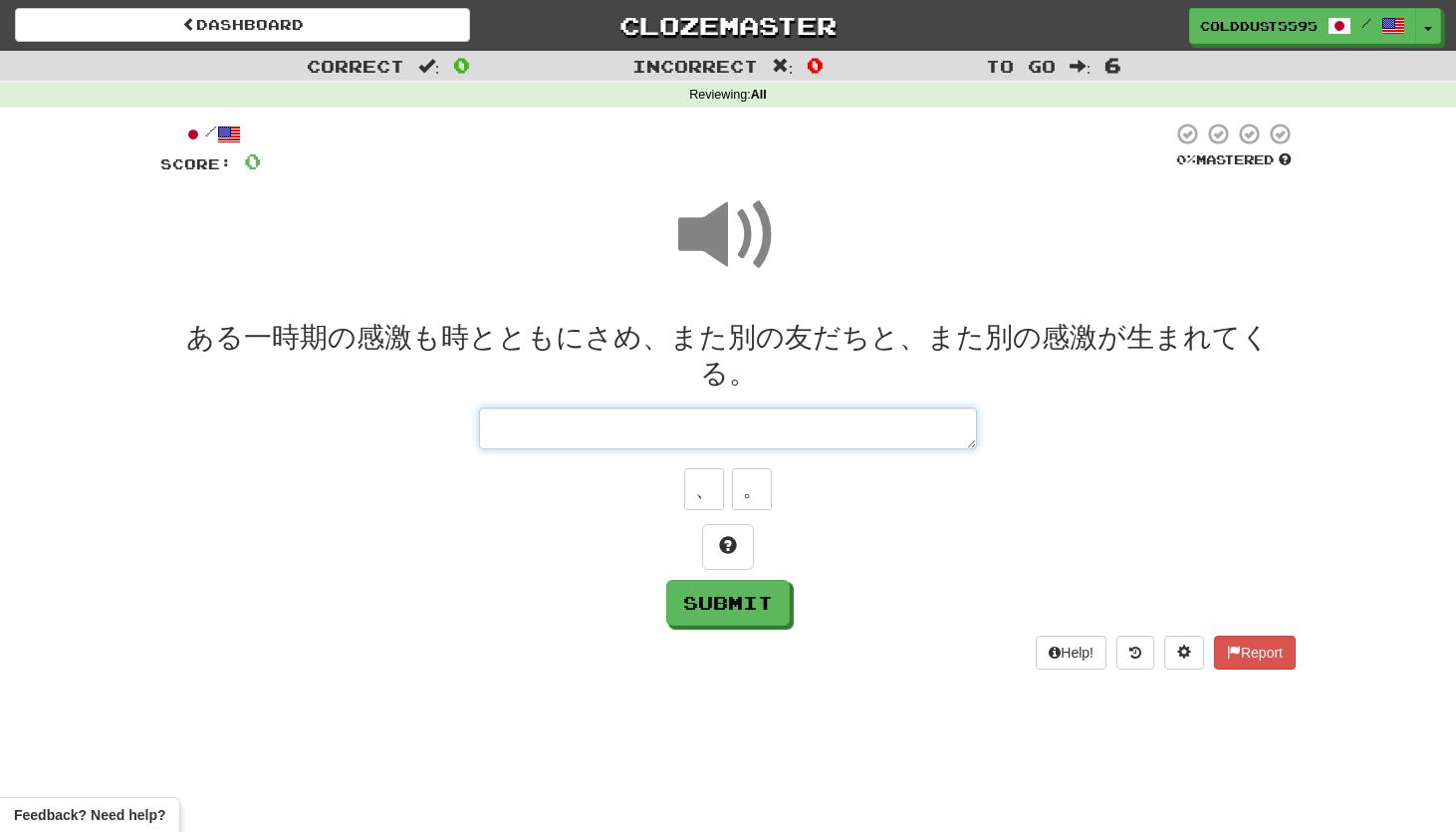 click at bounding box center [728, 428] 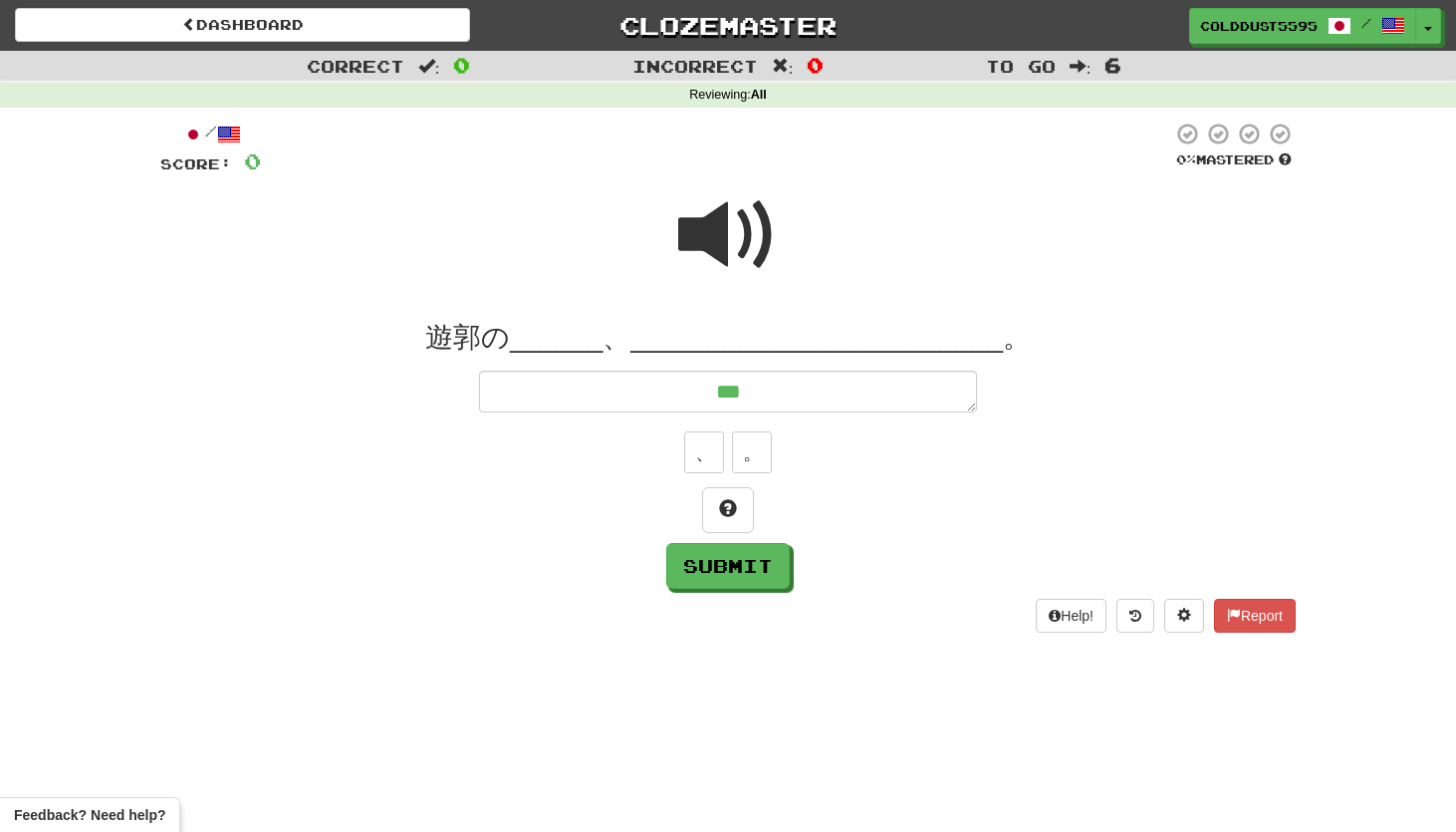 click at bounding box center [728, 235] 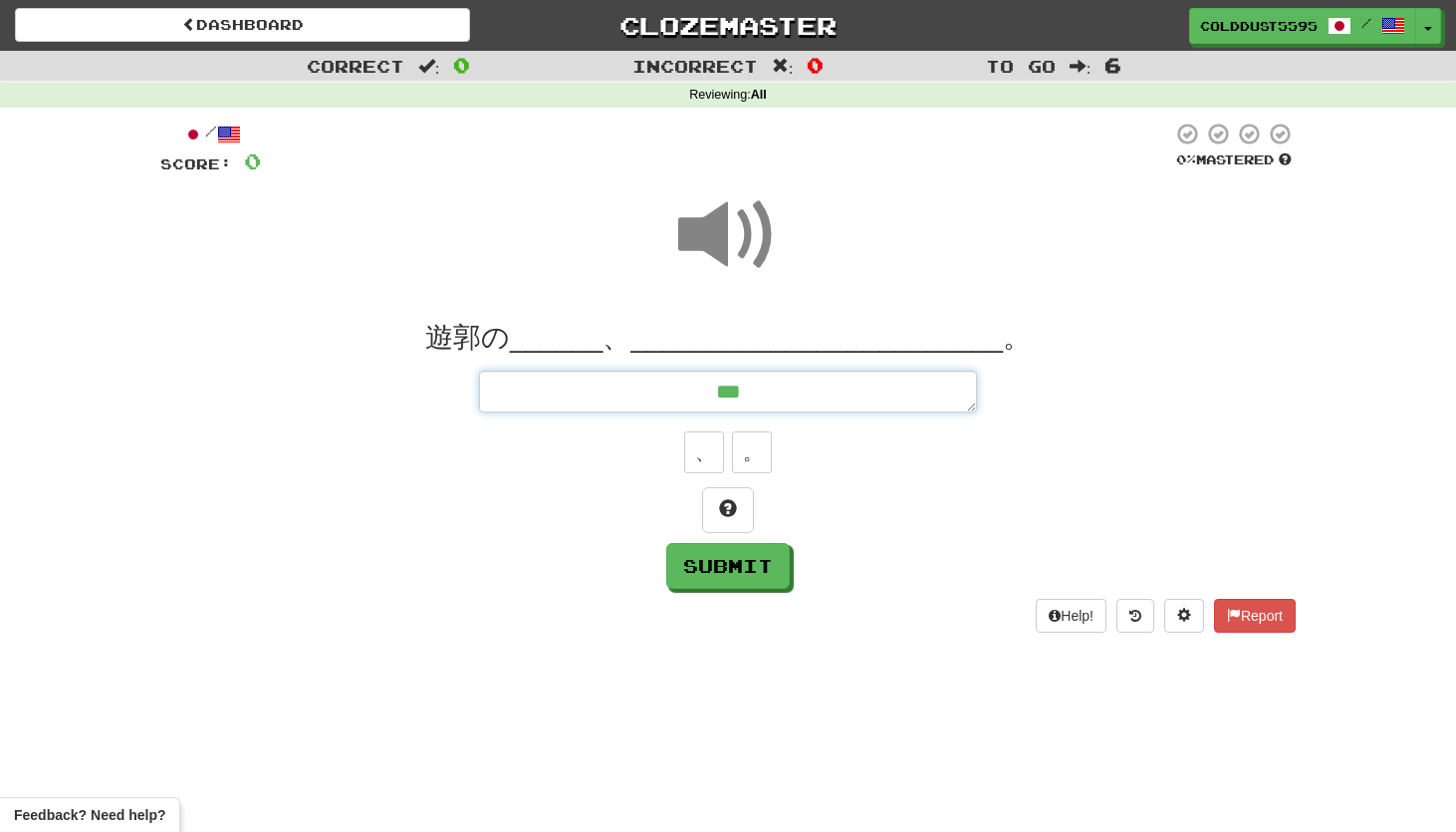 click on "***" at bounding box center (728, 392) 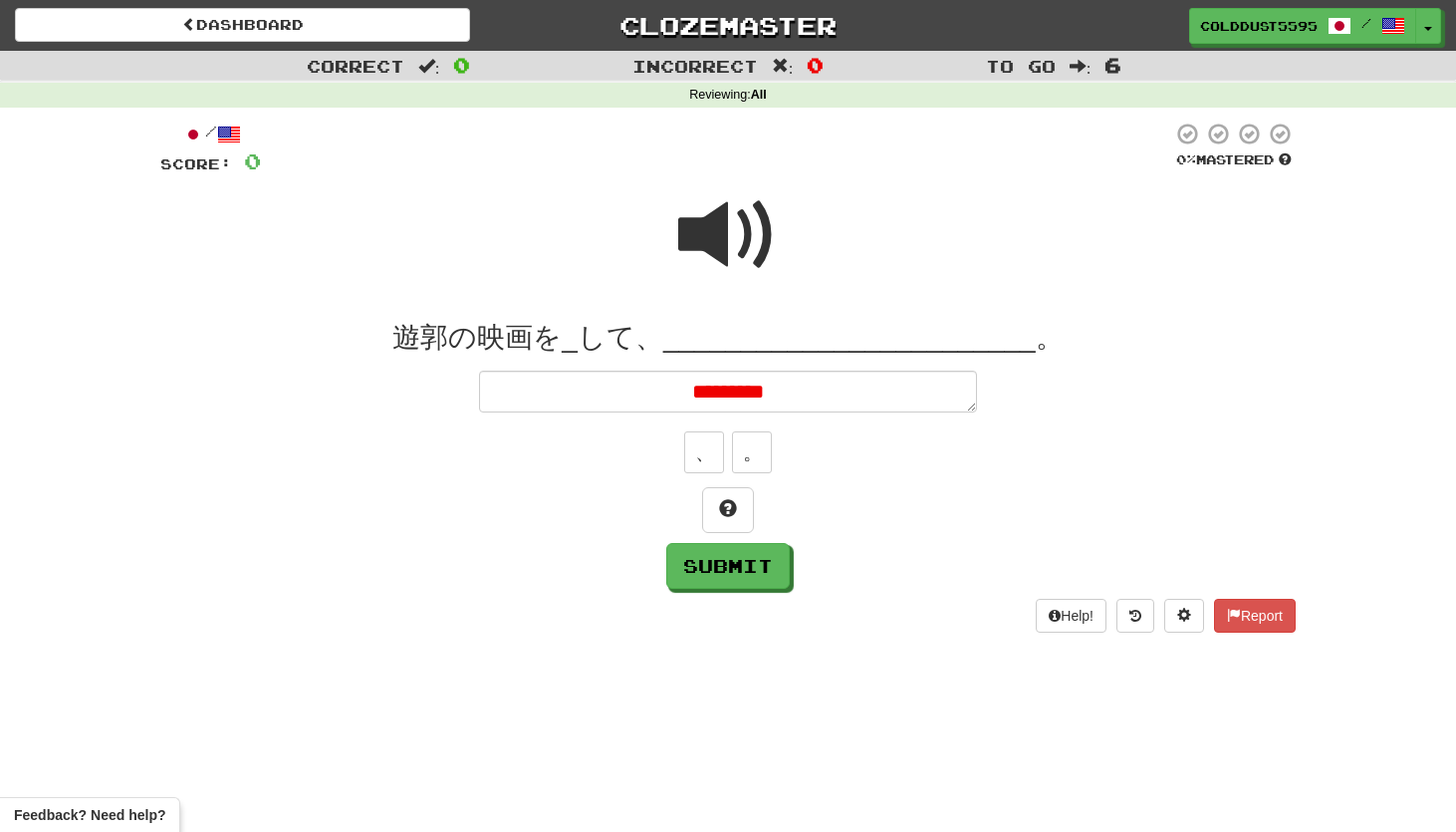 click at bounding box center (728, 235) 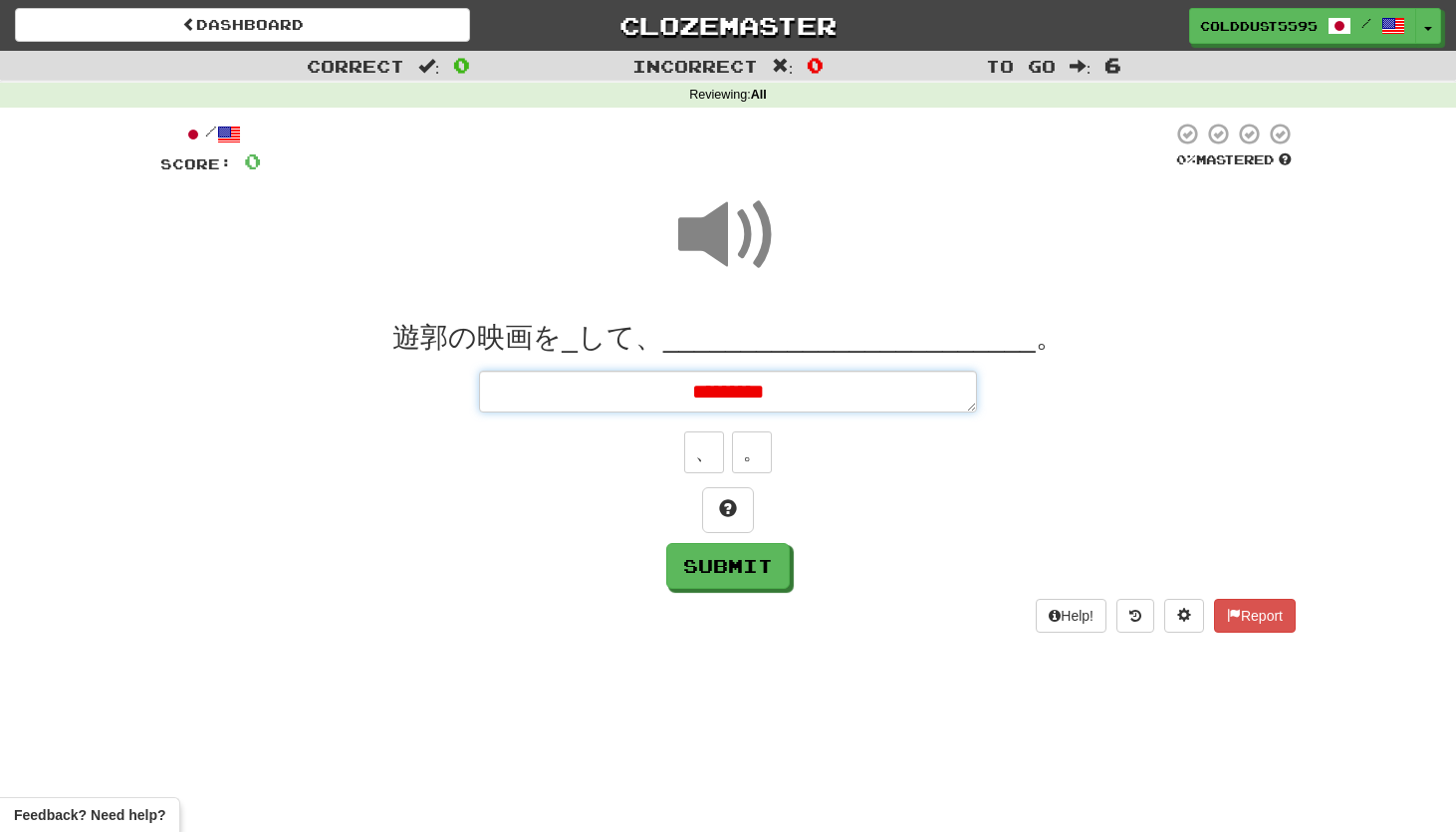 click on "*********" at bounding box center [728, 392] 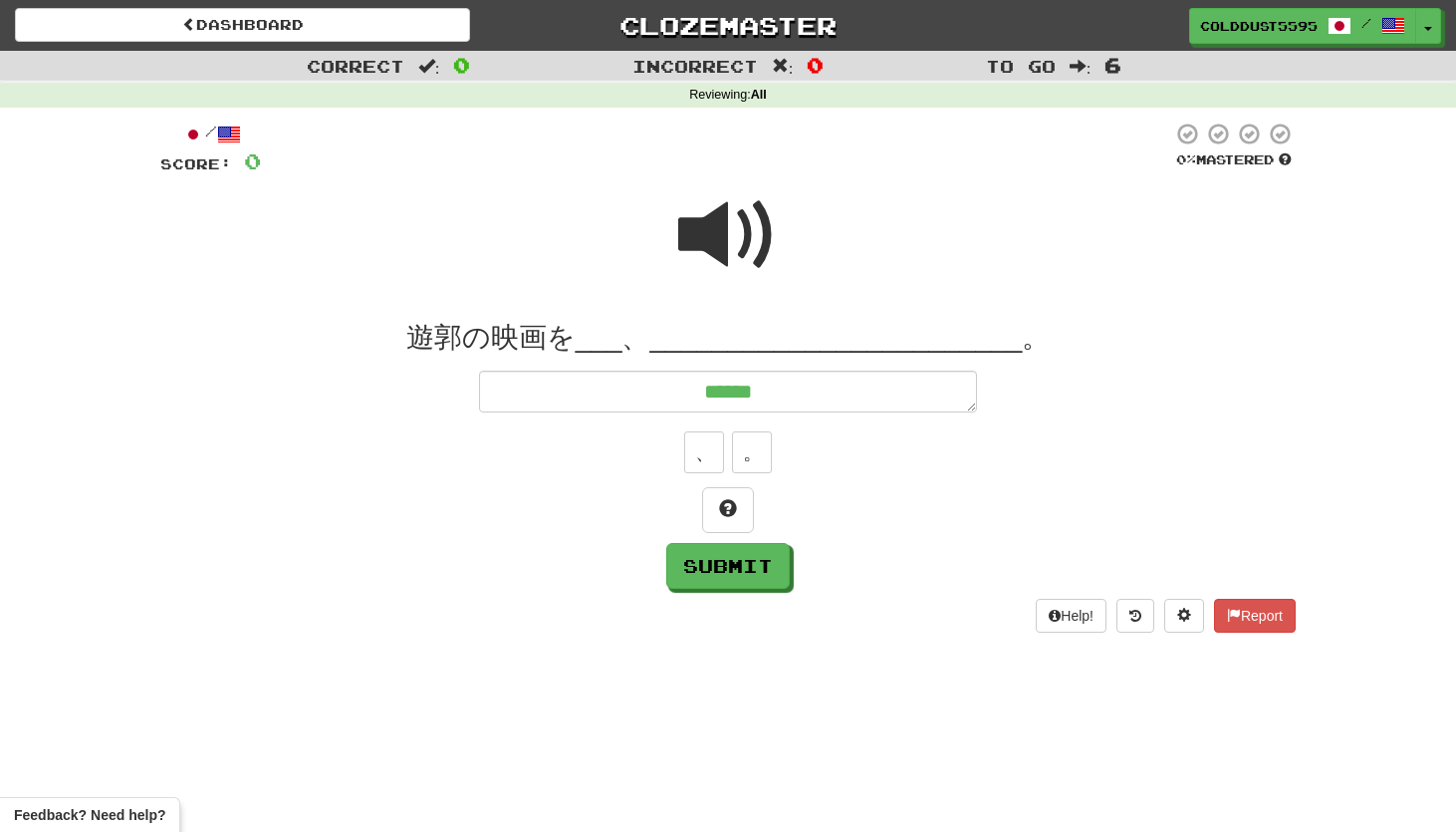 click at bounding box center (728, 235) 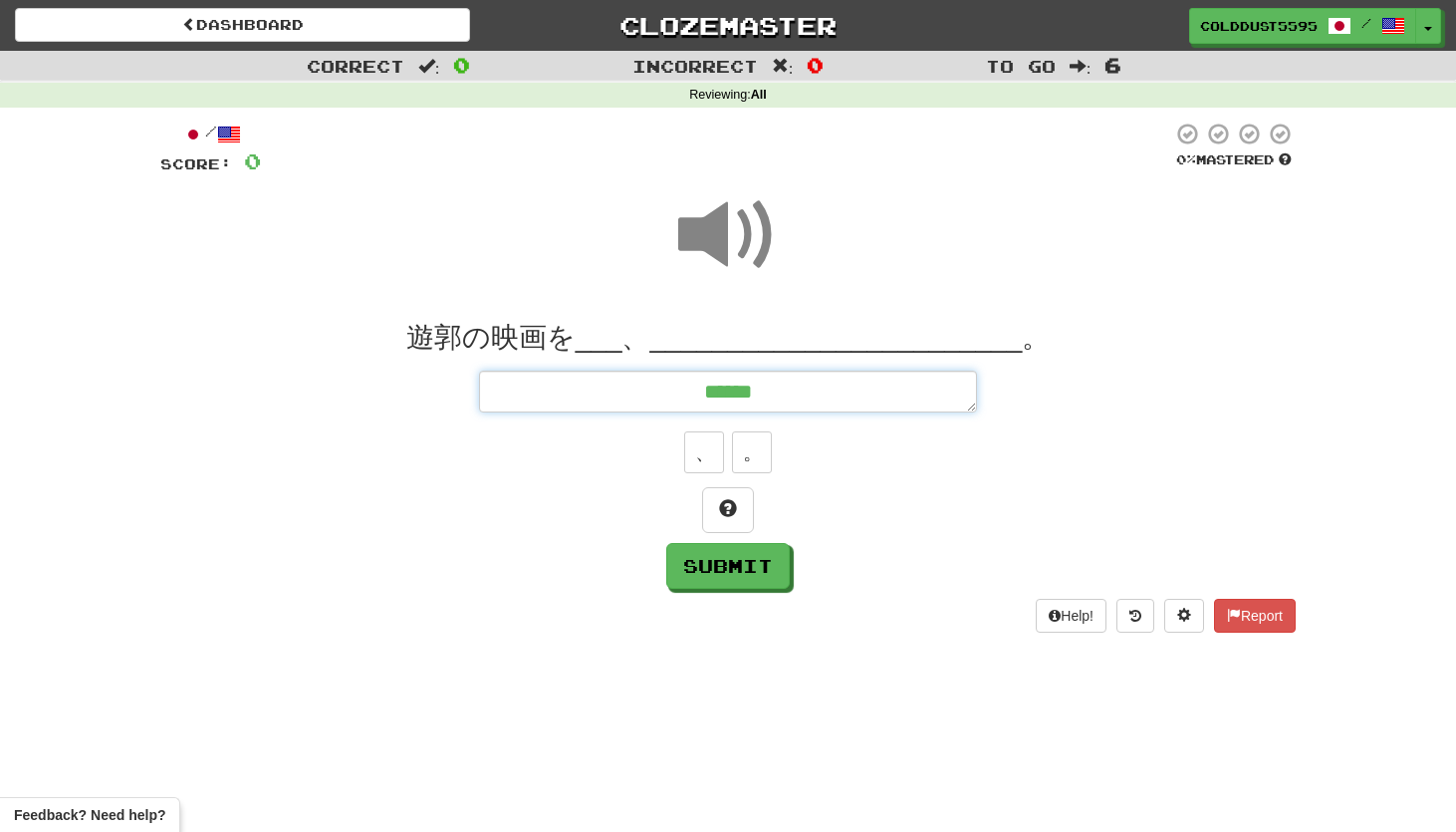 click on "******" at bounding box center (728, 392) 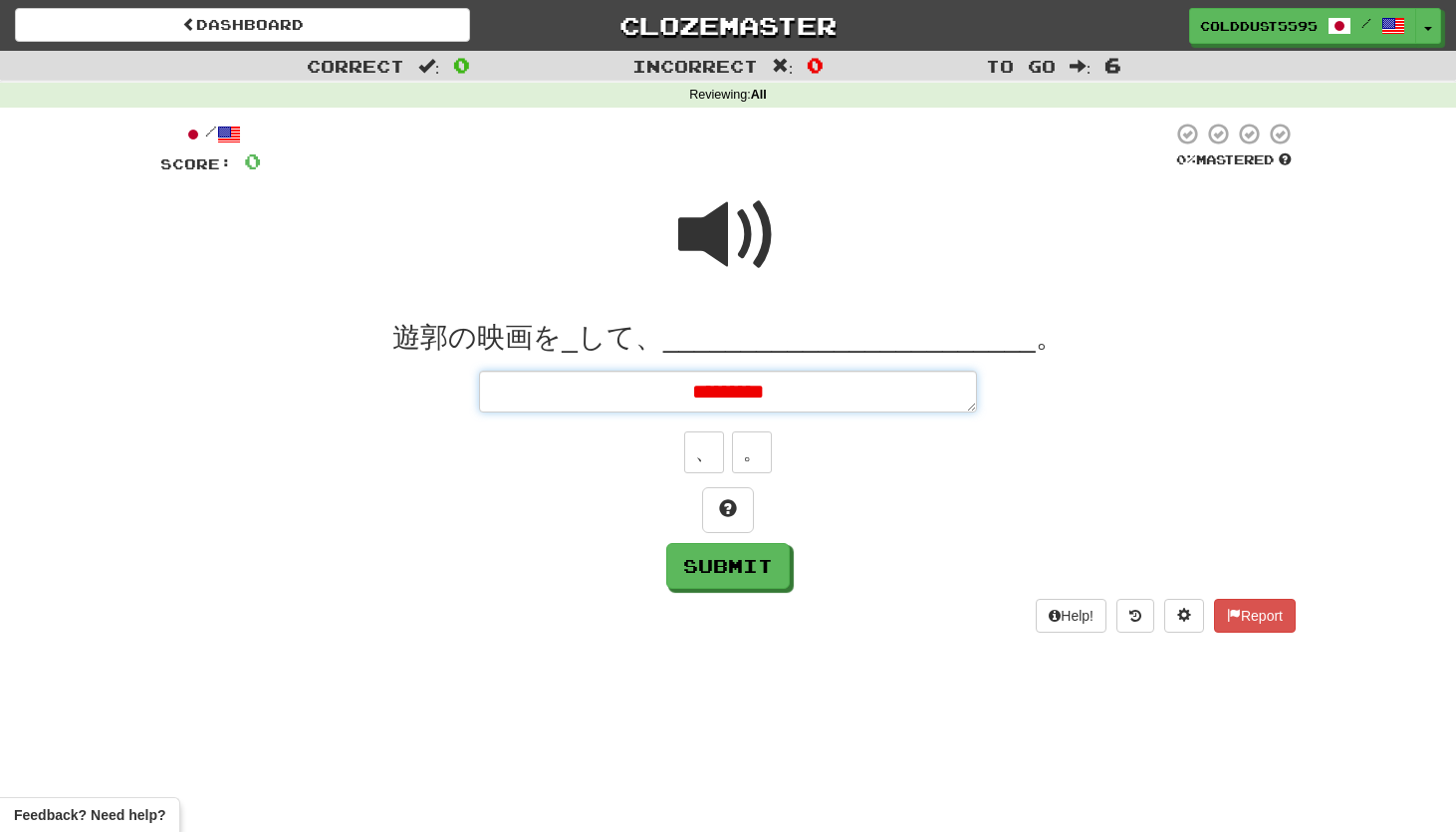 click on "*********" at bounding box center (728, 392) 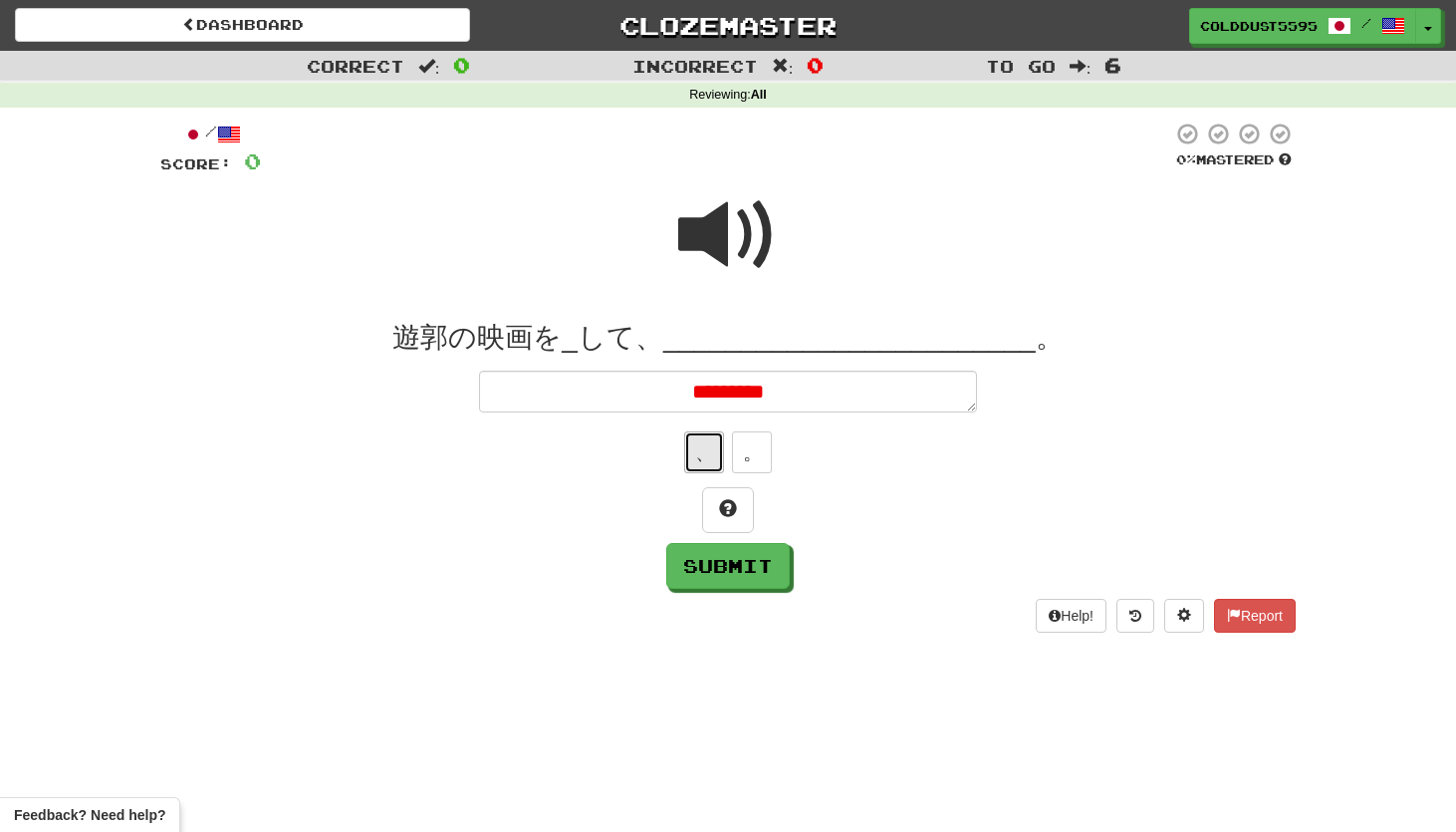 click on "、" at bounding box center [704, 452] 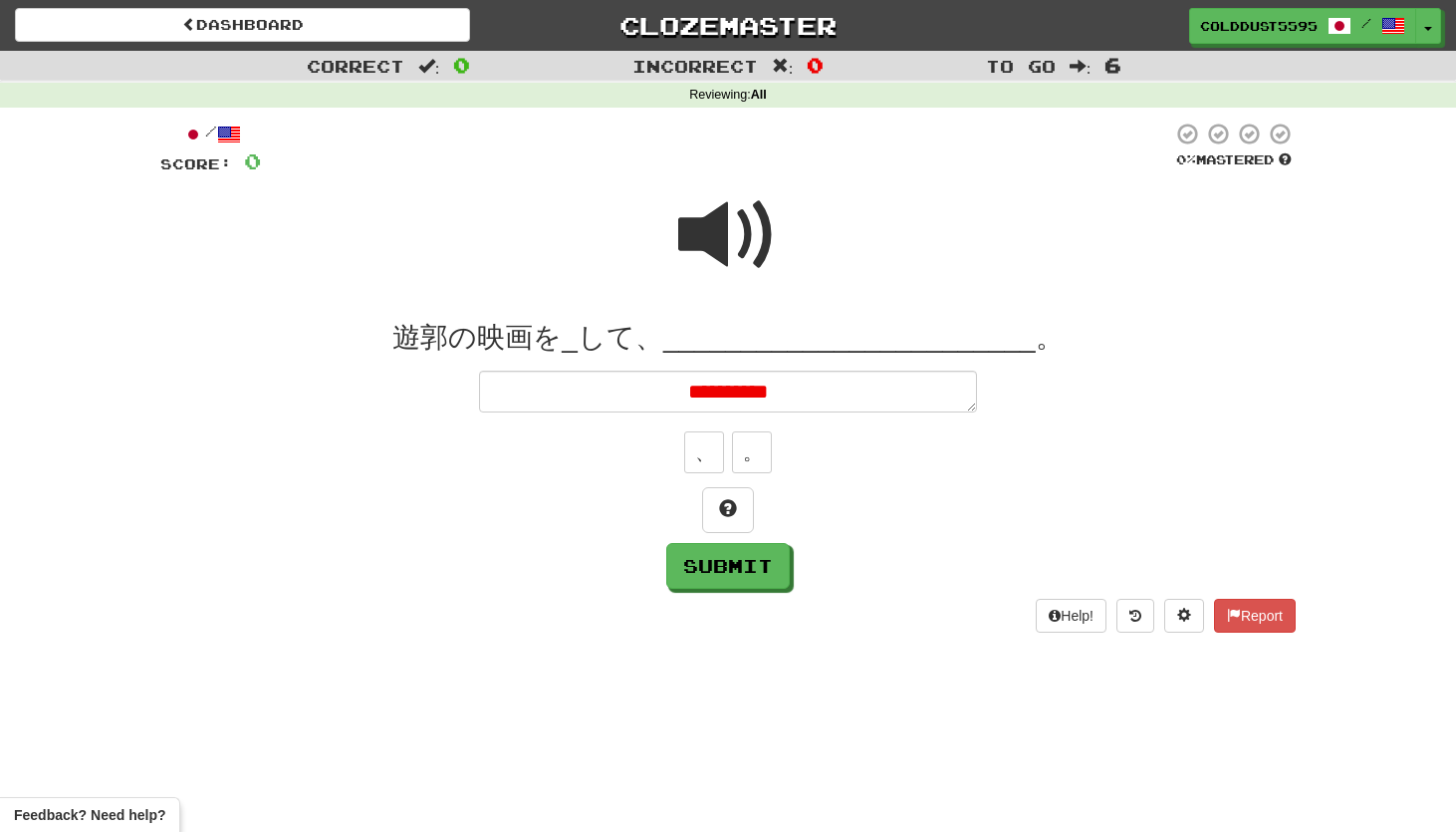 click at bounding box center [728, 235] 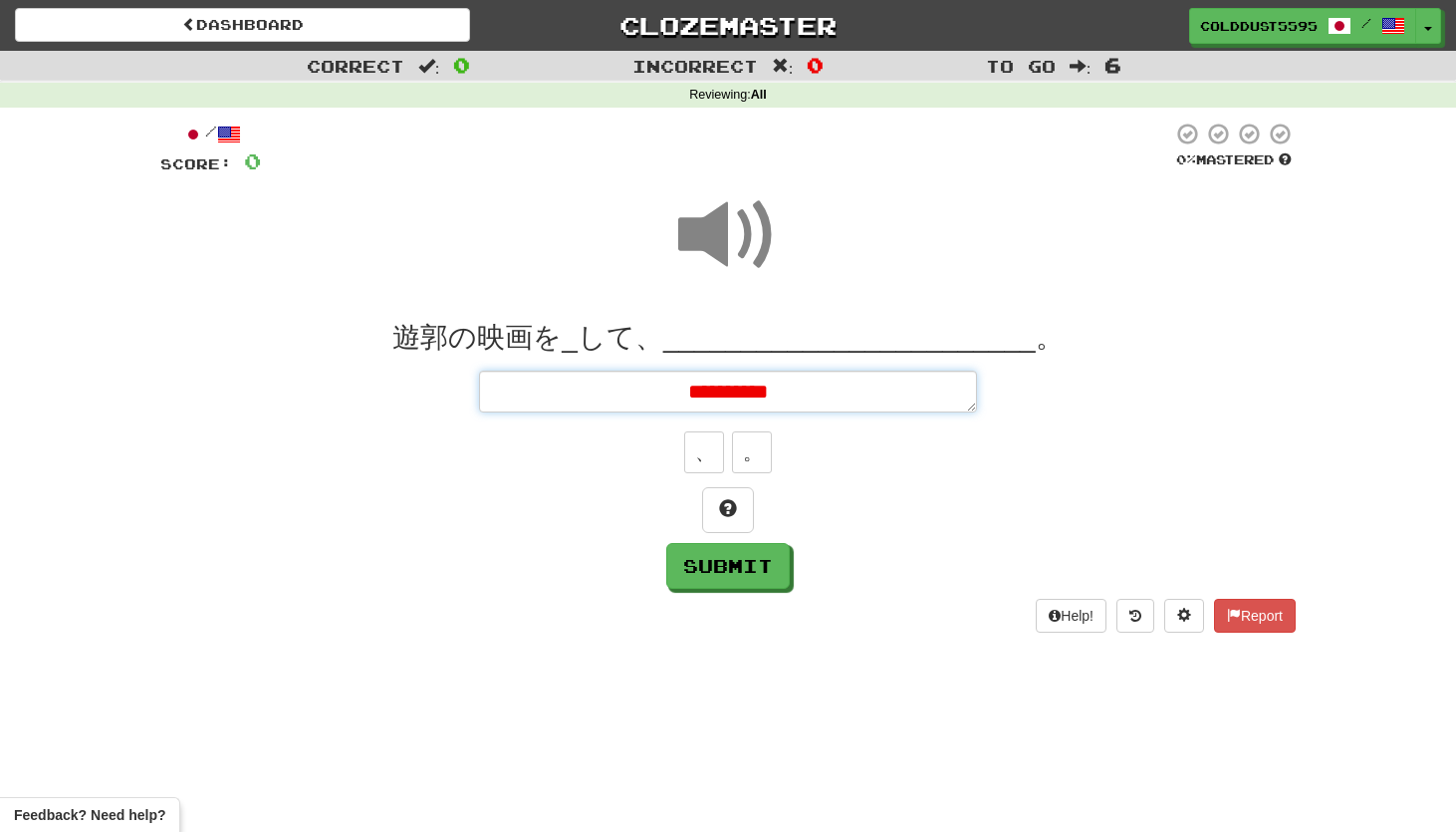 click on "**********" at bounding box center (728, 392) 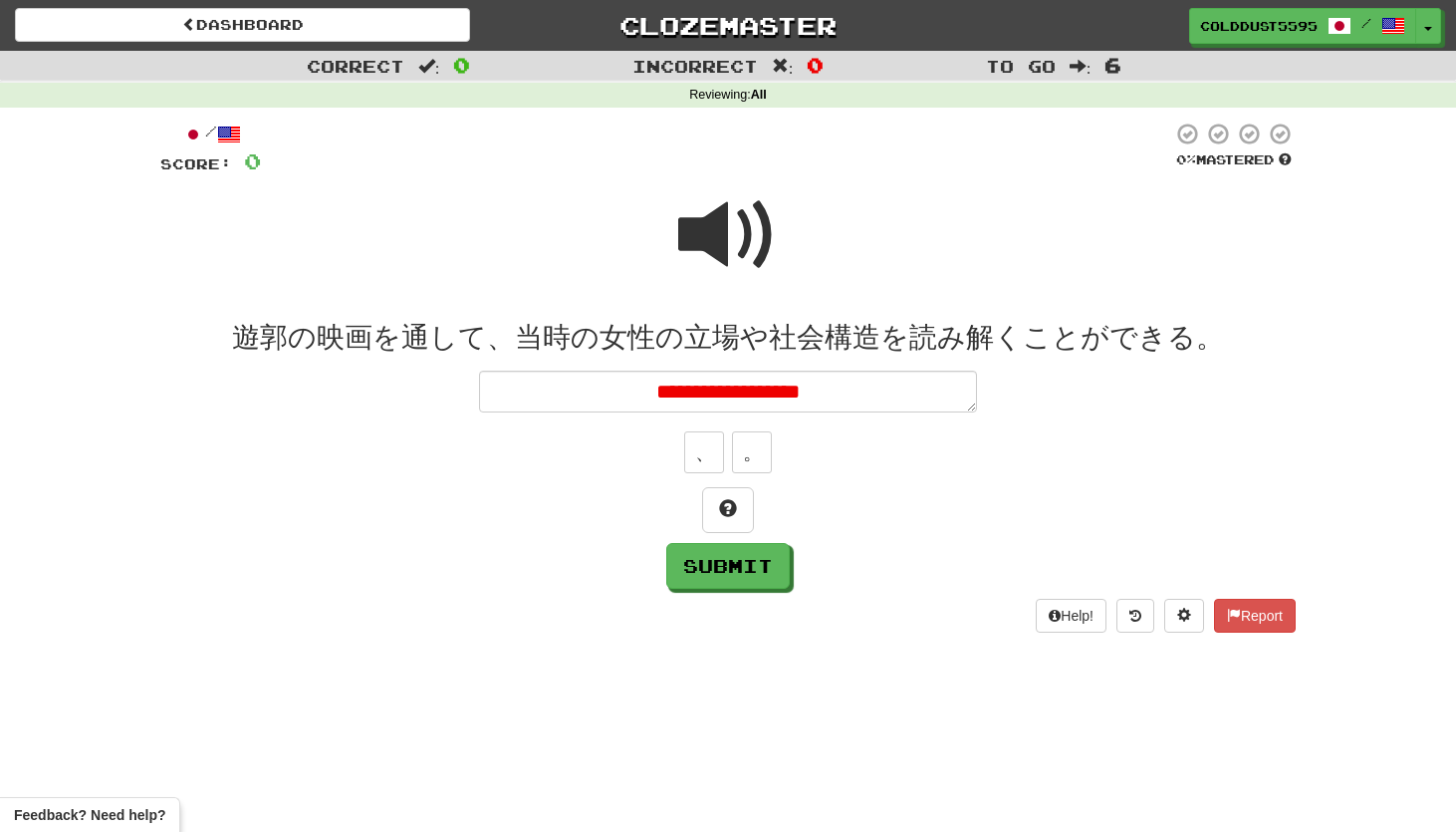 click at bounding box center [728, 235] 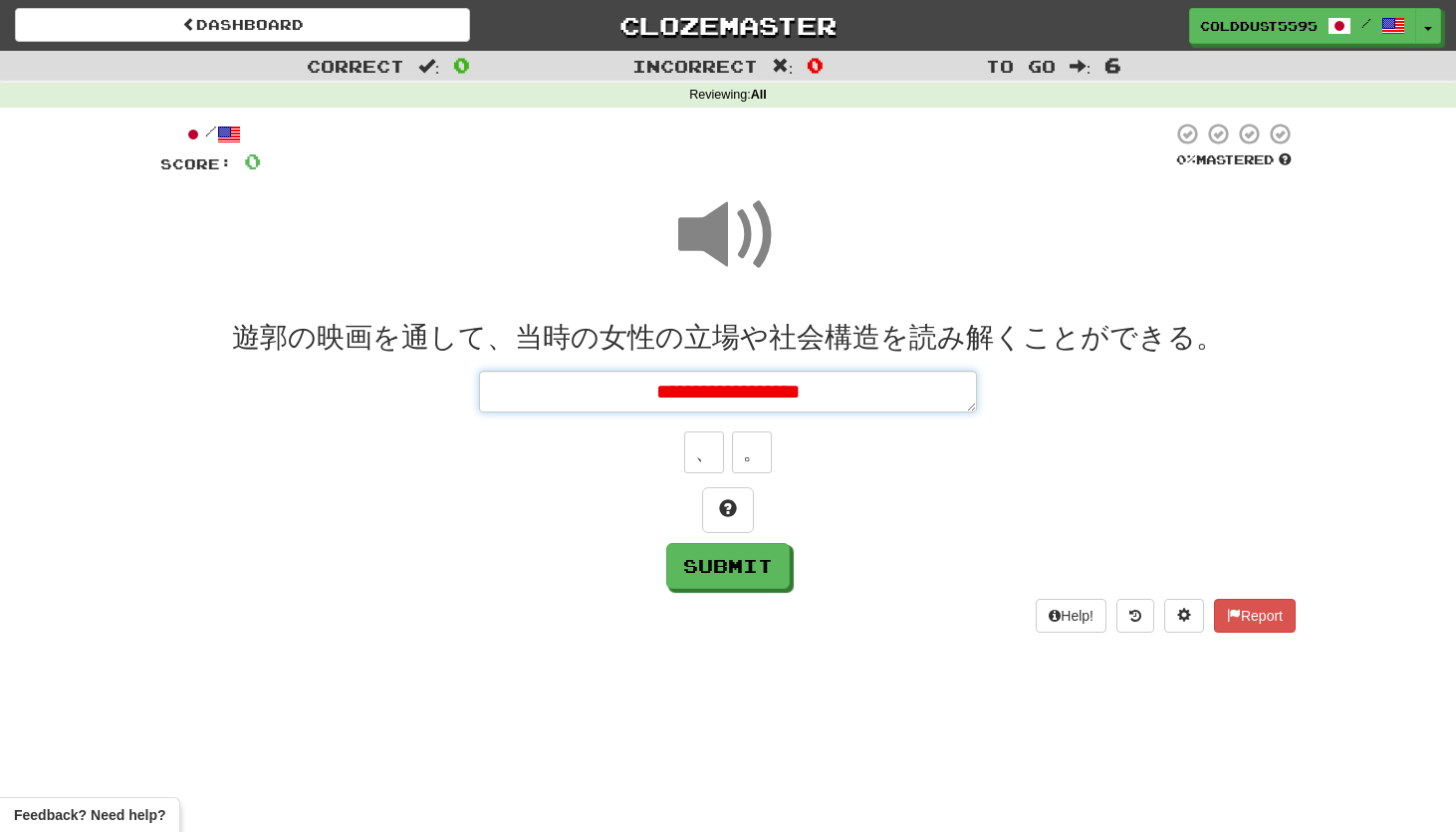 click on "**********" at bounding box center (728, 392) 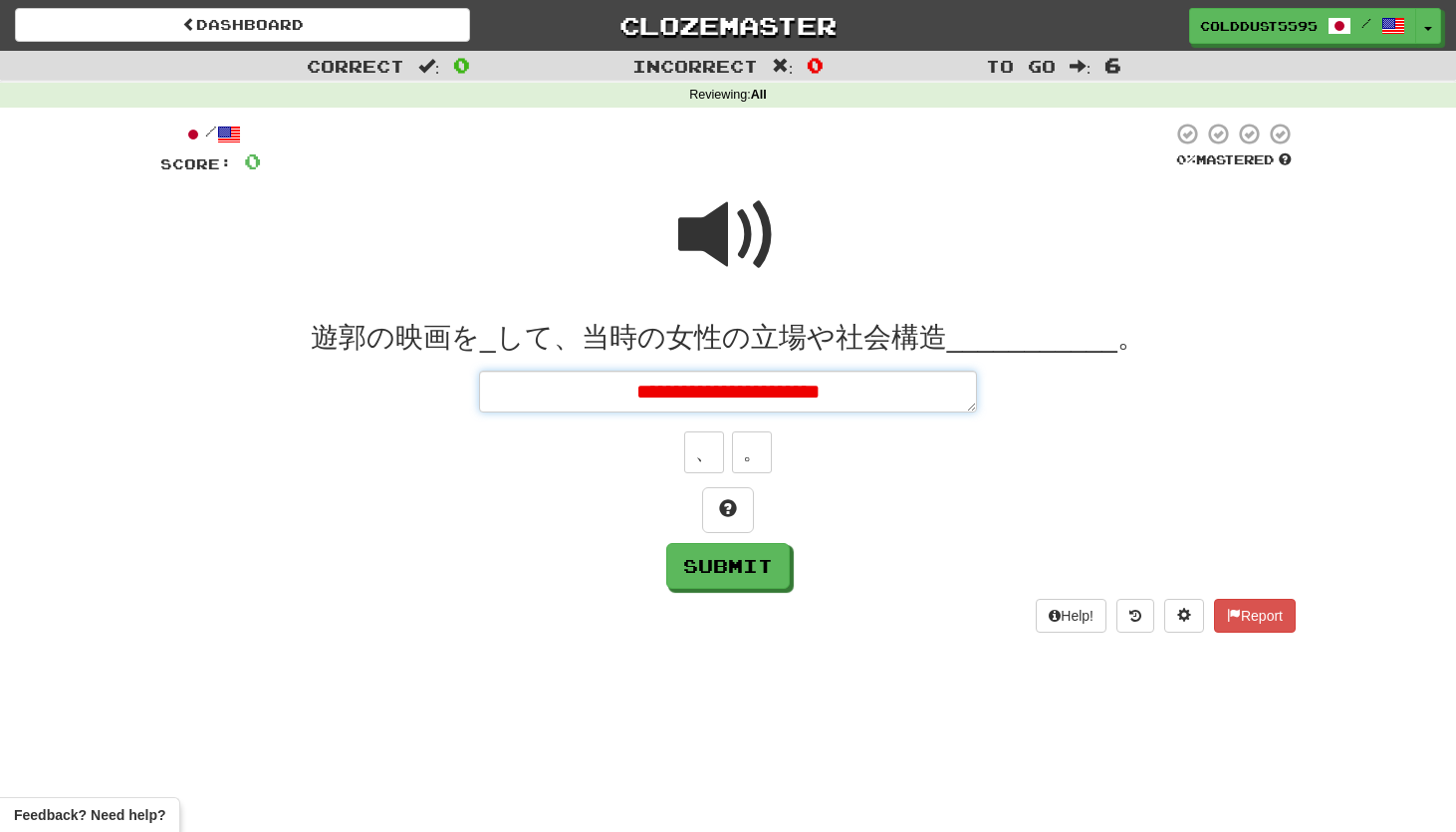 click on "**********" at bounding box center (728, 392) 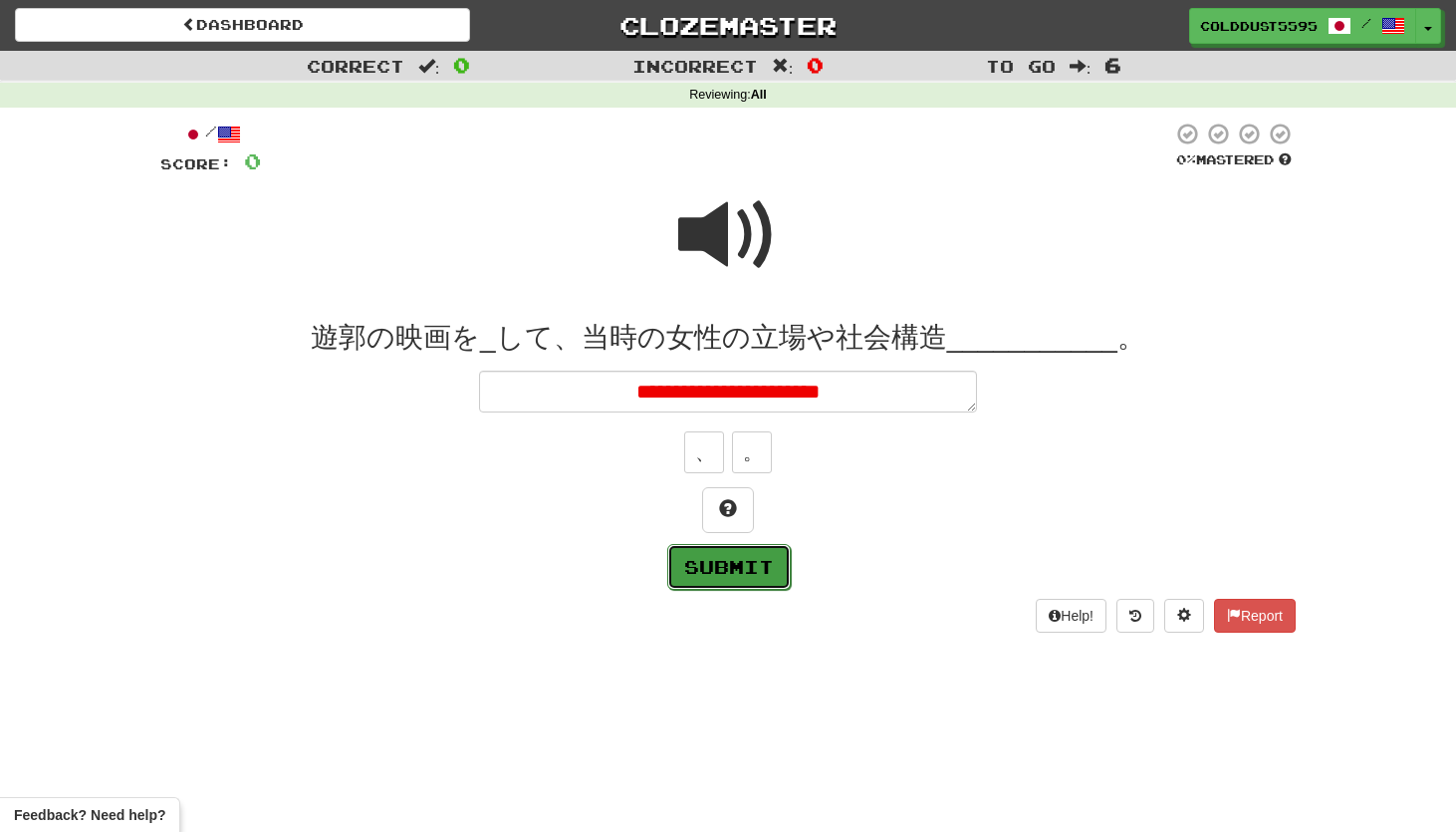 click on "Submit" at bounding box center [729, 567] 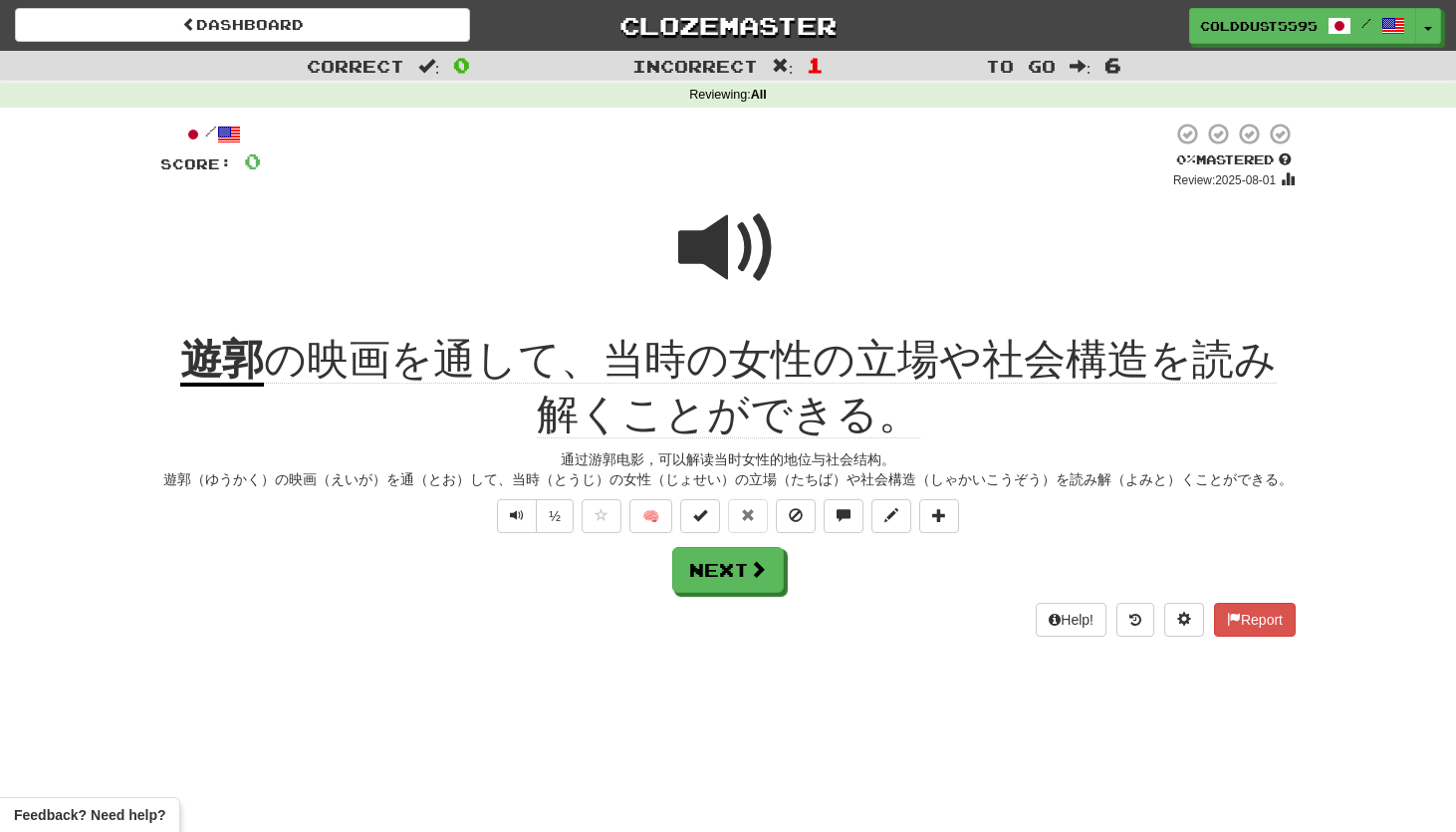 click on "の映画を通して、当時の女性の立場や社会構造を読み解くことができる。" 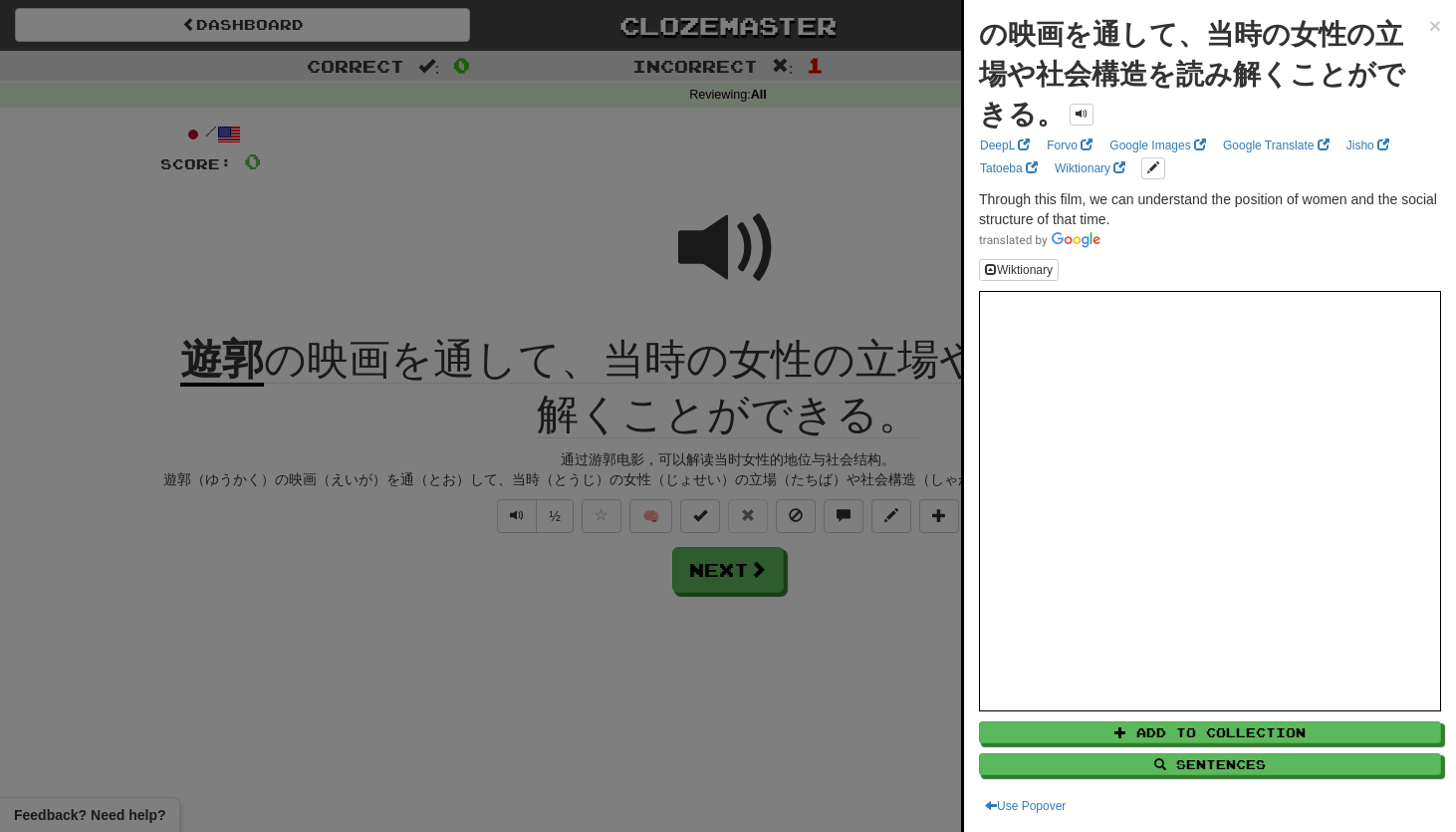 click at bounding box center [728, 416] 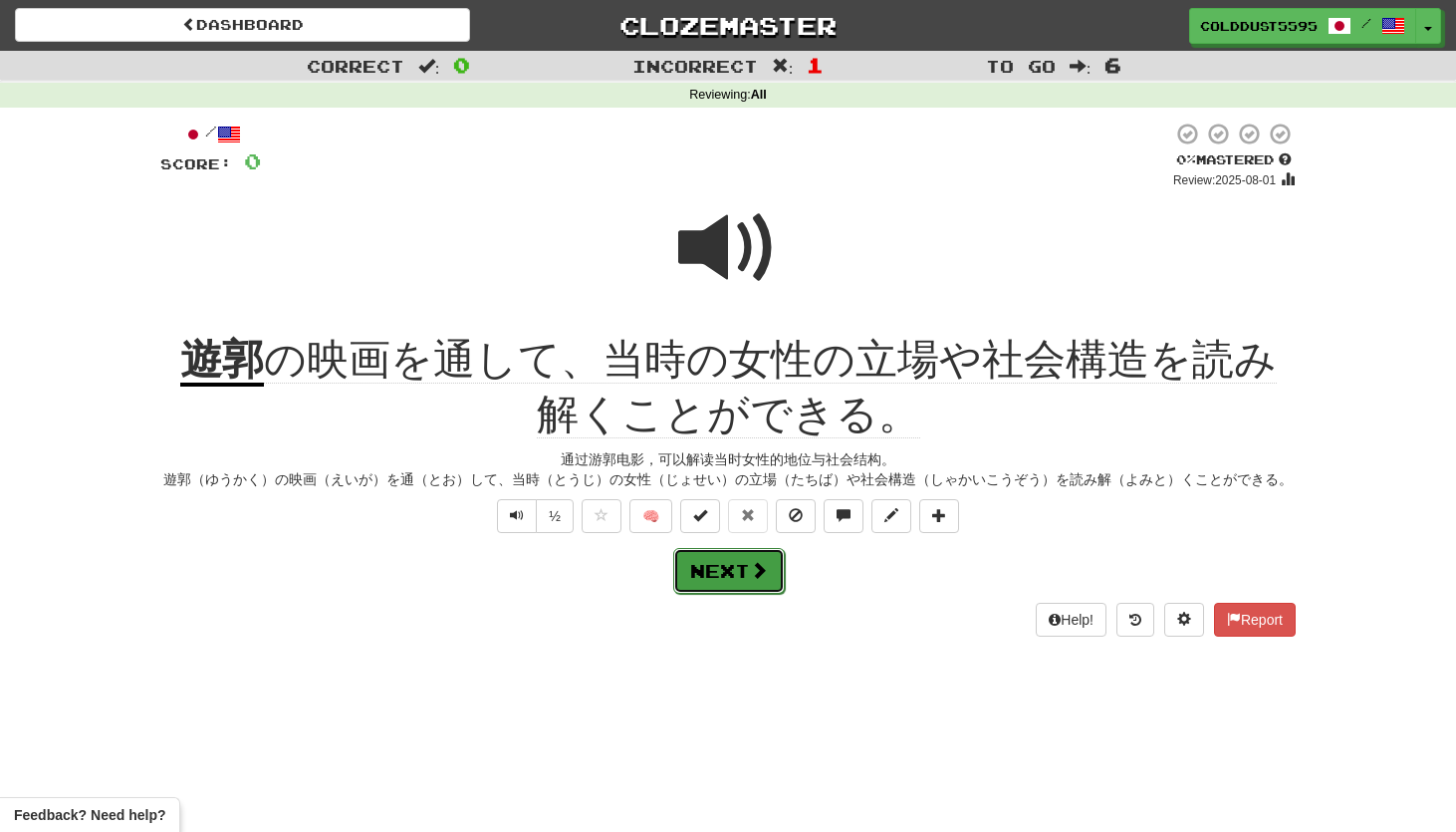 click on "Next" at bounding box center [729, 571] 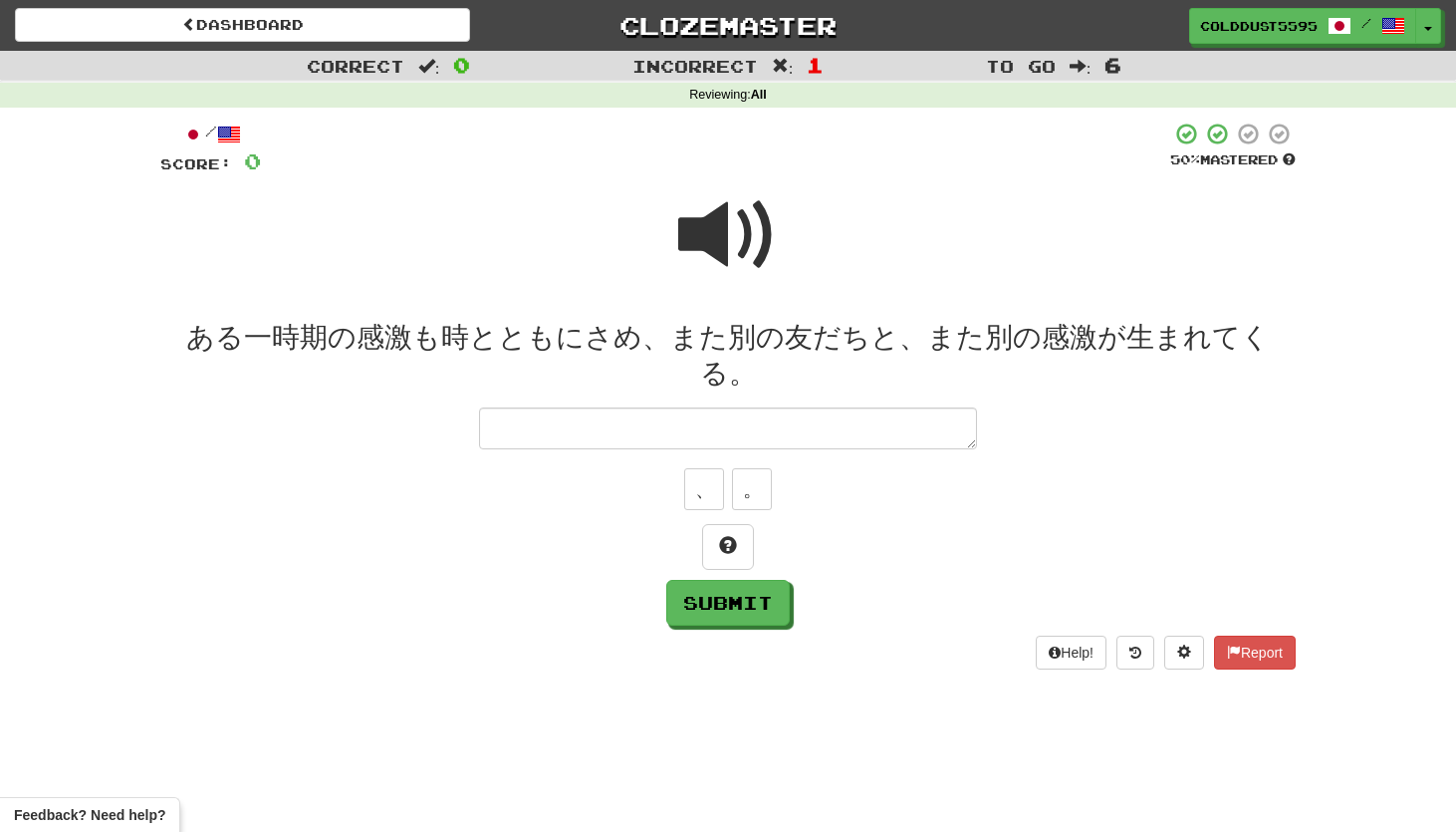 click at bounding box center [728, 235] 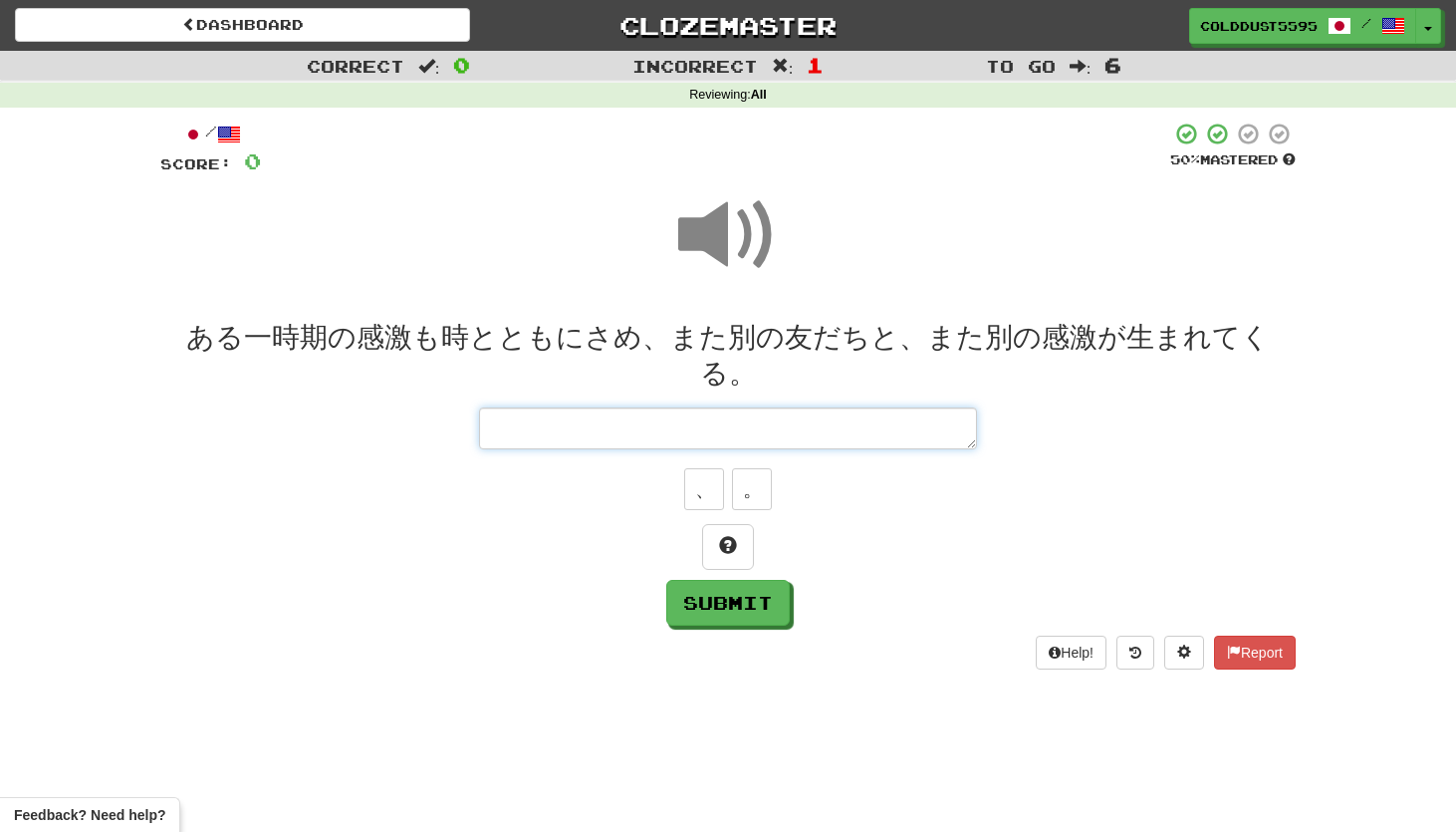 click at bounding box center [728, 428] 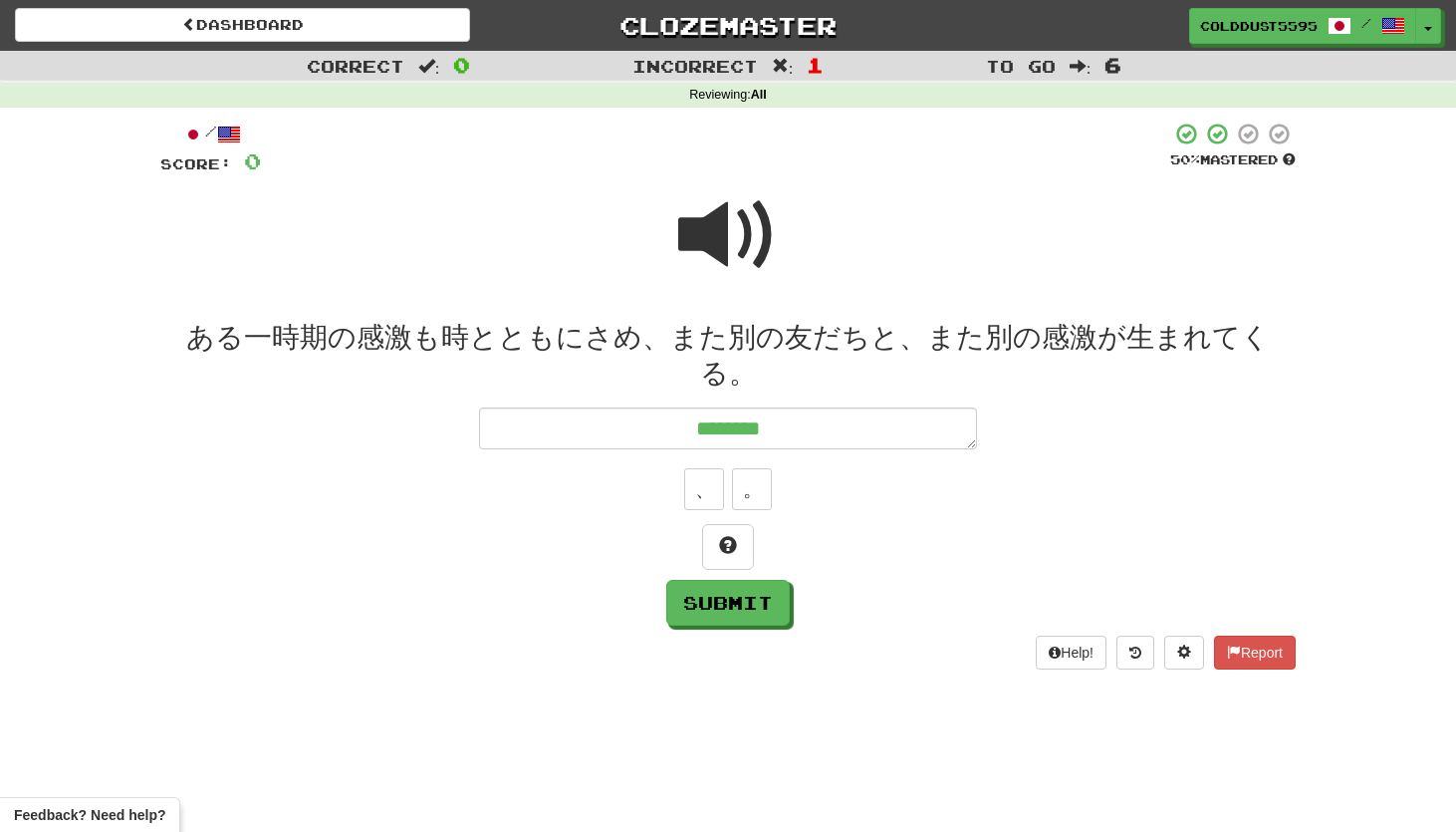 click at bounding box center (728, 235) 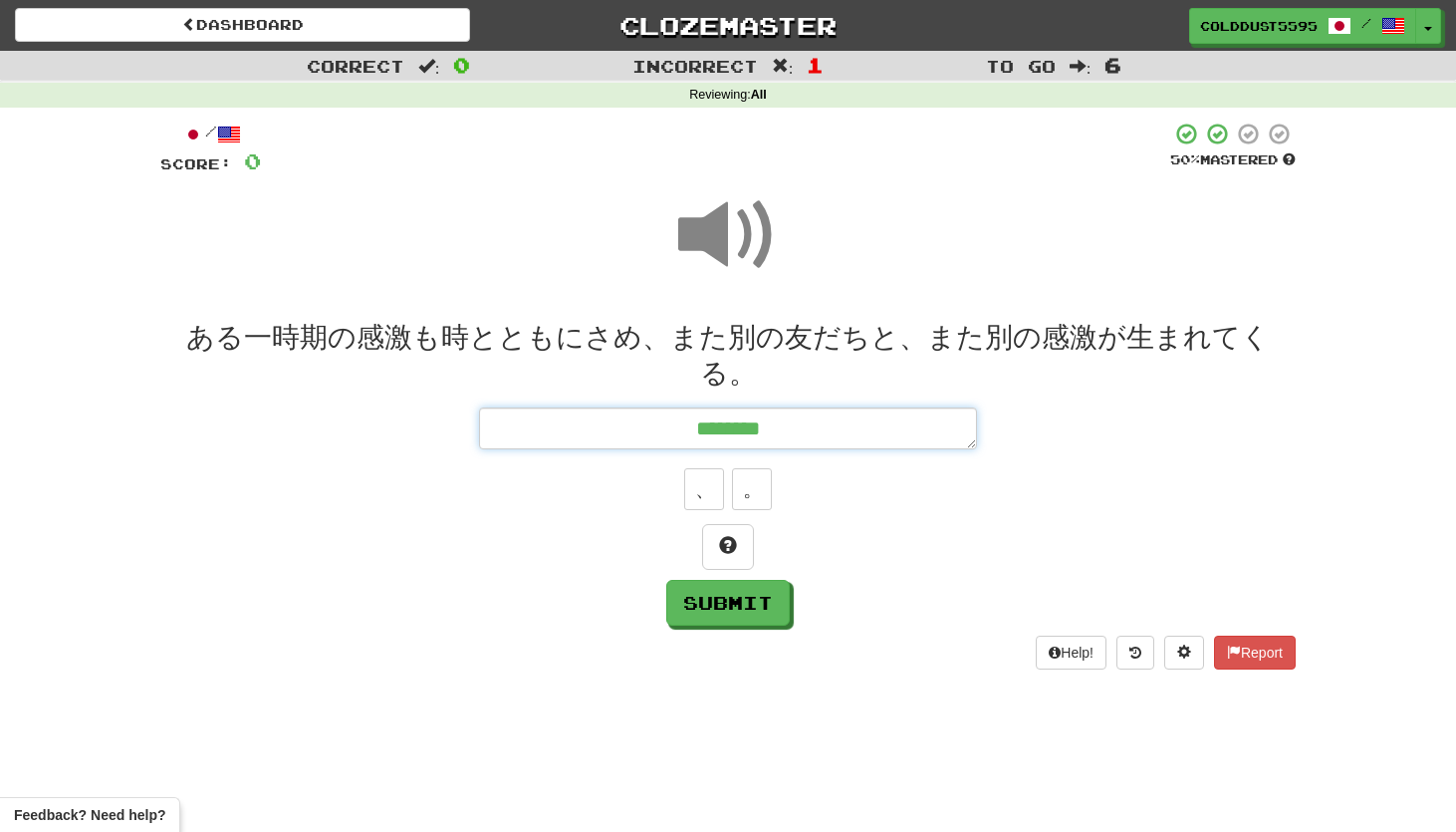 click on "********" at bounding box center (728, 428) 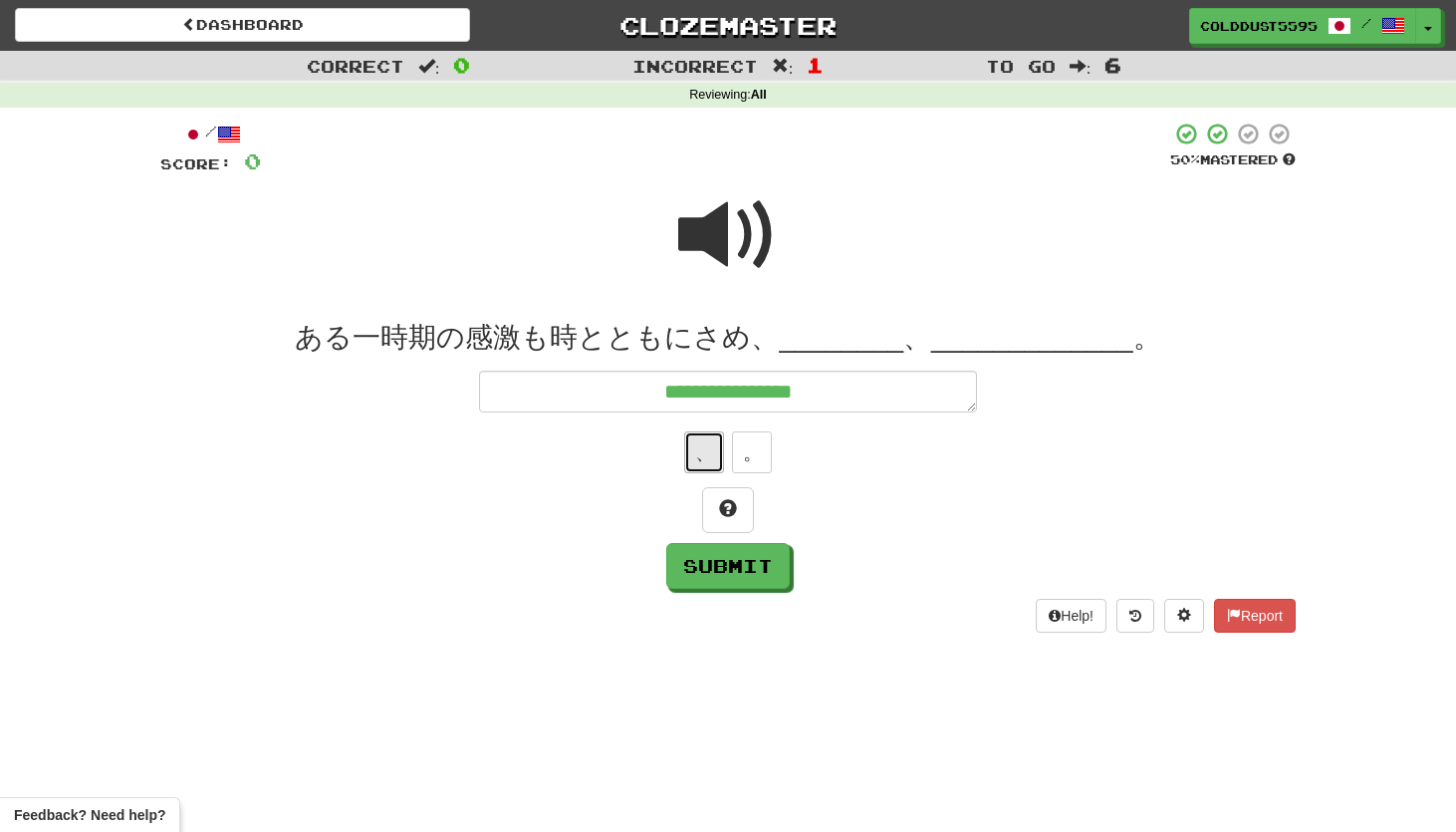 click on "、" at bounding box center [704, 452] 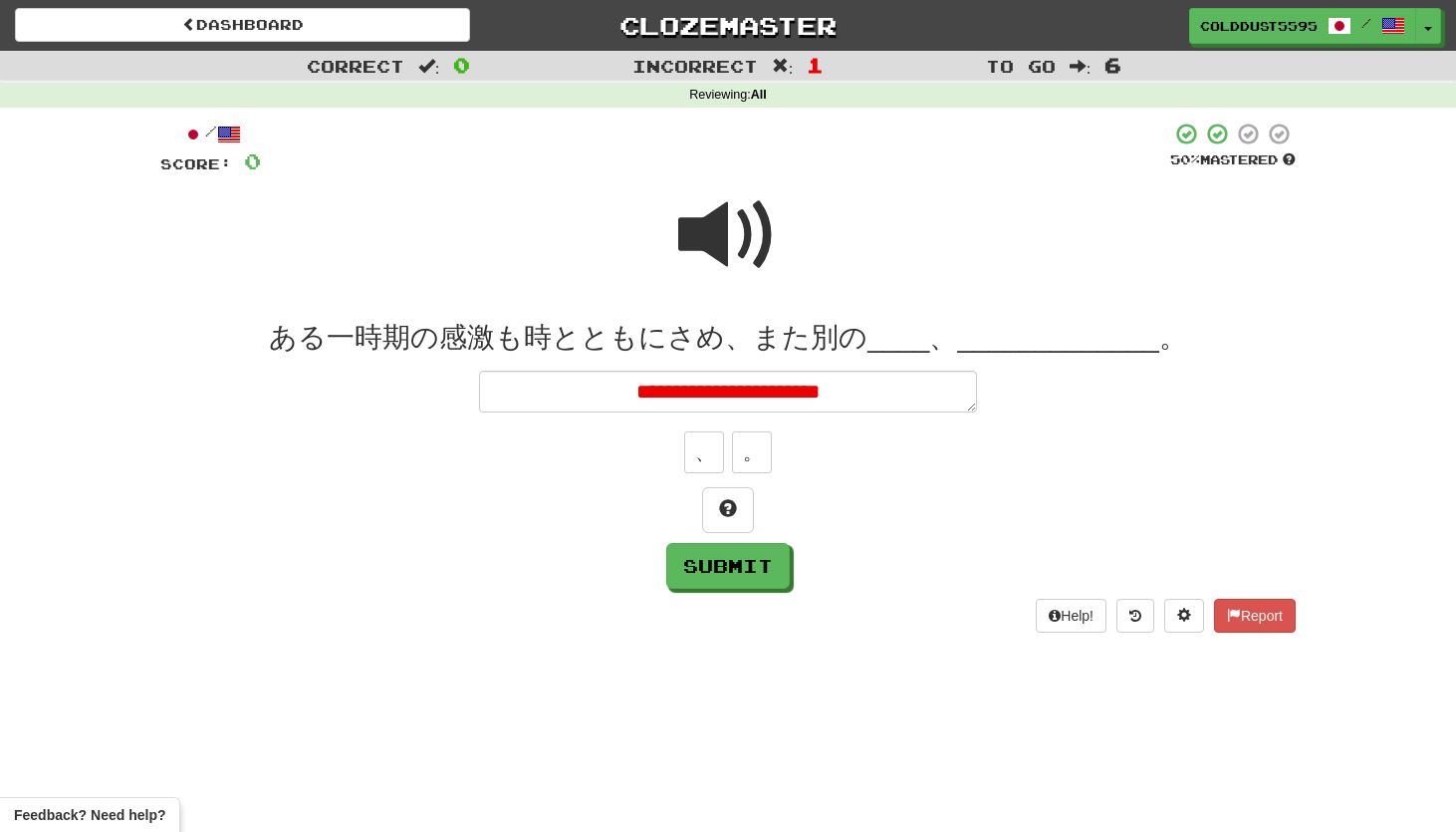 click at bounding box center [728, 235] 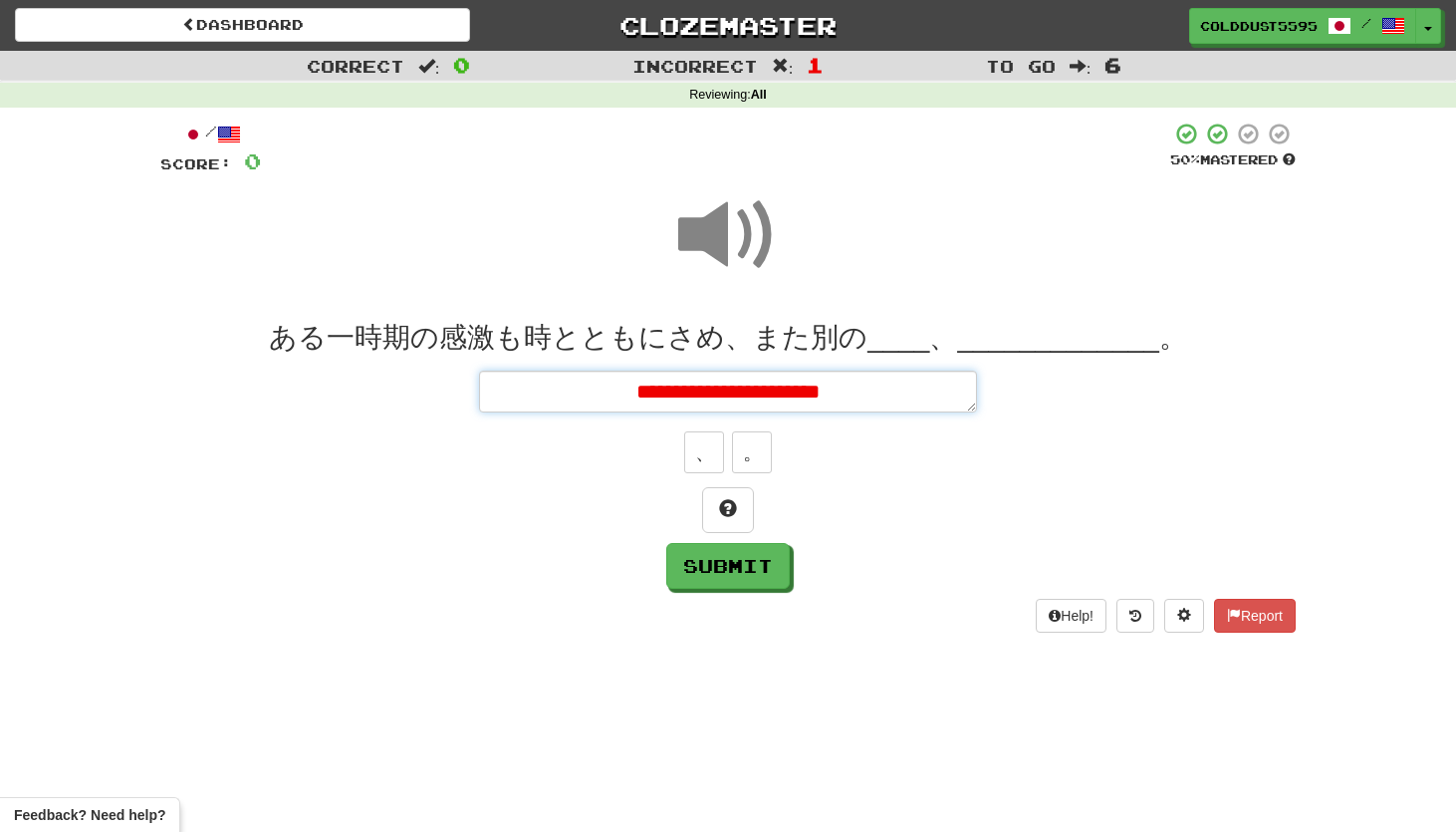 click on "**********" at bounding box center (728, 392) 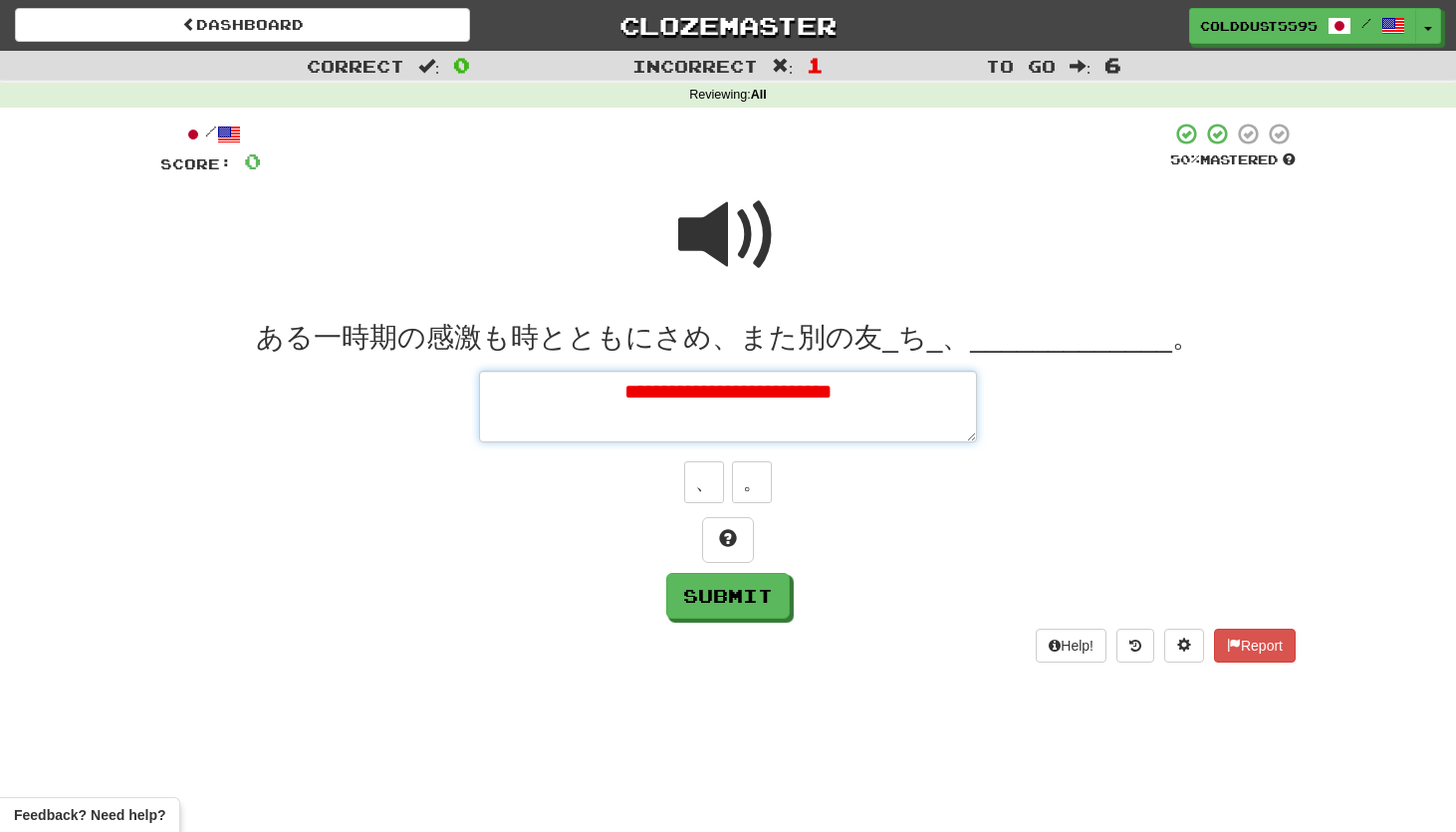 click on "**********" at bounding box center [728, 407] 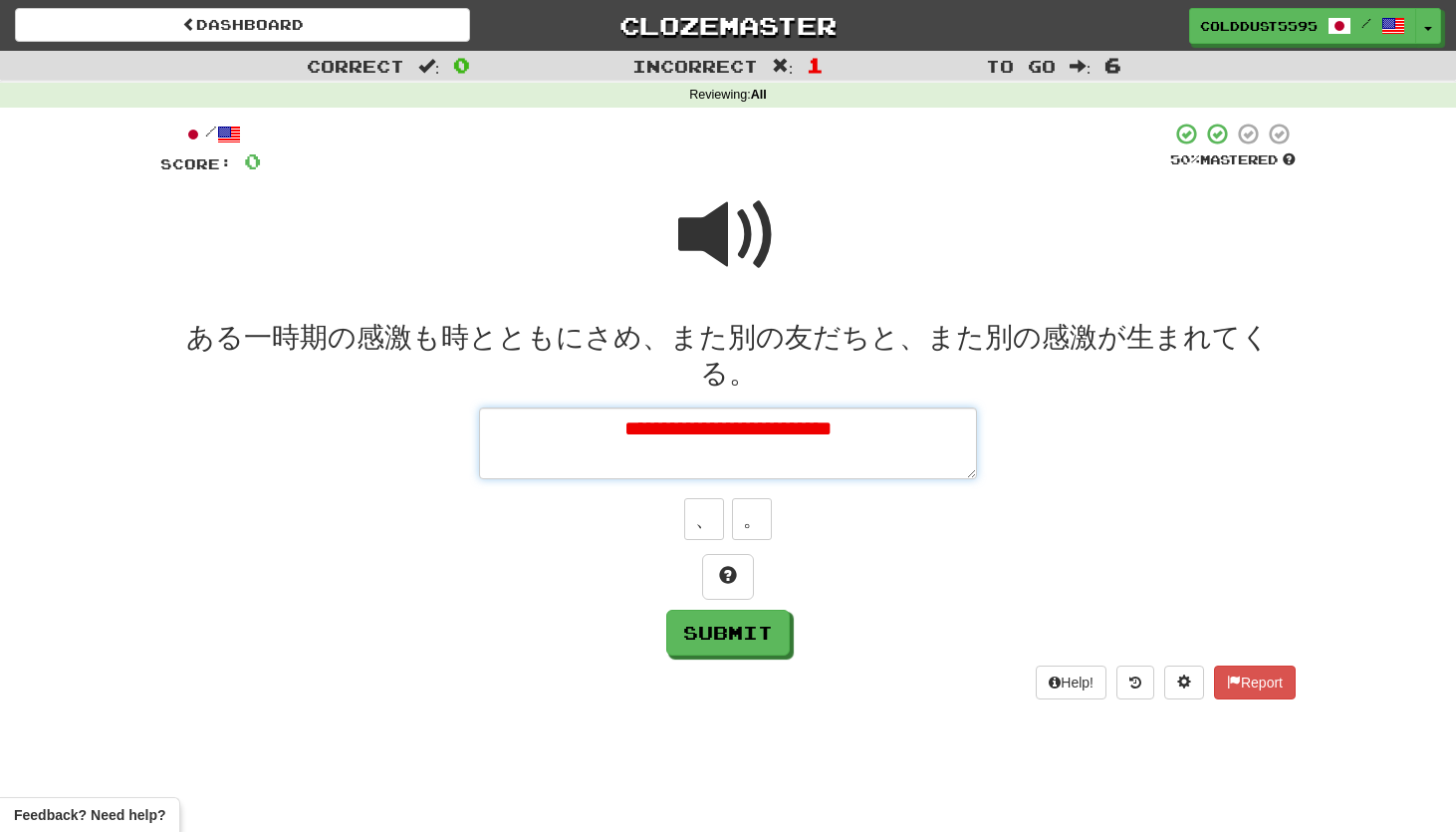 click on "**********" at bounding box center (728, 443) 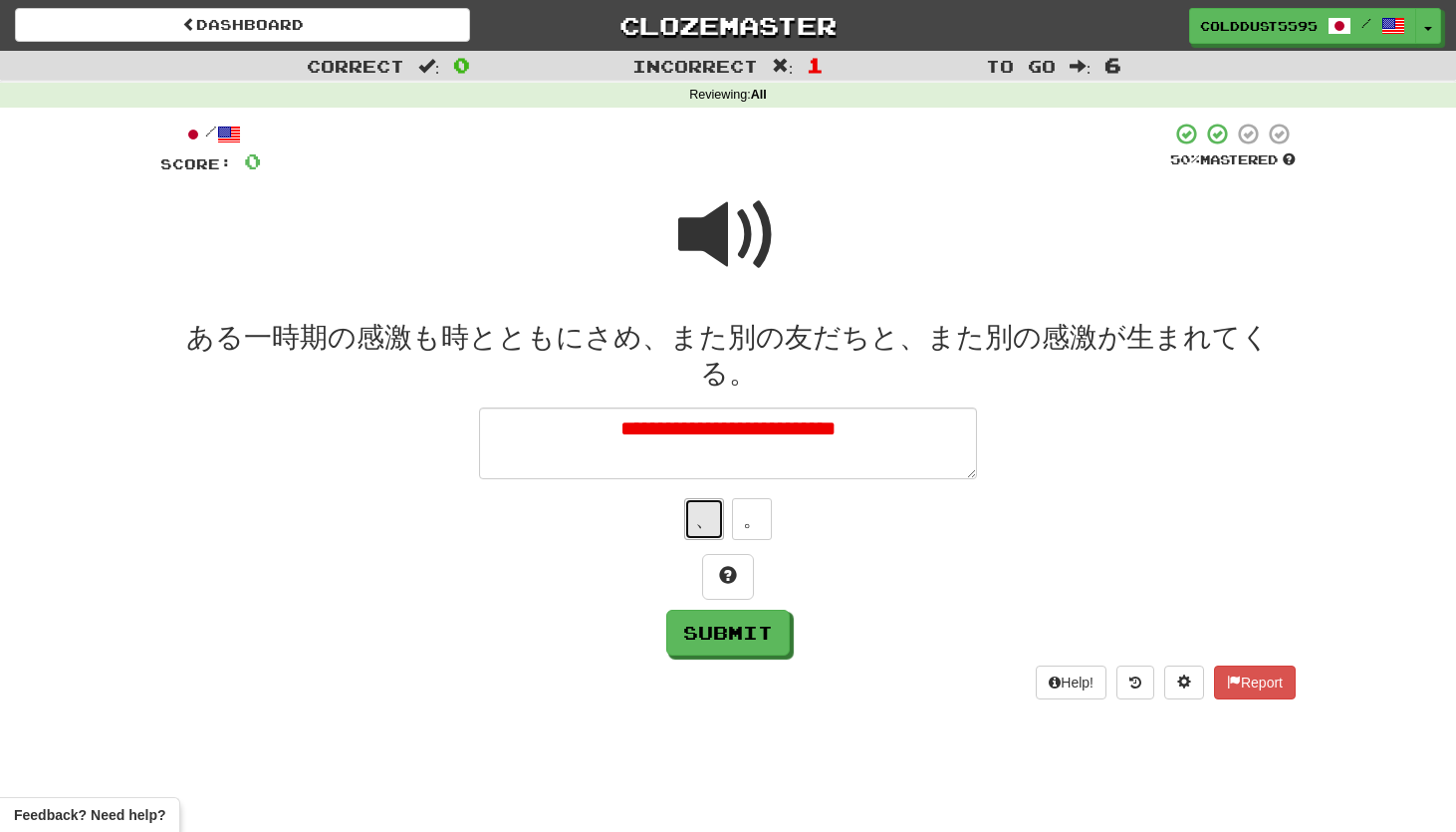 click on "、" at bounding box center (704, 519) 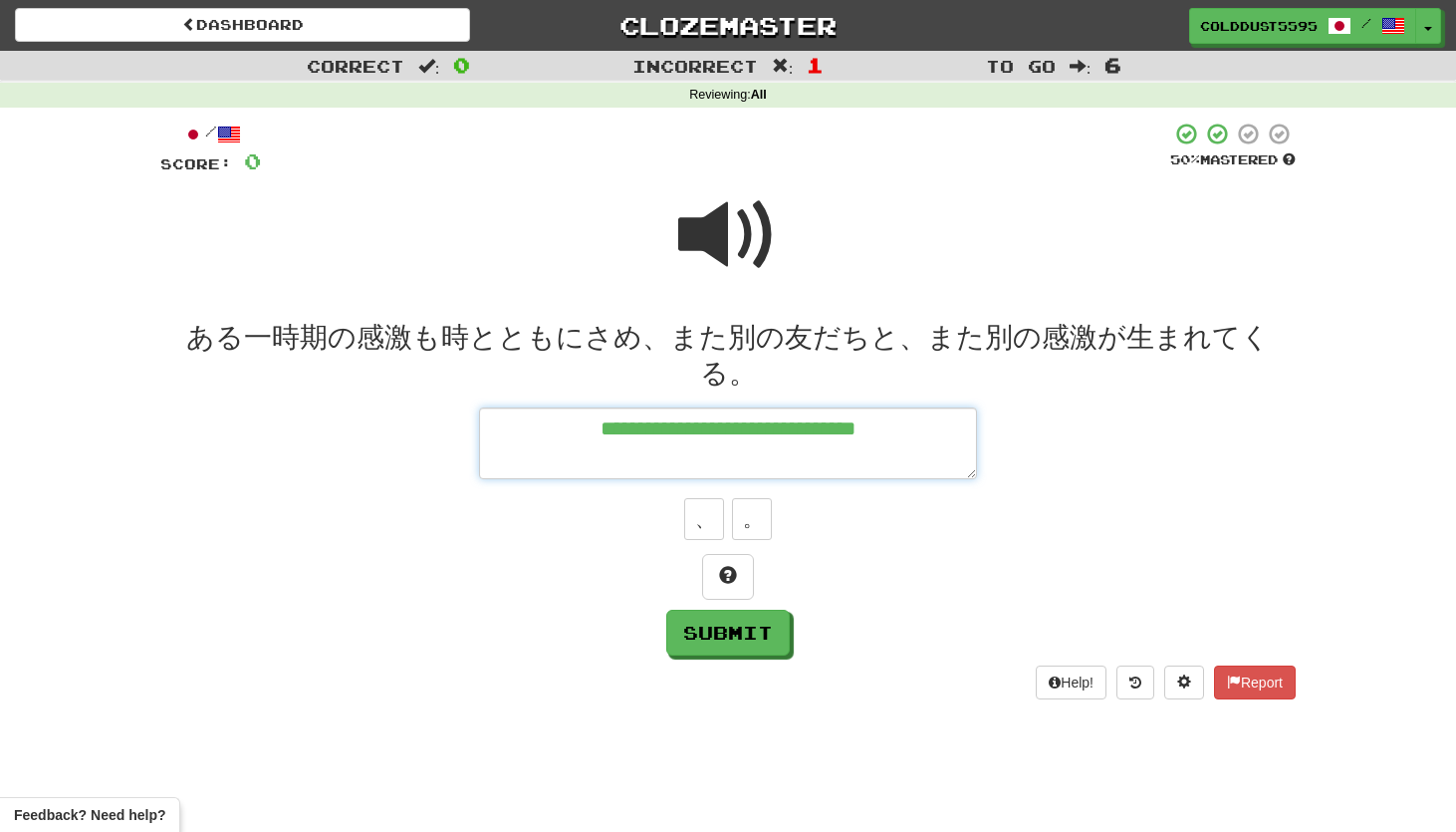 click on "**********" at bounding box center [728, 443] 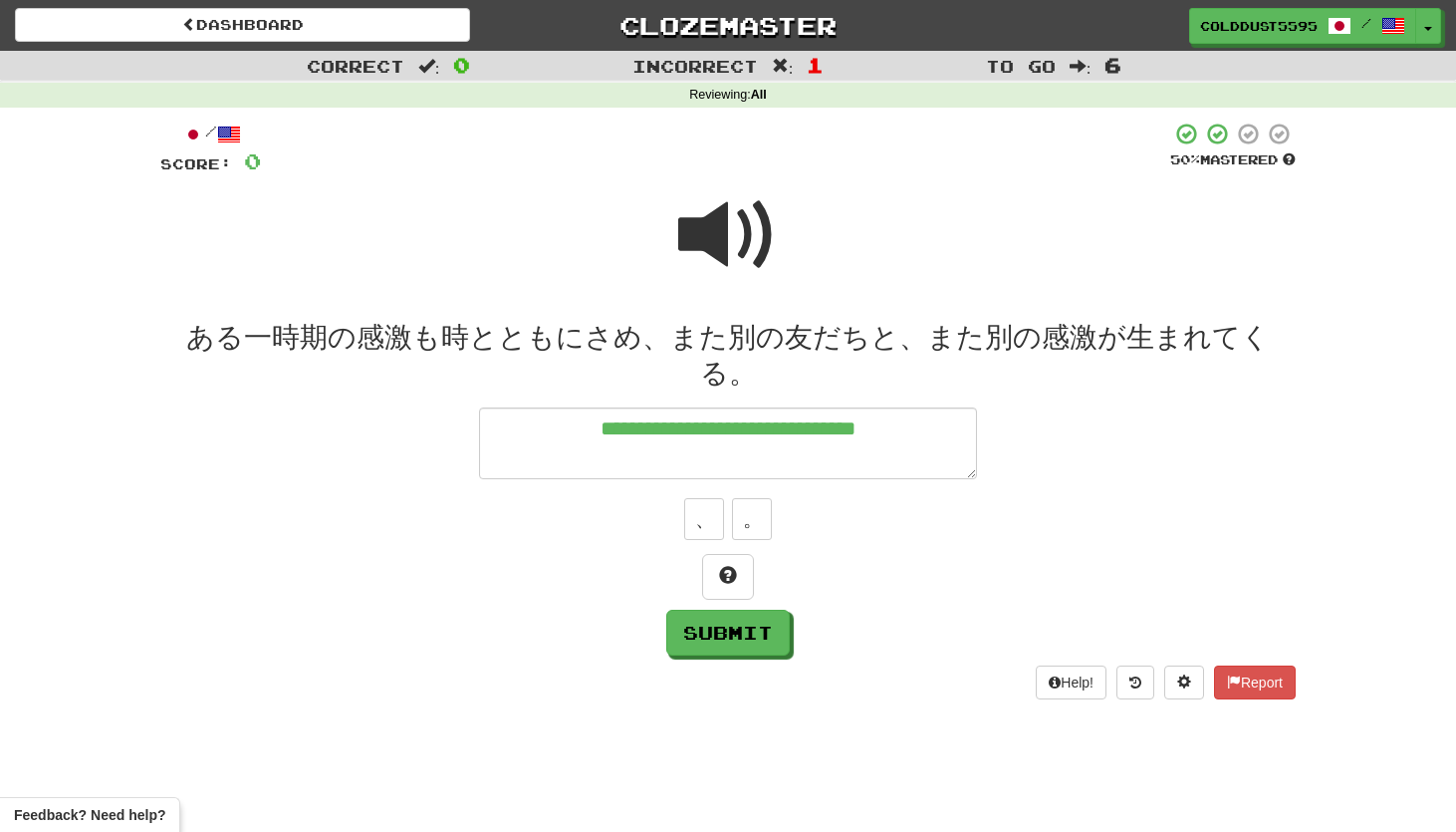 click at bounding box center (728, 235) 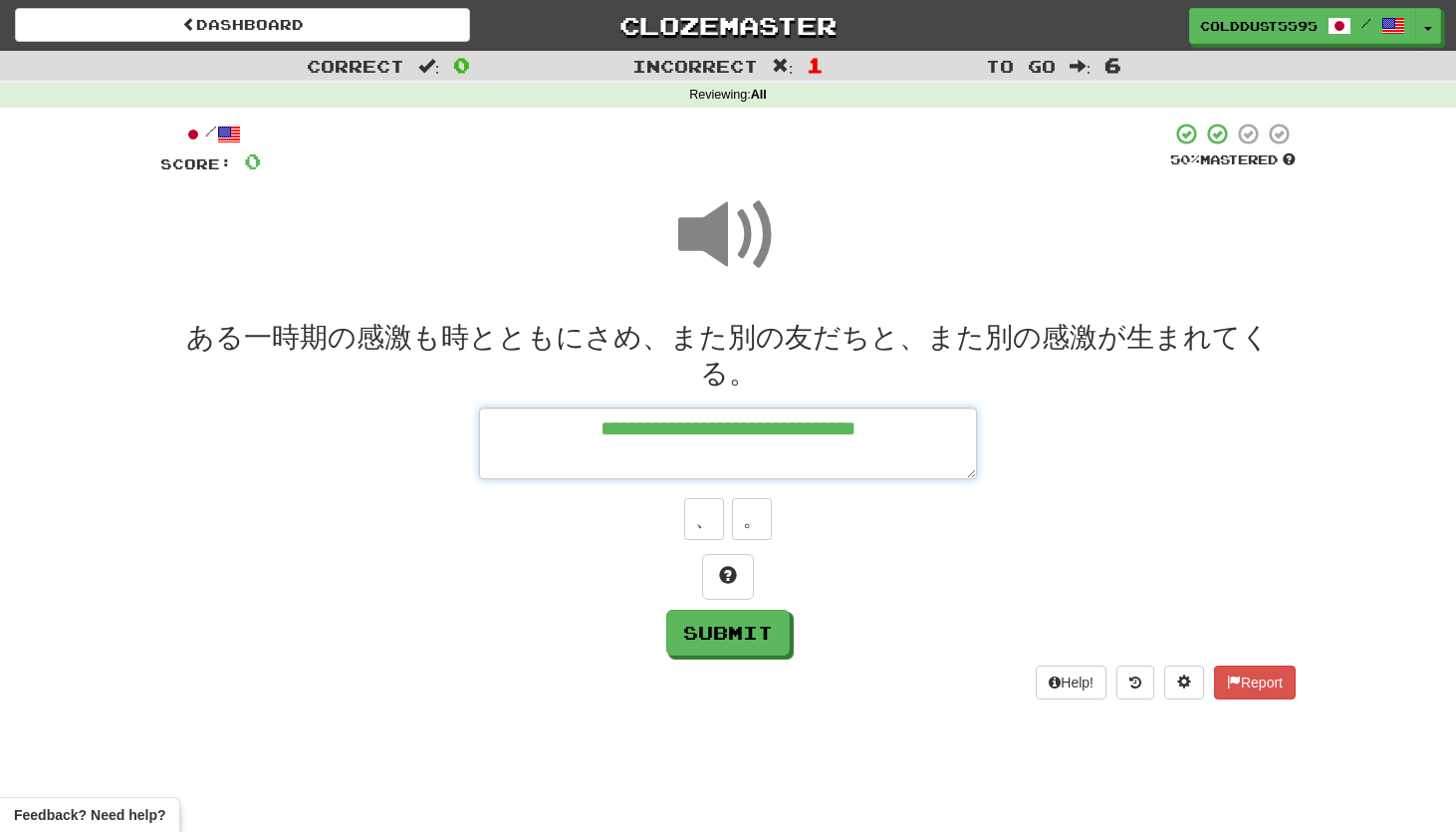 click on "**********" at bounding box center [728, 443] 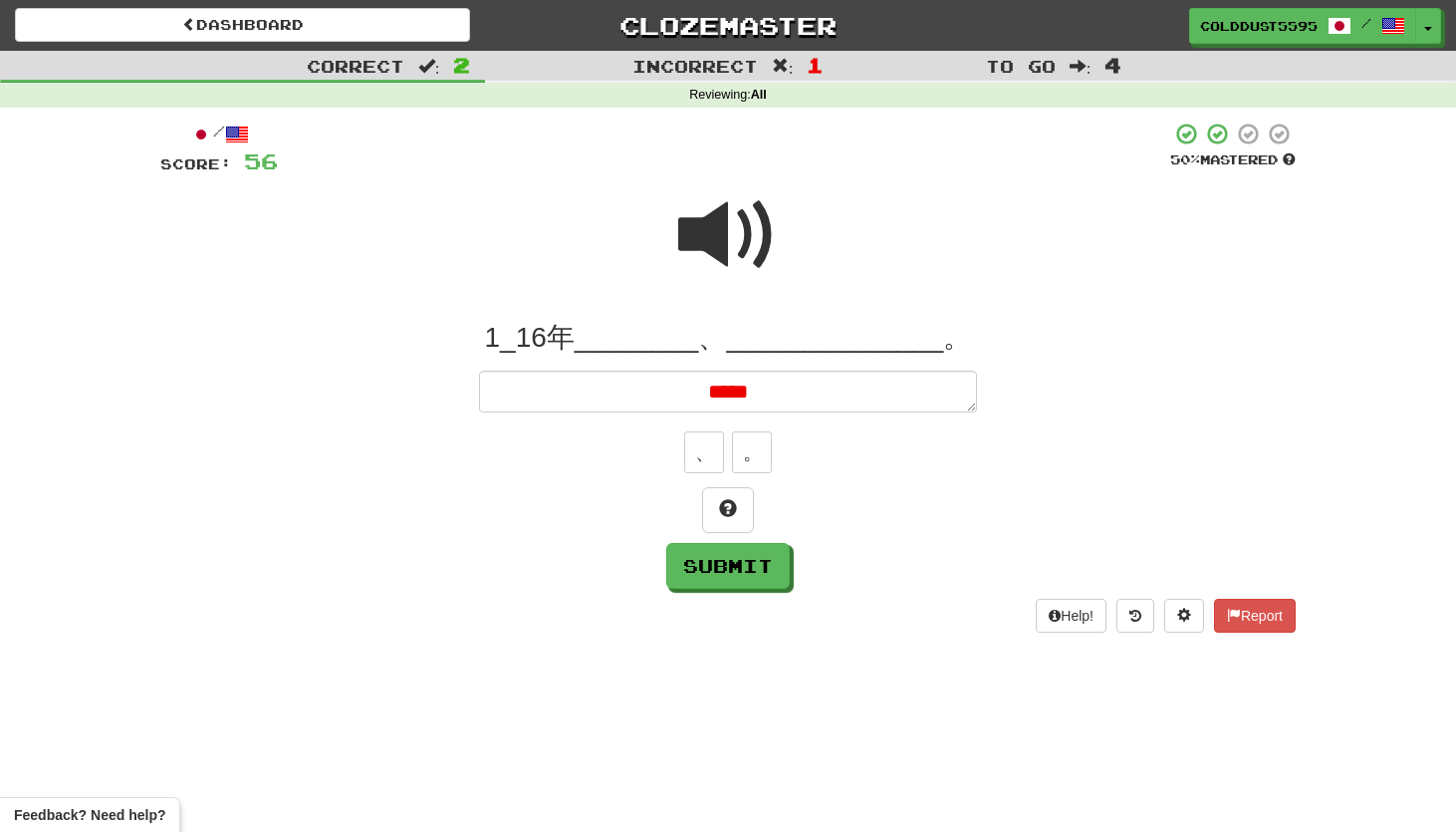 click at bounding box center [728, 235] 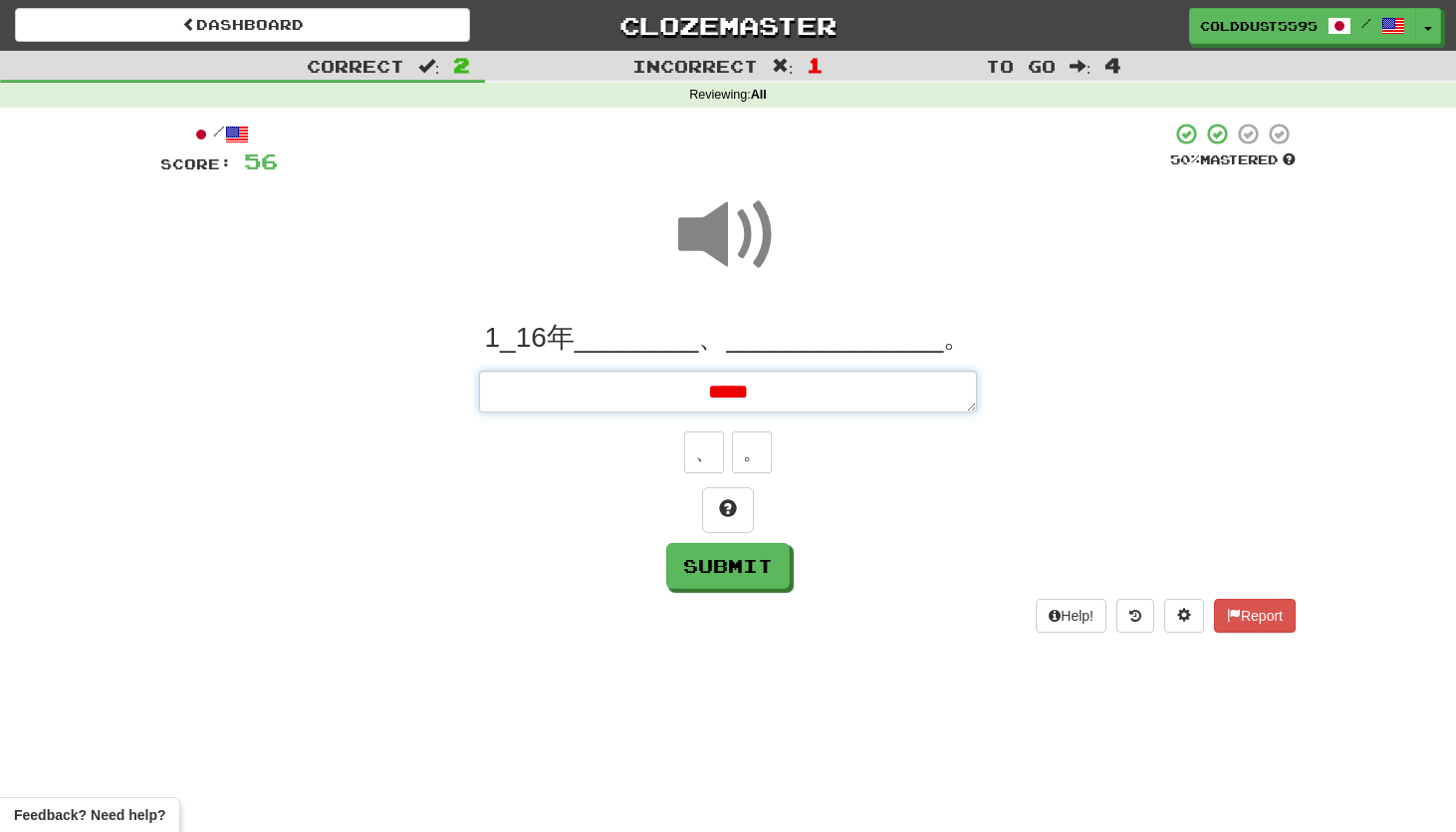 click on "*****" at bounding box center [728, 392] 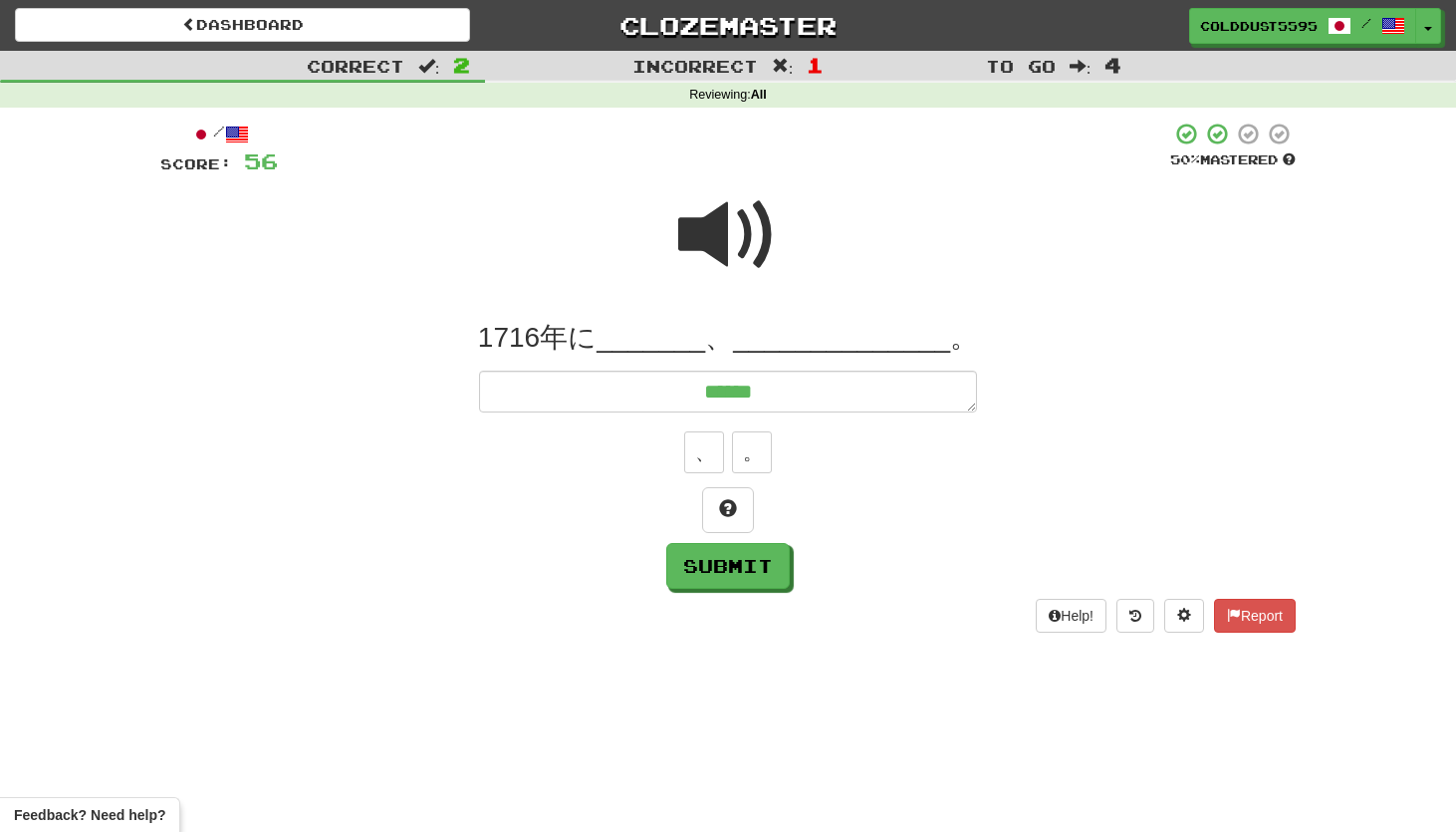 click at bounding box center [728, 235] 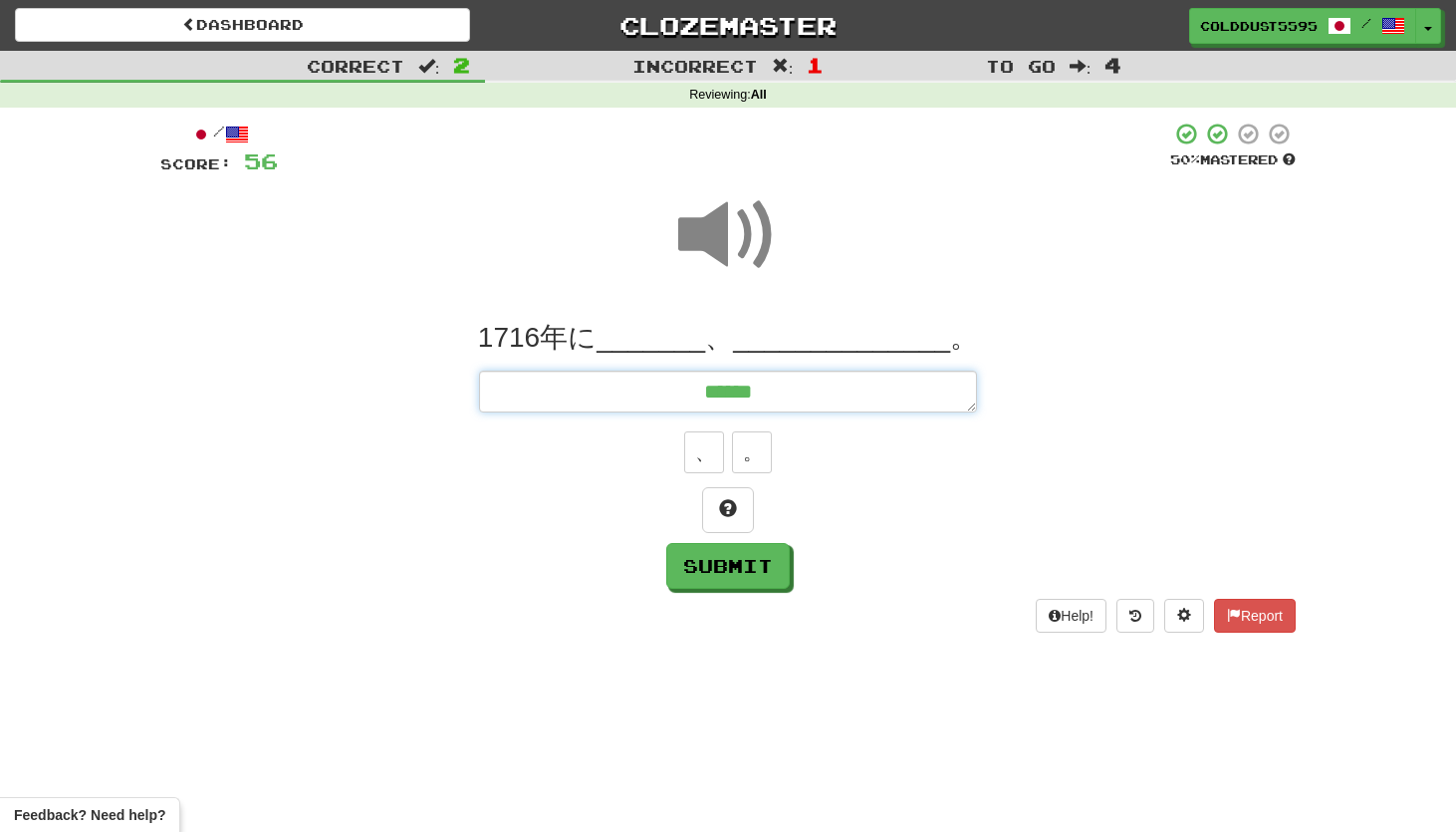 click on "******" at bounding box center (728, 392) 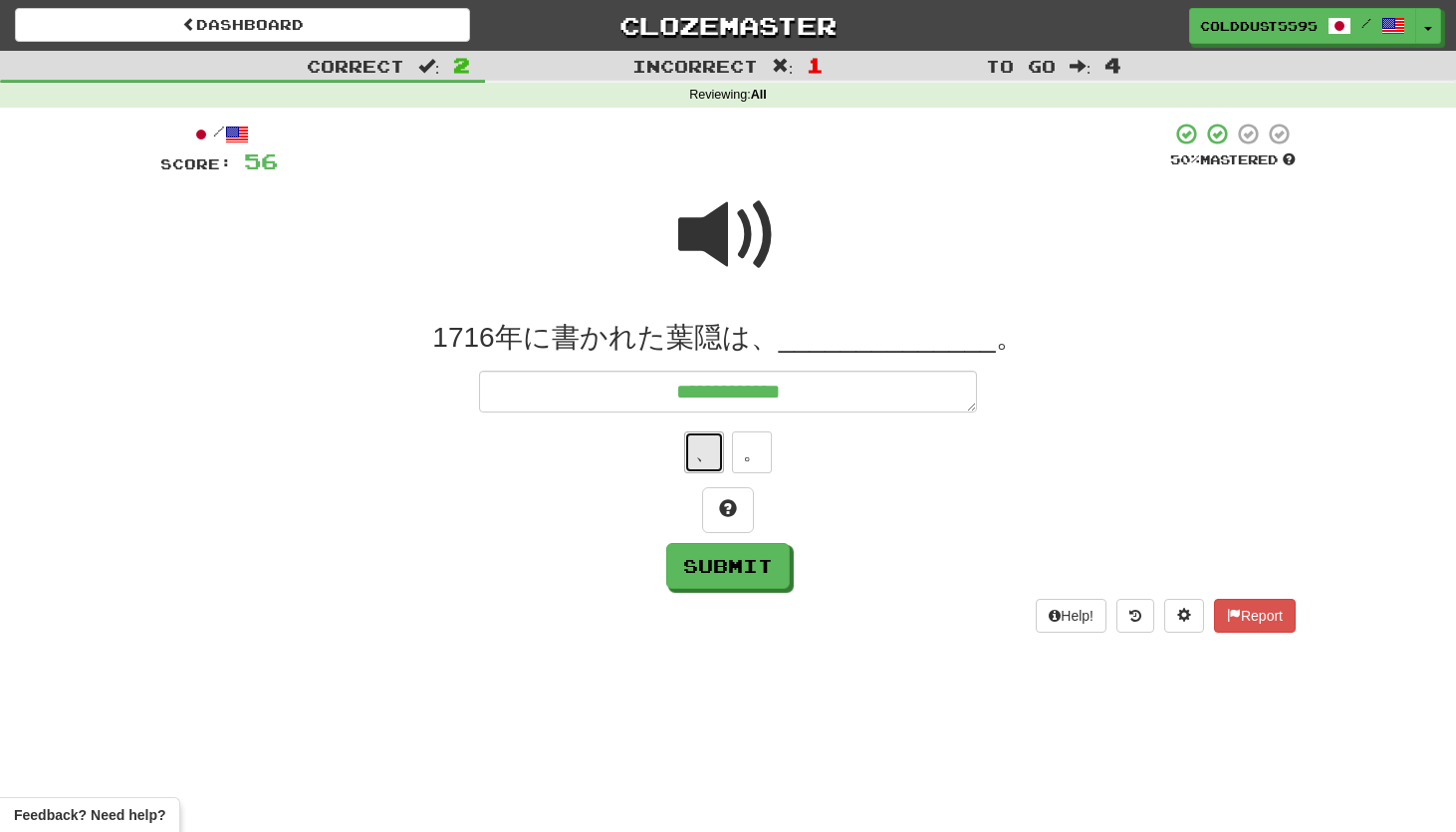 click on "、" at bounding box center (704, 452) 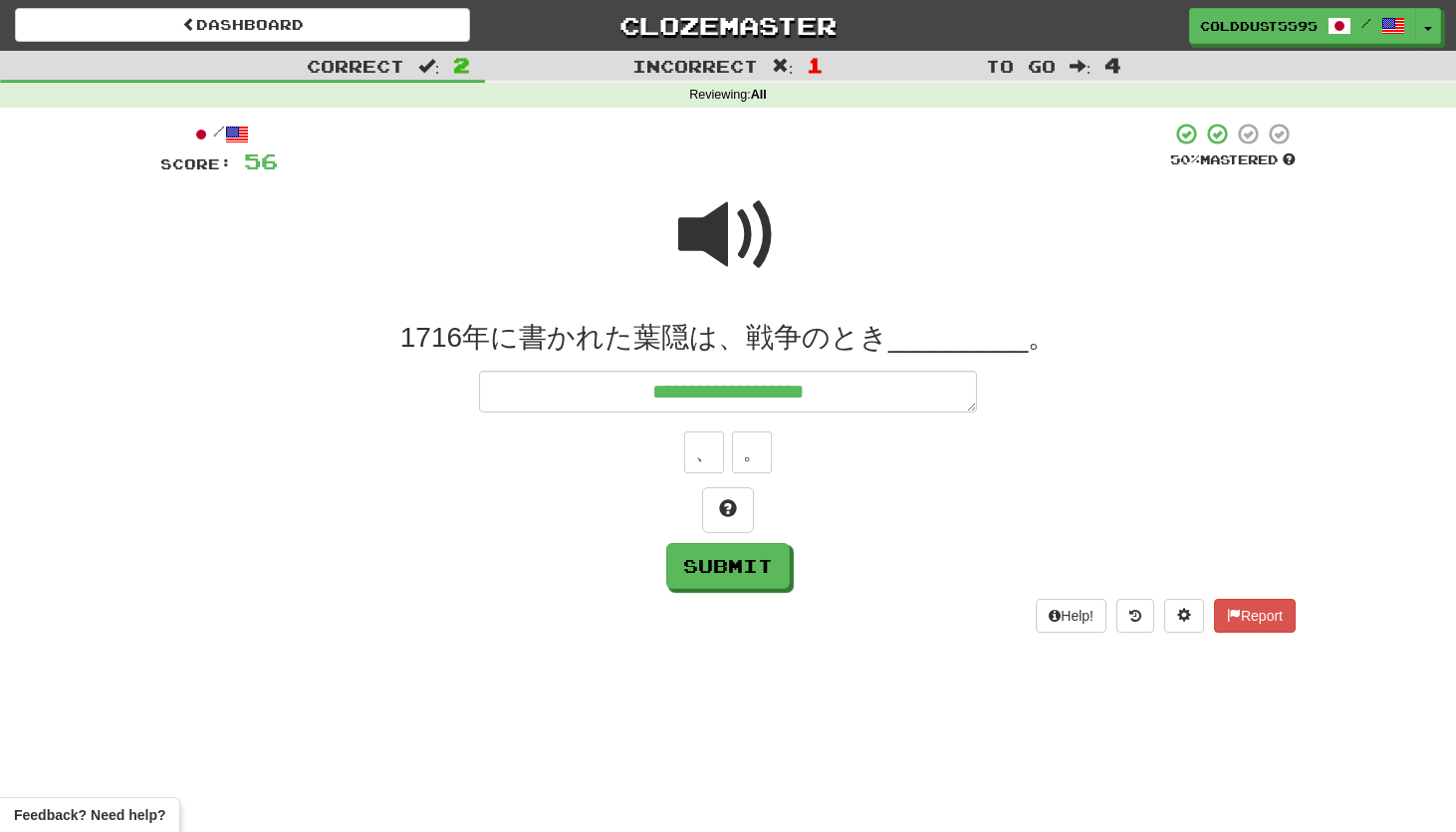 click at bounding box center [728, 235] 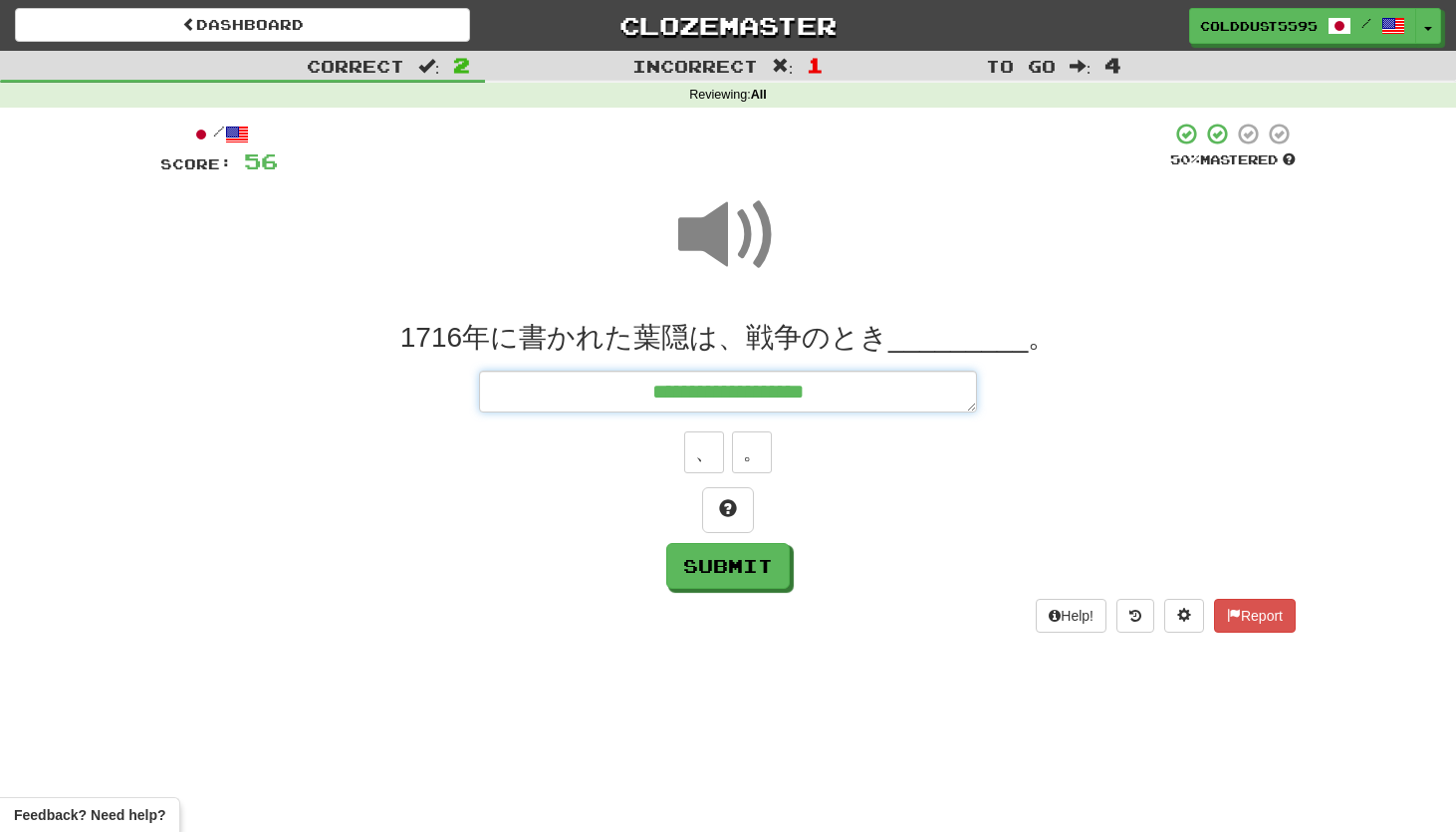 click on "**********" at bounding box center (728, 392) 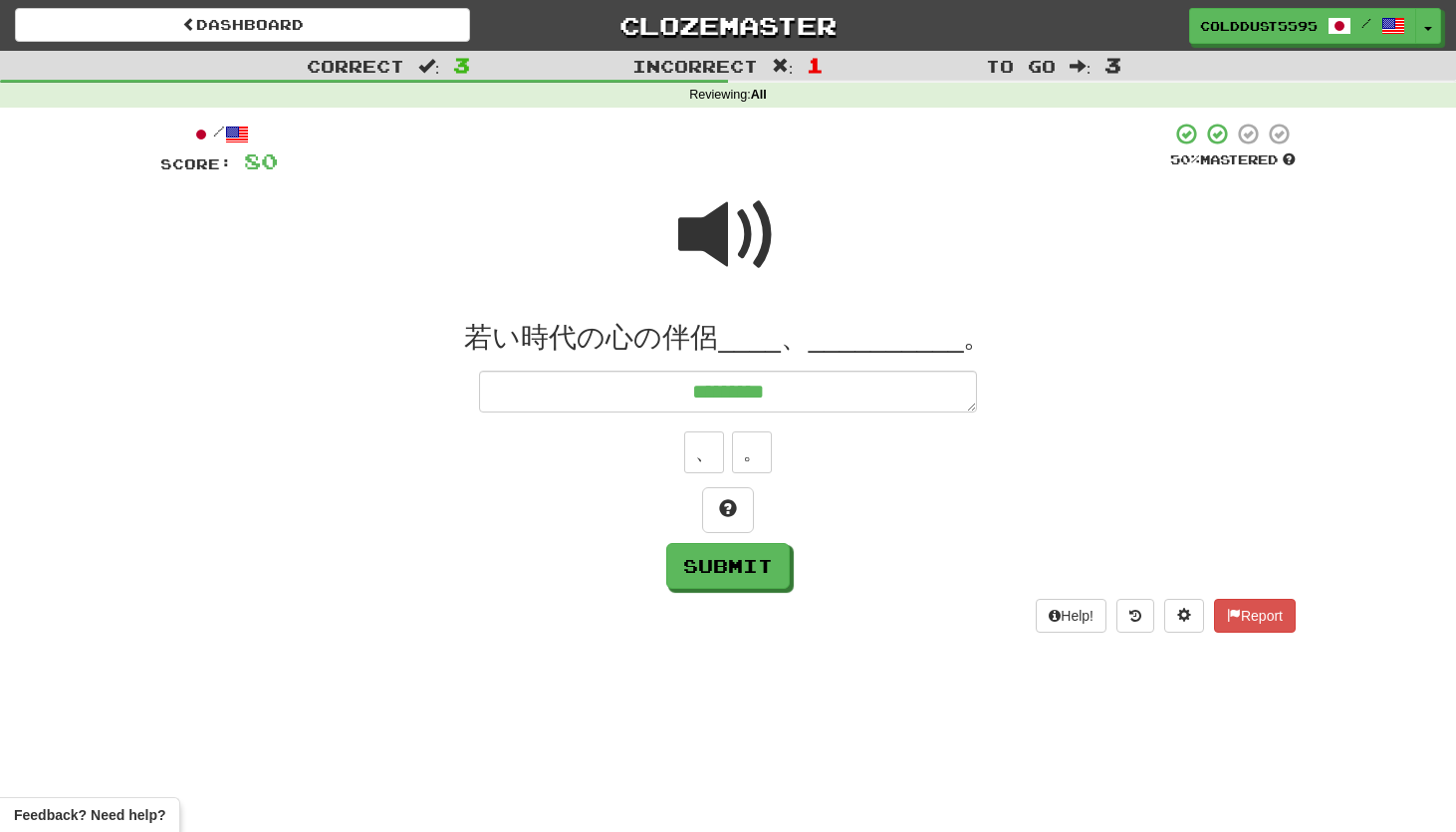 click at bounding box center [728, 235] 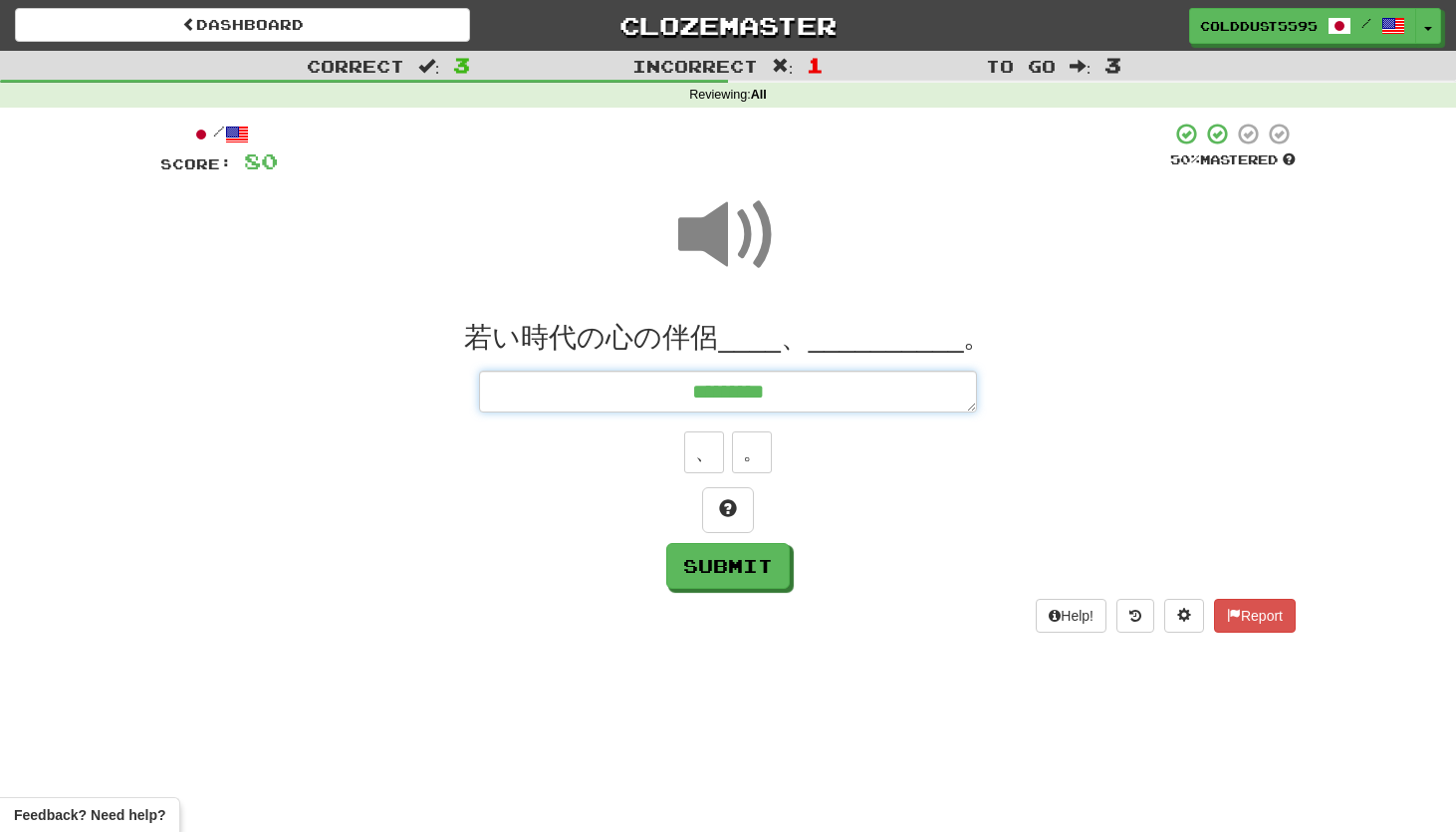 click on "*********" at bounding box center (728, 392) 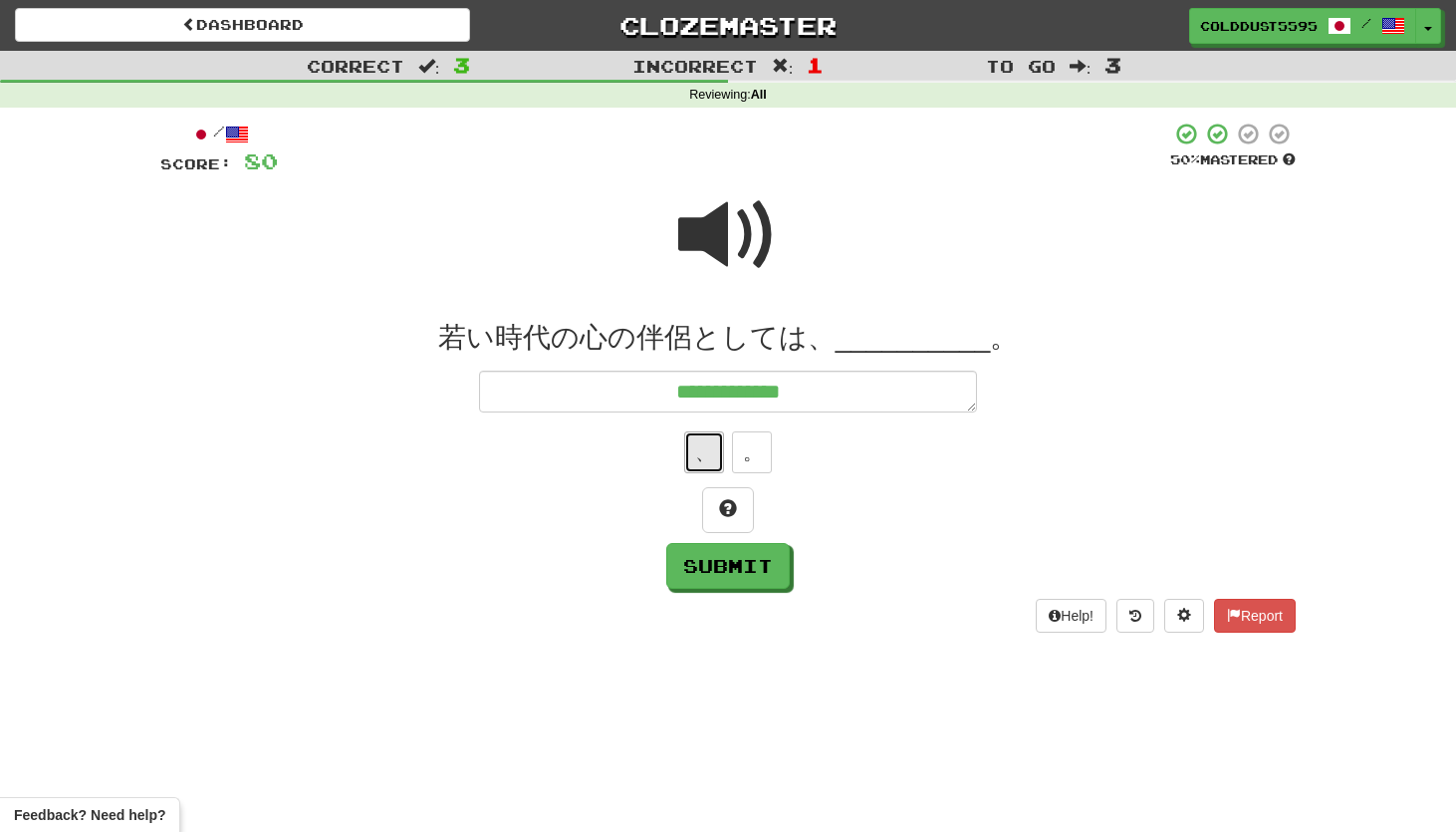 click on "、" at bounding box center [704, 452] 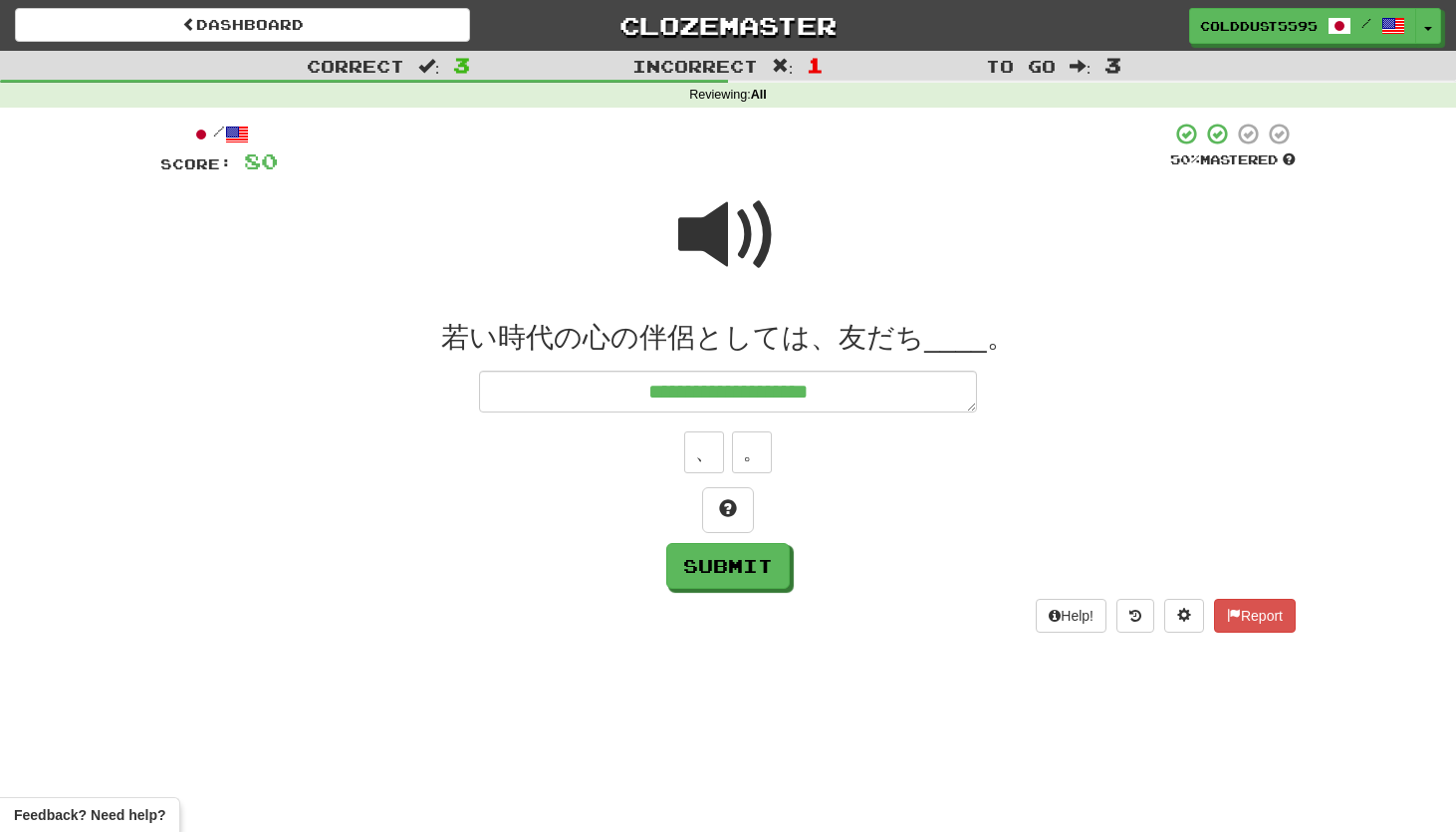 click at bounding box center (728, 235) 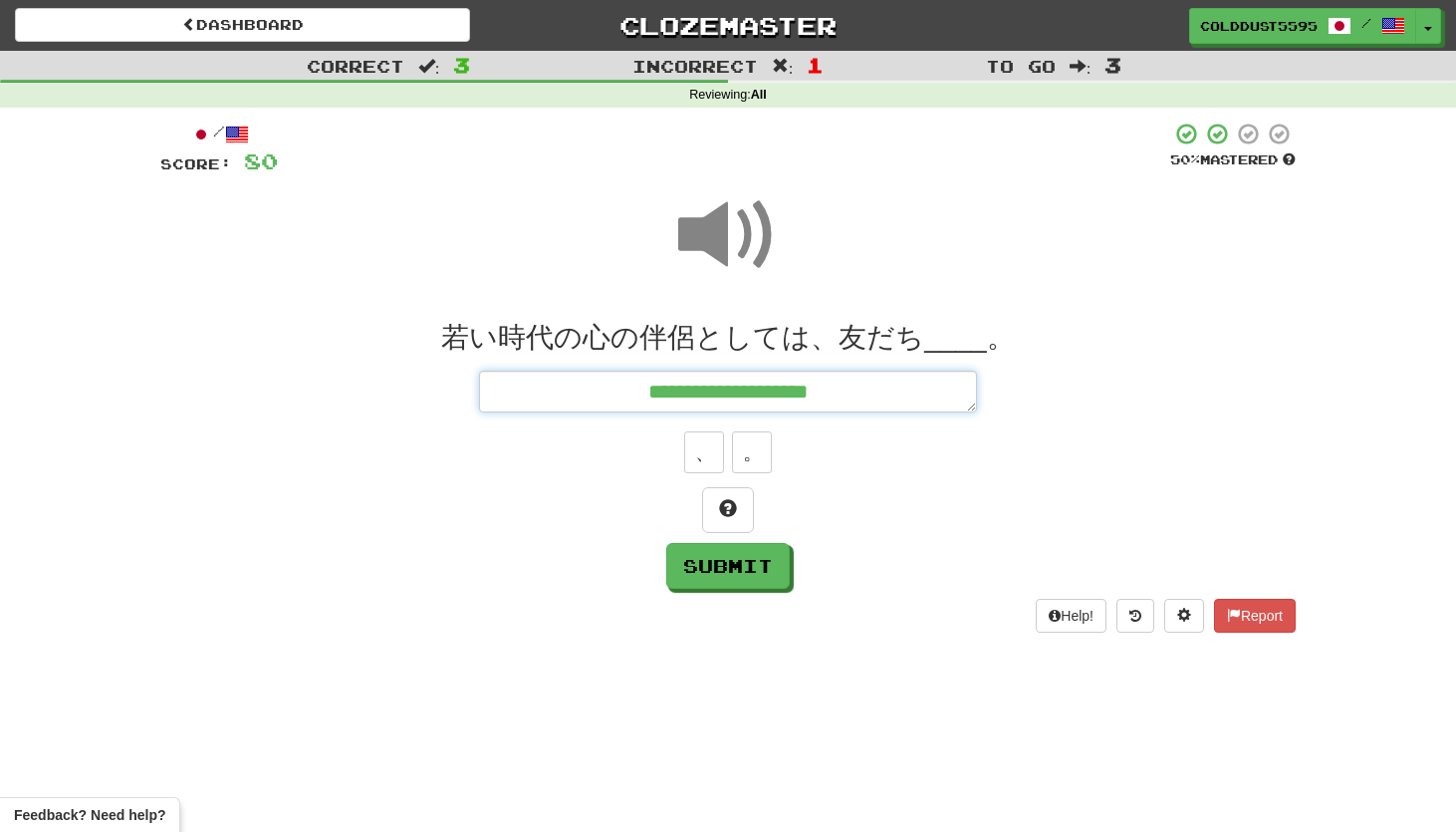 click on "**********" at bounding box center (728, 392) 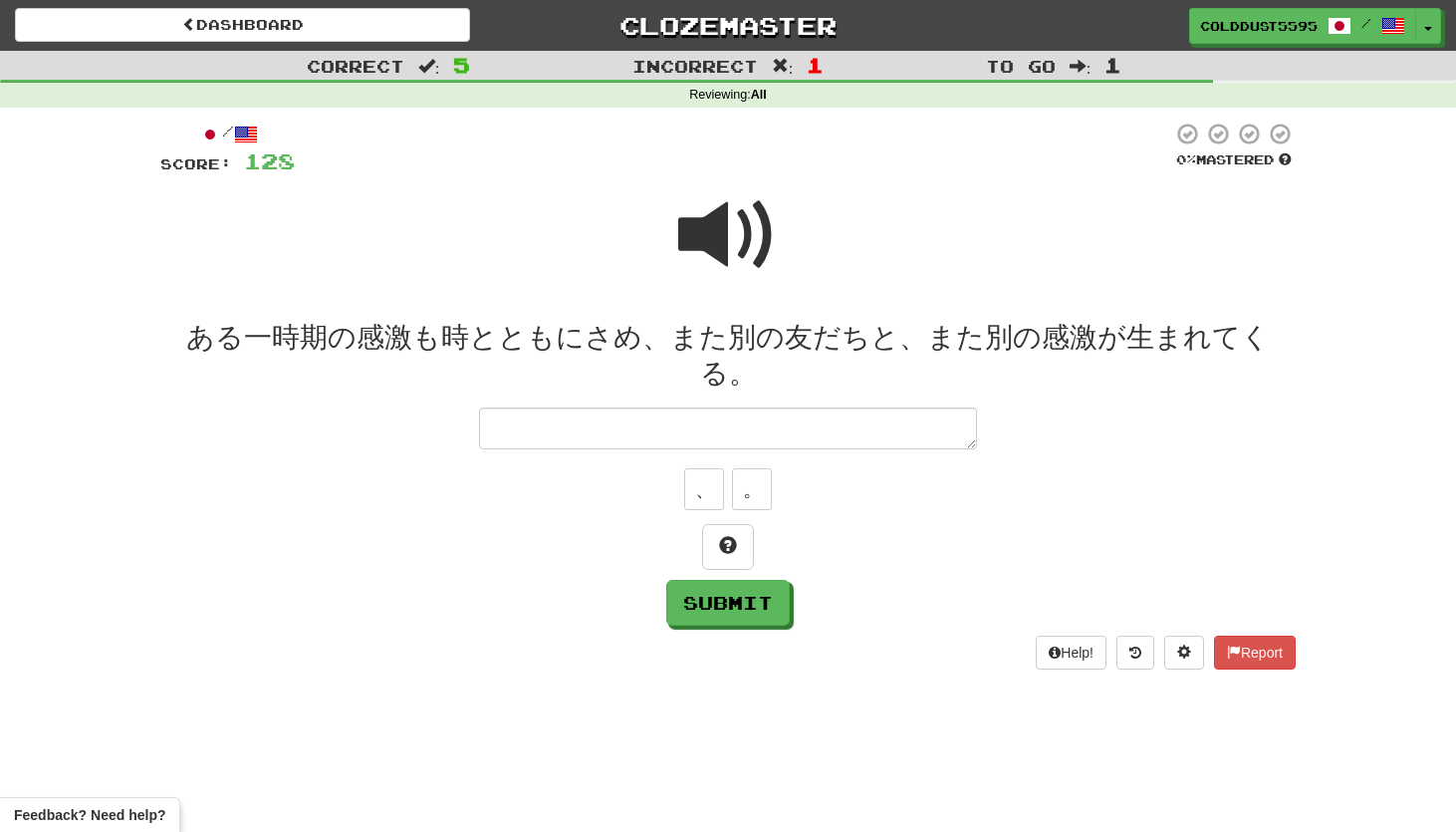 click at bounding box center [728, 235] 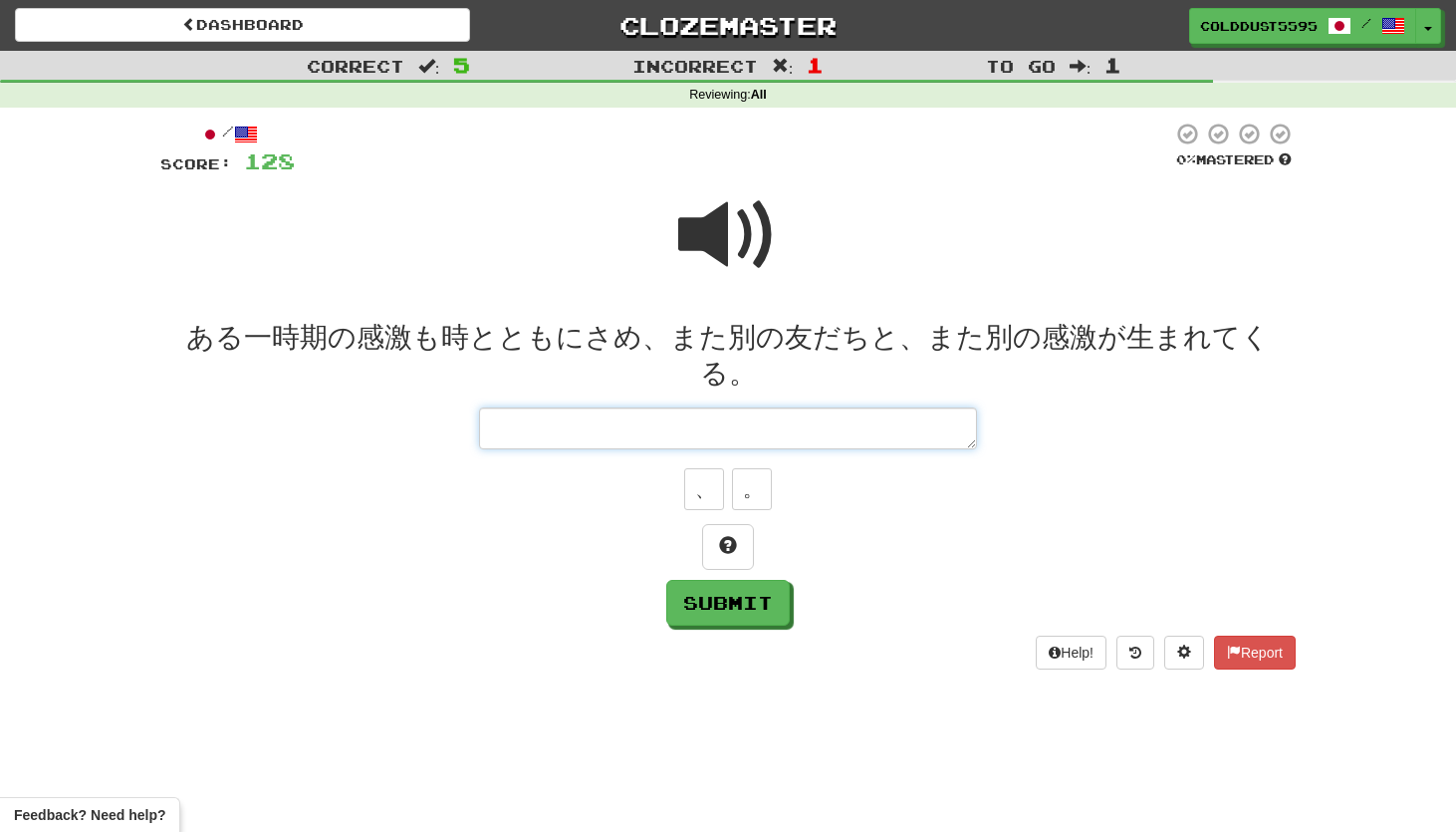click at bounding box center [728, 428] 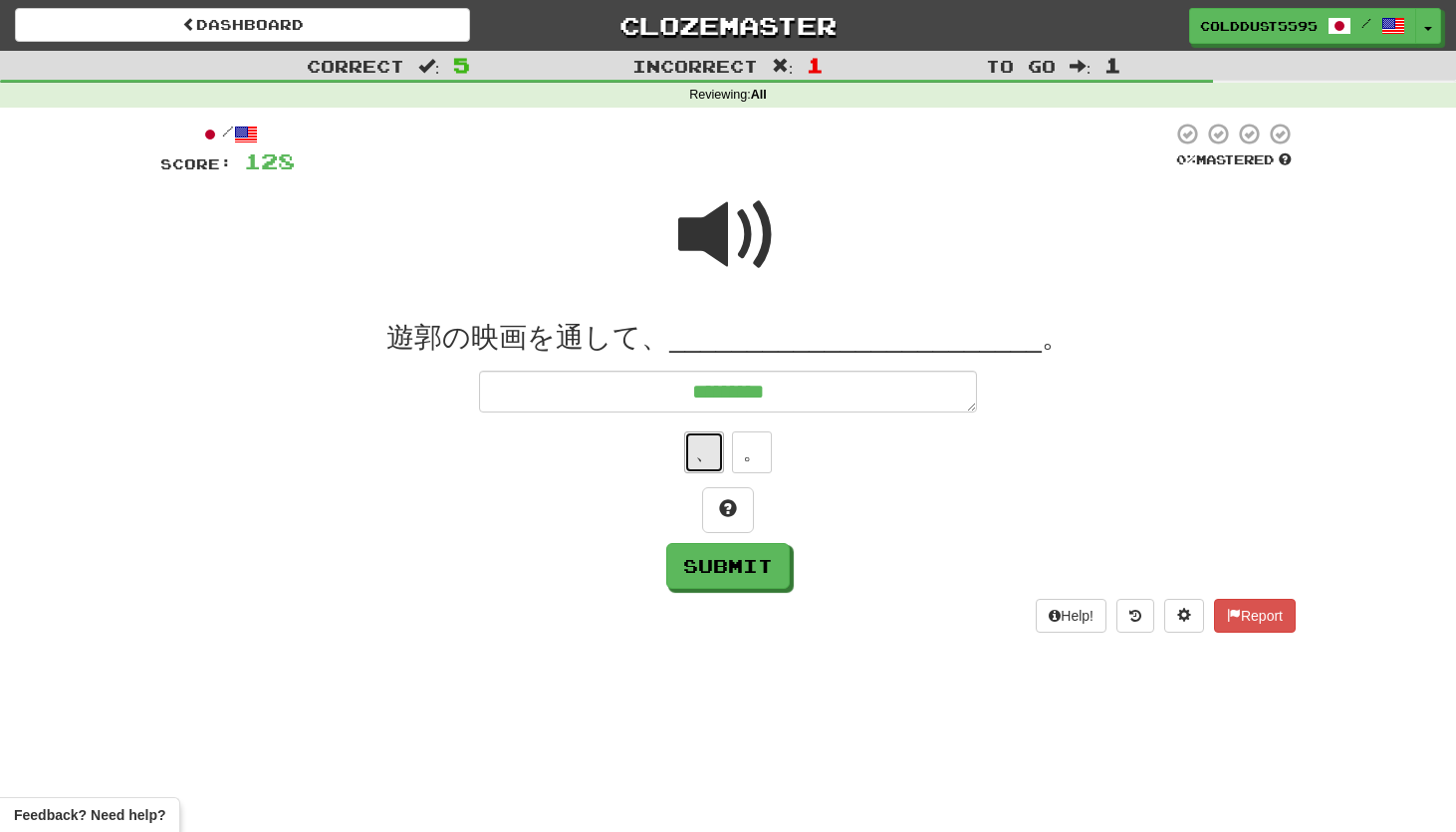 click on "、" at bounding box center (704, 452) 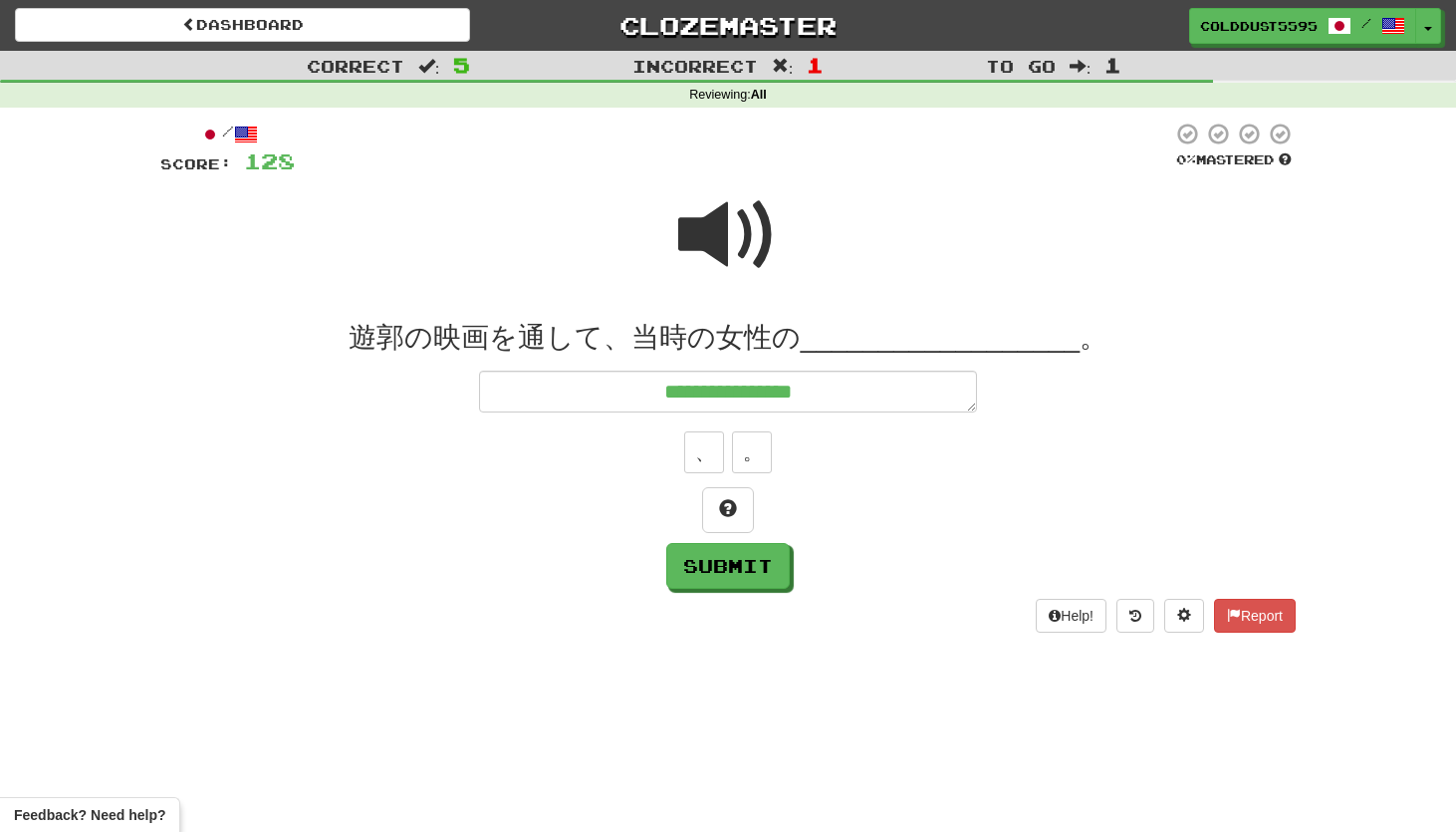 click at bounding box center (728, 235) 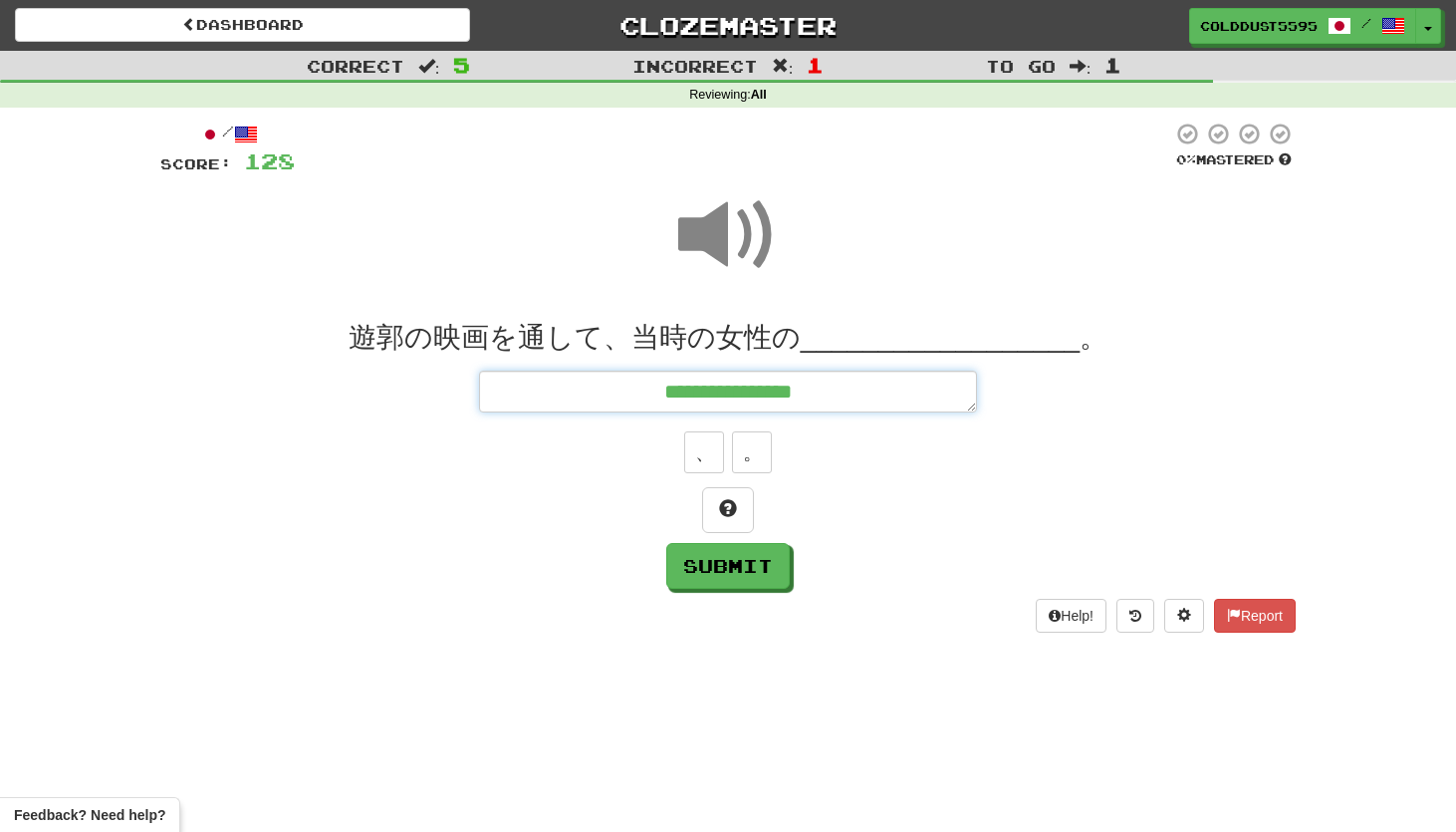 click on "**********" at bounding box center (728, 392) 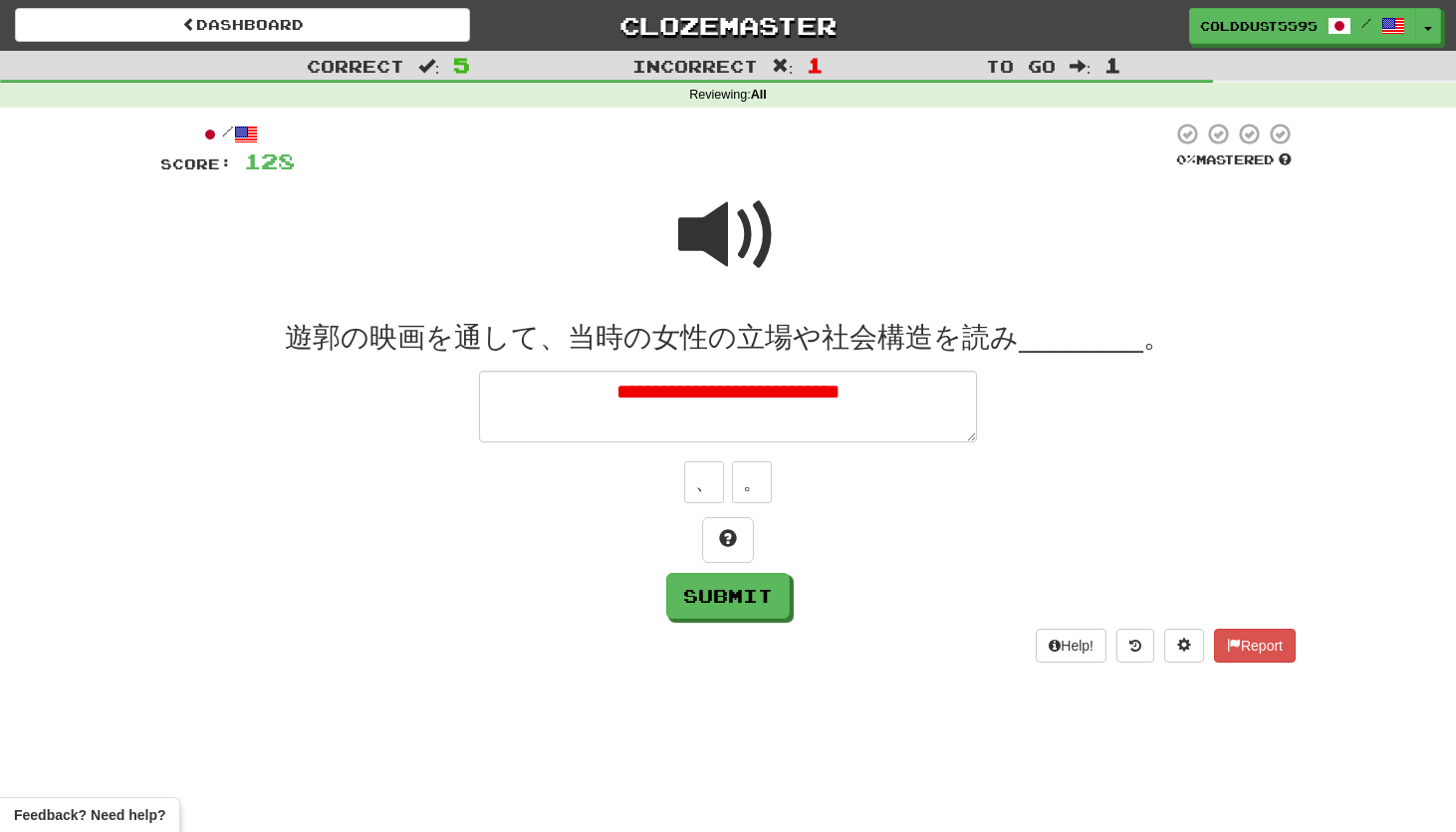 click at bounding box center (728, 235) 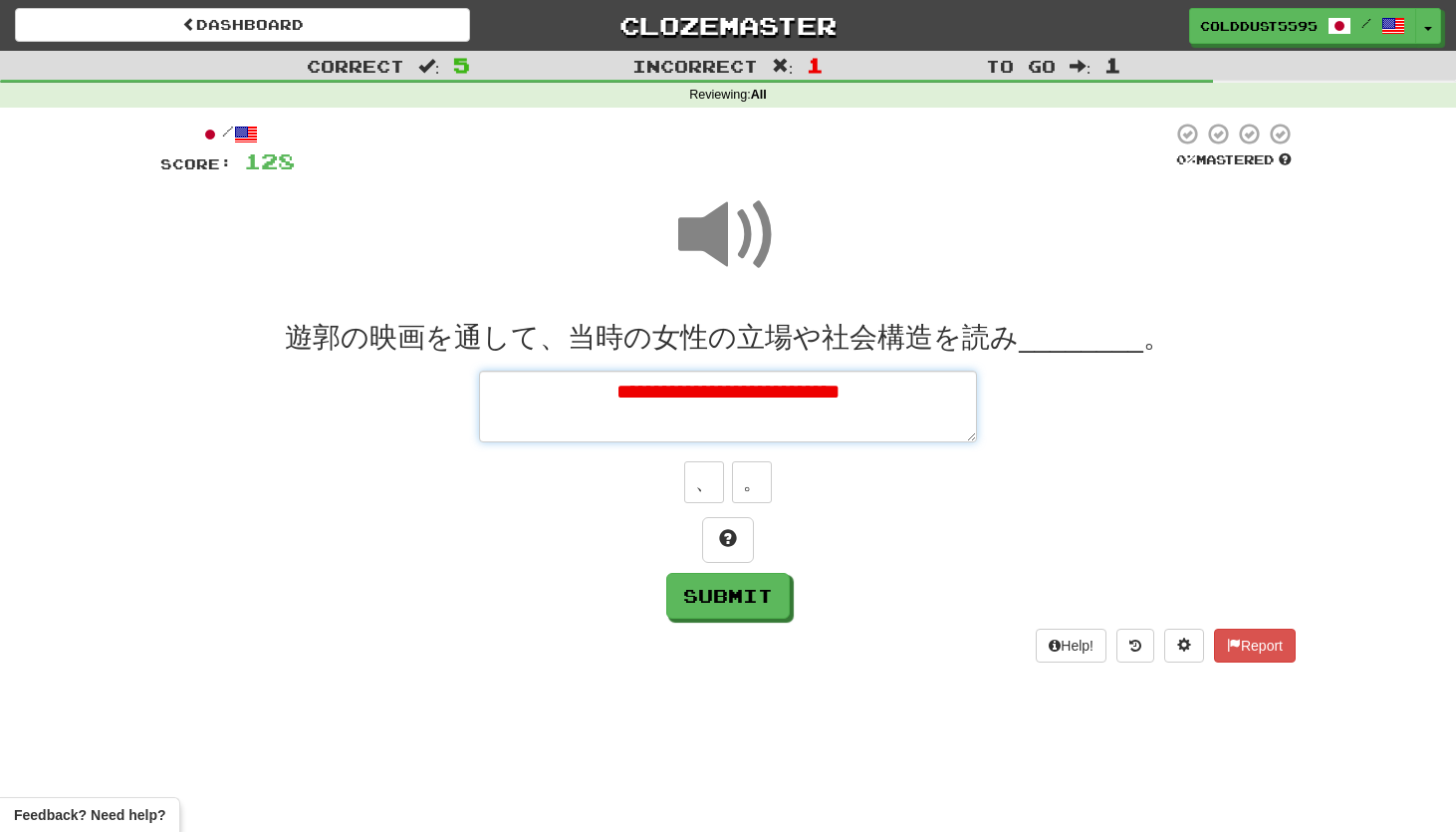 click on "**********" at bounding box center [728, 407] 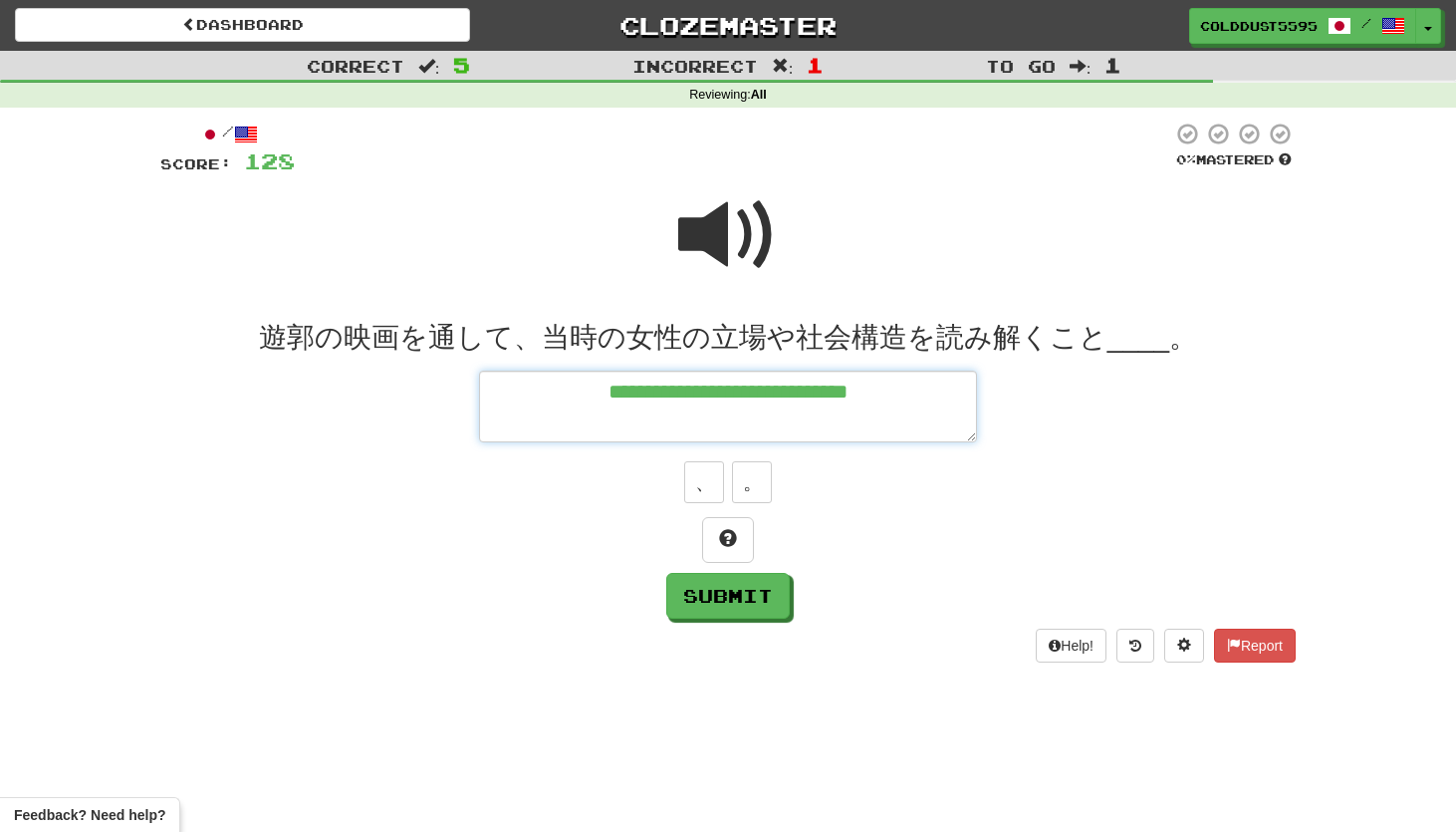 click on "**********" at bounding box center (728, 407) 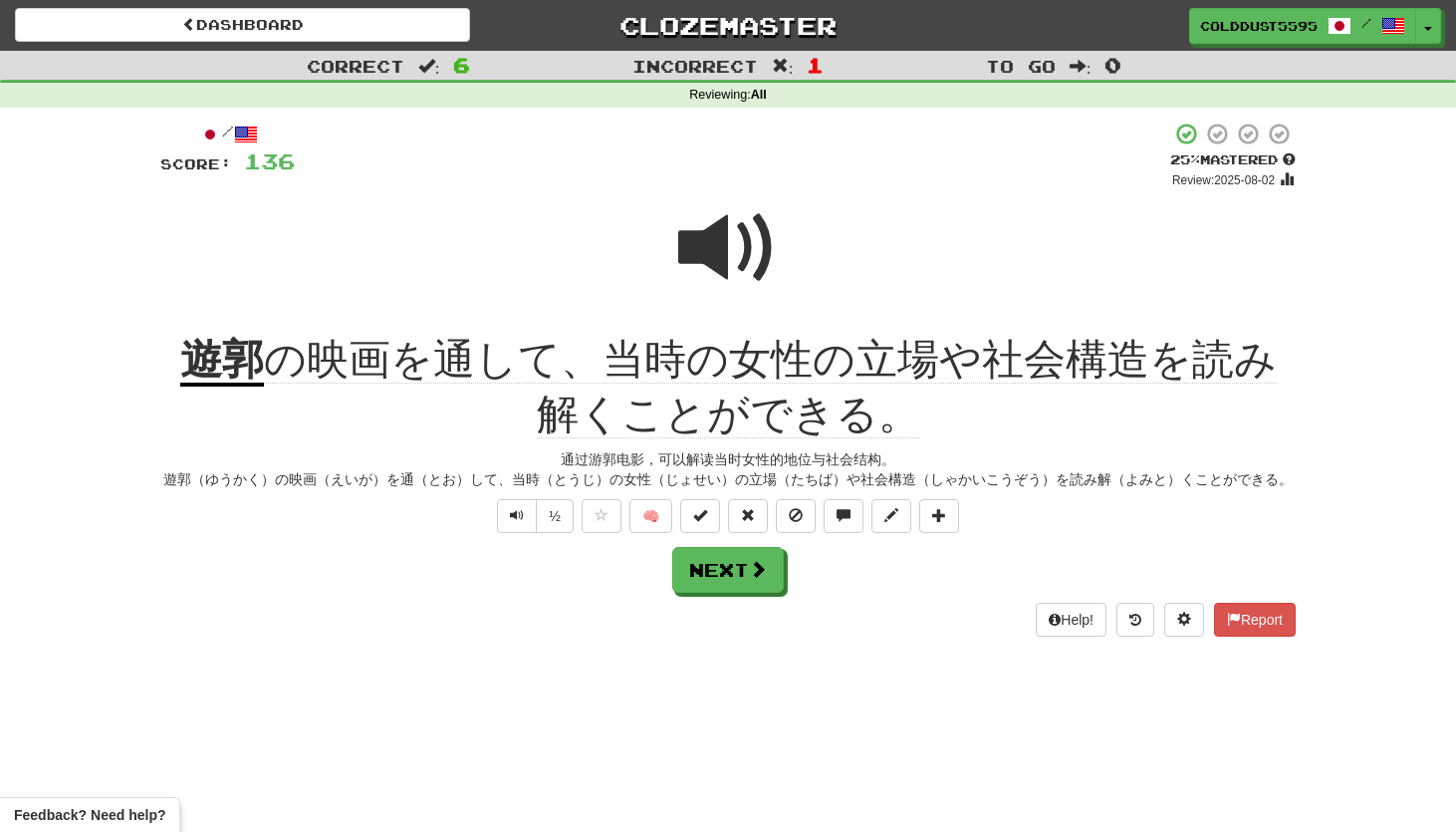 click at bounding box center [728, 261] 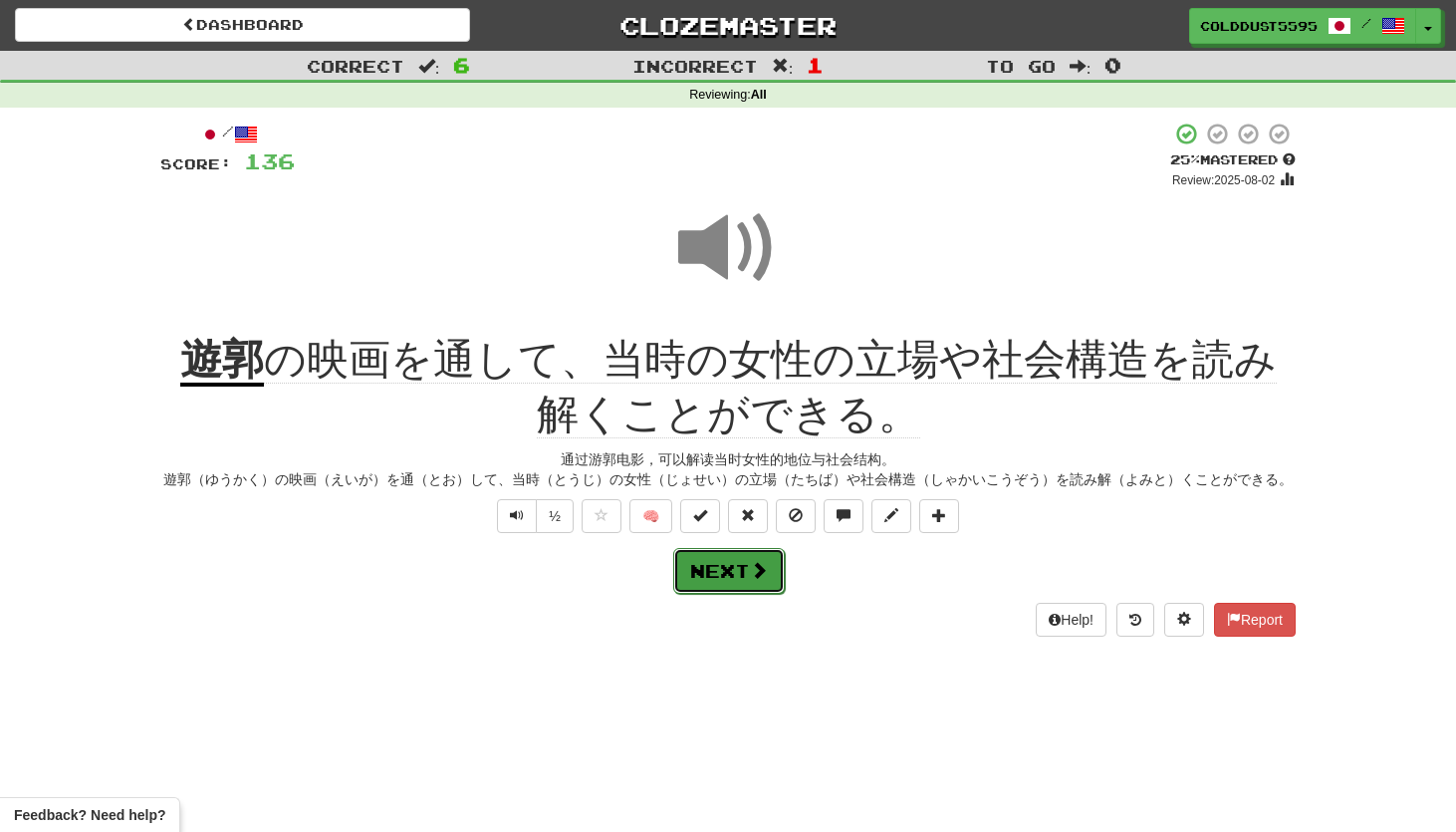 click on "Next" at bounding box center (729, 571) 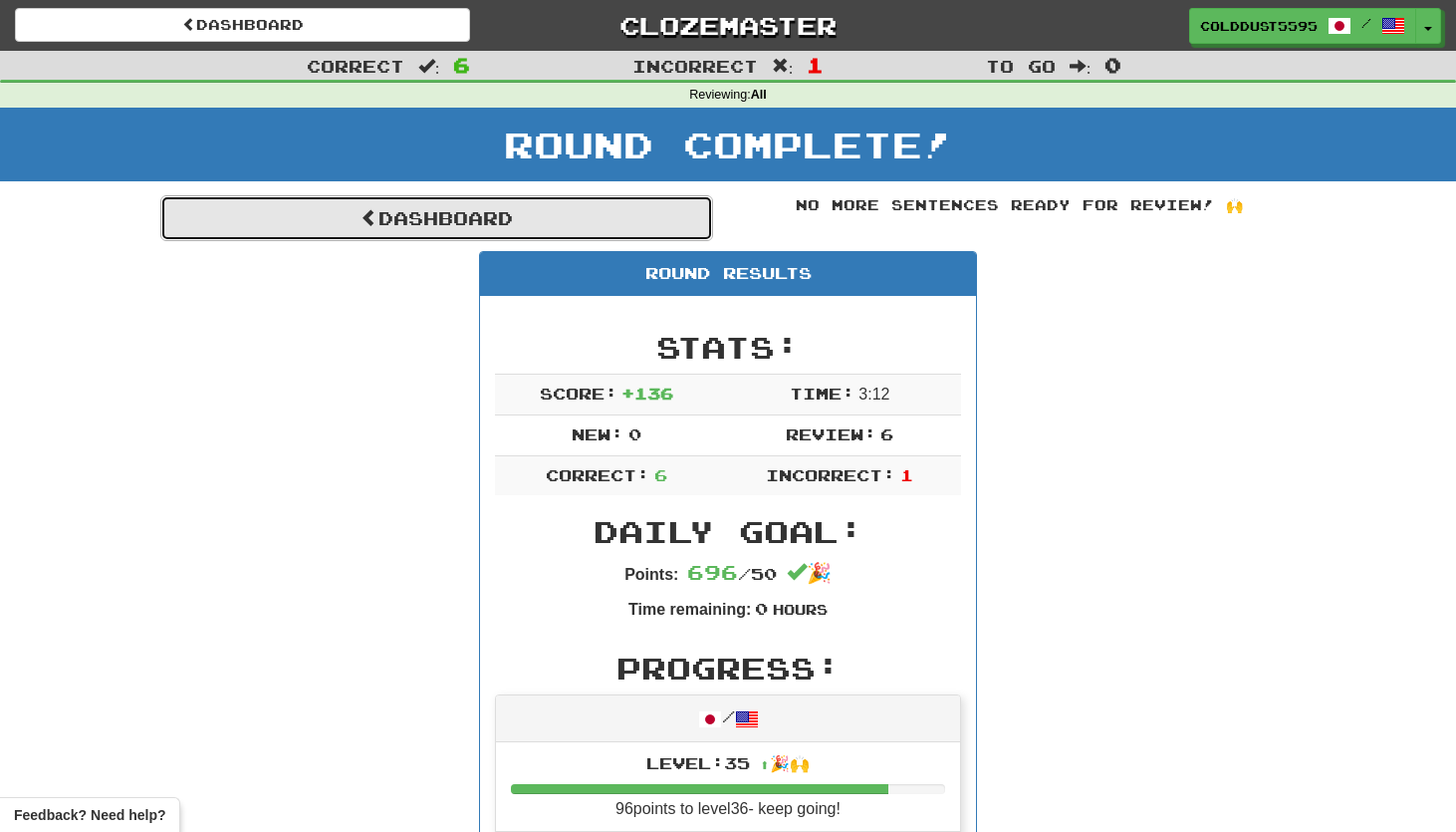 click on "Dashboard" at bounding box center [436, 218] 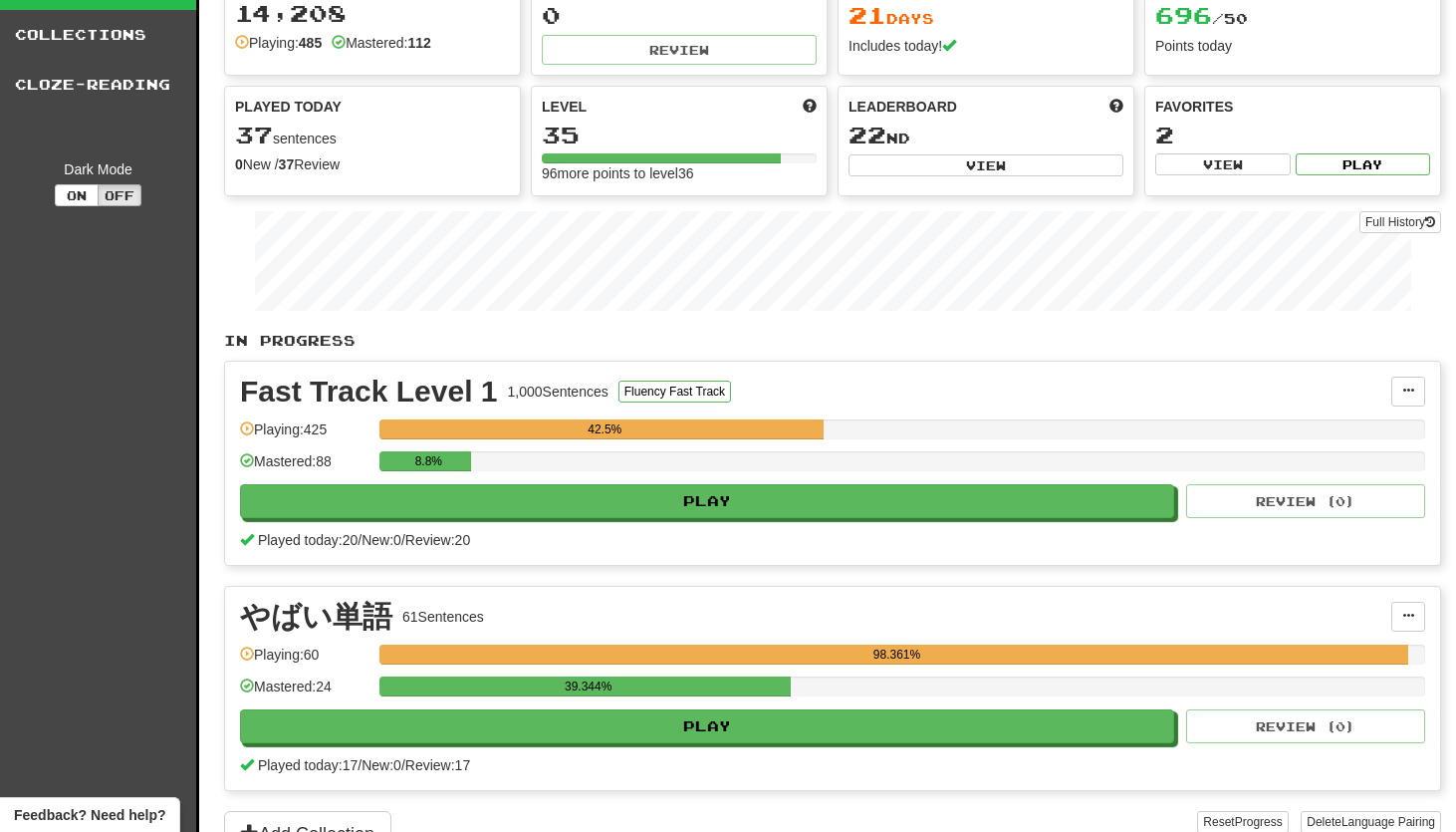 scroll, scrollTop: 0, scrollLeft: 0, axis: both 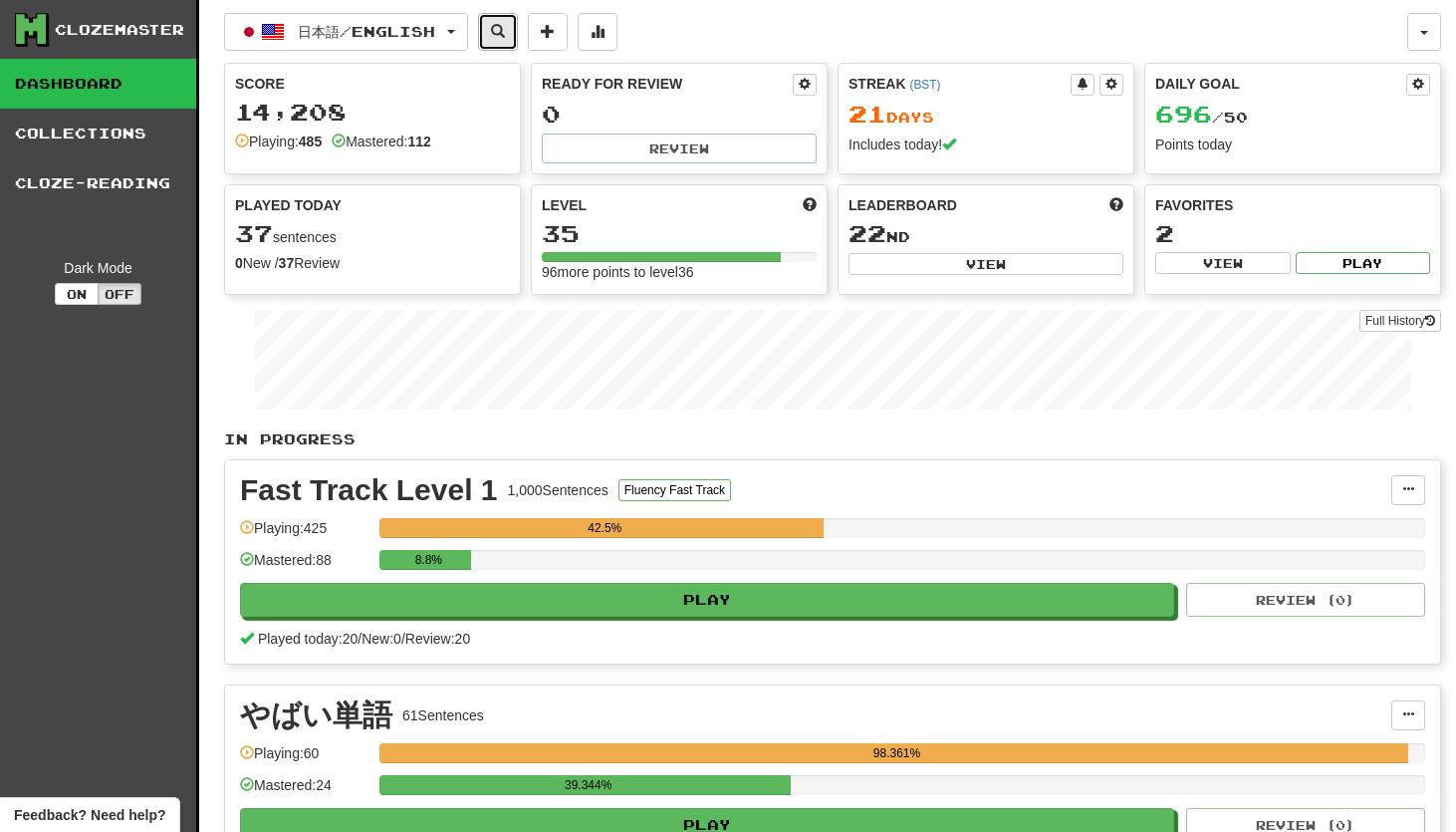 click at bounding box center [498, 31] 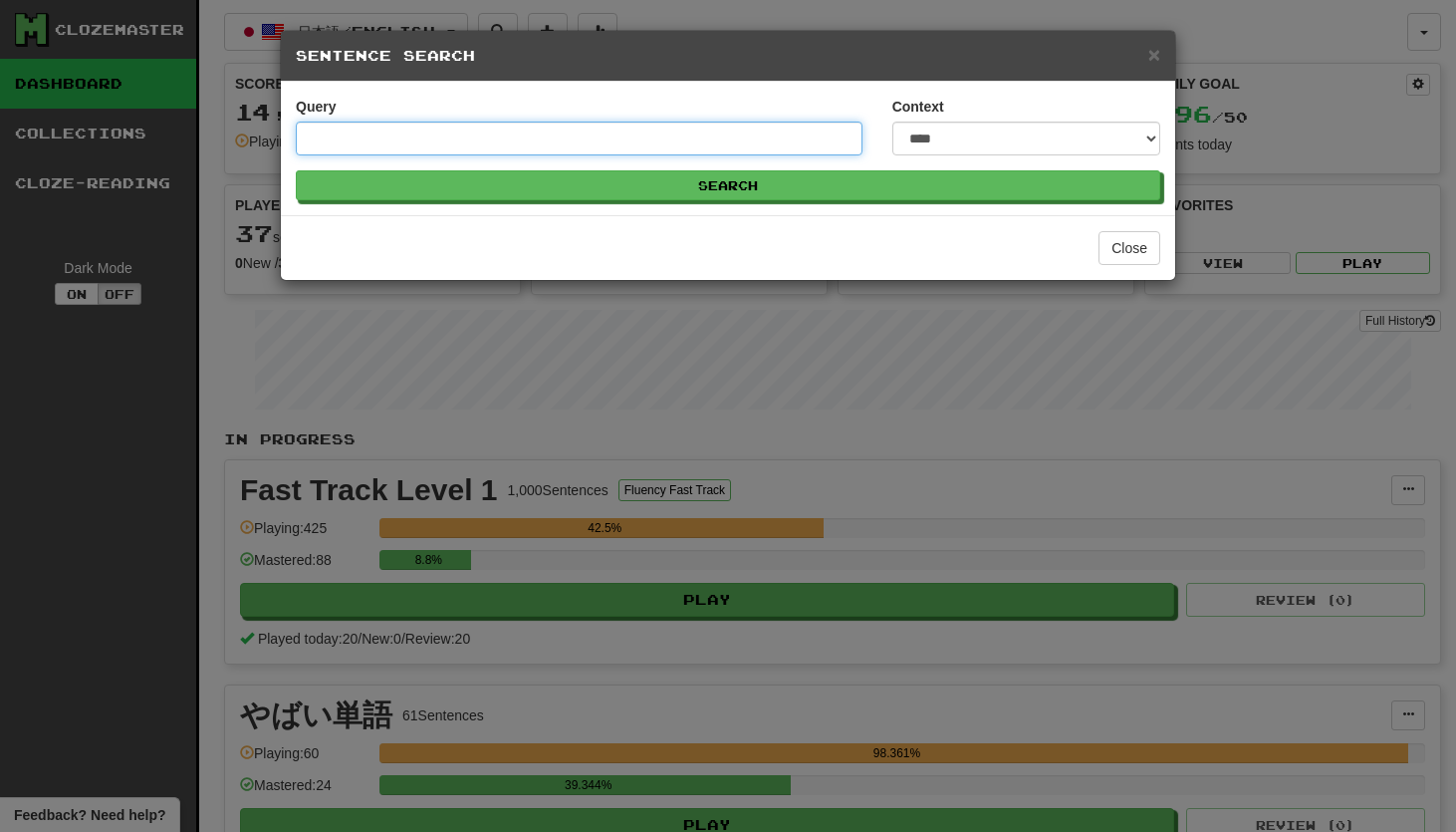 click on "Query" at bounding box center [579, 139] 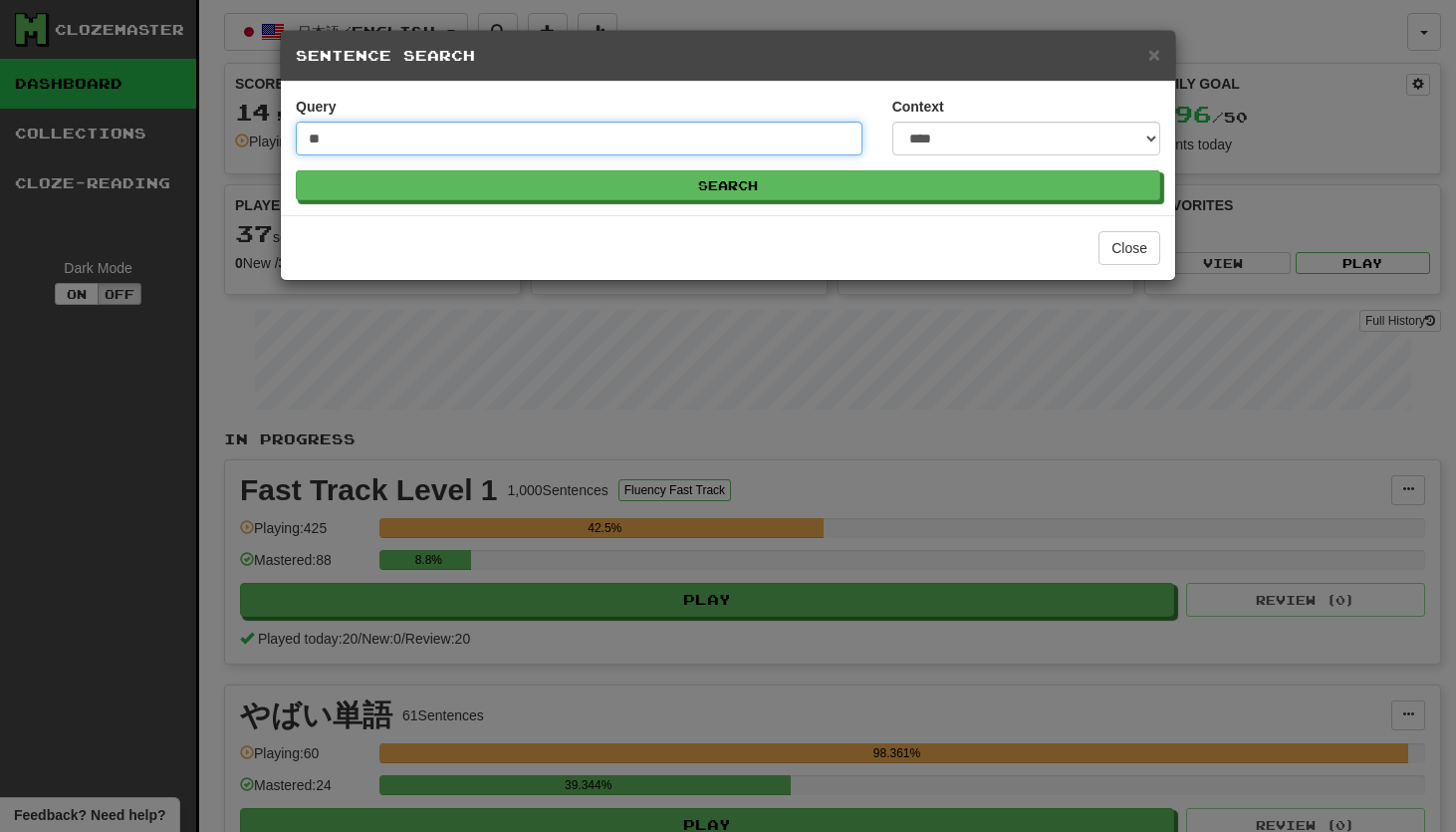 type on "**" 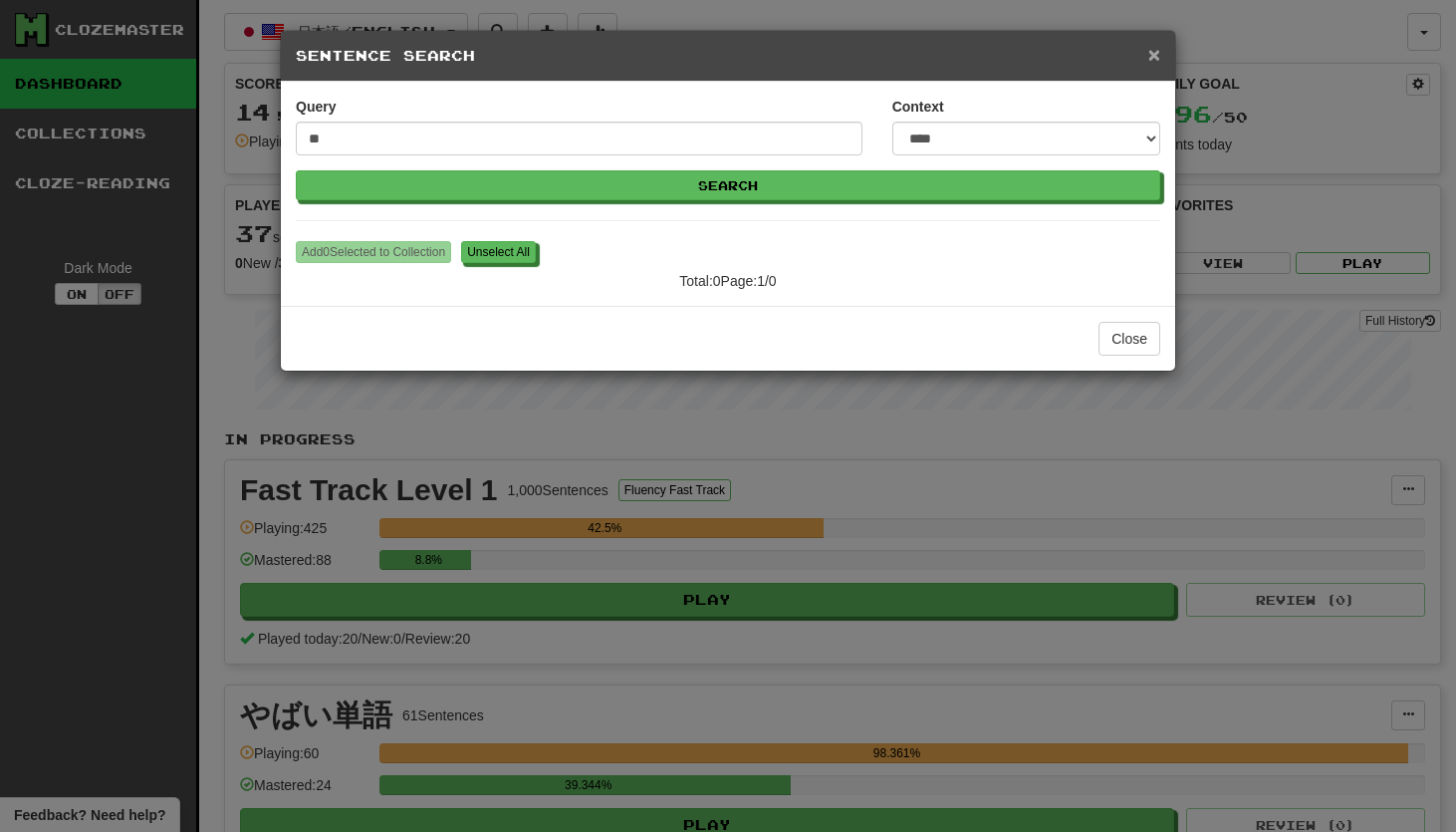 click on "×" at bounding box center [1154, 54] 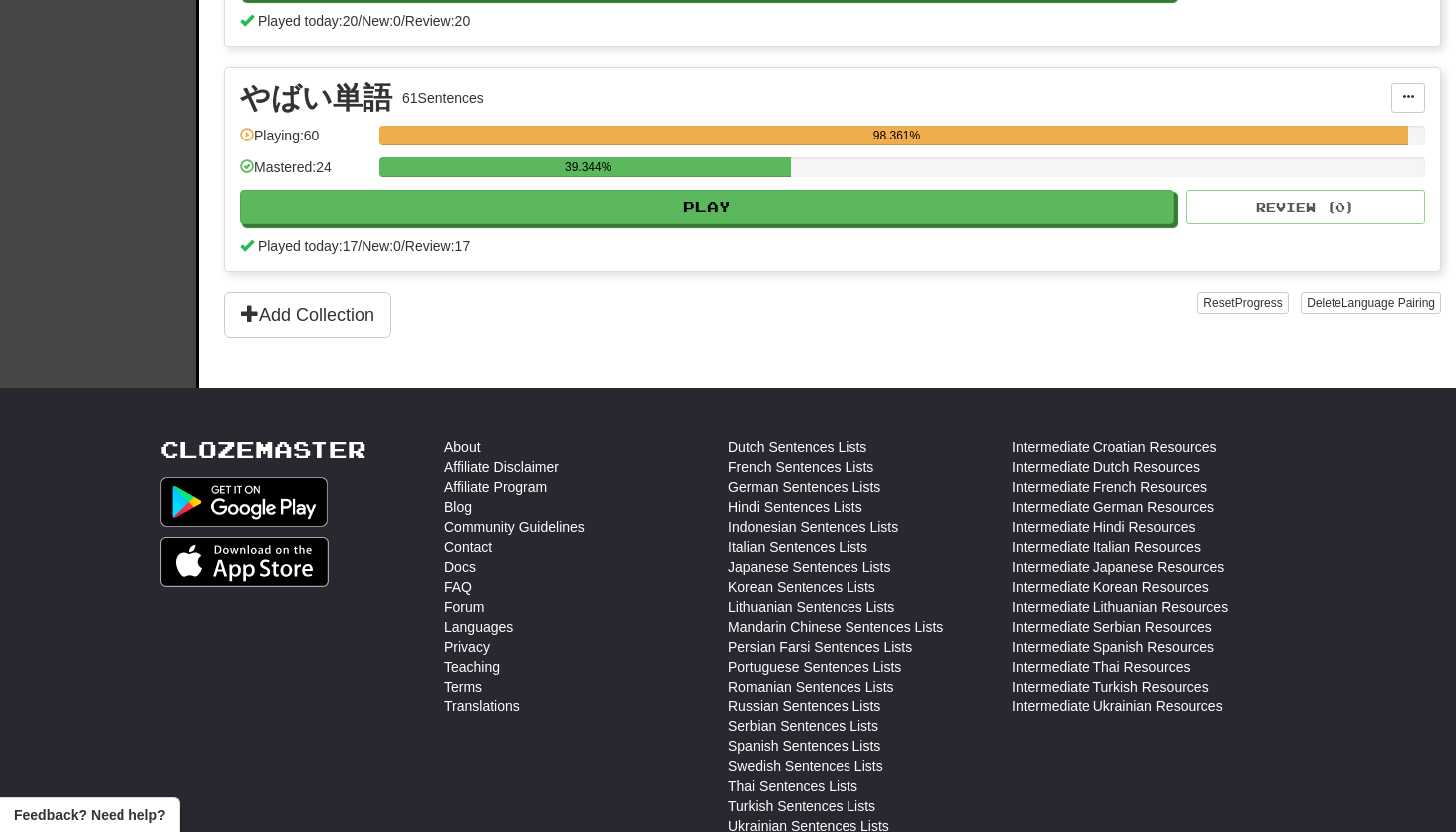scroll, scrollTop: 607, scrollLeft: 0, axis: vertical 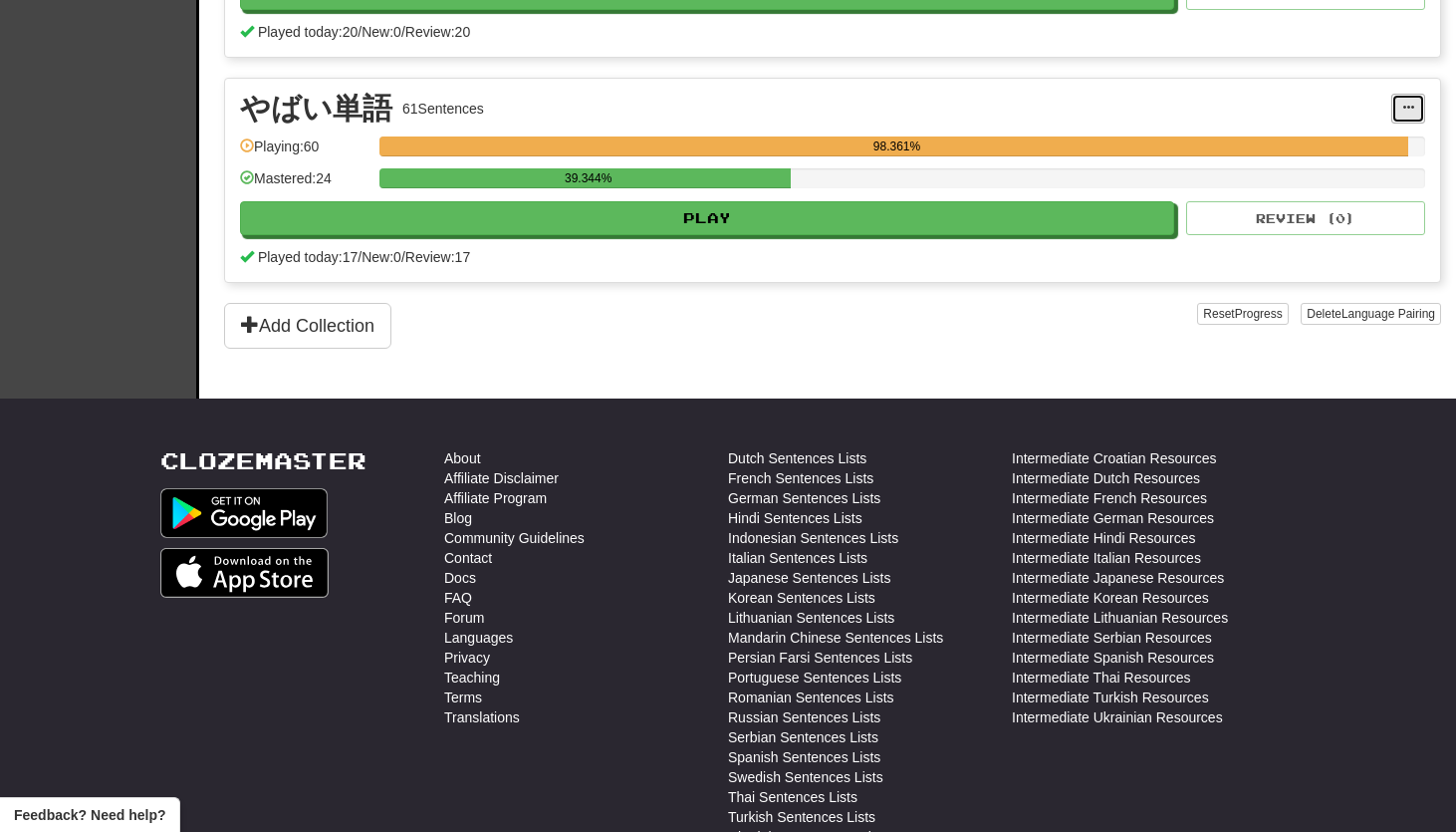click at bounding box center (1408, 109) 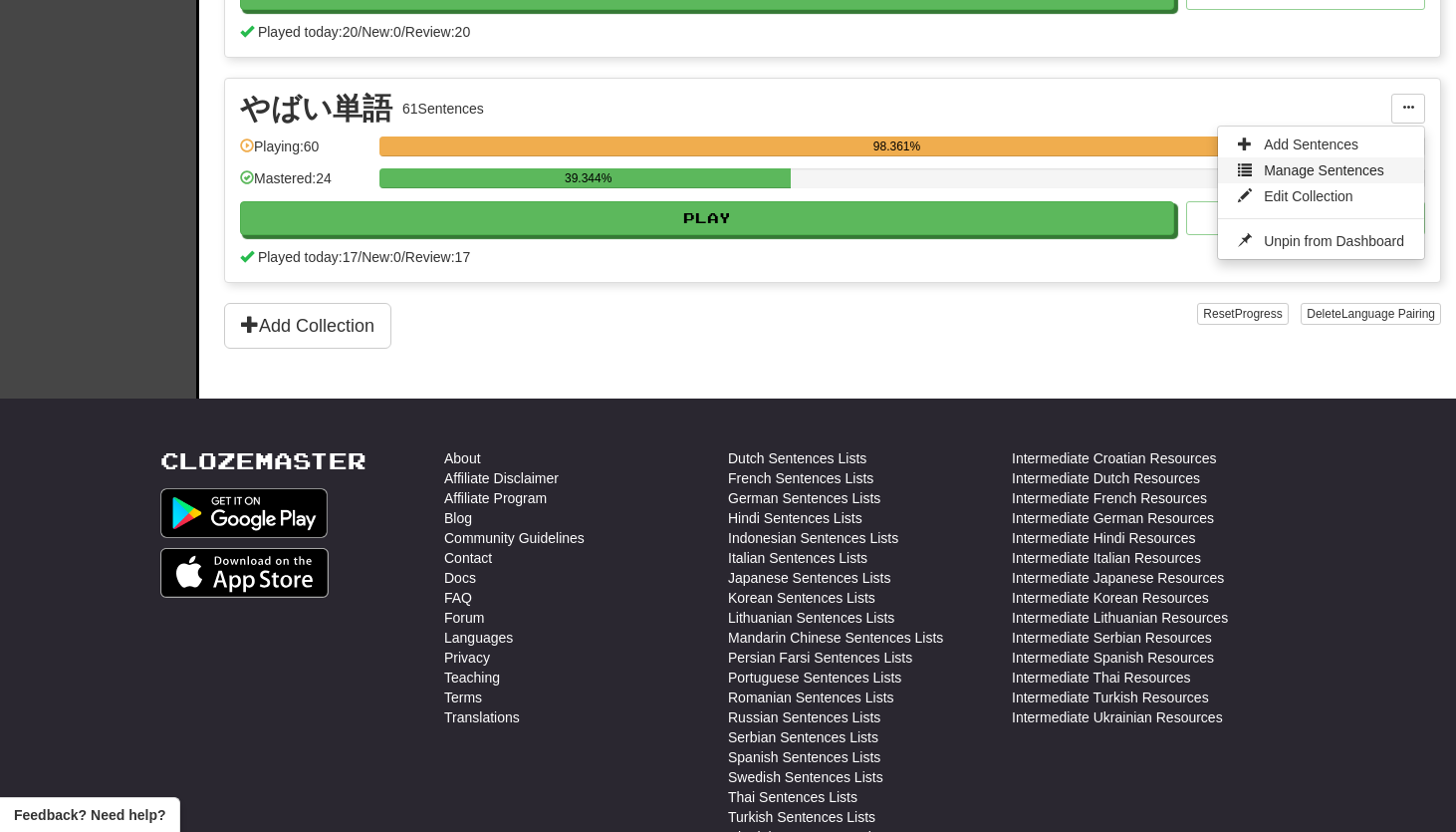click on "Manage Sentences" at bounding box center (1324, 170) 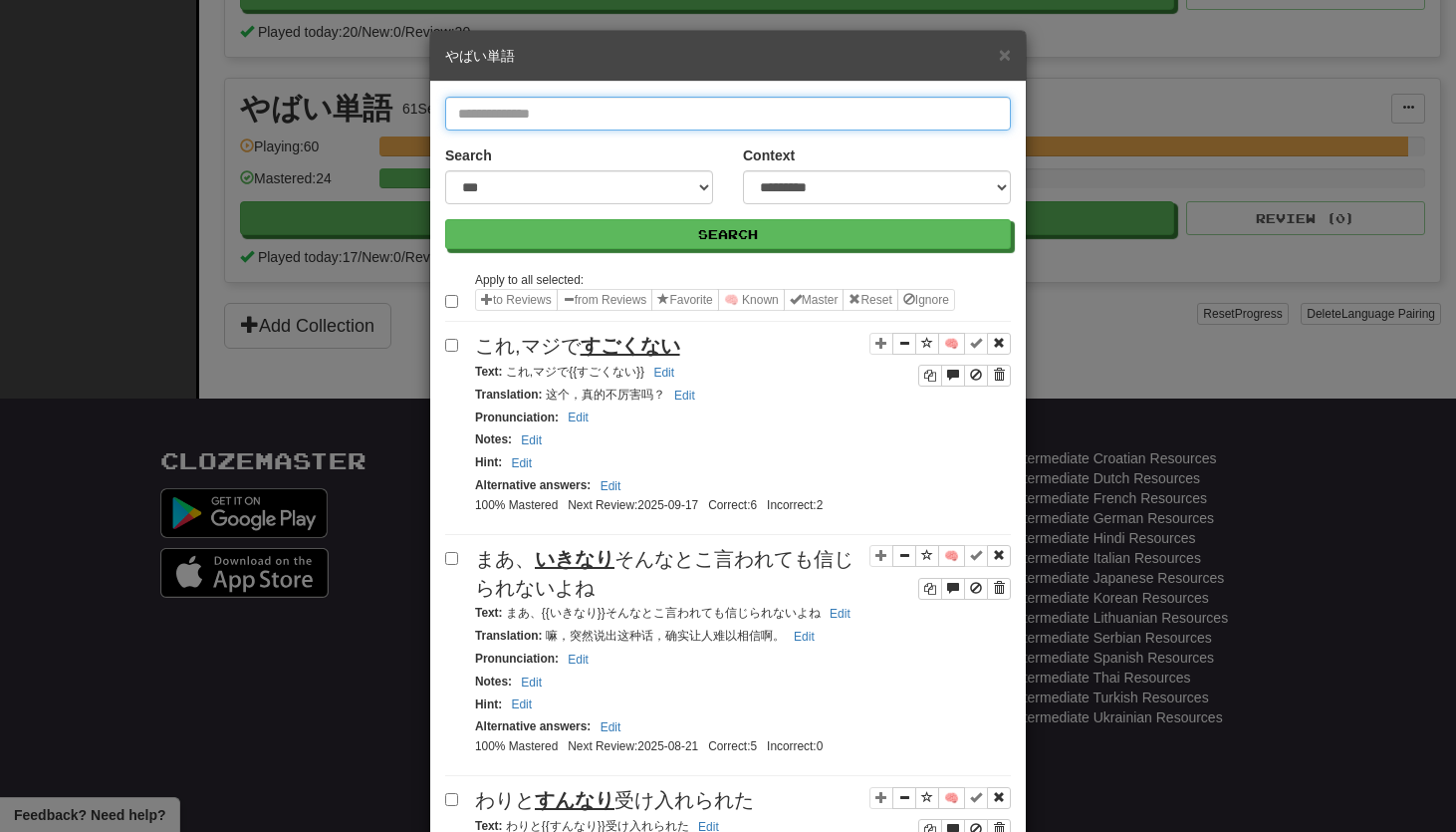 click at bounding box center (728, 114) 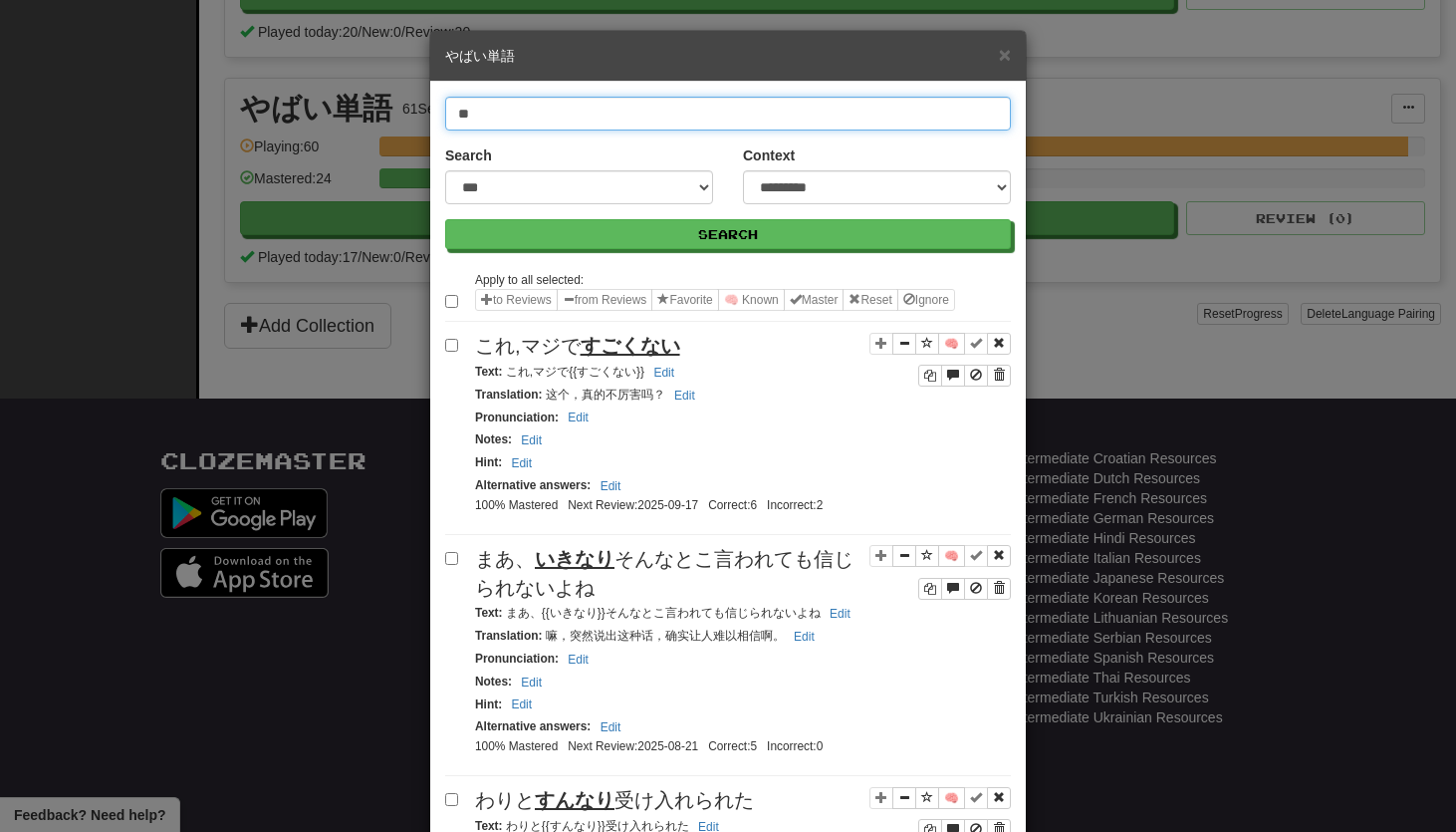 type on "**" 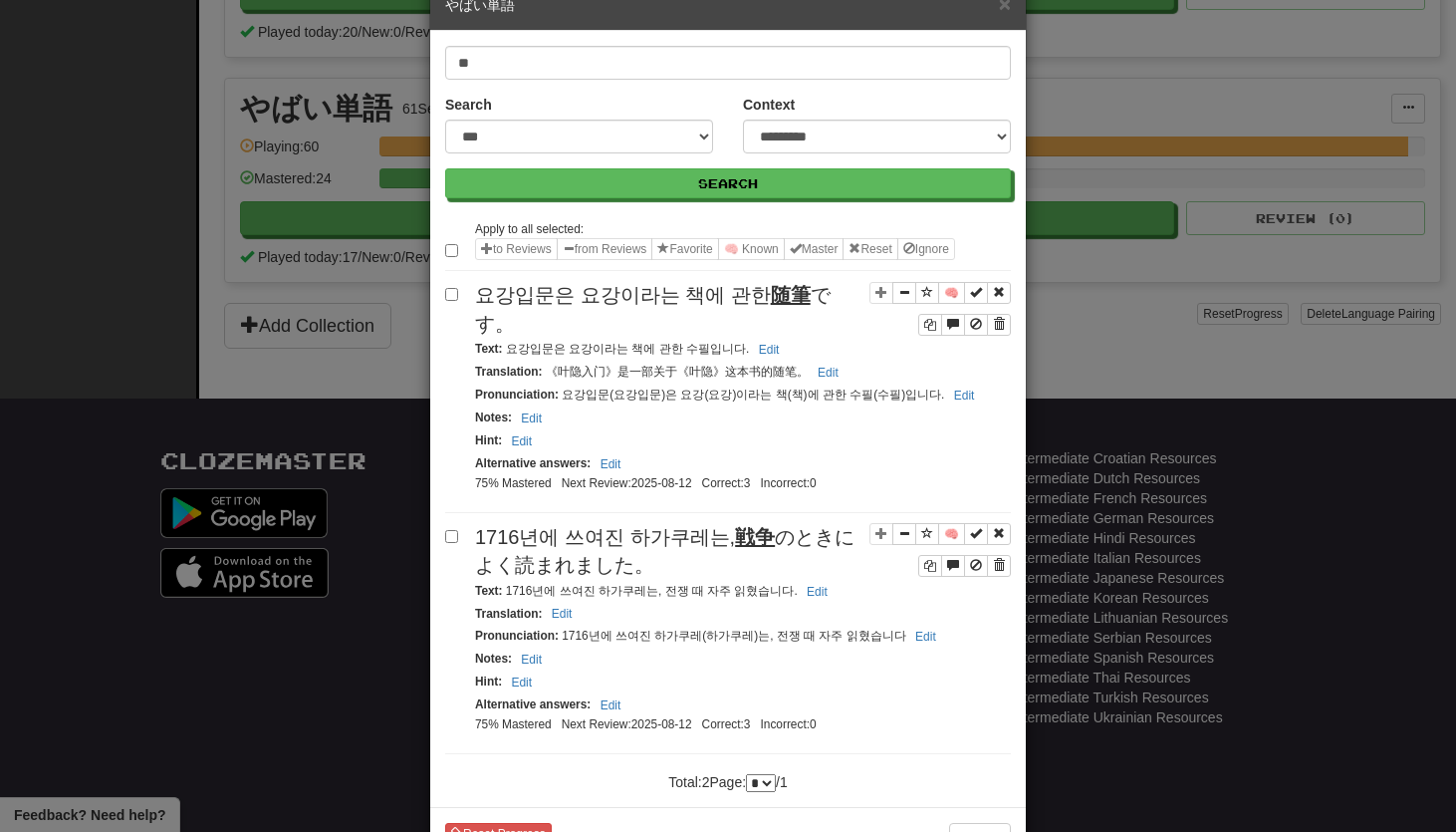 scroll, scrollTop: 45, scrollLeft: 0, axis: vertical 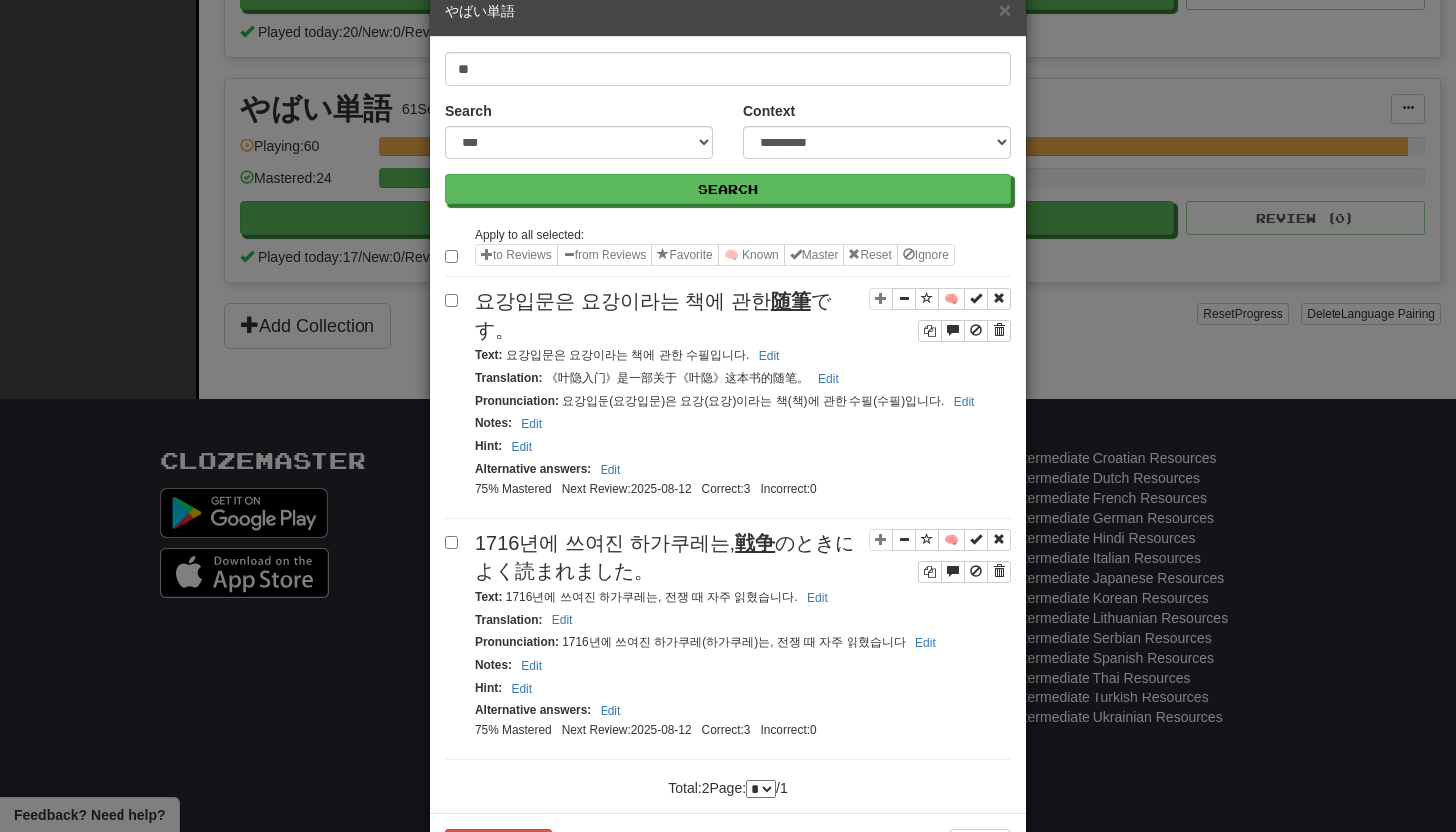 click on "**********" at bounding box center [728, 416] 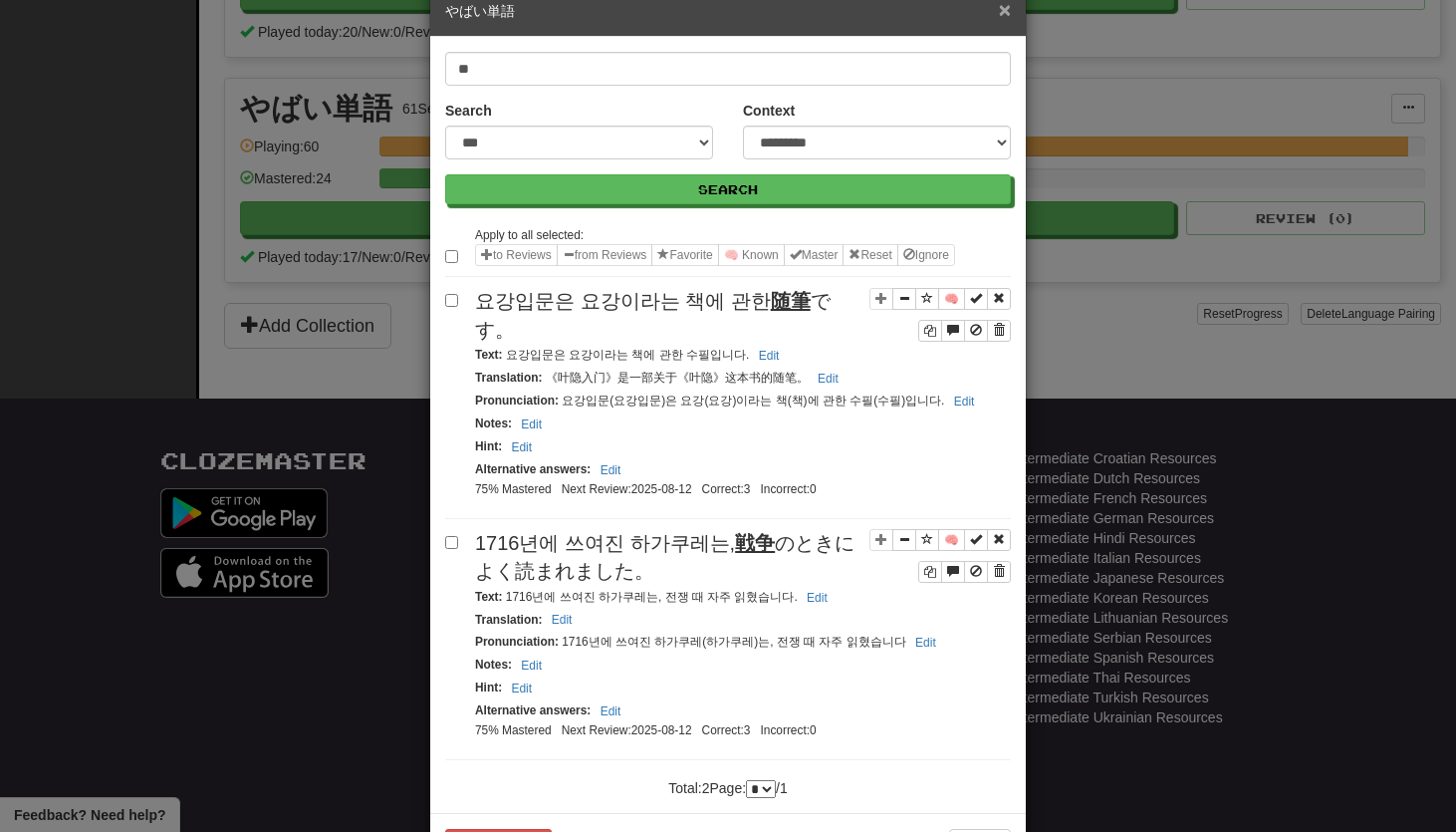 click on "×" at bounding box center (1005, 9) 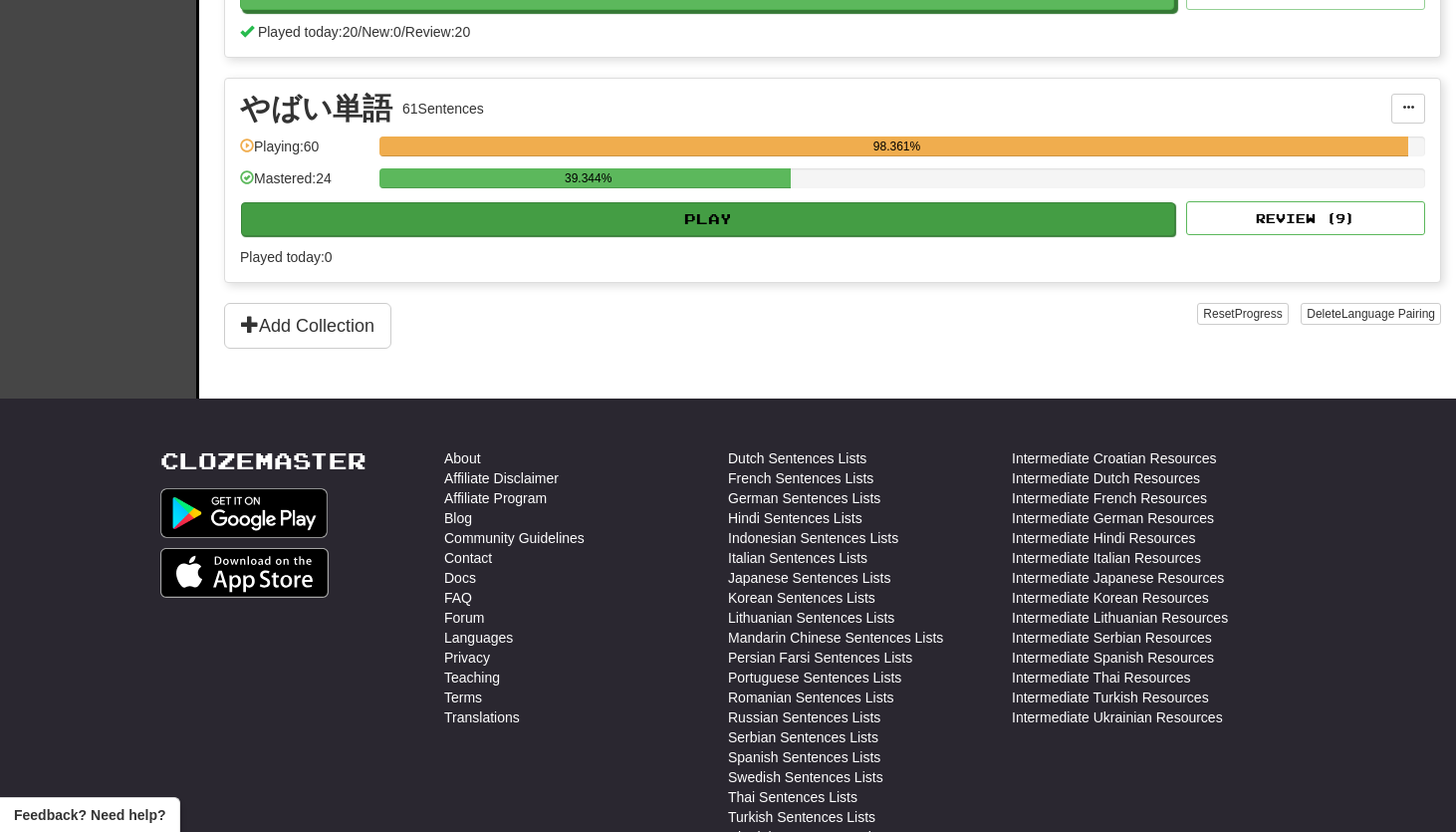 scroll, scrollTop: 0, scrollLeft: 0, axis: both 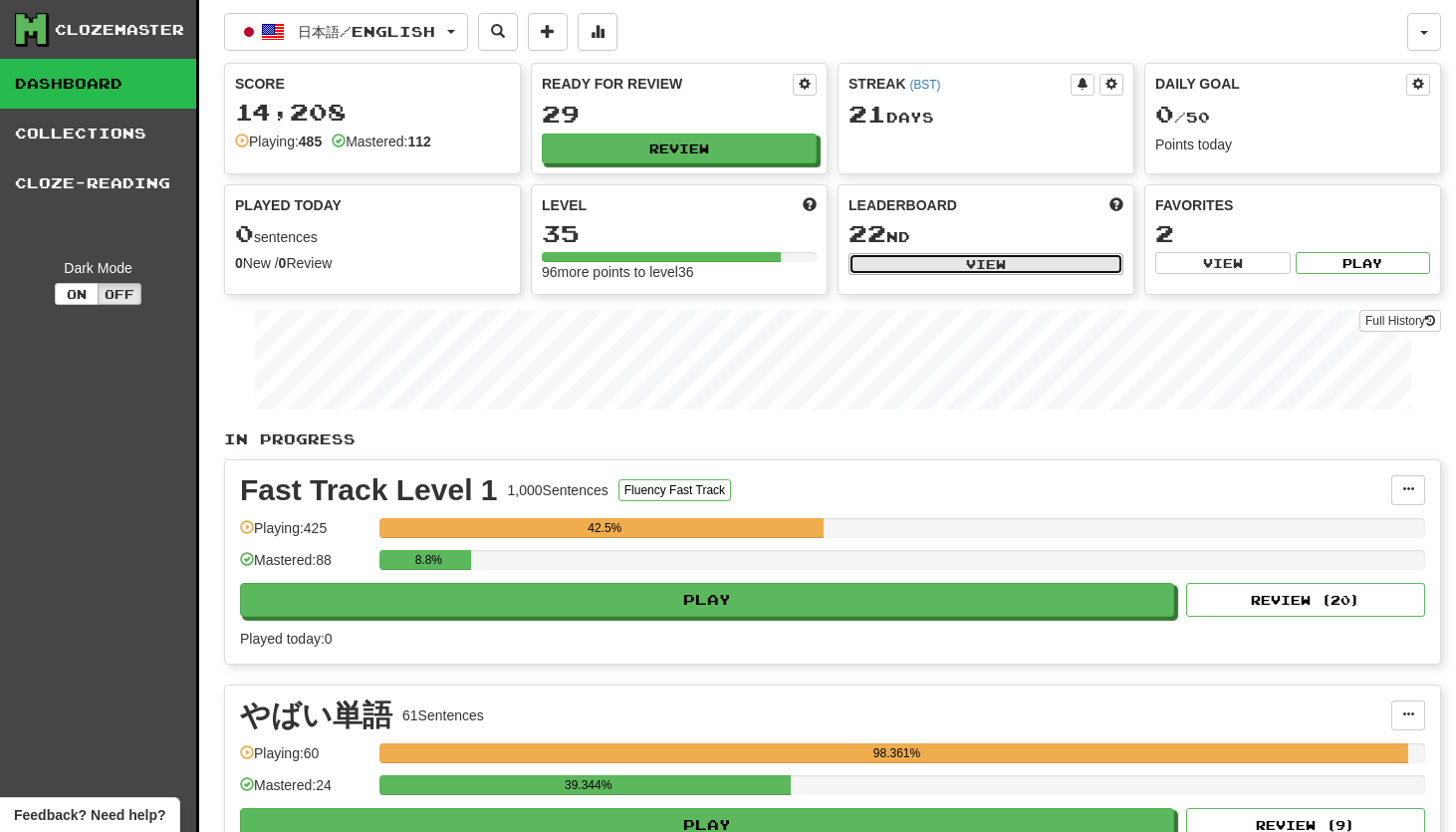 click on "View" at bounding box center [986, 264] 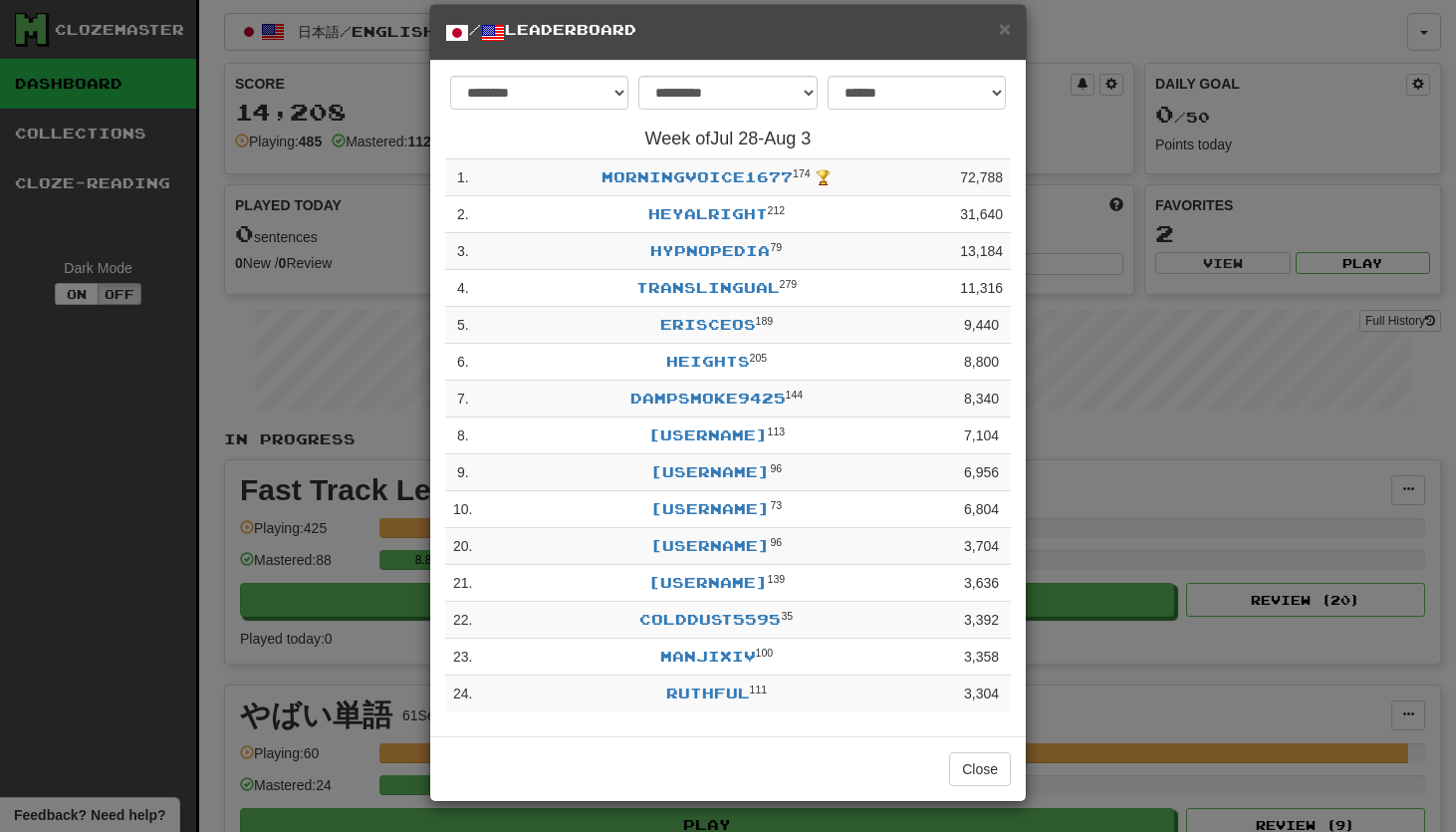 scroll, scrollTop: 0, scrollLeft: 0, axis: both 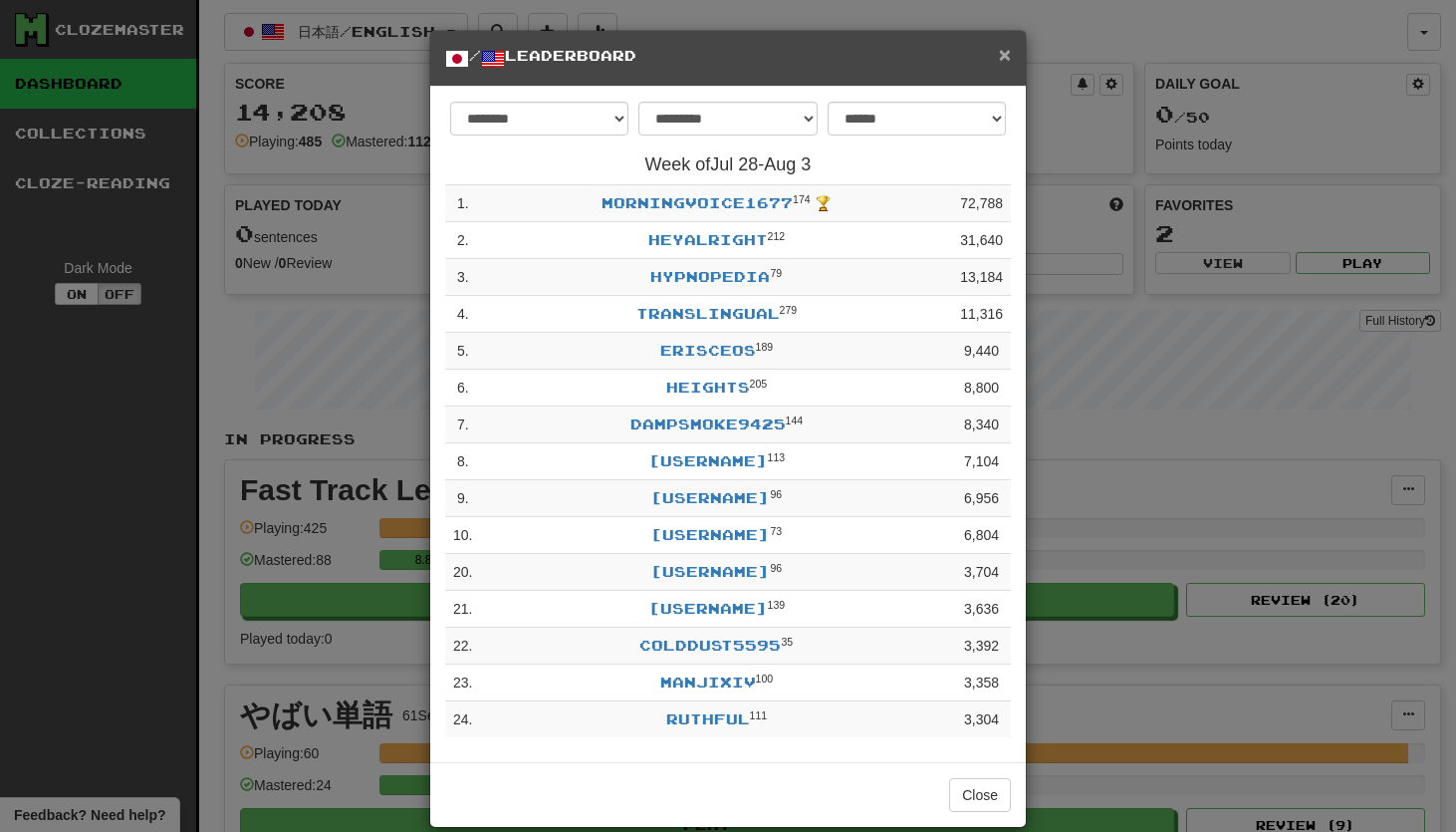 click on "×" at bounding box center [1005, 54] 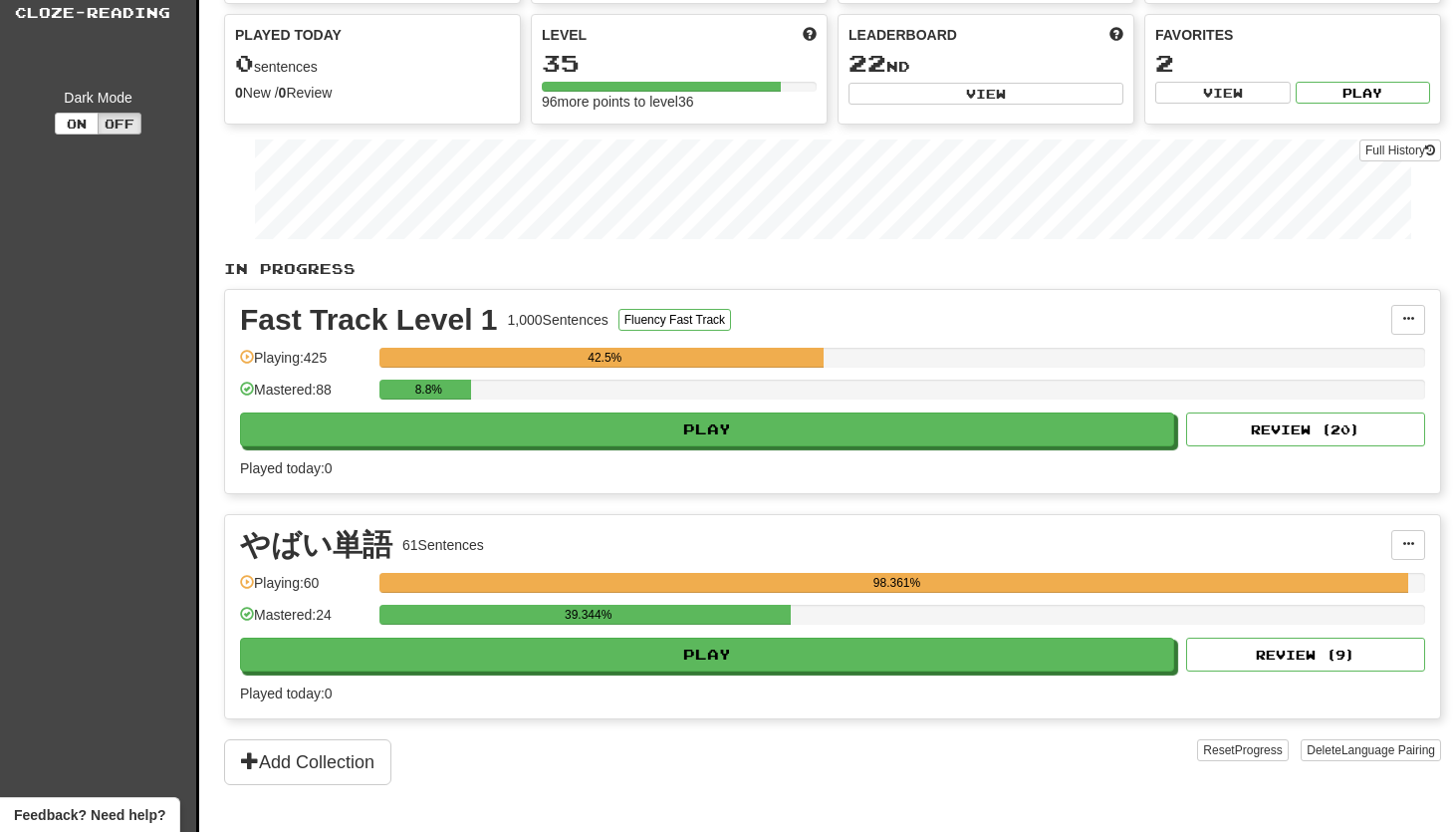 scroll, scrollTop: 206, scrollLeft: 0, axis: vertical 